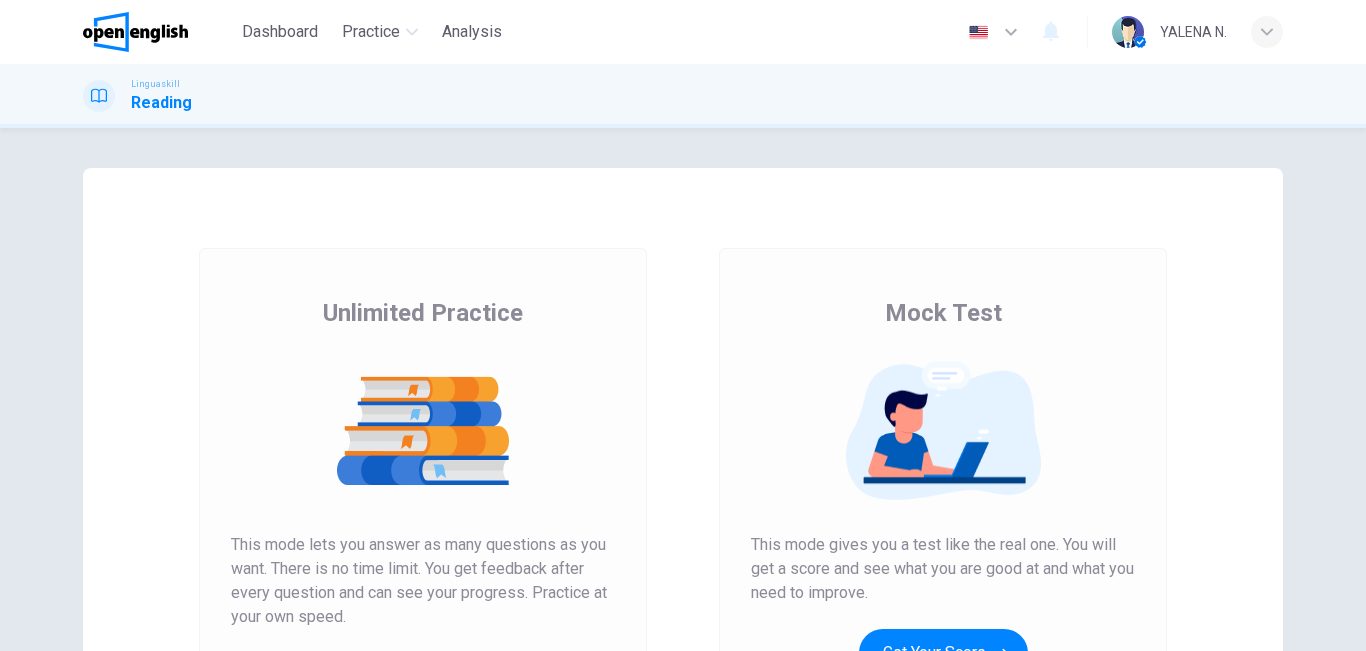 scroll, scrollTop: 0, scrollLeft: 0, axis: both 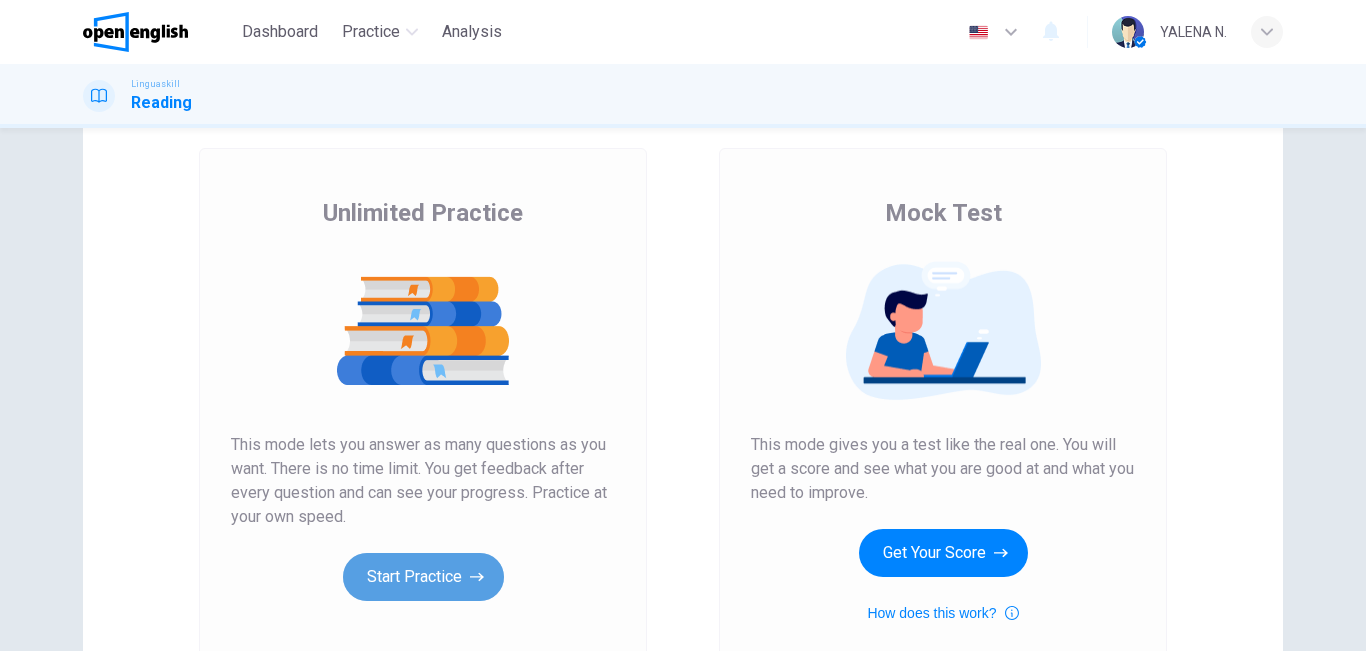 click on "Start Practice" at bounding box center (423, 577) 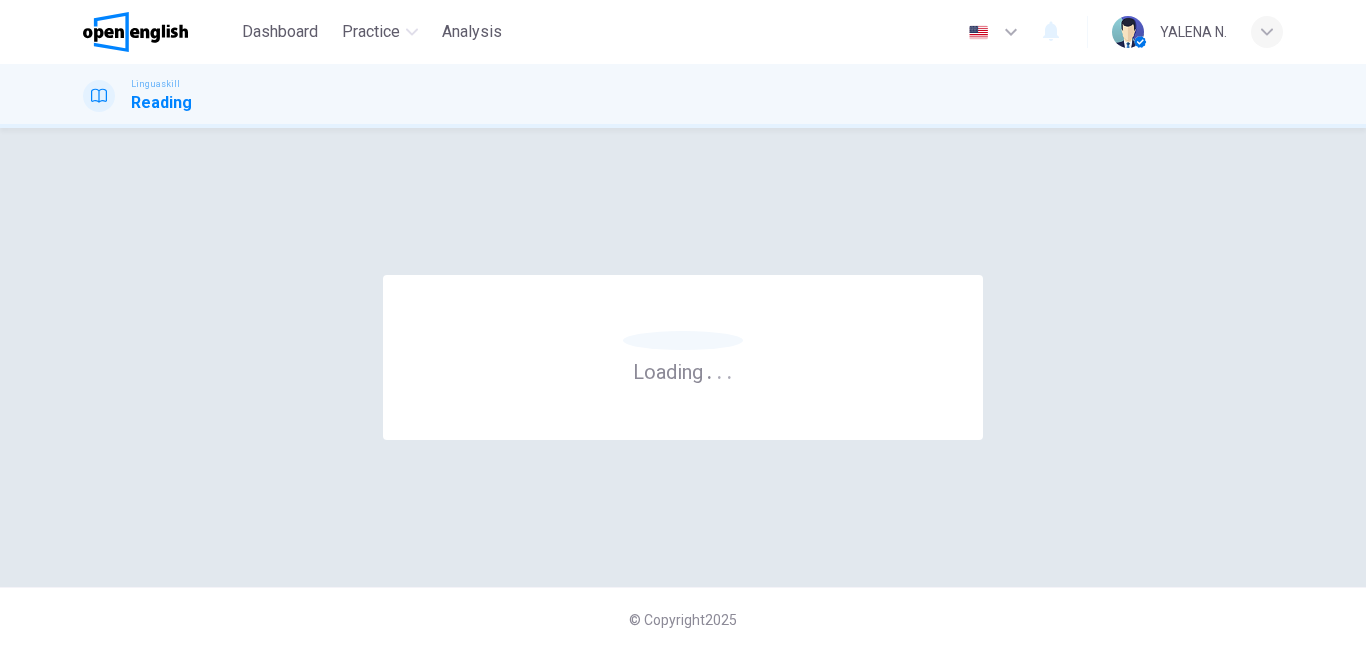 scroll, scrollTop: 0, scrollLeft: 0, axis: both 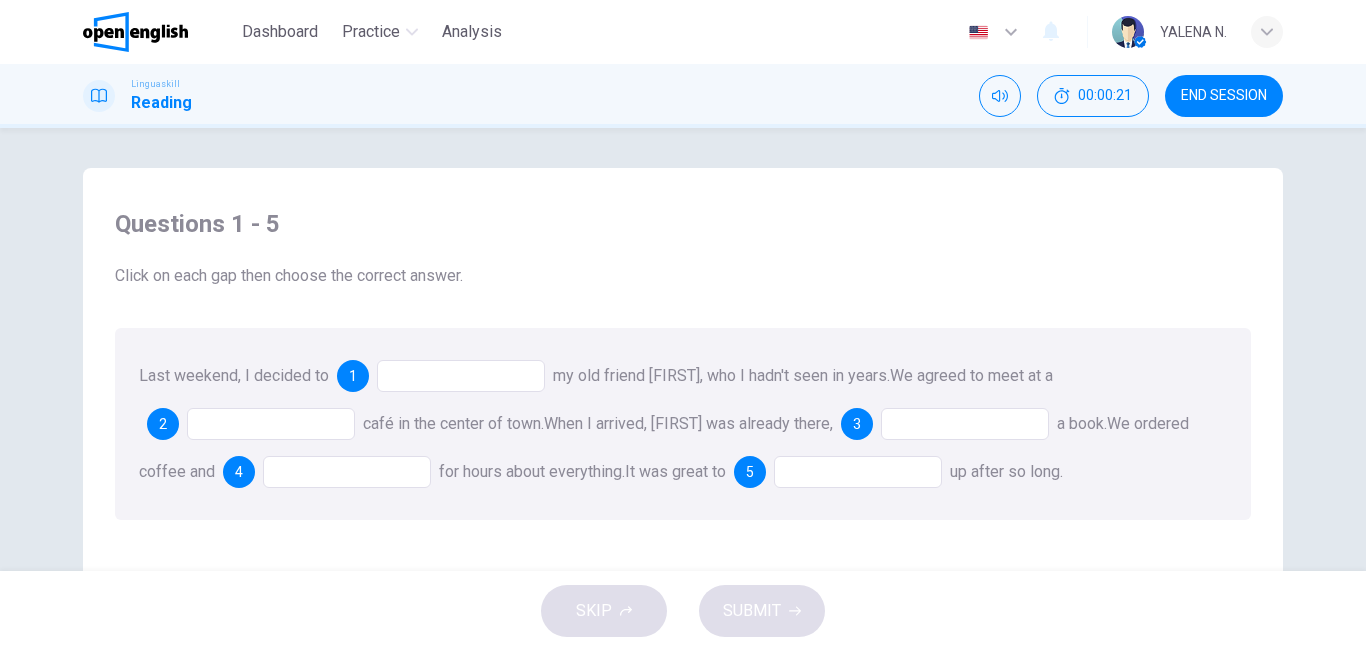 click at bounding box center [461, 376] 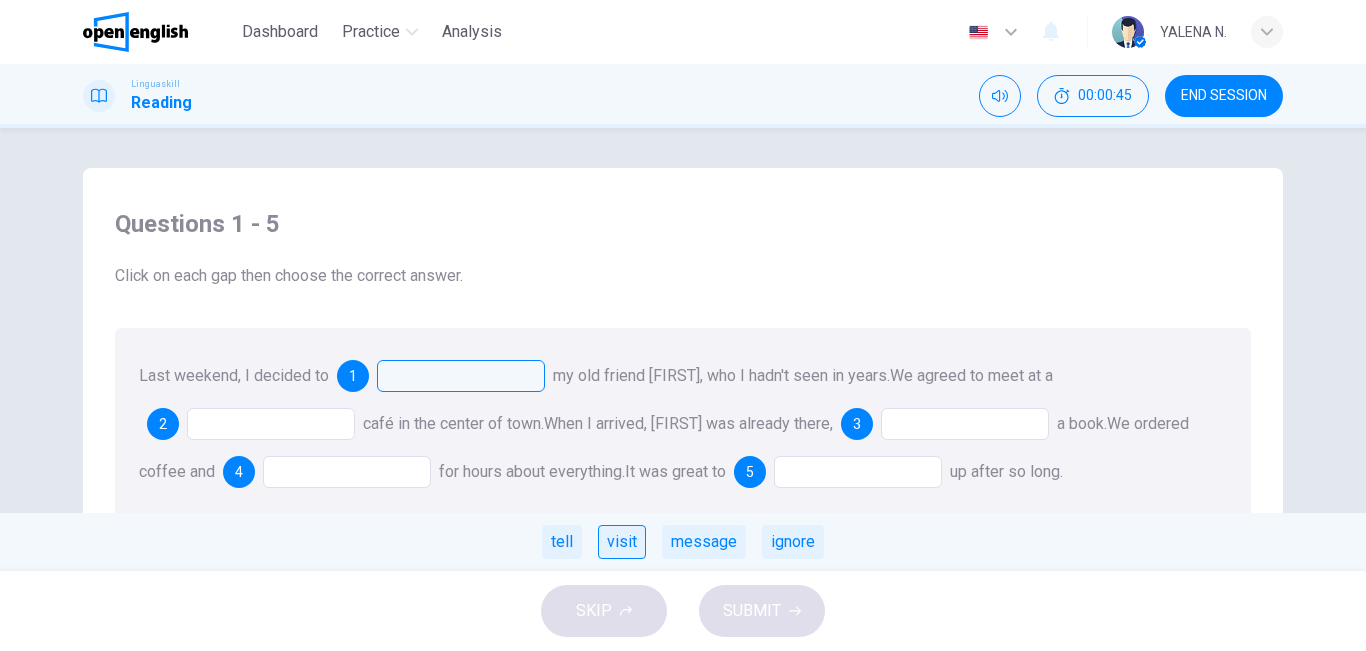 click on "visit" at bounding box center (622, 542) 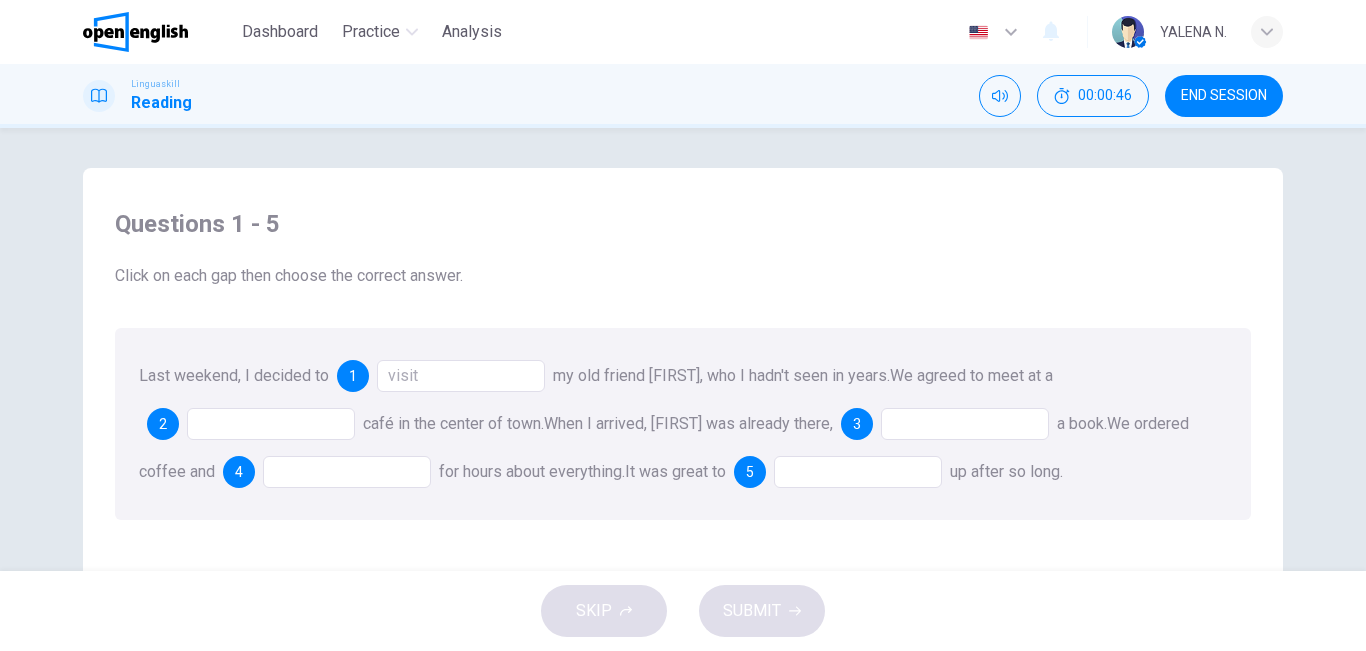 click at bounding box center [271, 424] 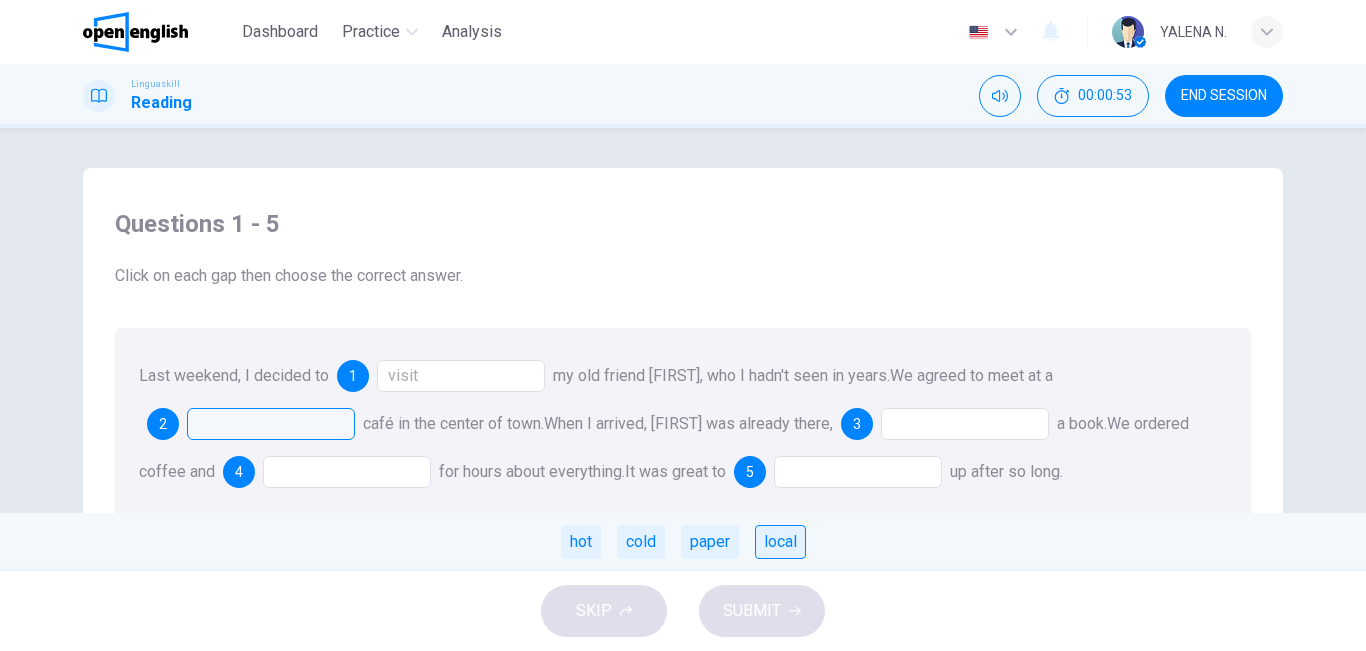 click on "local" at bounding box center (780, 542) 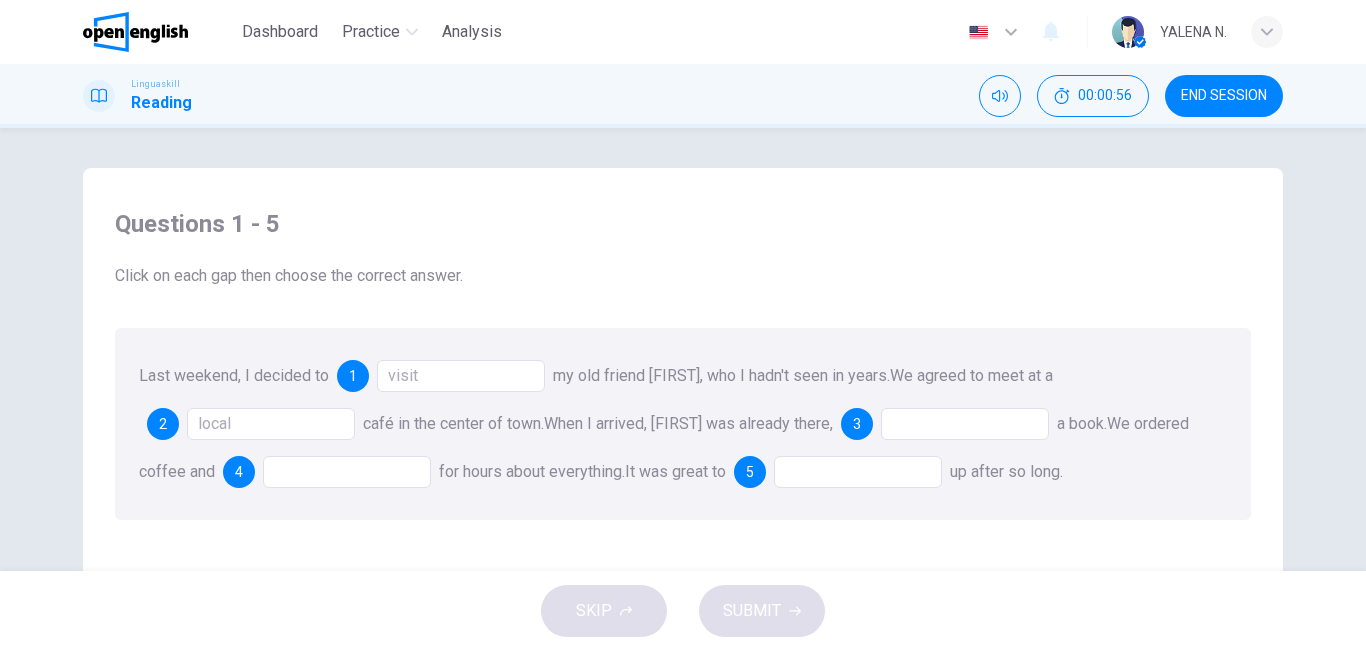 click at bounding box center (965, 424) 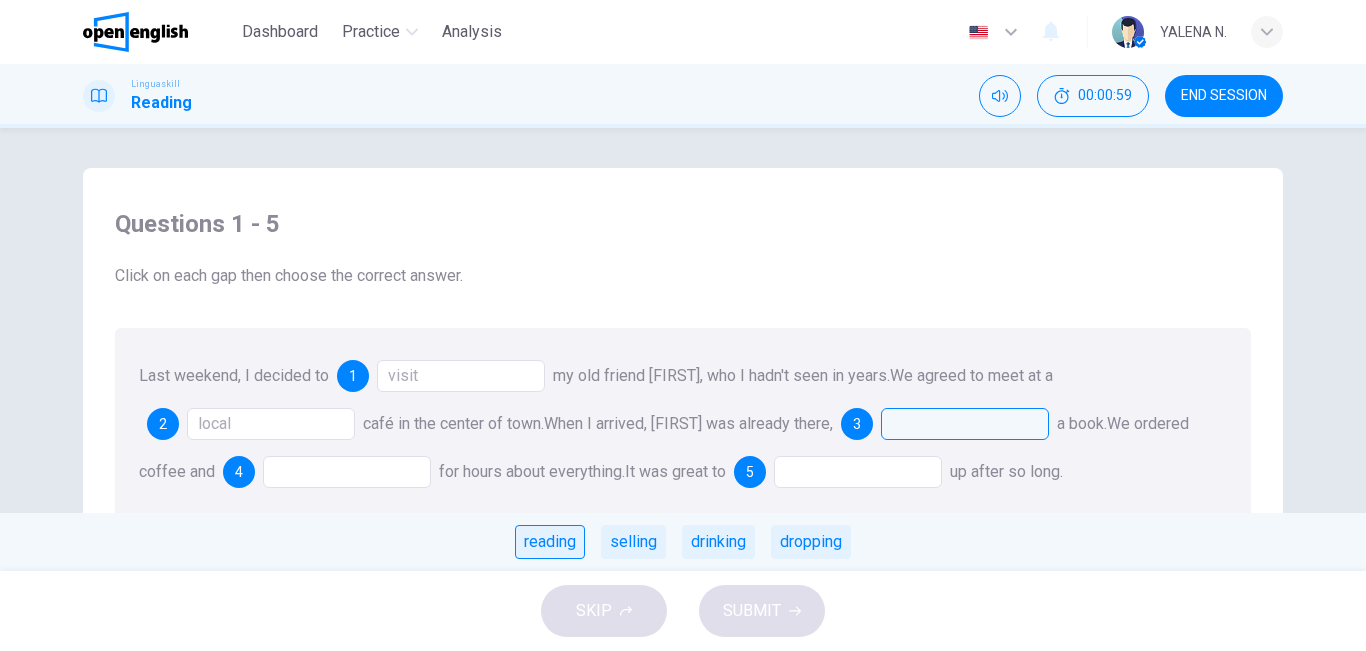 click on "reading" at bounding box center (550, 542) 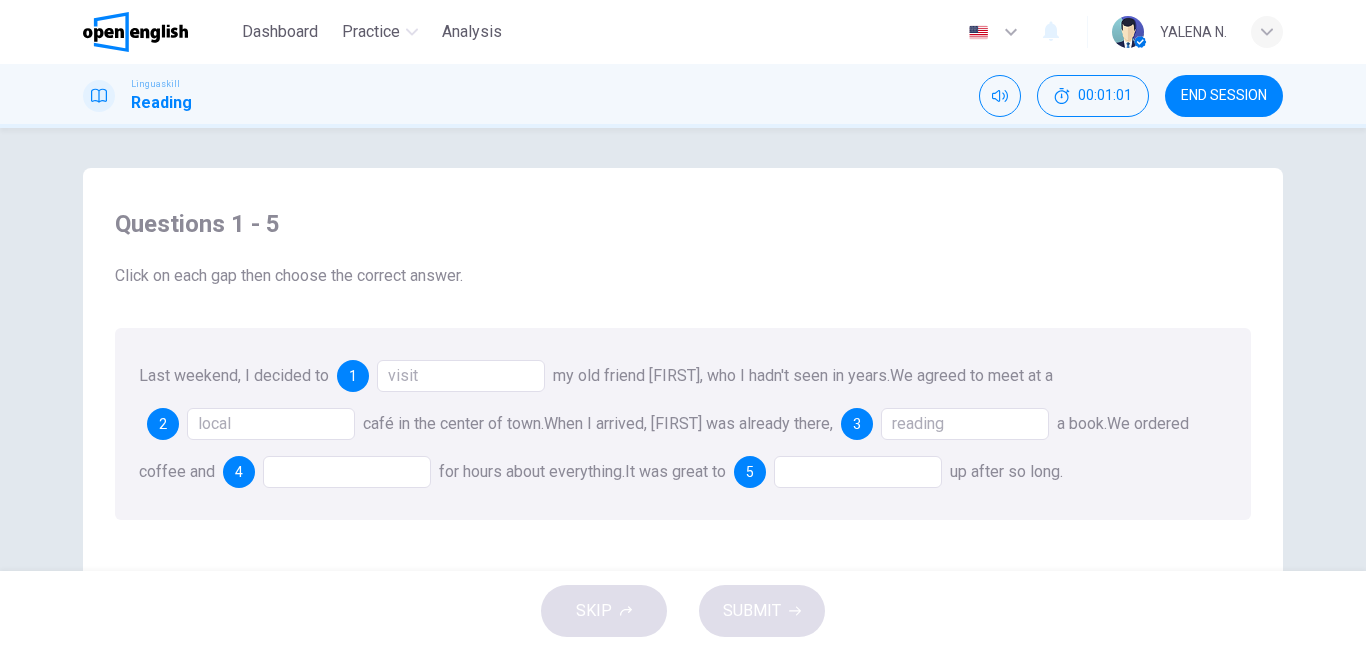 click at bounding box center (347, 472) 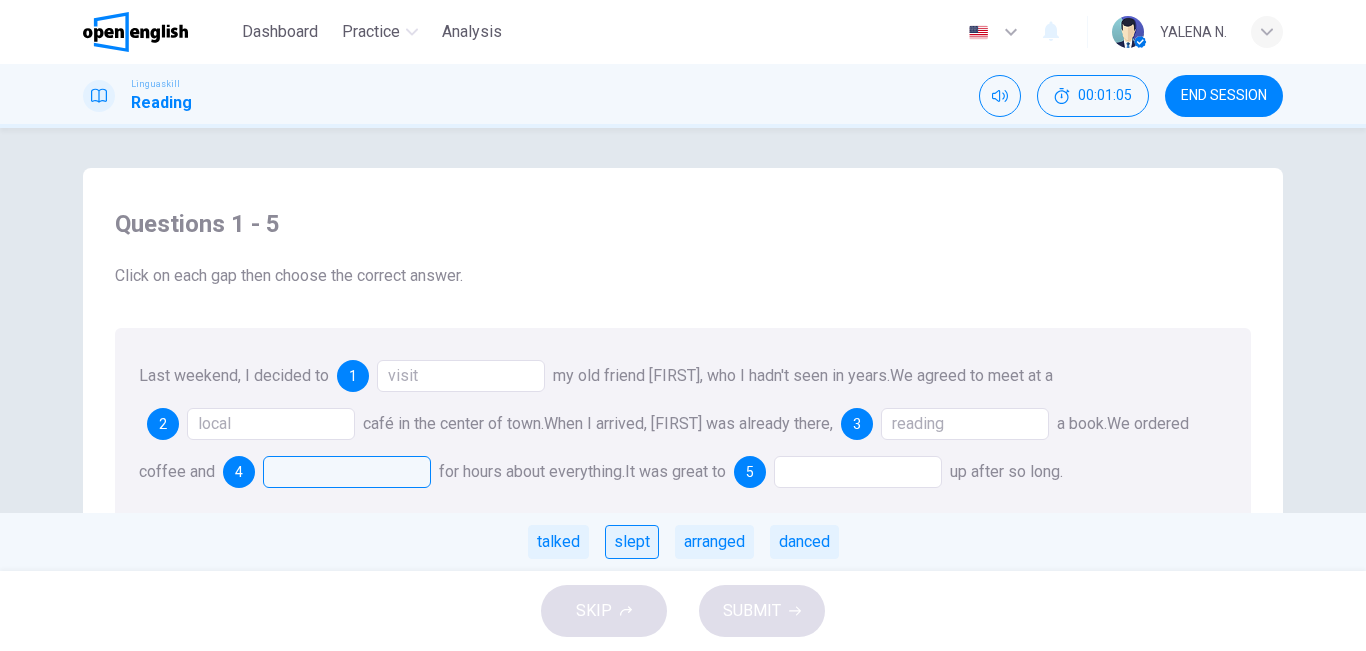 click on "slept" at bounding box center [632, 542] 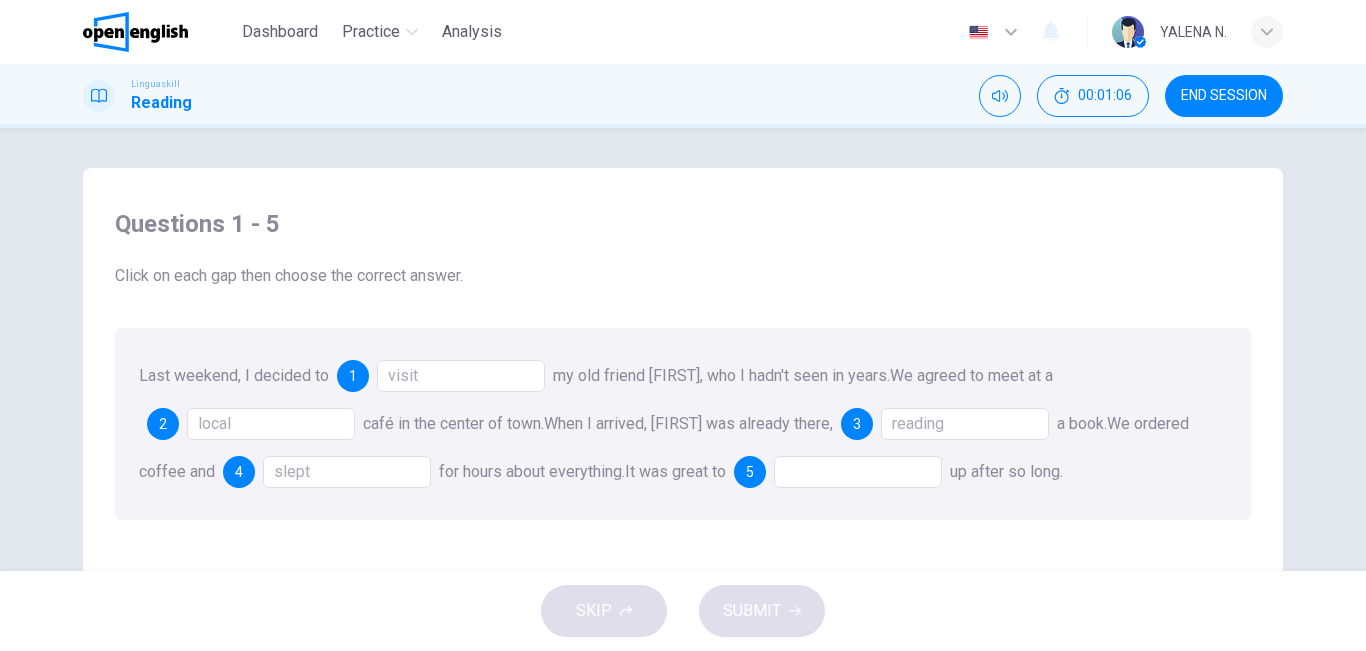 click at bounding box center [858, 472] 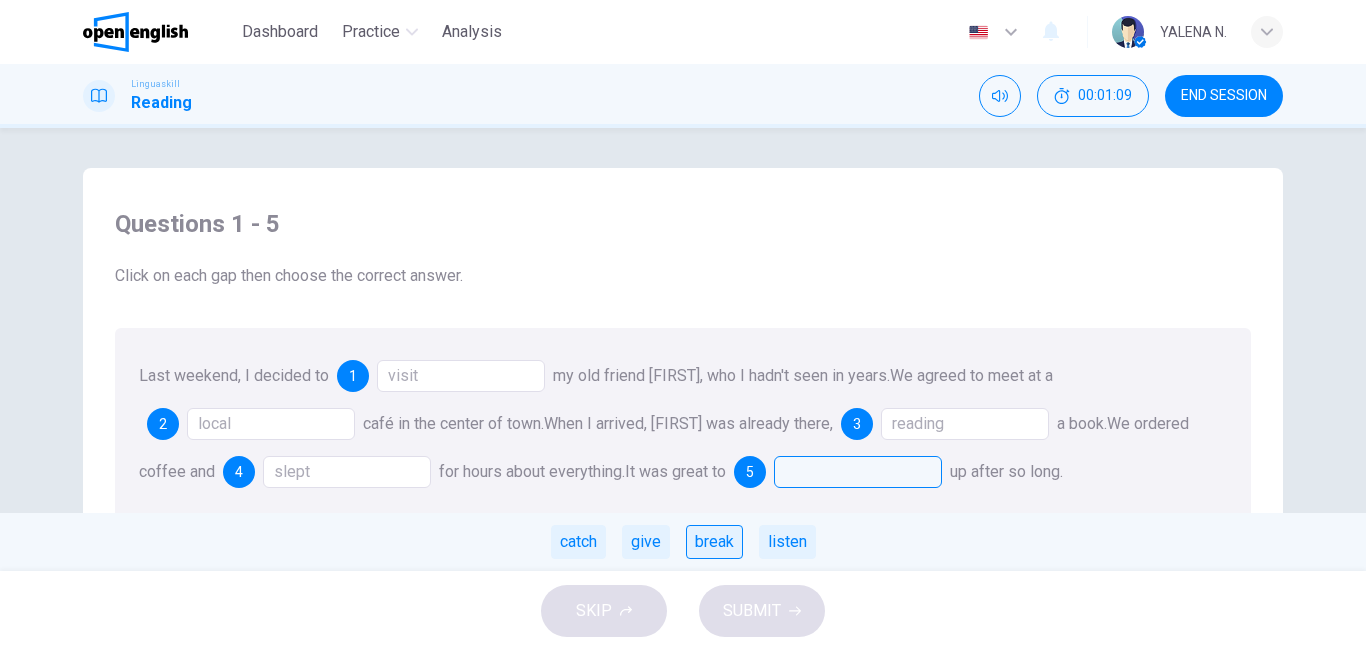 click on "break" at bounding box center [714, 542] 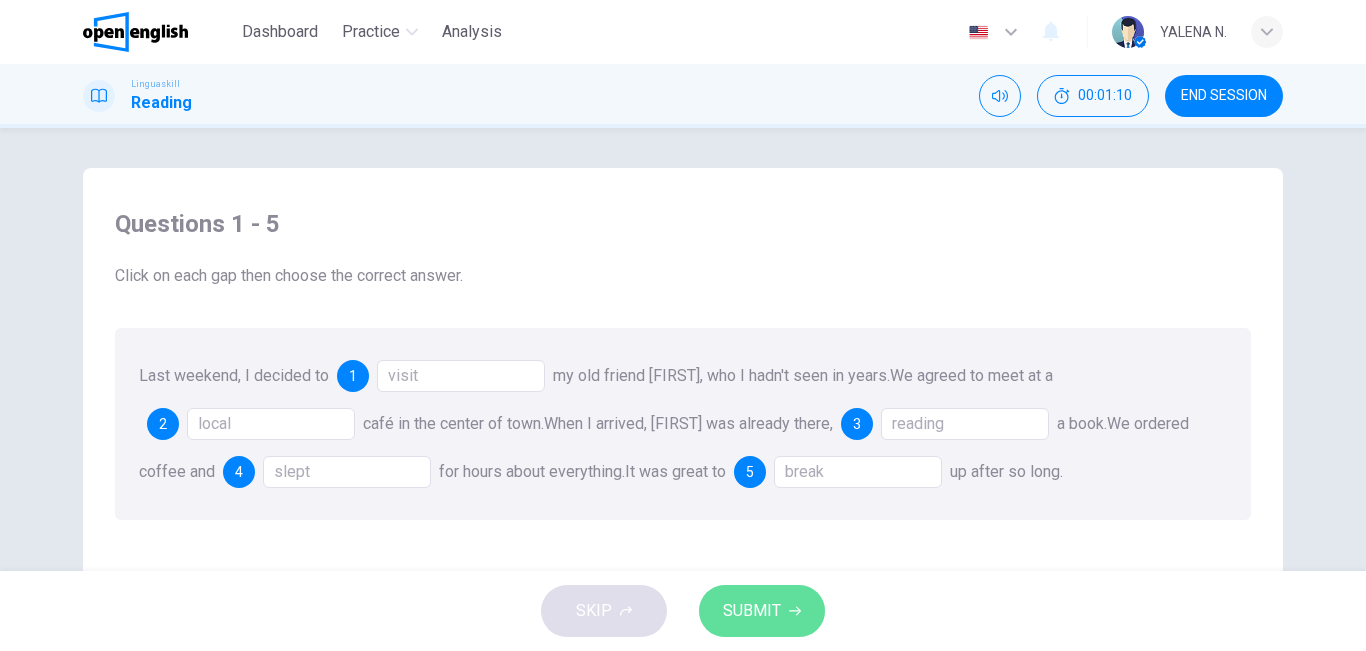 click on "SUBMIT" at bounding box center (752, 611) 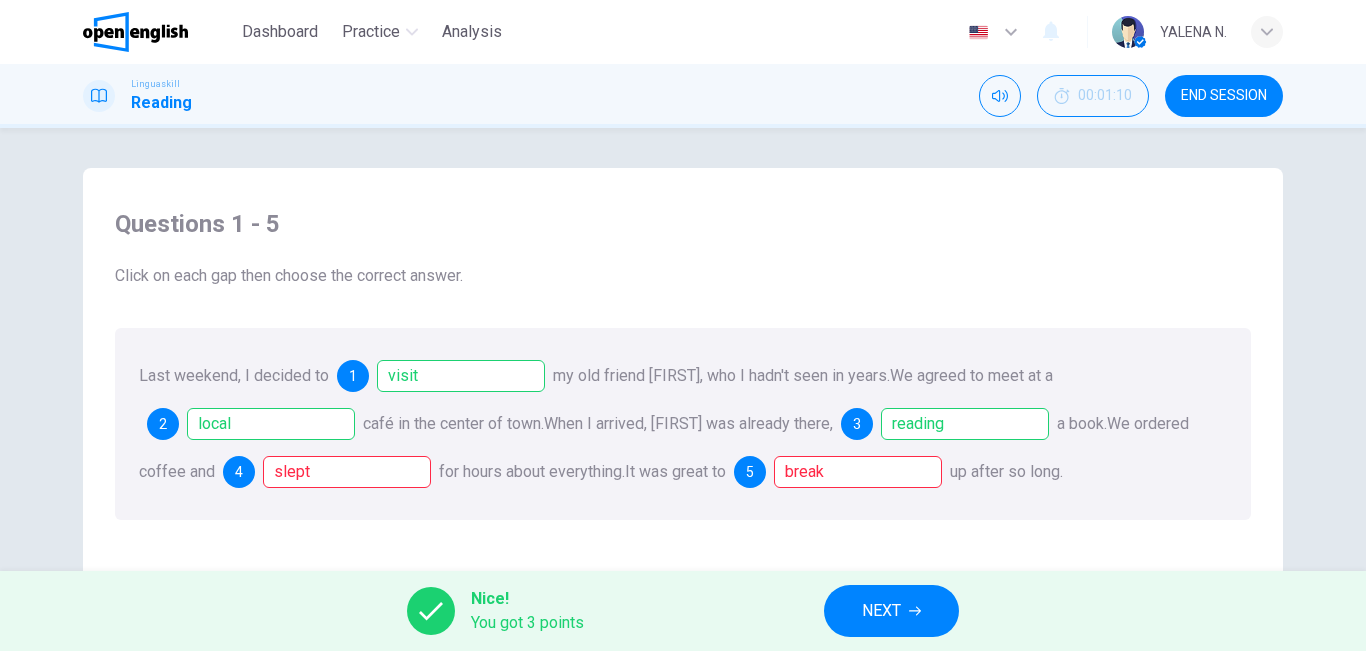 click on "NEXT" at bounding box center (891, 611) 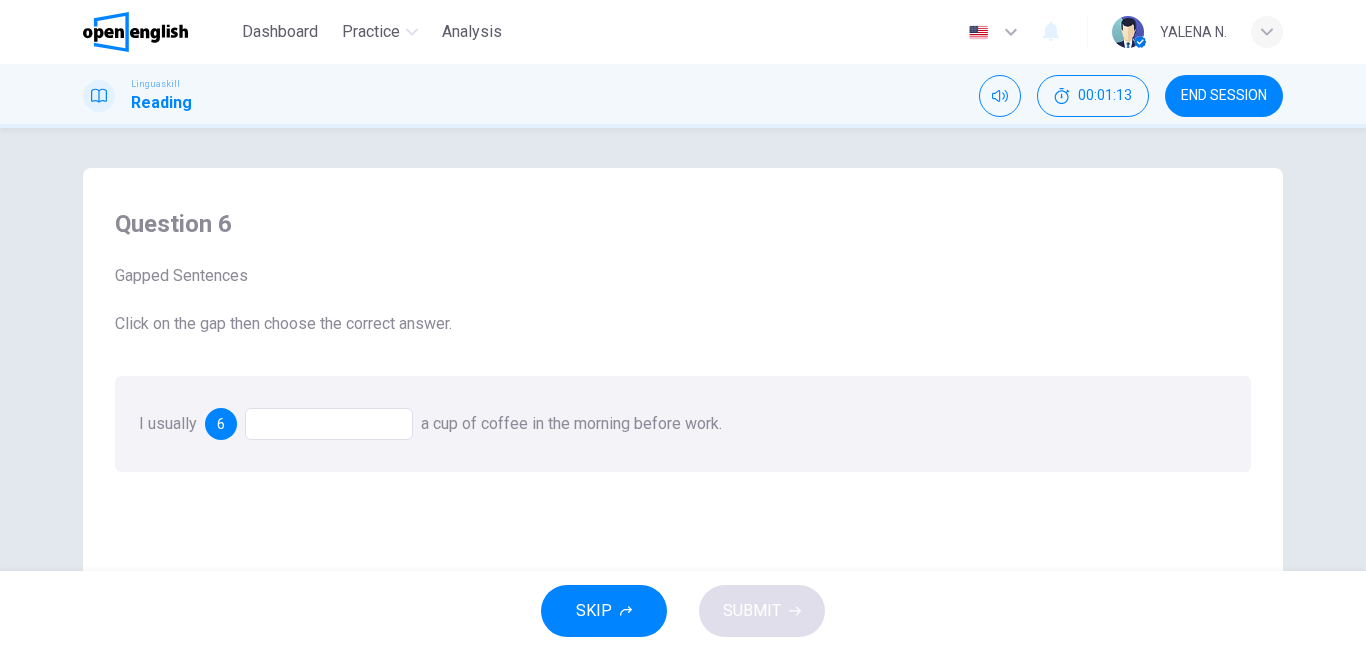 click on "I usually 6 a cup of coffee in the morning before work." at bounding box center [683, 424] 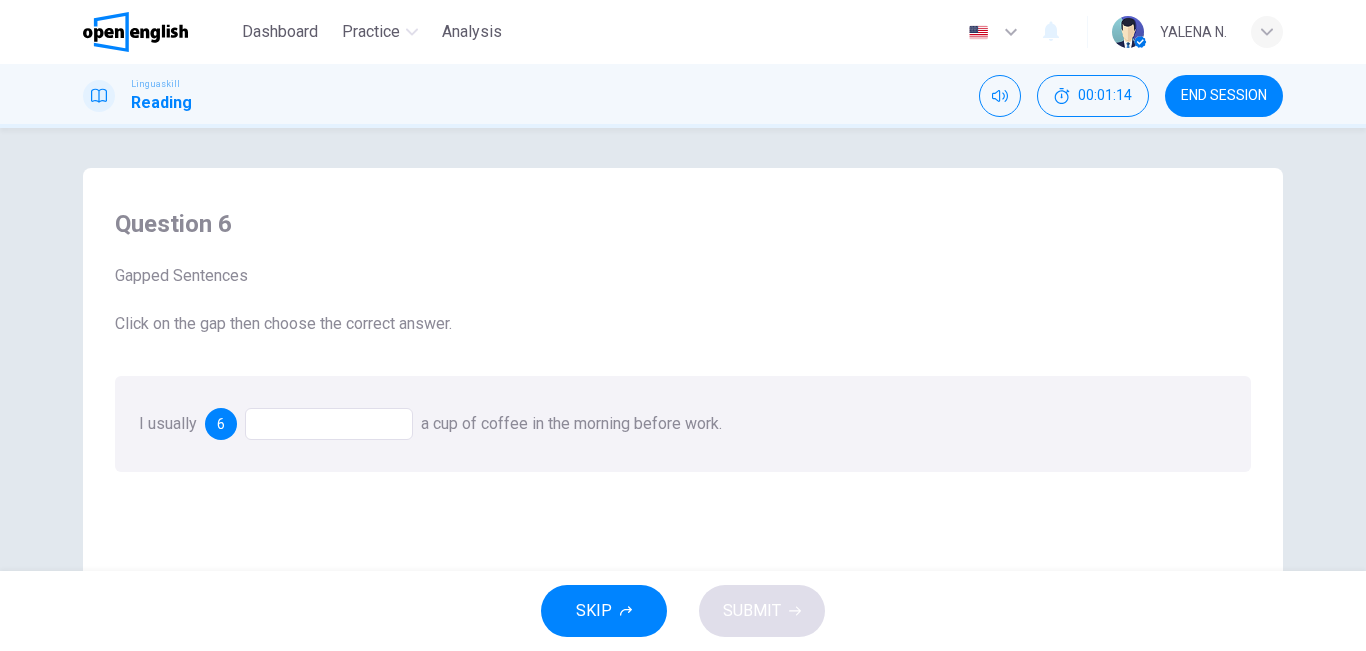 click at bounding box center [329, 424] 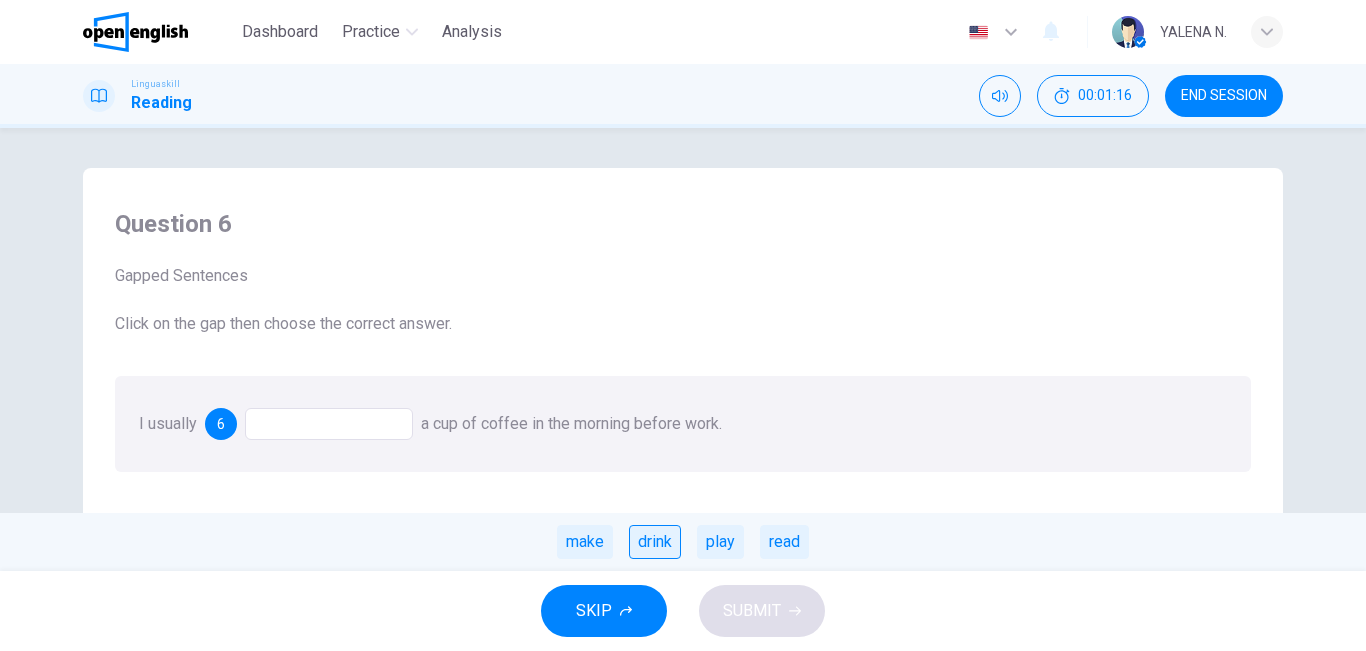click on "drink" at bounding box center (655, 542) 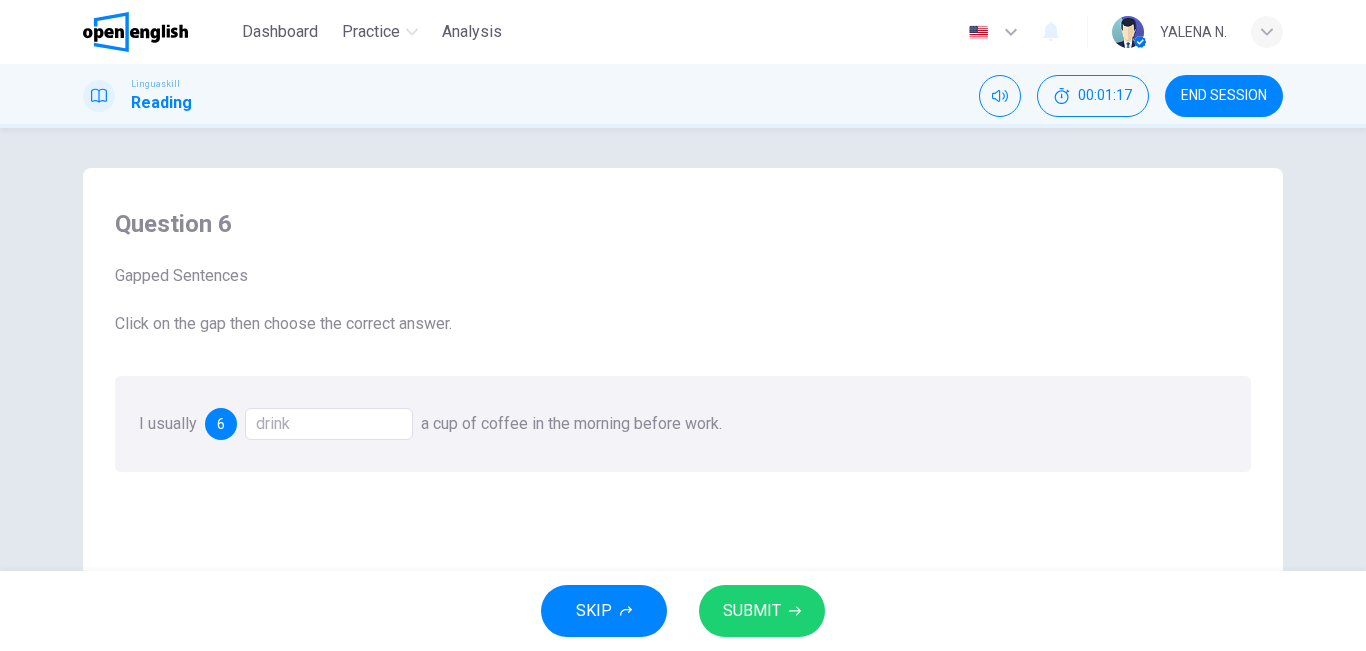 click on "SUBMIT" at bounding box center [752, 611] 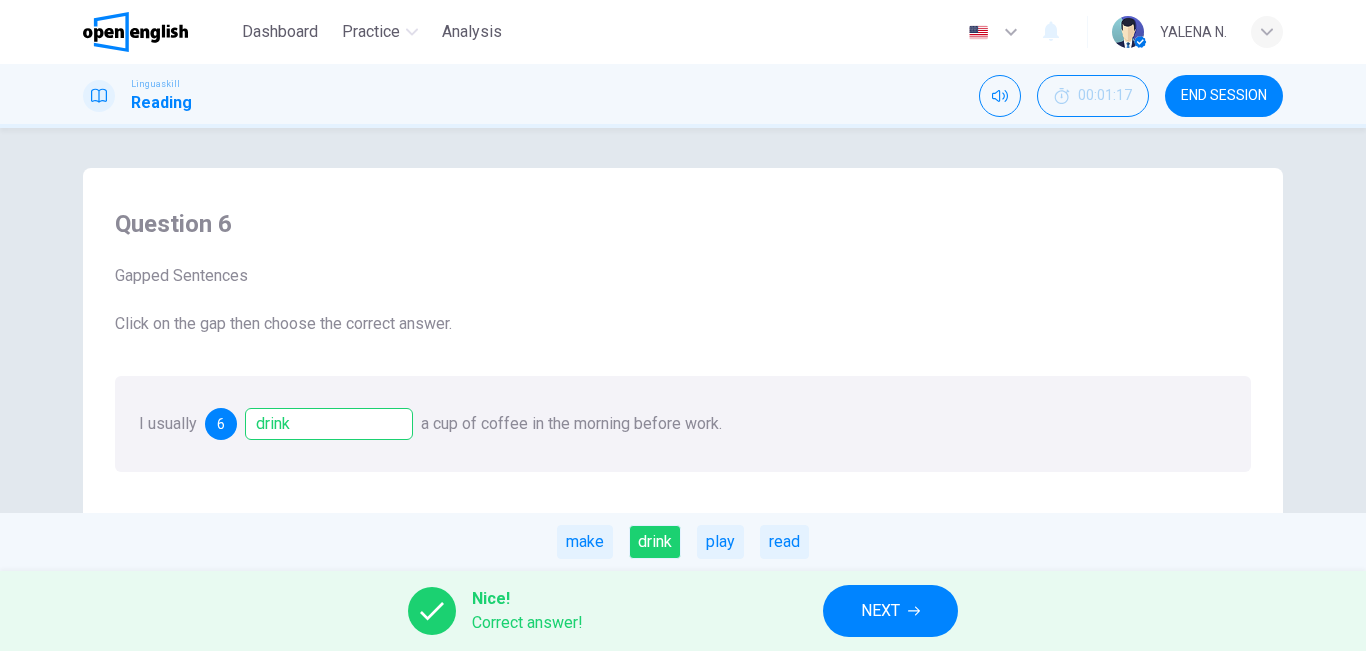 click on "NEXT" at bounding box center (880, 611) 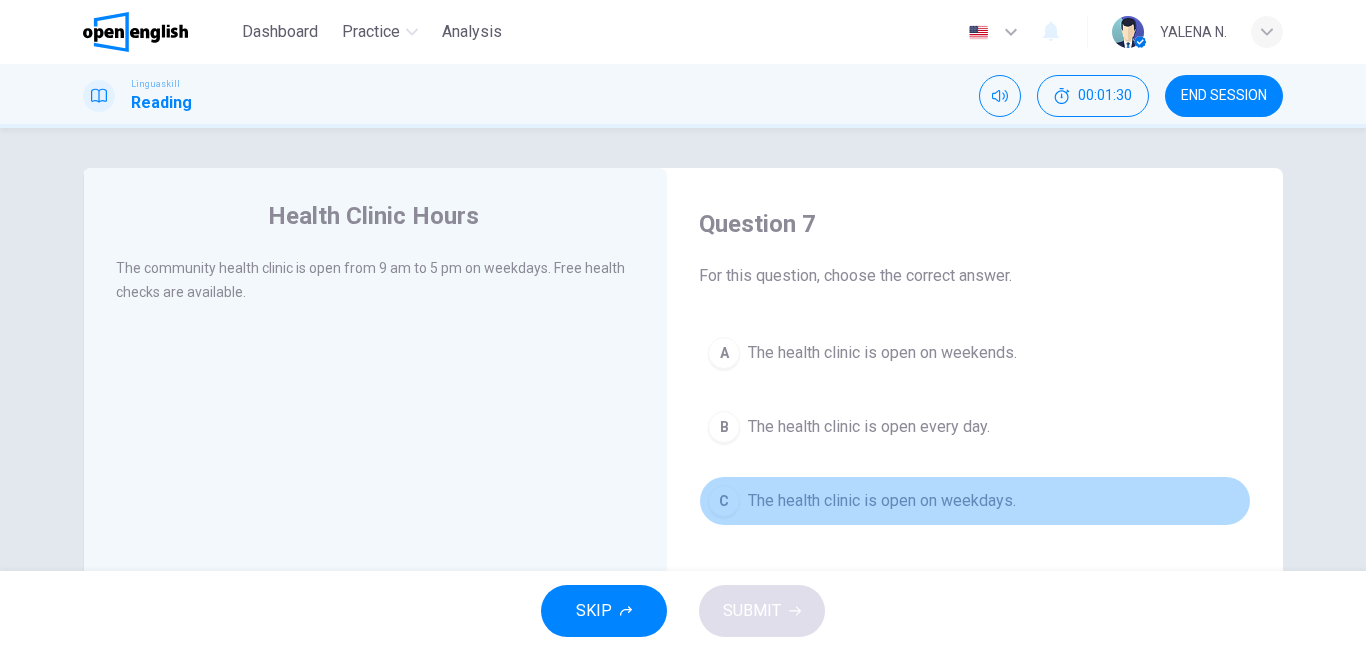 click on "The health clinic is open on weekdays." at bounding box center [882, 501] 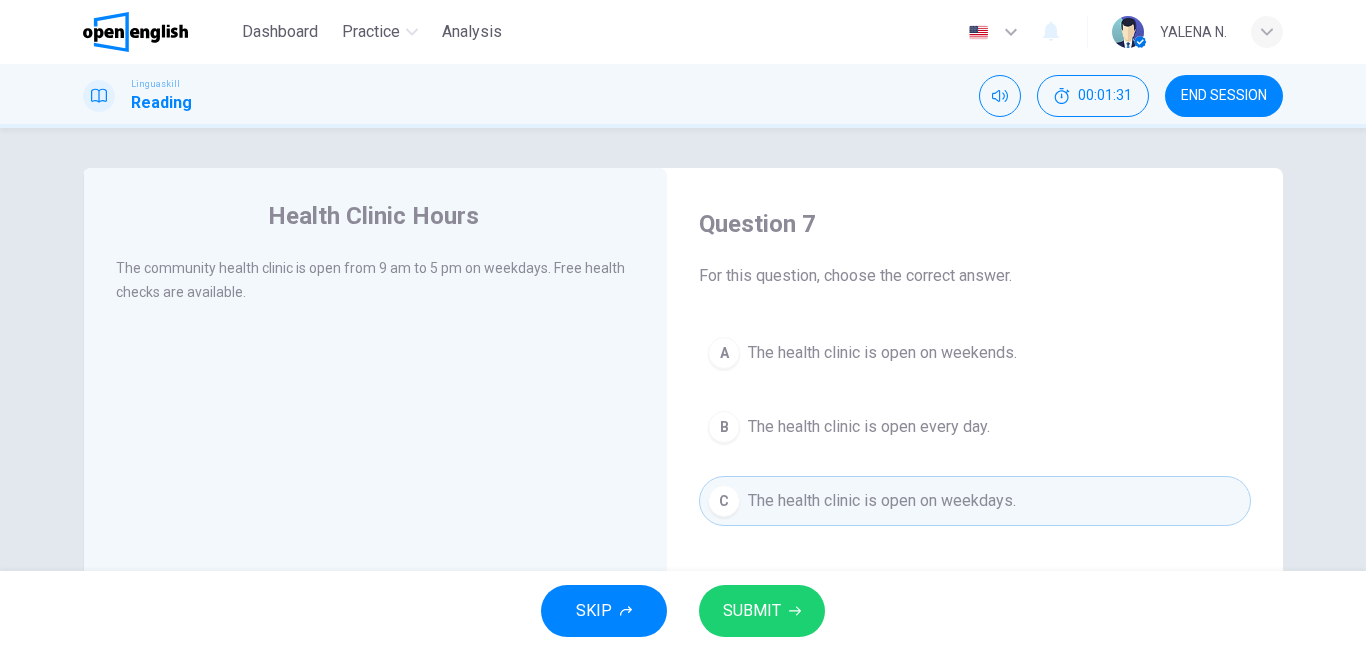 click on "SUBMIT" at bounding box center [762, 611] 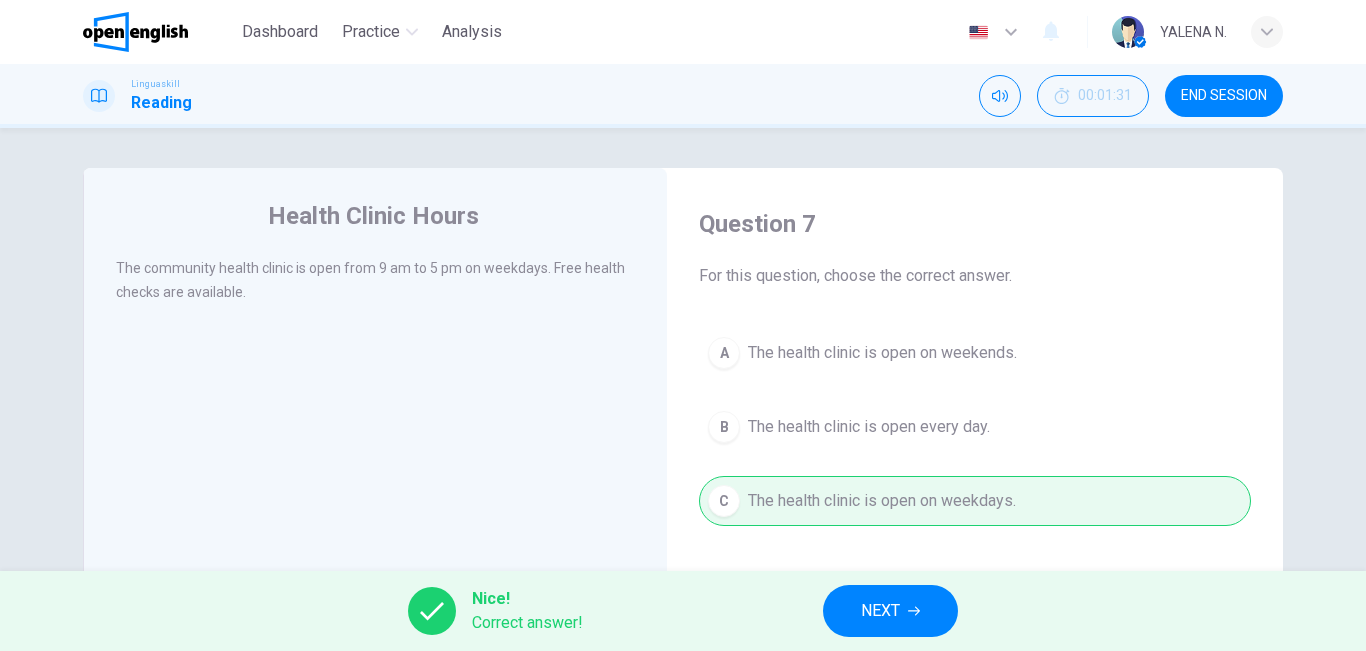 click on "NEXT" at bounding box center (890, 611) 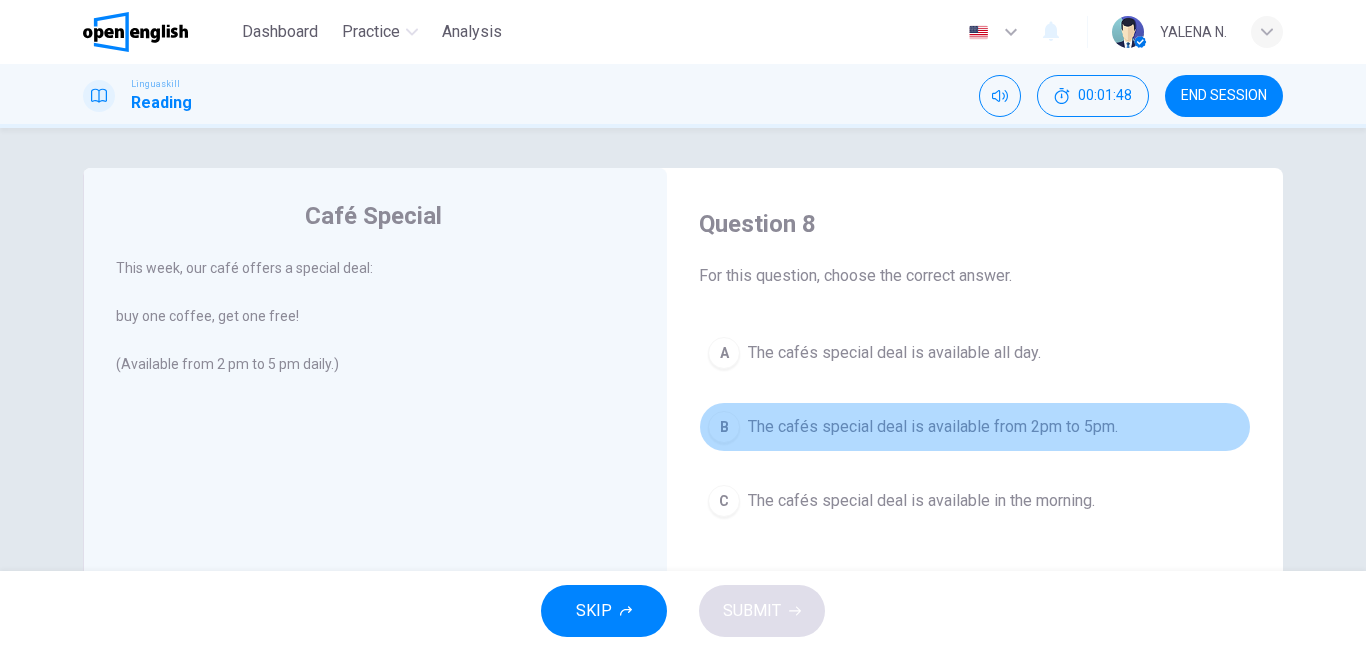 click on "The cafés special deal is available from 2pm to 5pm." at bounding box center [933, 427] 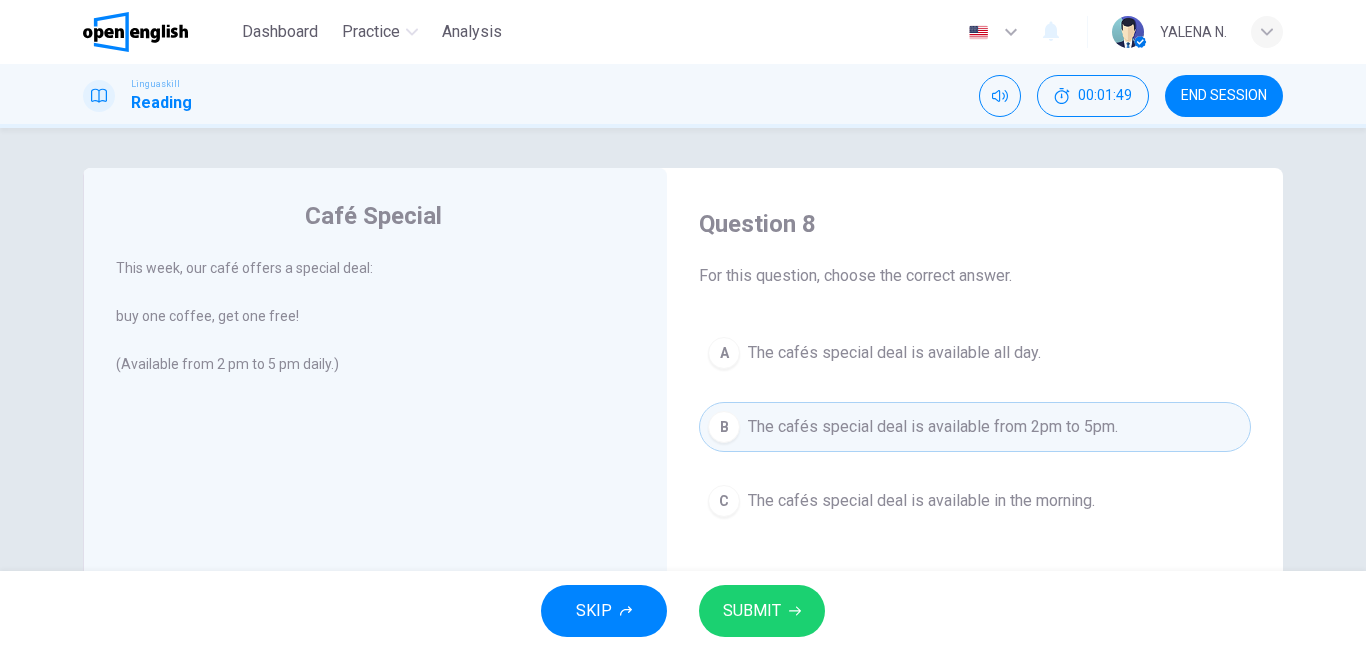 click on "SUBMIT" at bounding box center (752, 611) 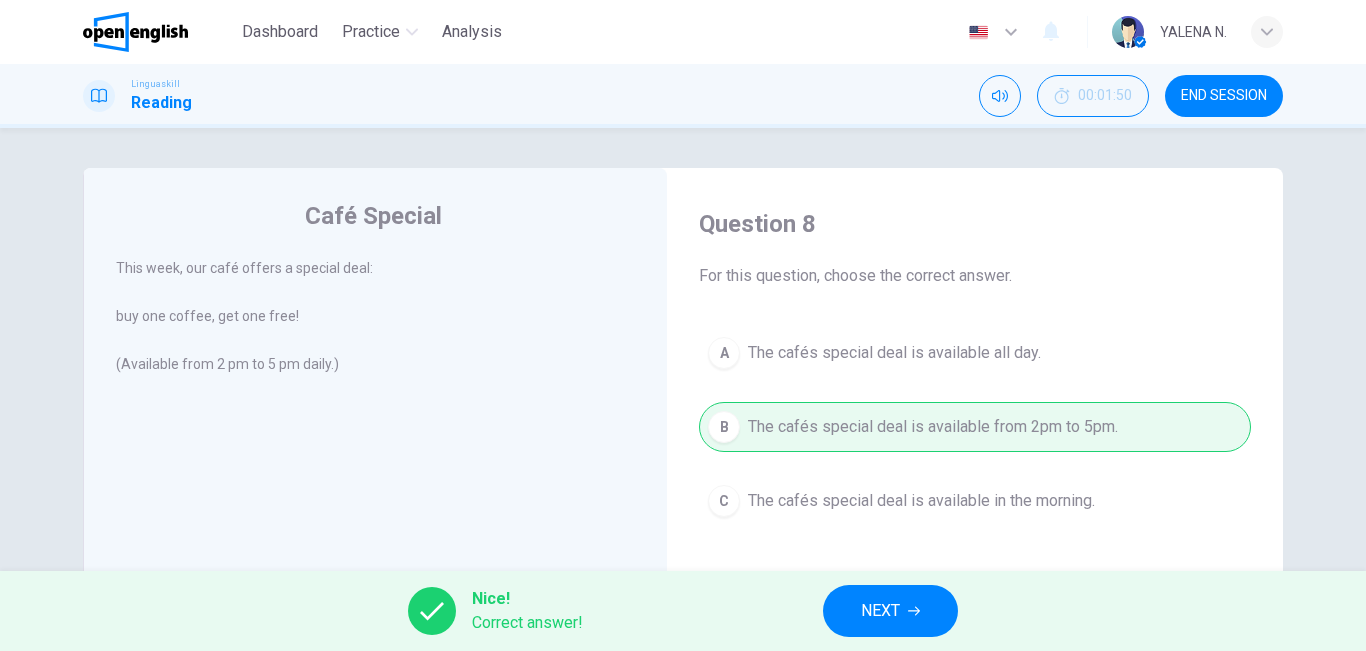 click on "NEXT" at bounding box center (890, 611) 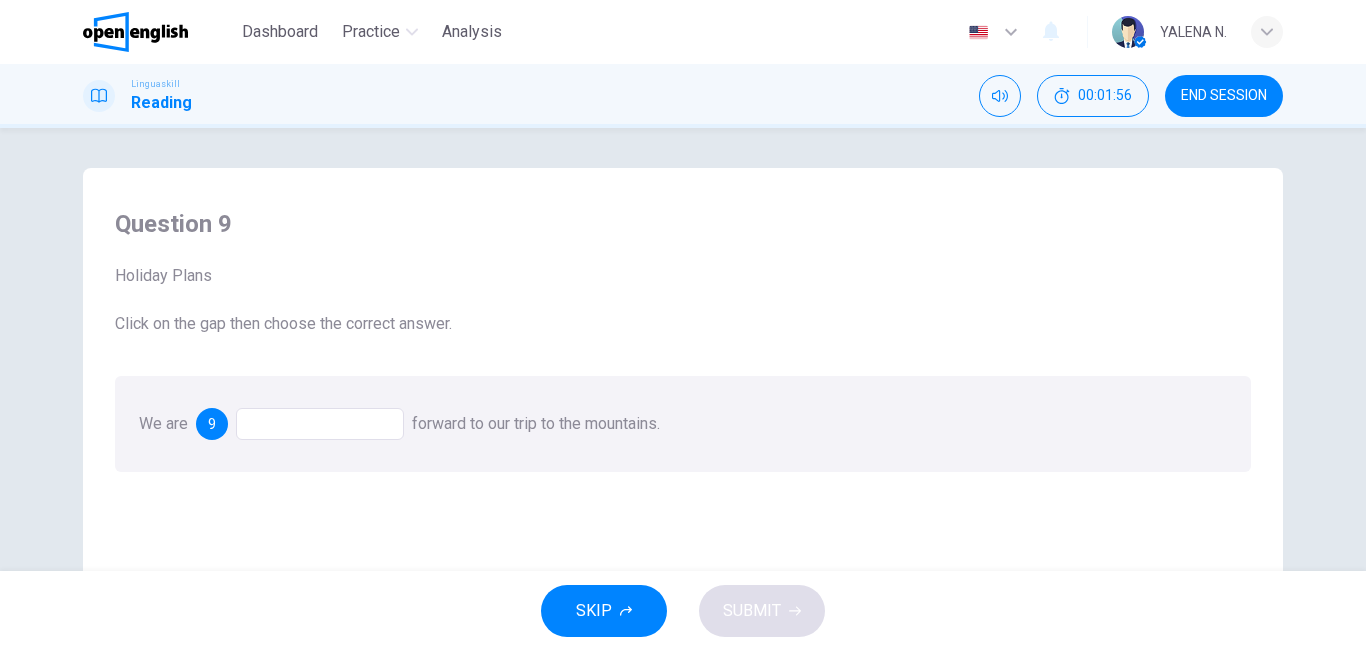 click at bounding box center (320, 424) 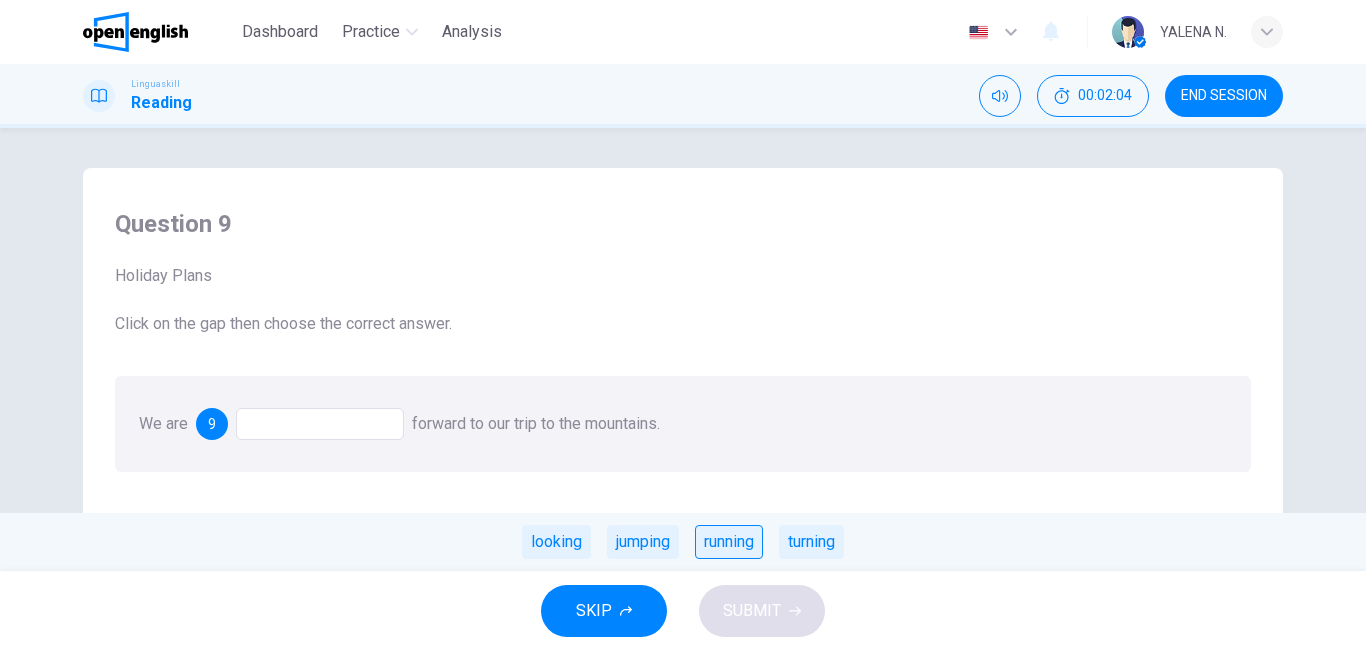 click on "running" at bounding box center [729, 542] 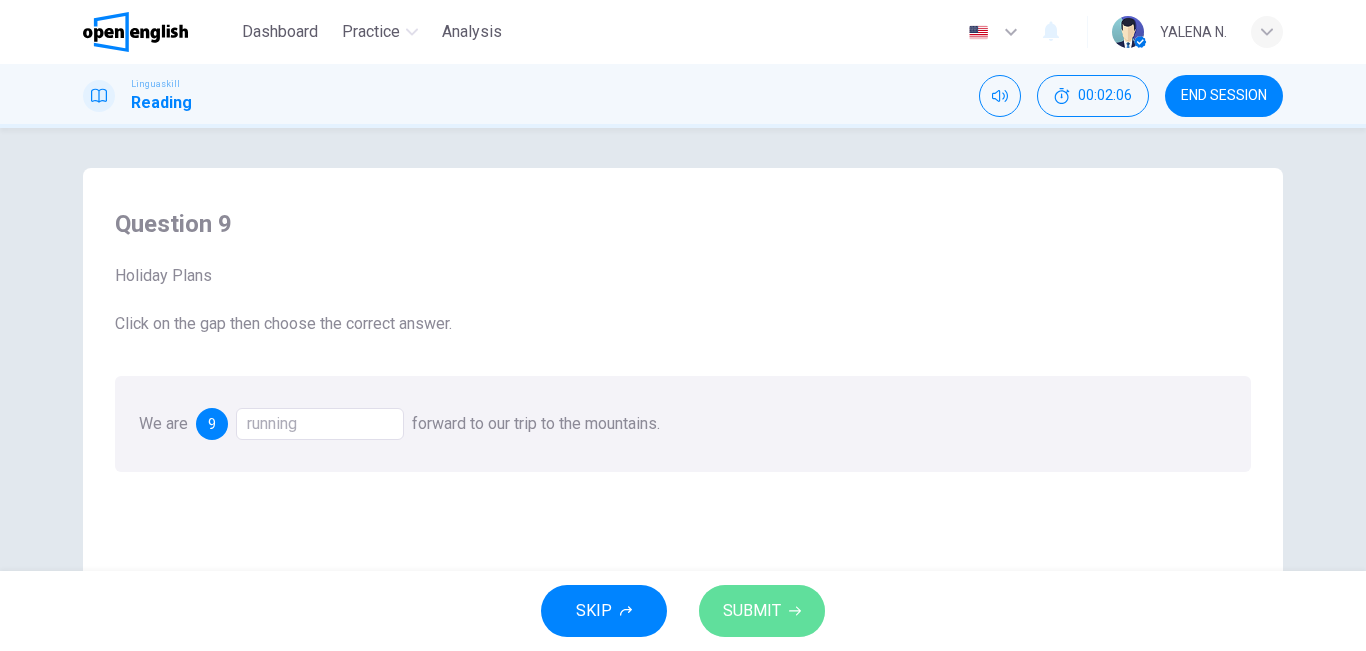 click on "SUBMIT" at bounding box center [752, 611] 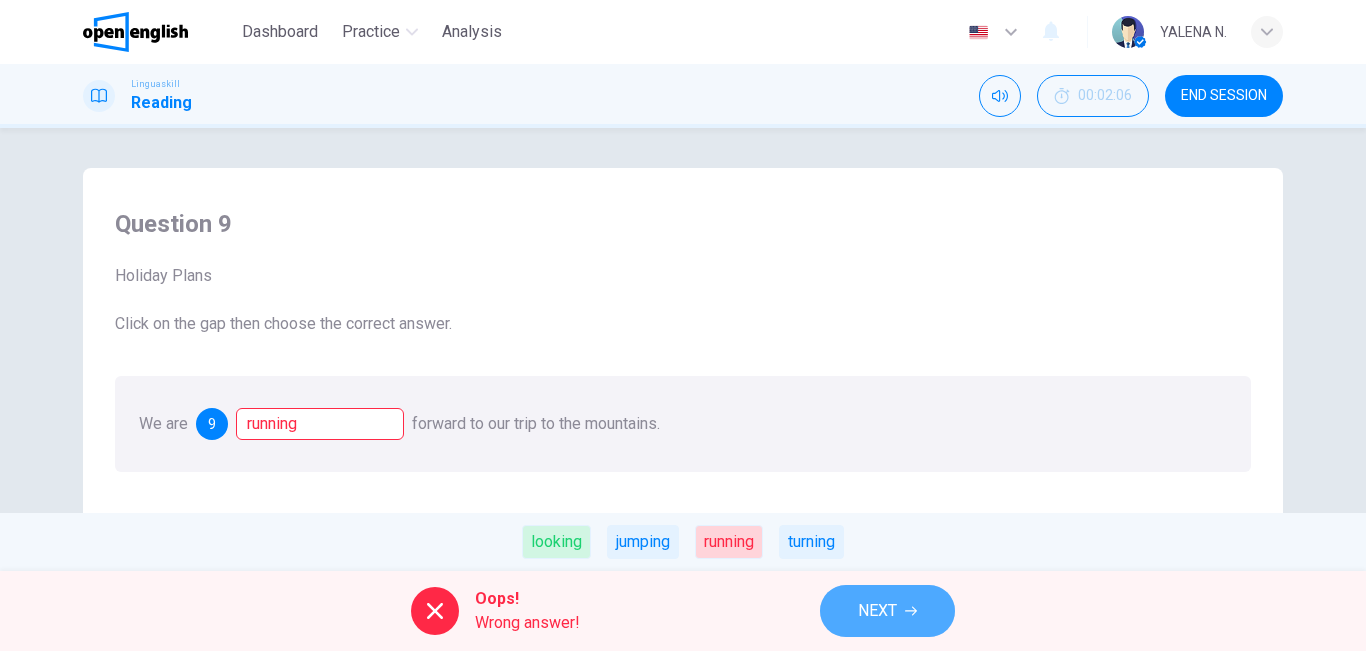 click on "NEXT" at bounding box center [877, 611] 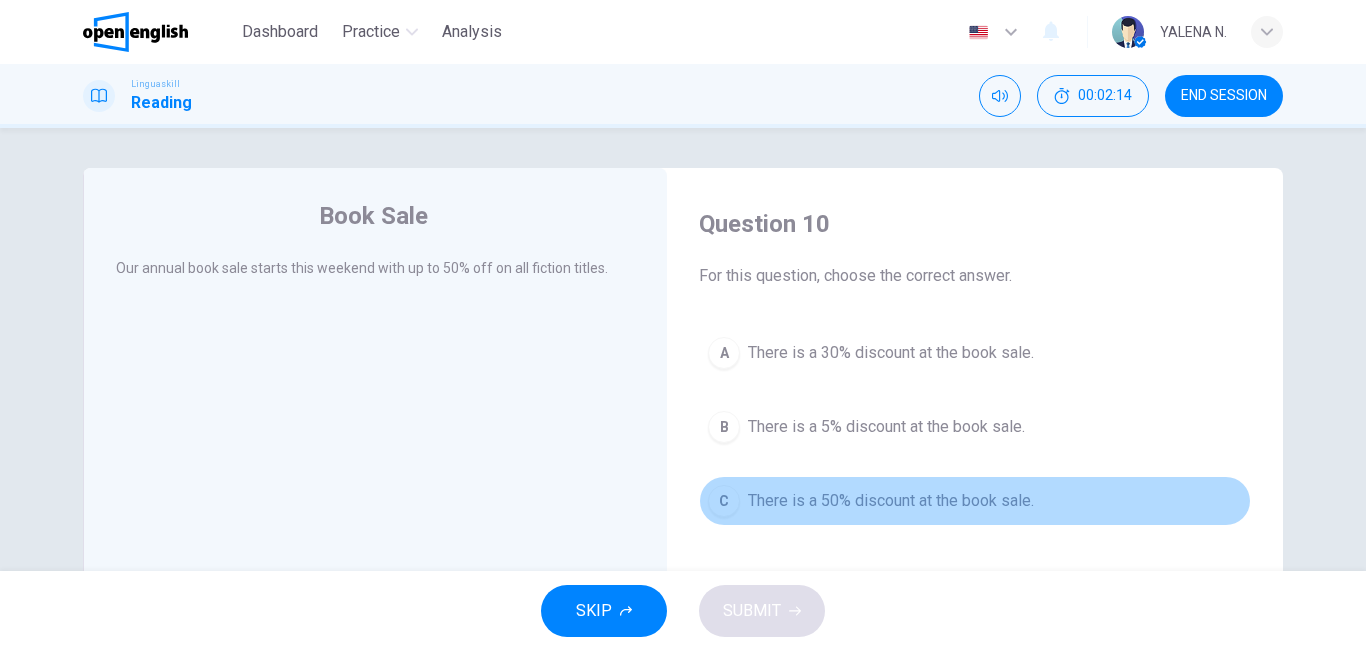 click on "There is a 50% discount at the book sale." at bounding box center (891, 501) 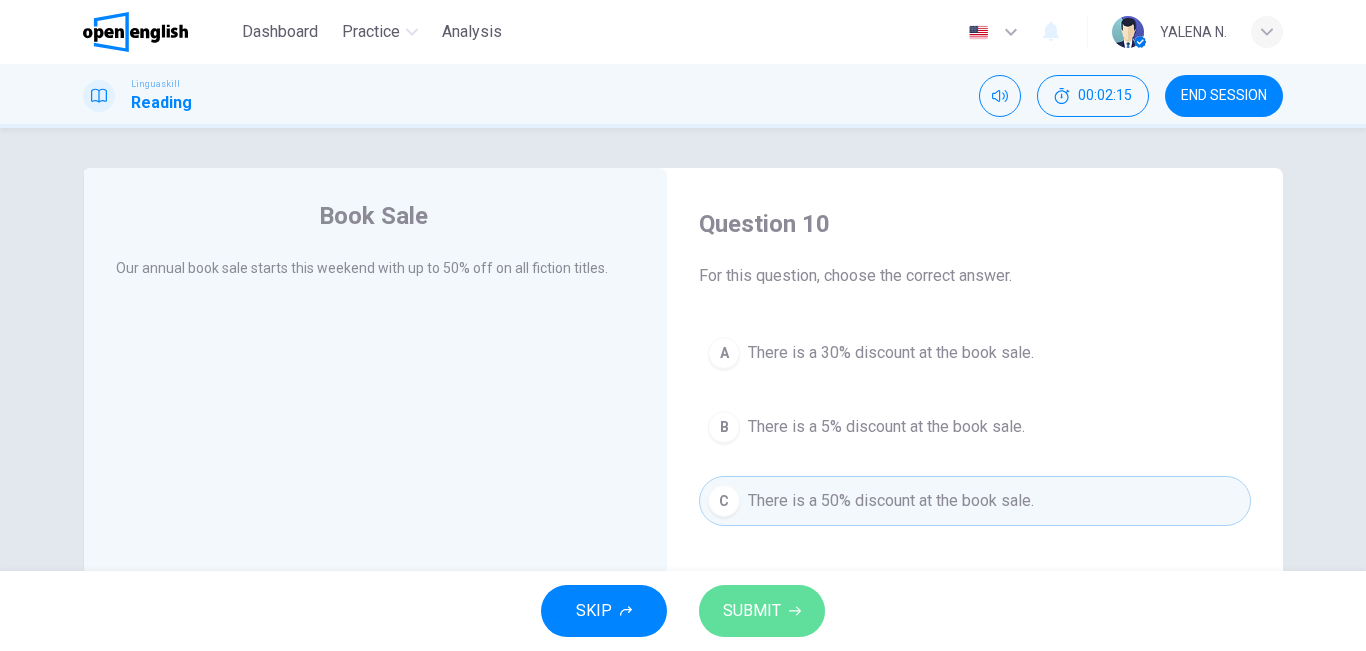 click on "SUBMIT" at bounding box center (752, 611) 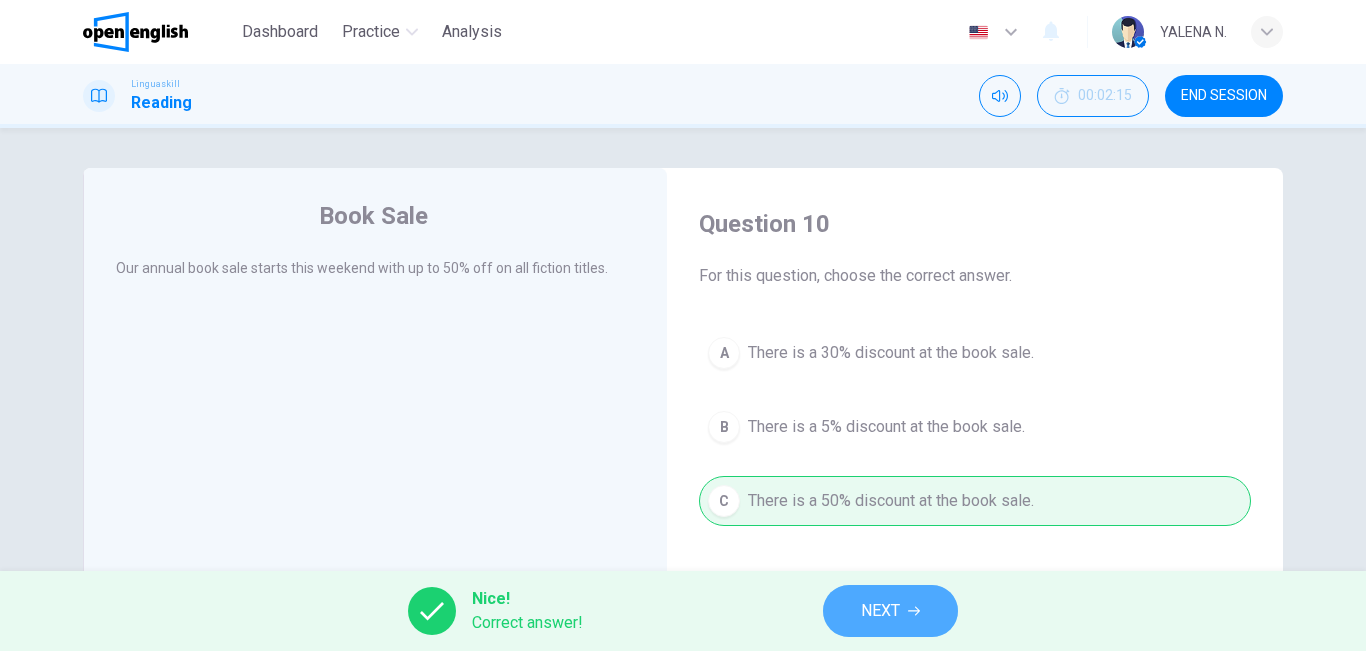 click on "NEXT" at bounding box center [890, 611] 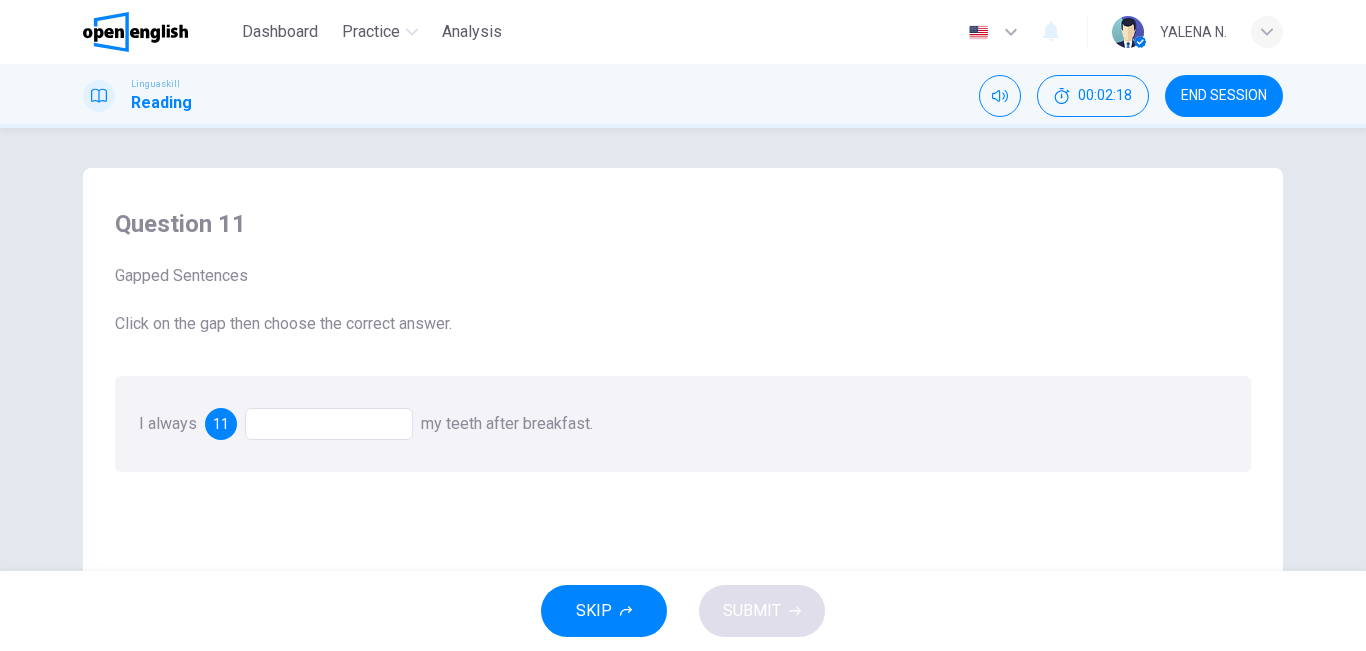click on "I always 11 my teeth after breakfast." at bounding box center (683, 424) 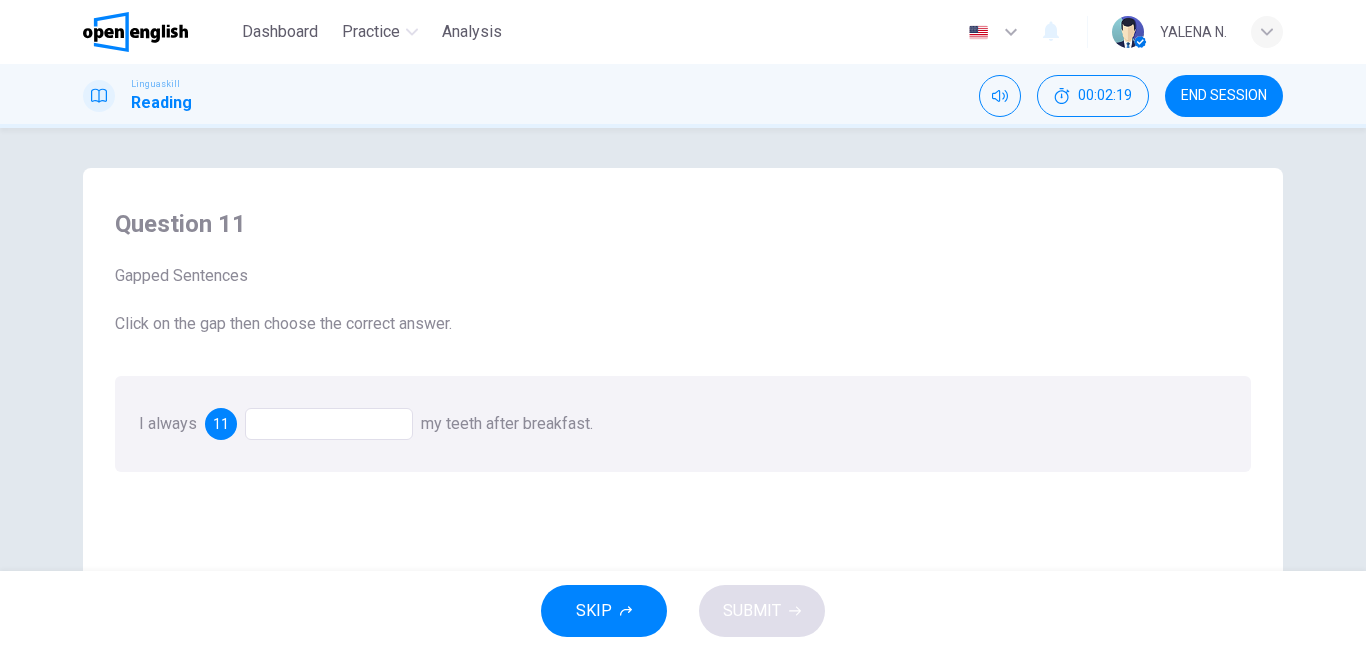 click at bounding box center [329, 424] 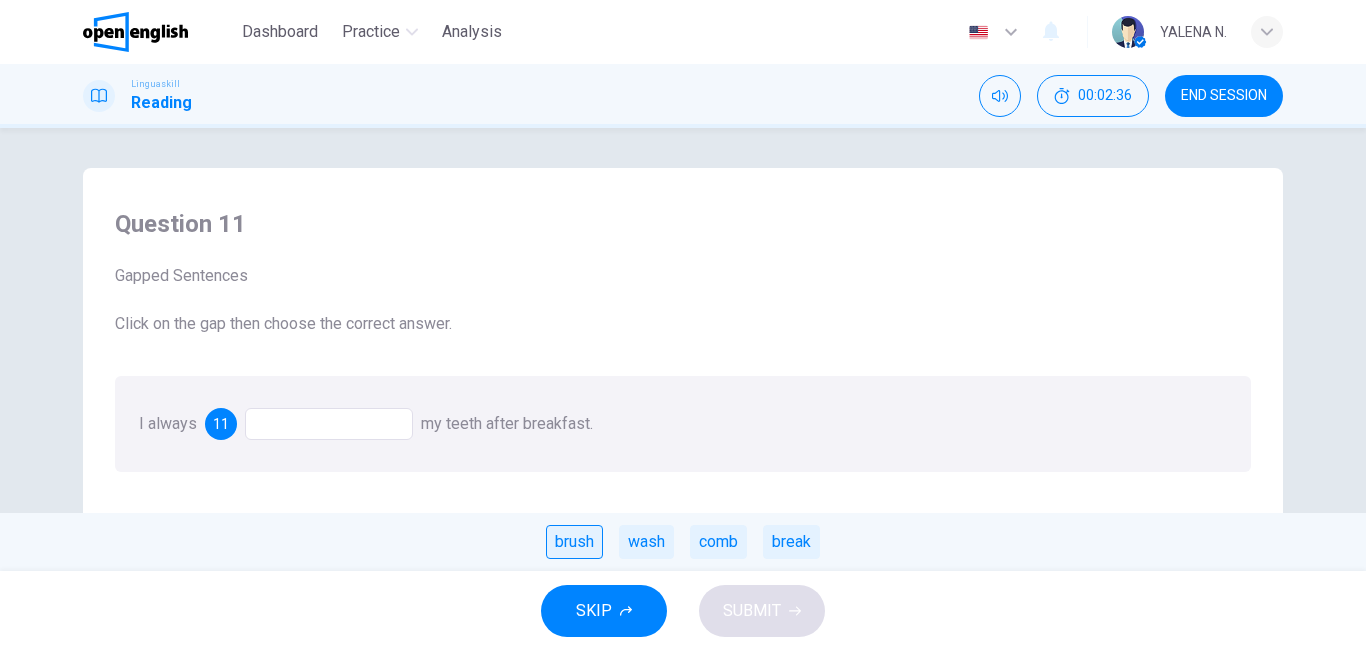 click on "brush" at bounding box center (574, 542) 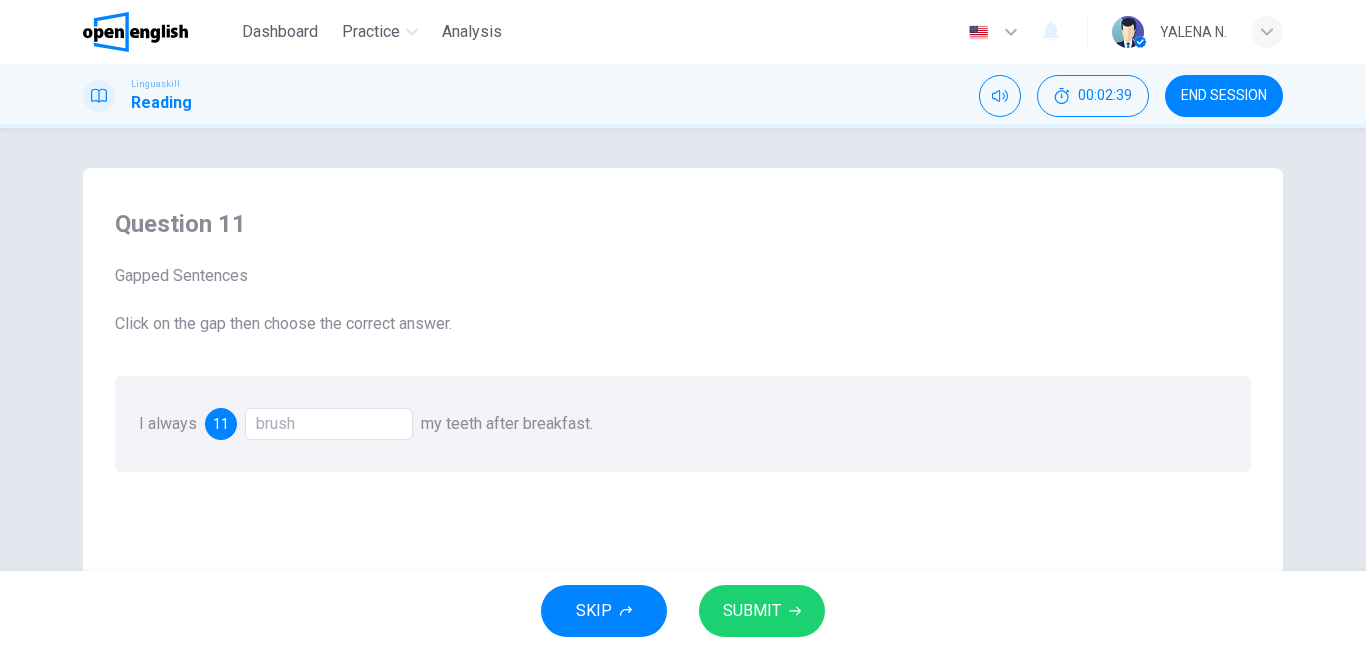 click on "brush" at bounding box center [329, 424] 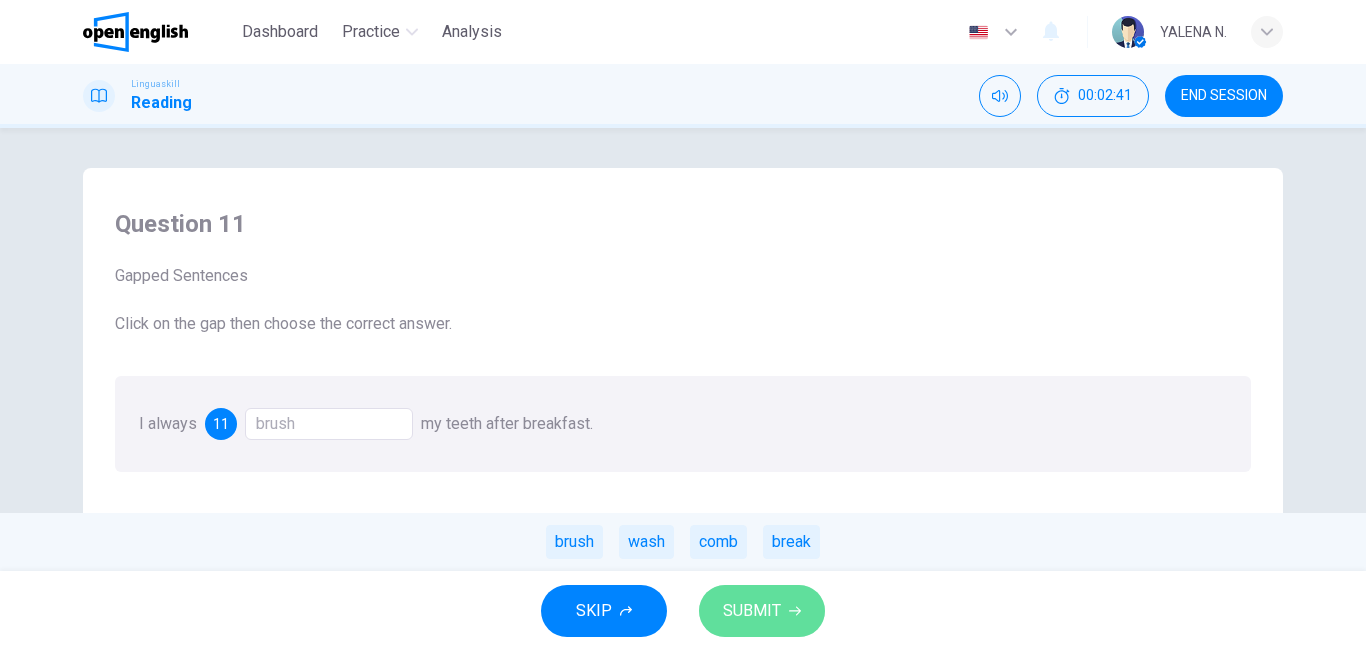 click on "SUBMIT" at bounding box center [752, 611] 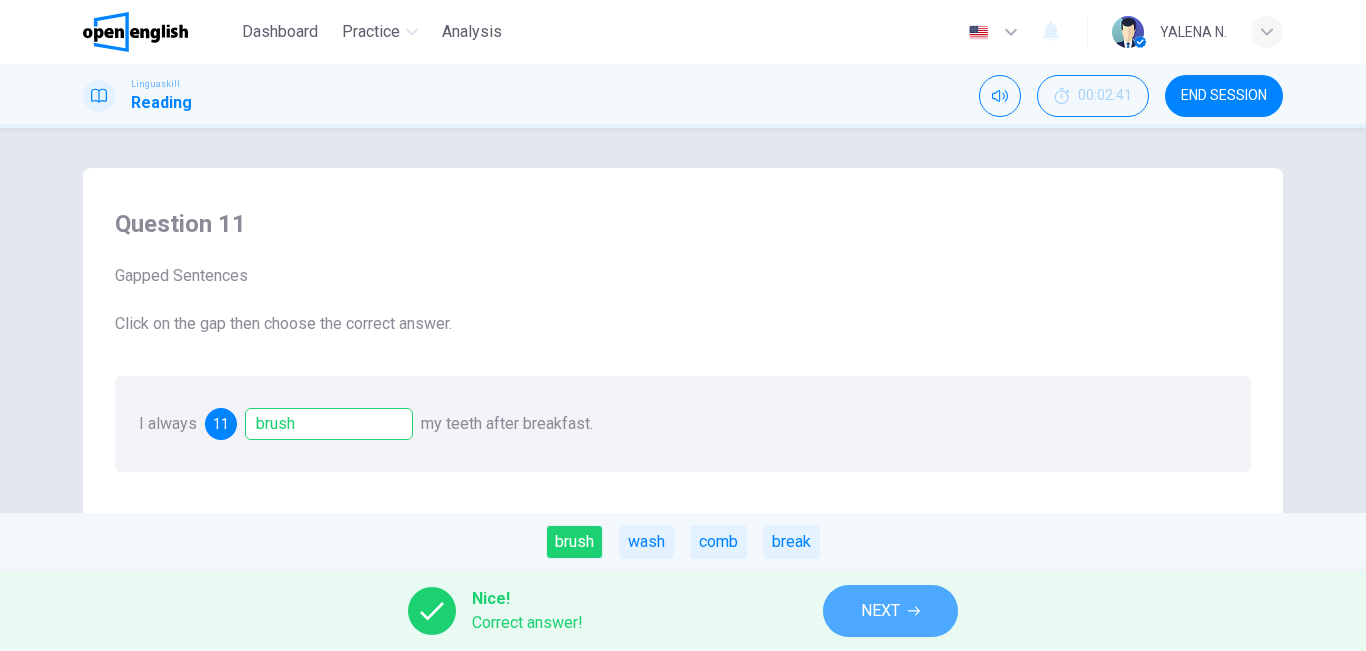 click on "NEXT" at bounding box center (890, 611) 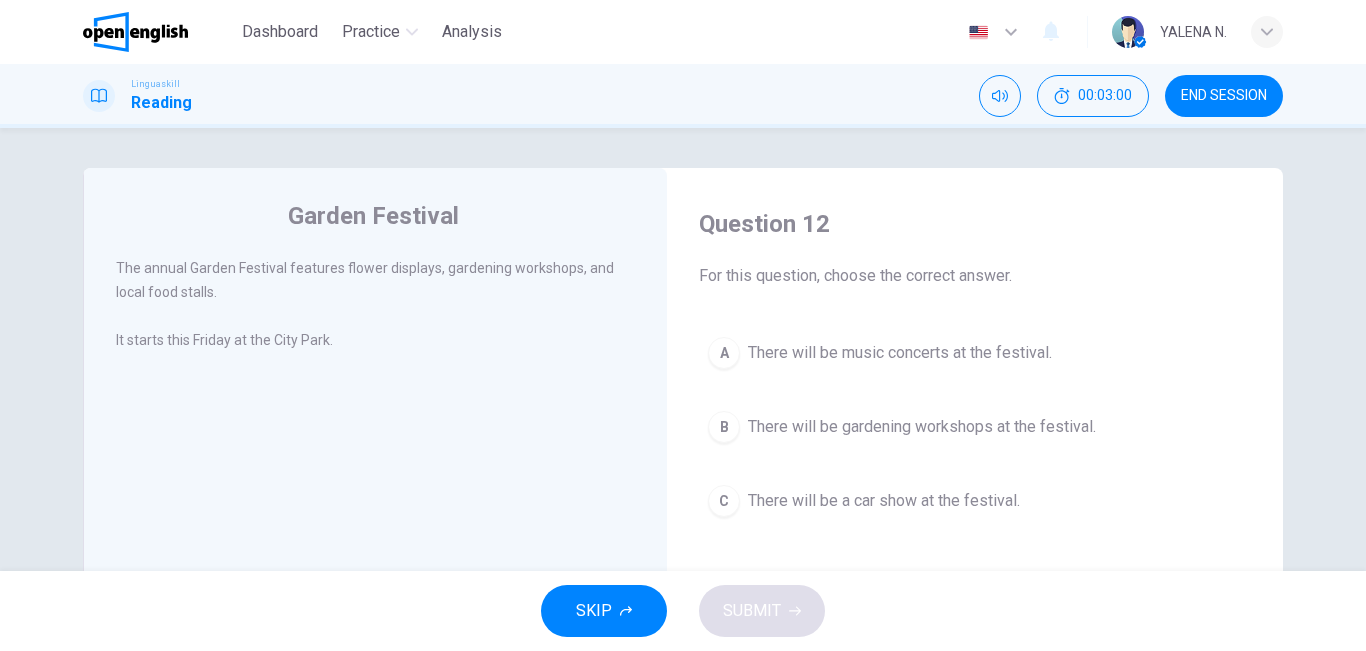 click on "There will be a car show at the festival." at bounding box center (884, 501) 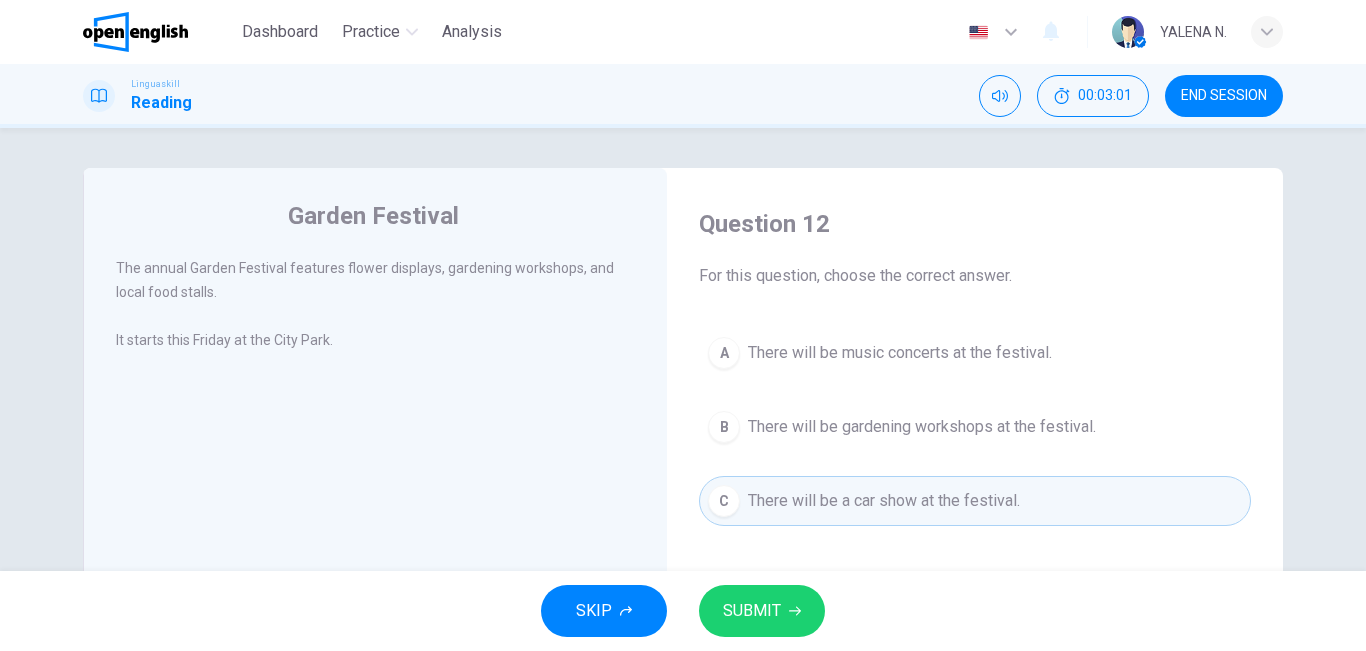 click on "SUBMIT" at bounding box center [752, 611] 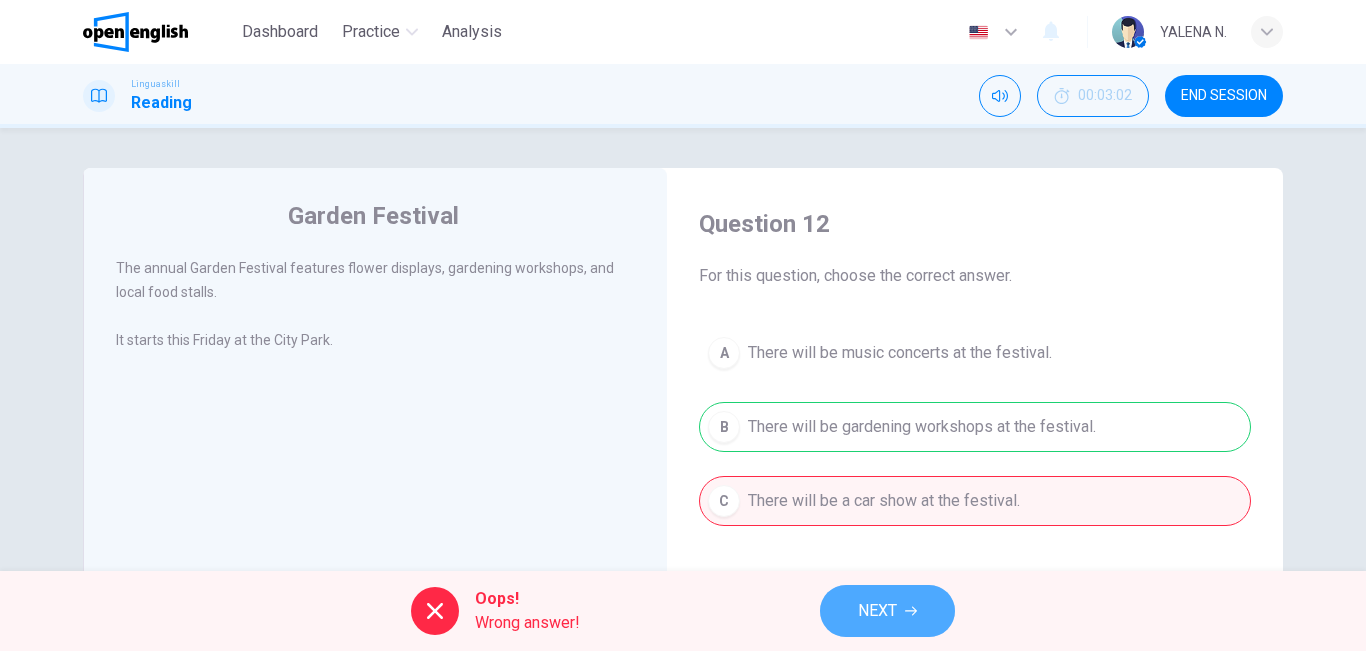 click on "NEXT" at bounding box center (887, 611) 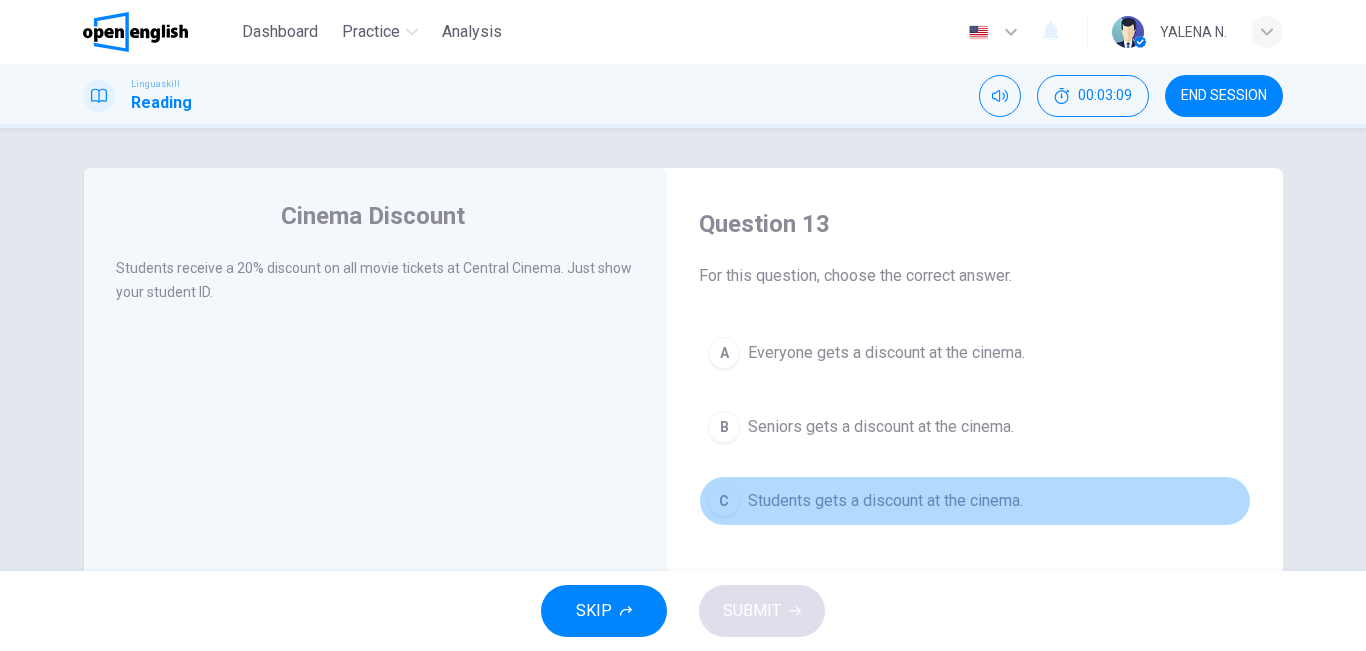 click on "C Students gets a discount at the cinema." at bounding box center (975, 501) 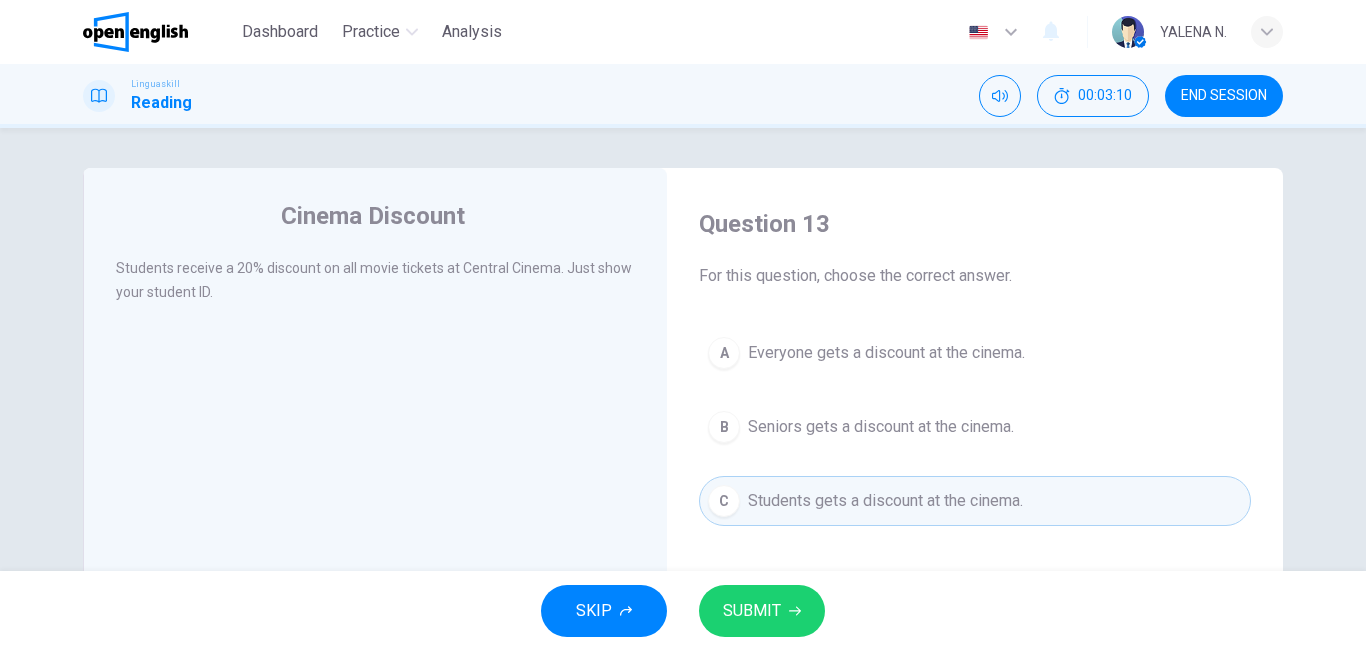click on "SUBMIT" at bounding box center (762, 611) 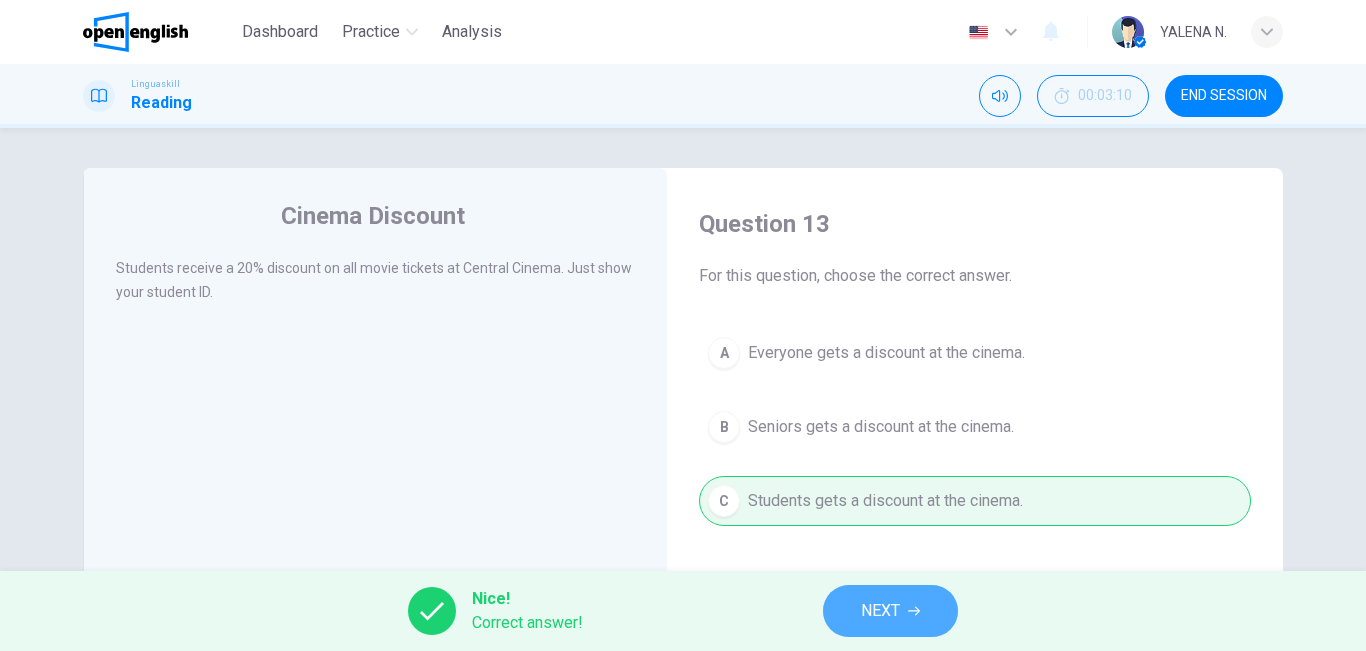click on "NEXT" at bounding box center (890, 611) 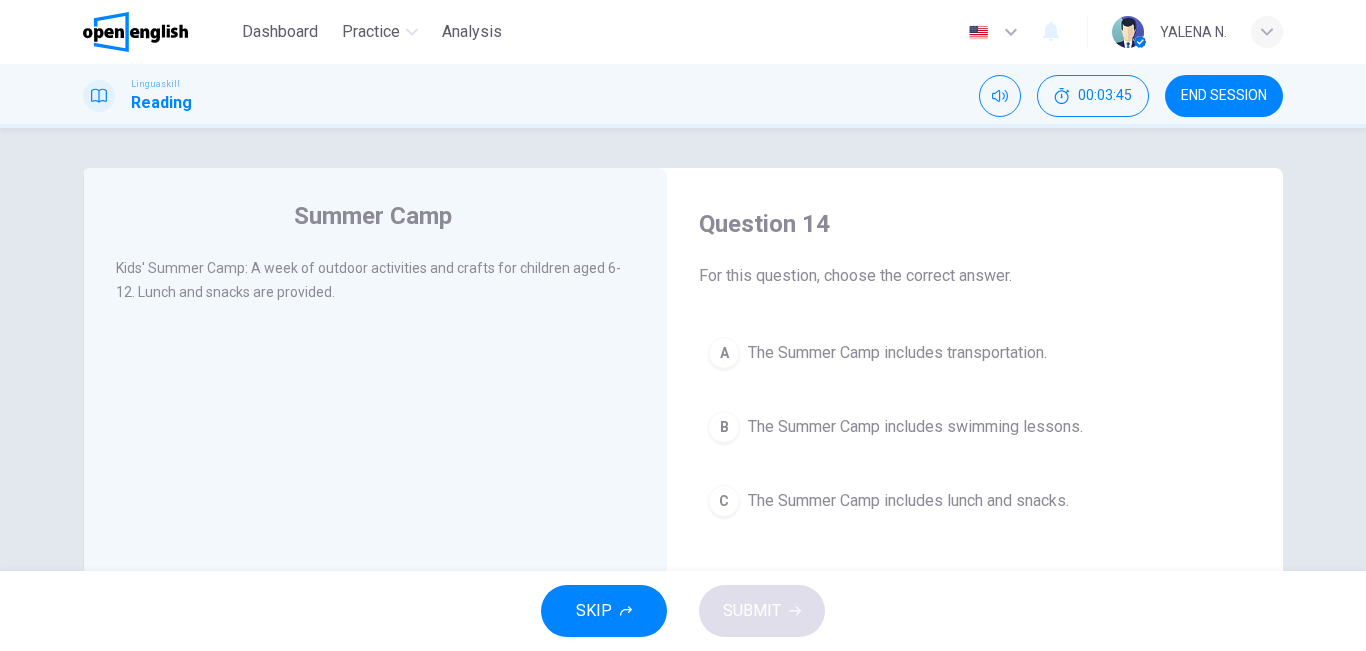 click on "C The Summer Camp includes lunch and snacks." at bounding box center (975, 501) 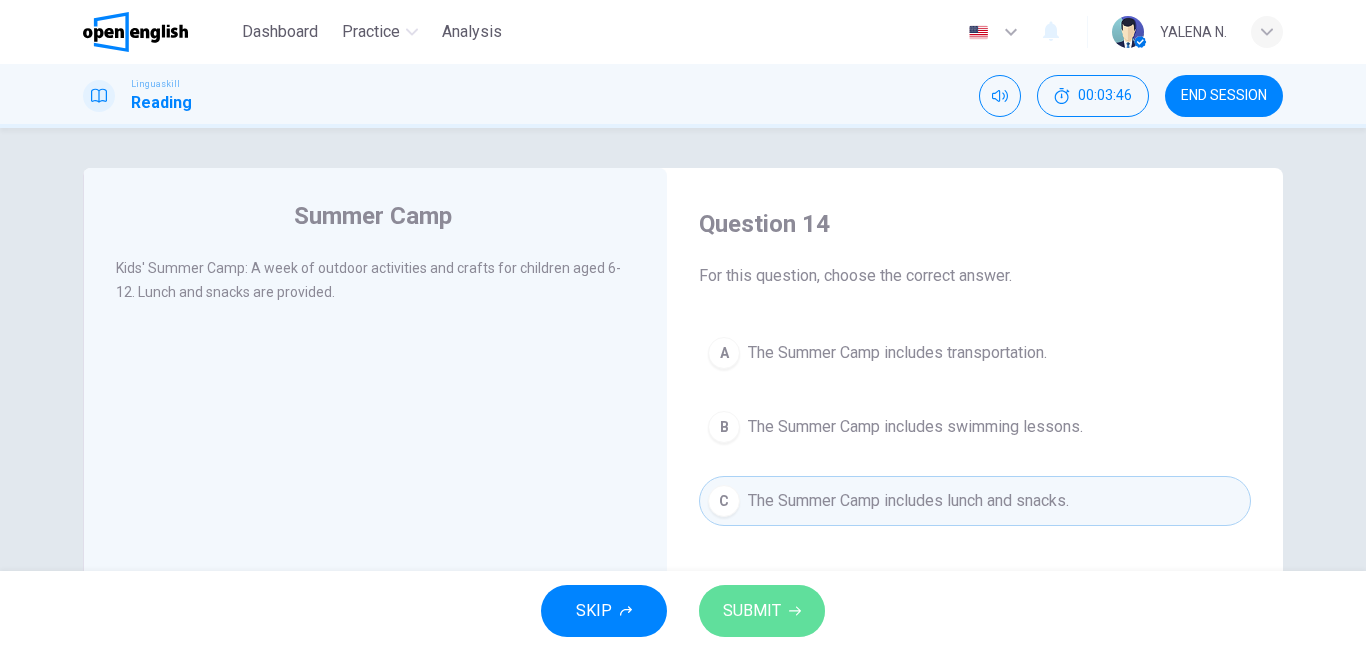 click on "SUBMIT" at bounding box center (762, 611) 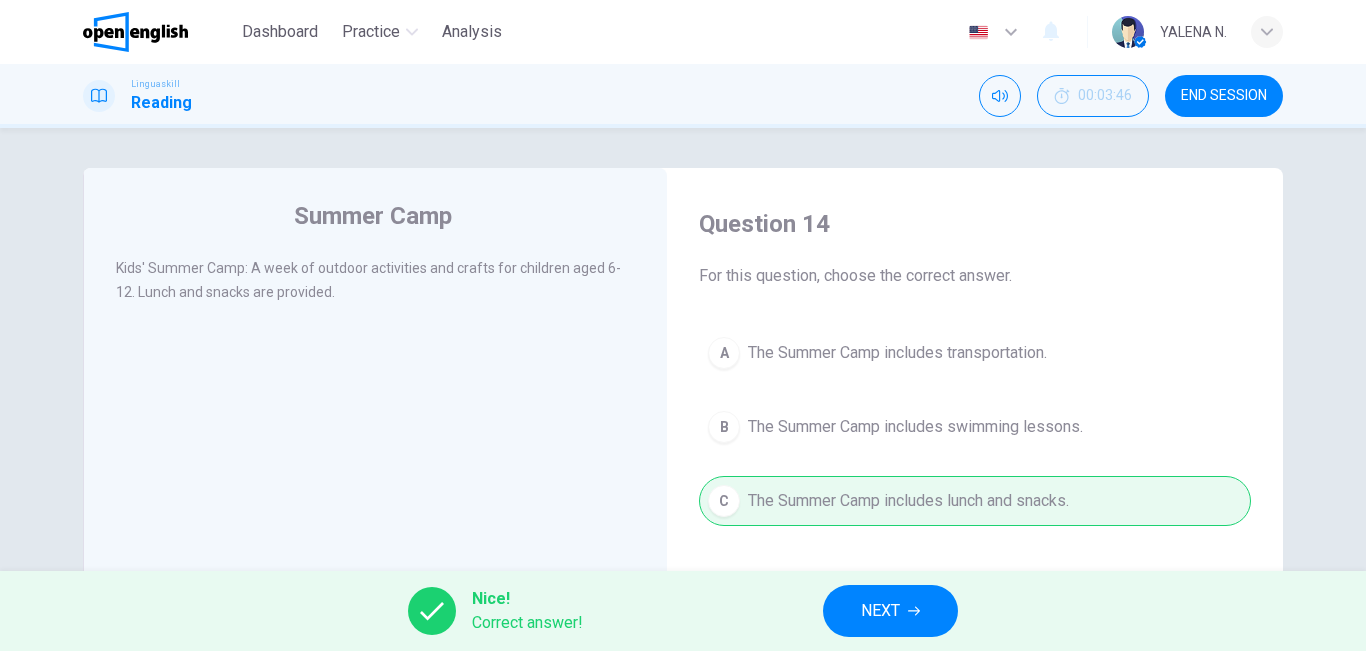click on "NEXT" at bounding box center [890, 611] 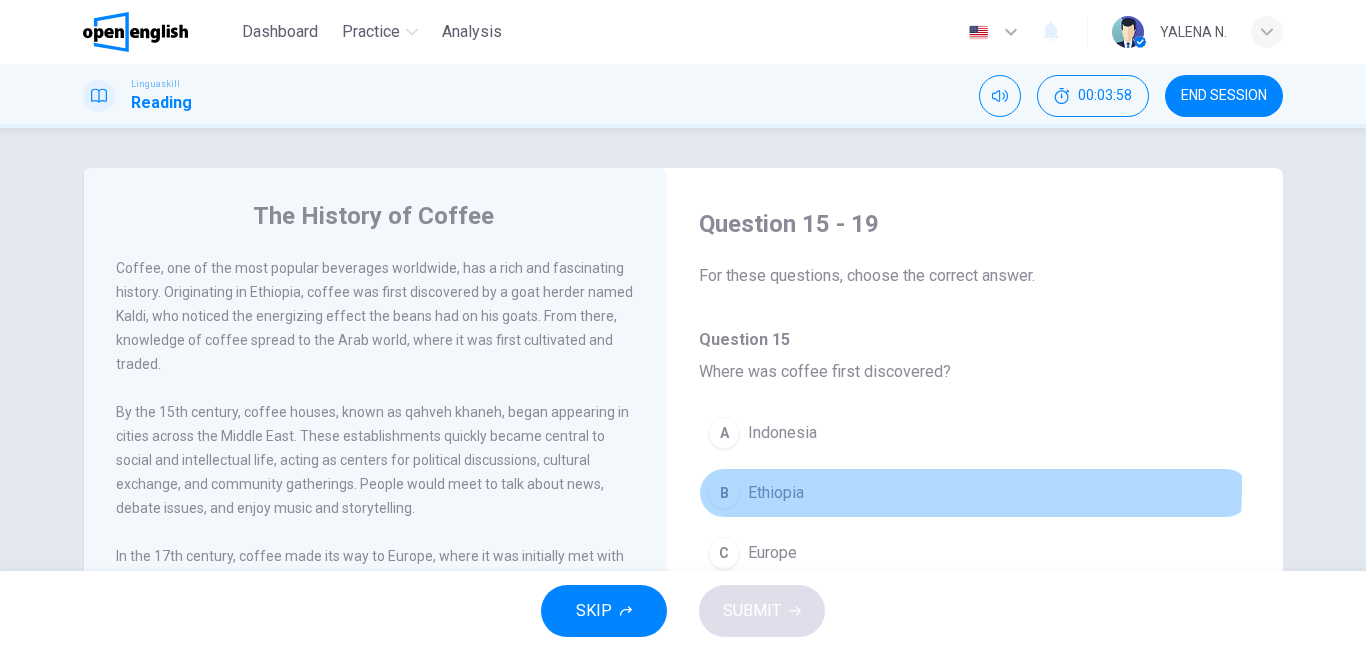 click on "Ethiopia" at bounding box center [776, 493] 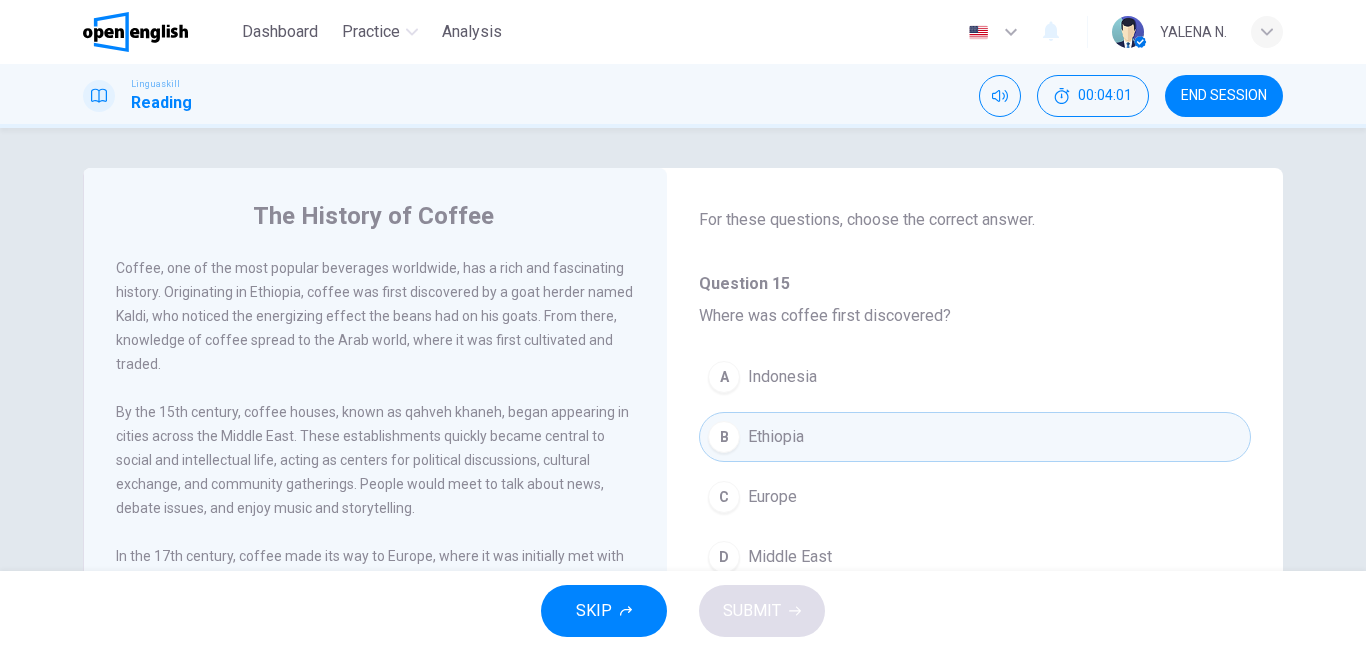 scroll, scrollTop: 65, scrollLeft: 0, axis: vertical 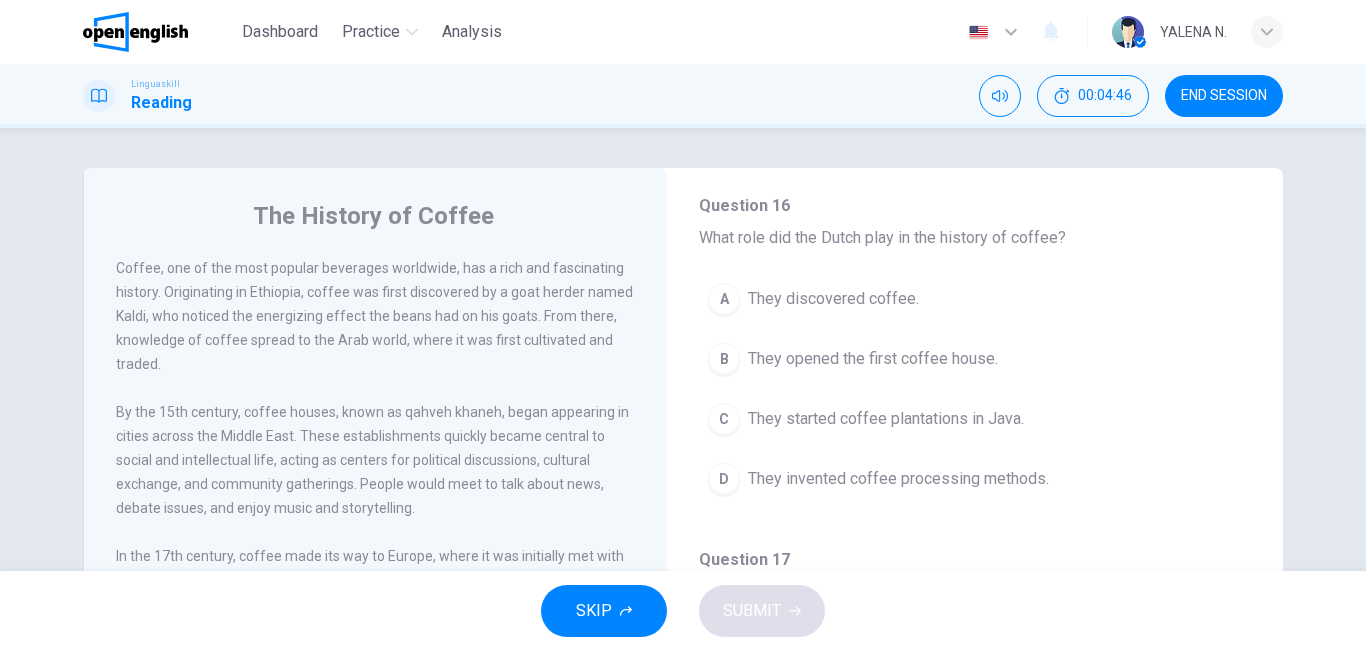 click on "They opened the first coffee house." at bounding box center [873, 359] 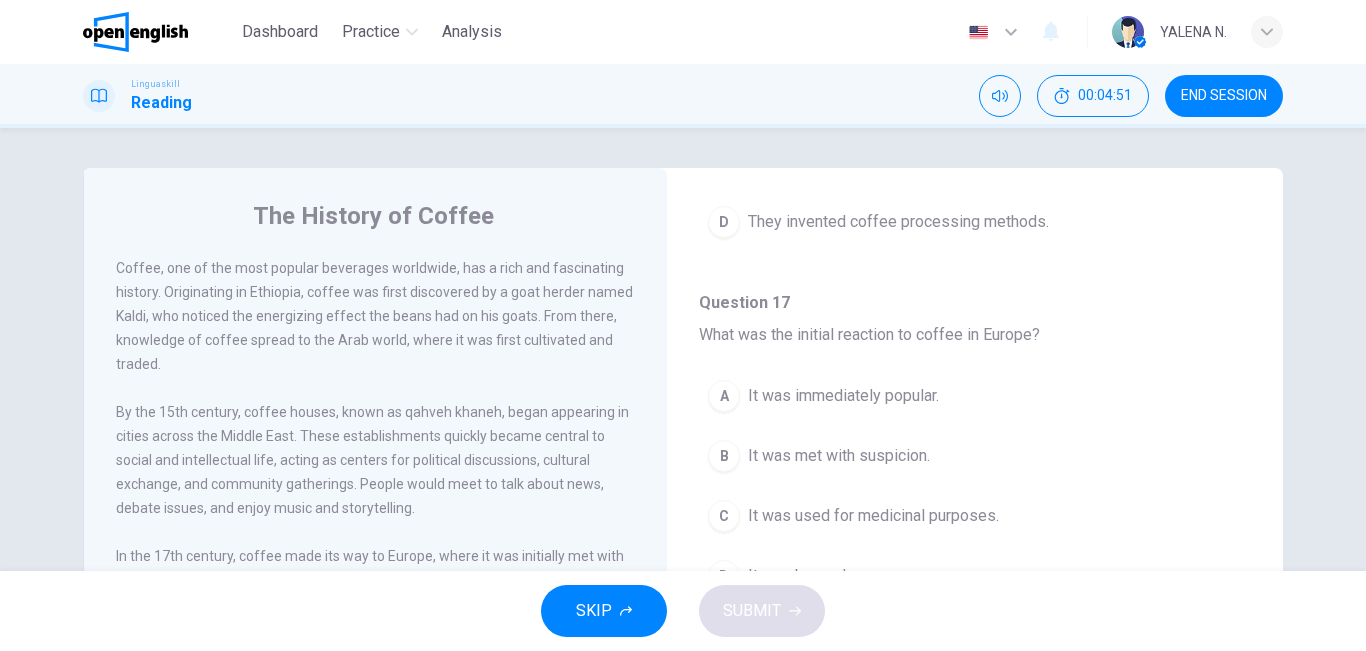 scroll, scrollTop: 748, scrollLeft: 0, axis: vertical 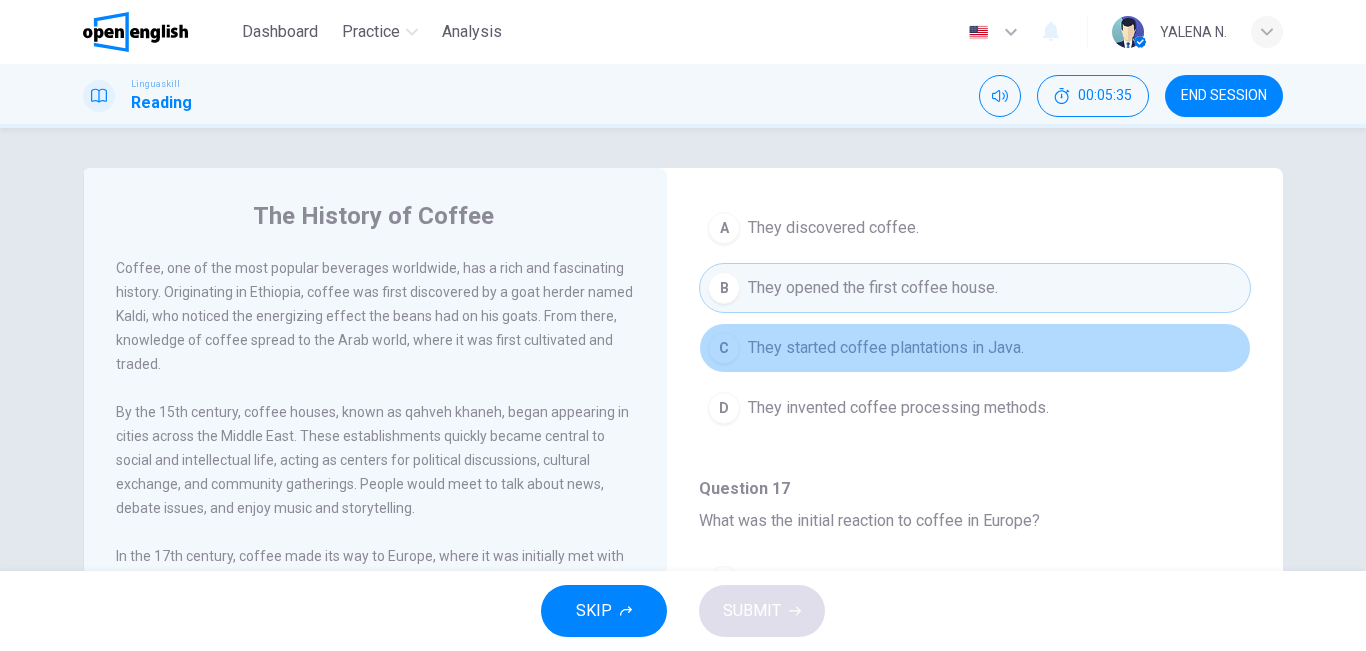 click on "They started coffee plantations in Java." at bounding box center [886, 348] 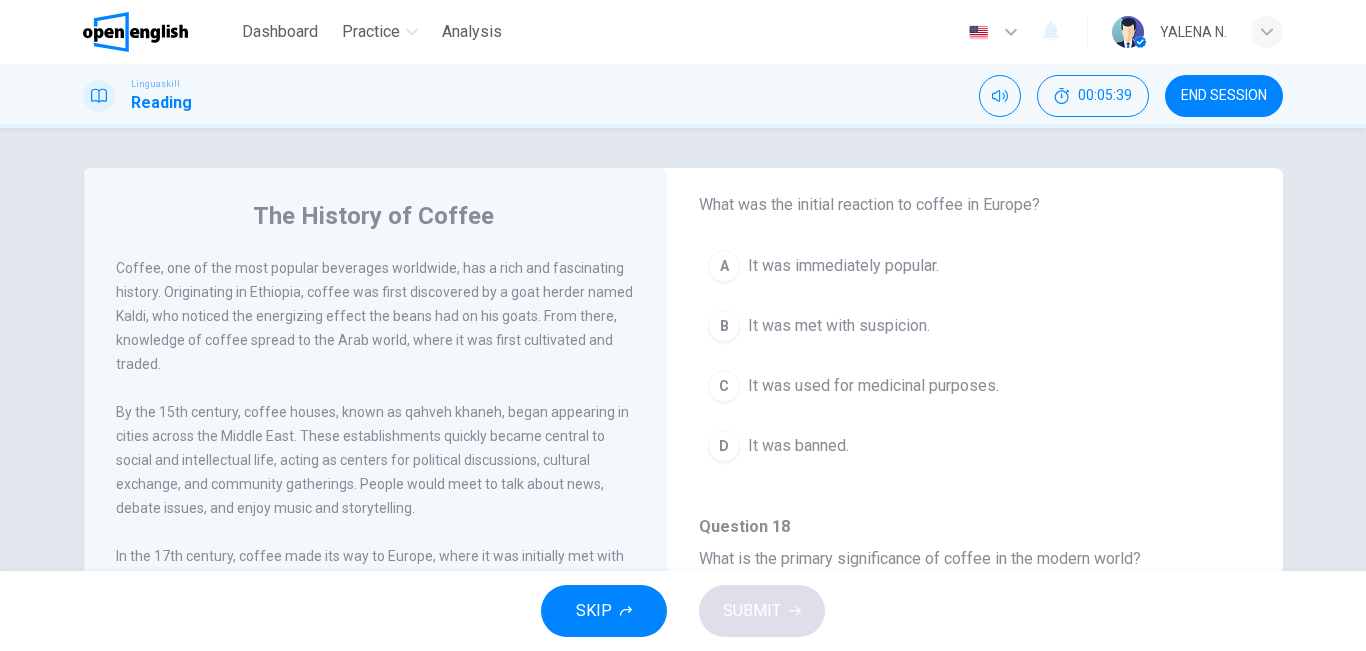scroll, scrollTop: 878, scrollLeft: 0, axis: vertical 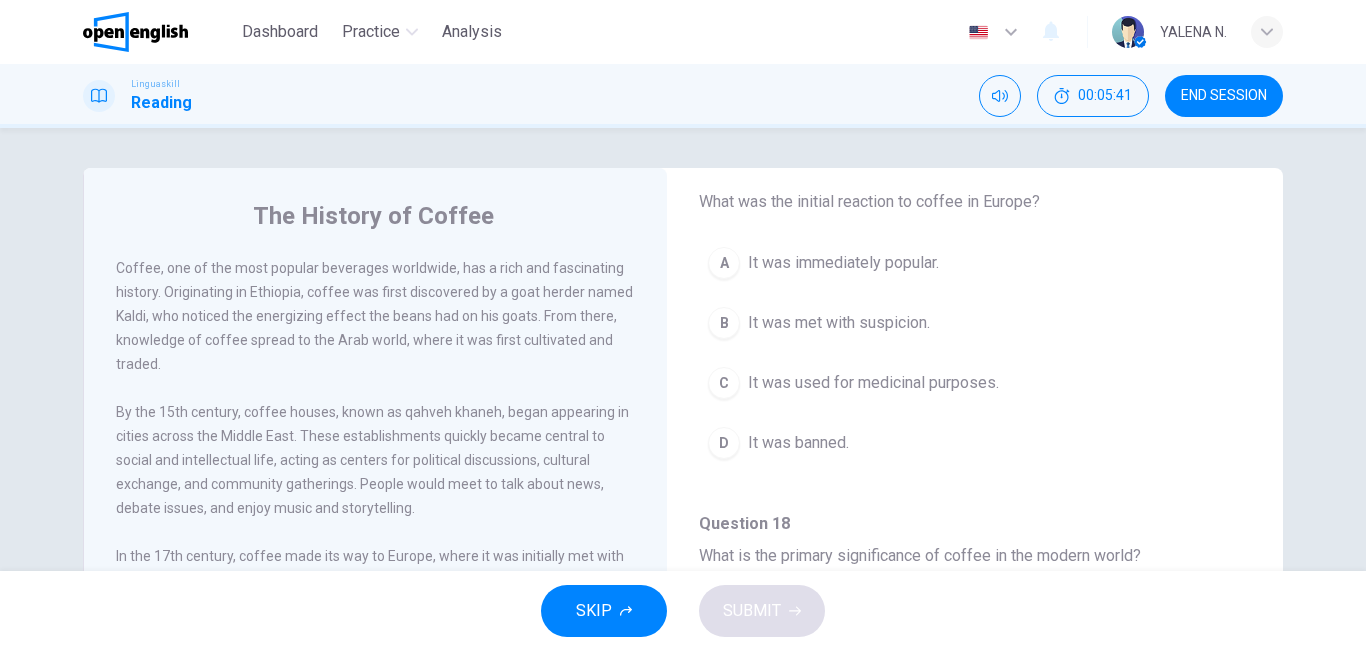 click on "B It was met with suspicion." at bounding box center (975, 323) 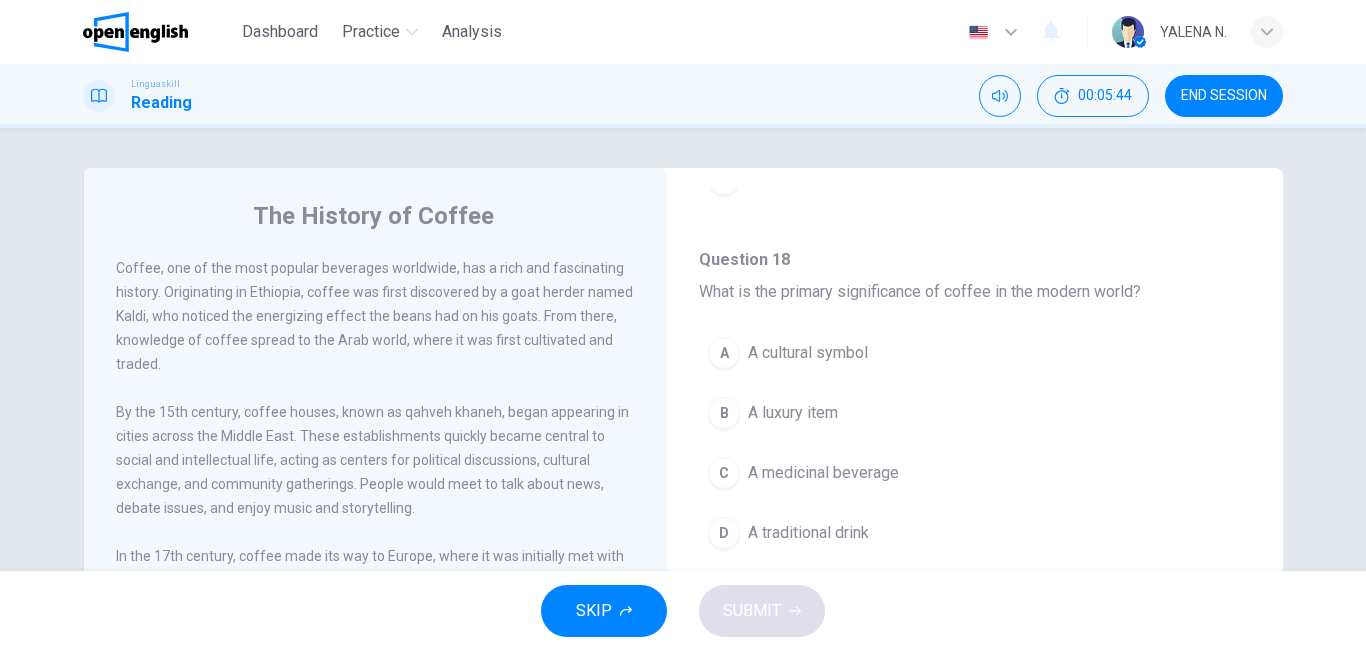 scroll, scrollTop: 1145, scrollLeft: 0, axis: vertical 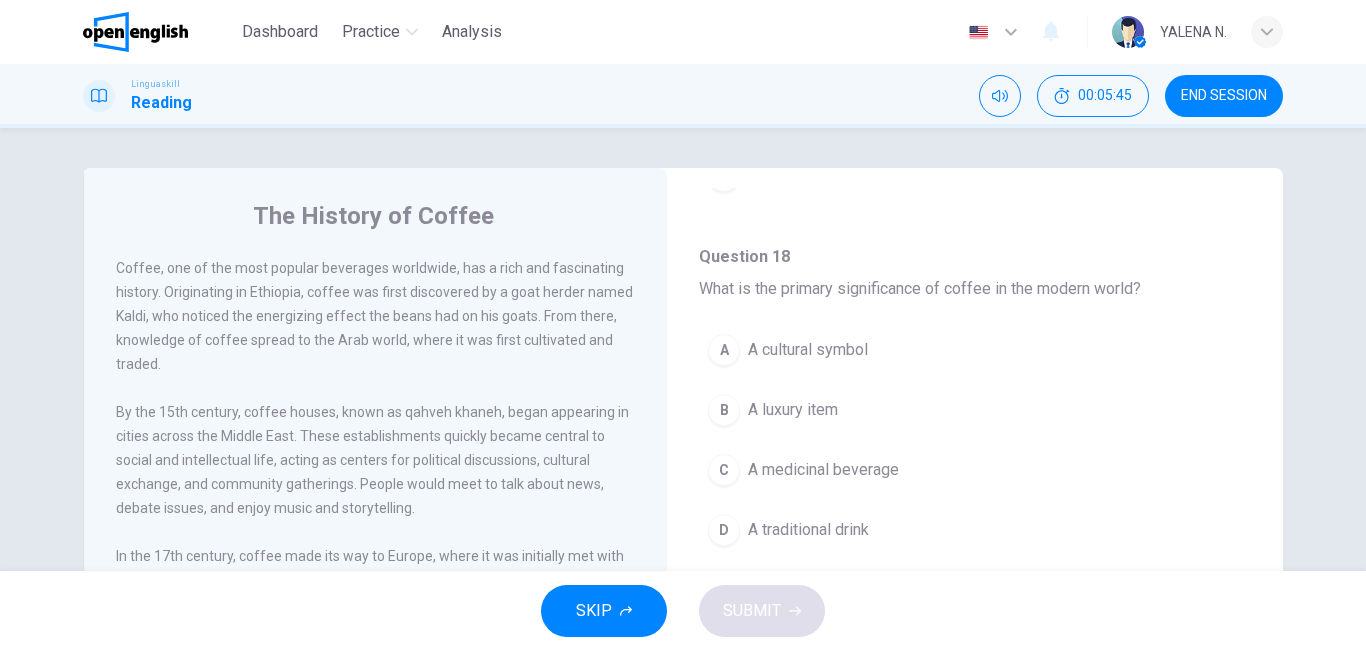 click on "A A cultural symbol" at bounding box center [975, 350] 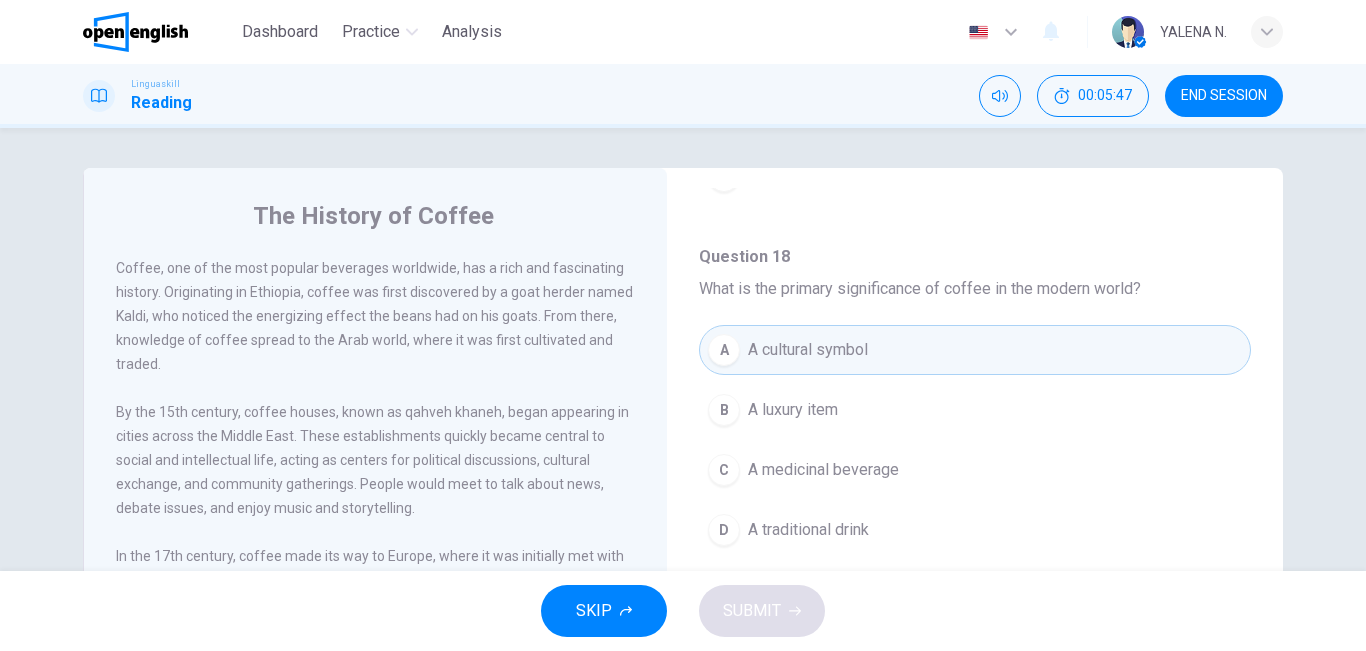 scroll, scrollTop: 555, scrollLeft: 0, axis: vertical 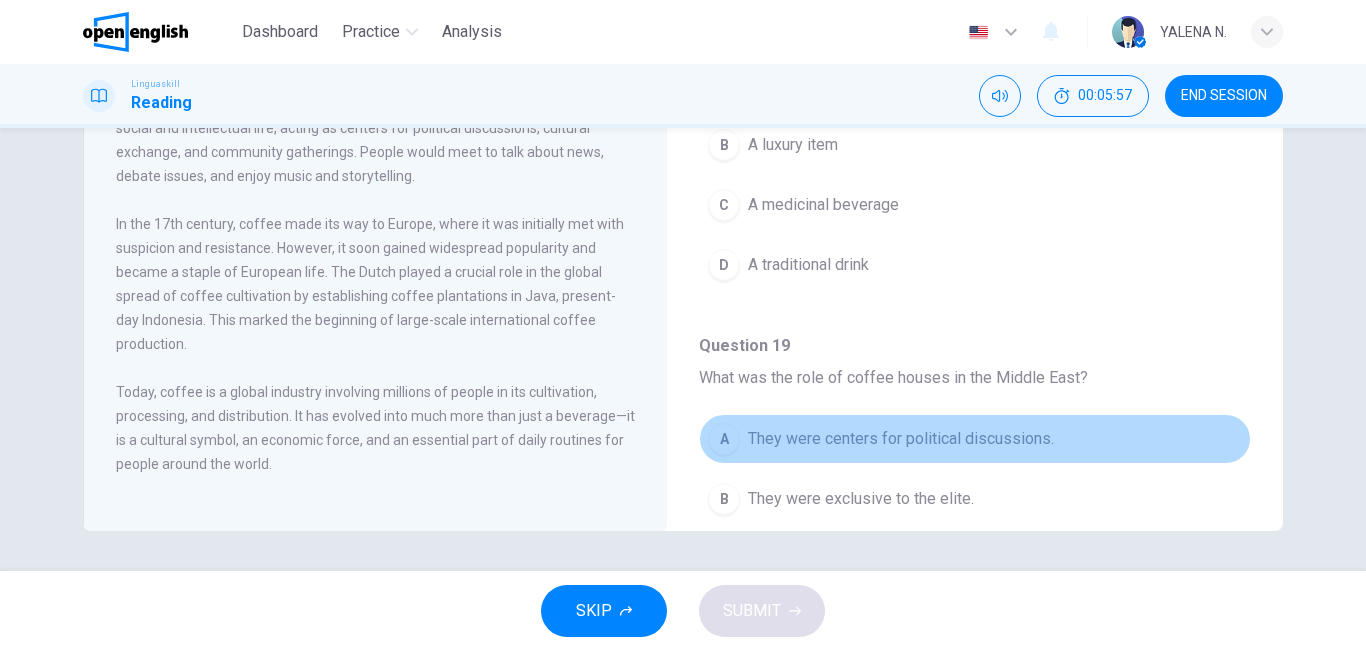 click on "A They were centers for political discussions." at bounding box center (975, 439) 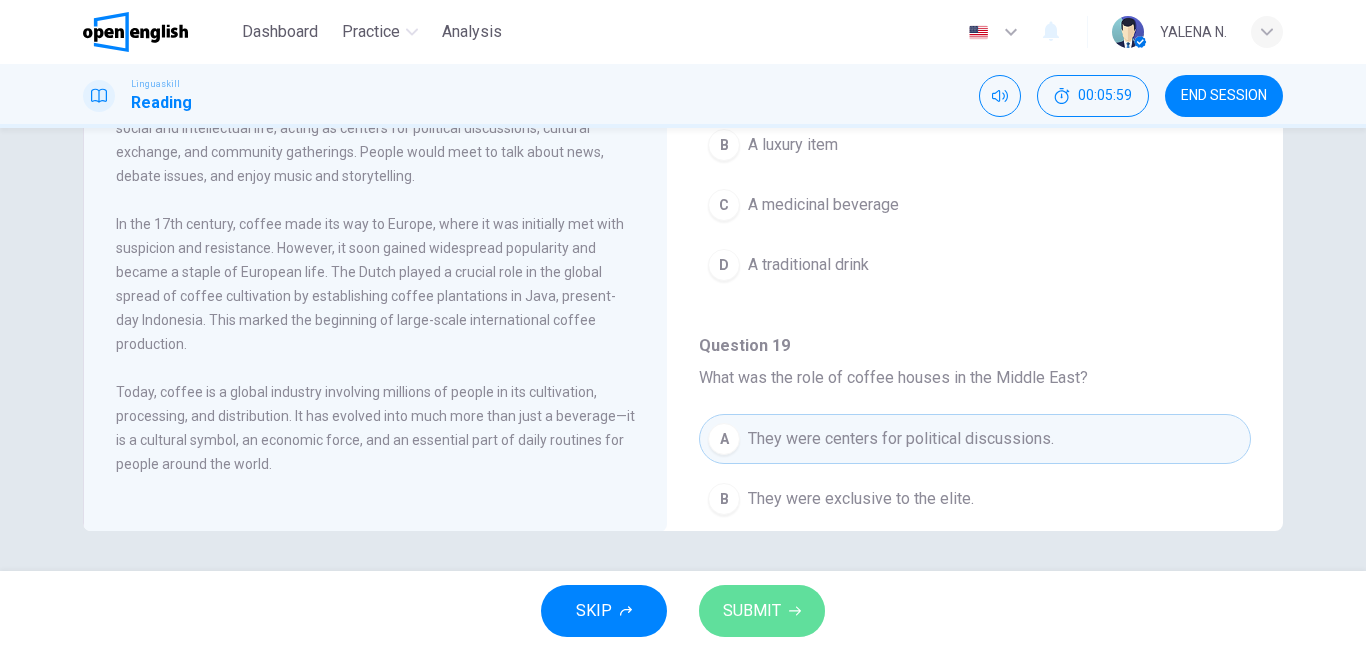 click on "SUBMIT" at bounding box center (762, 611) 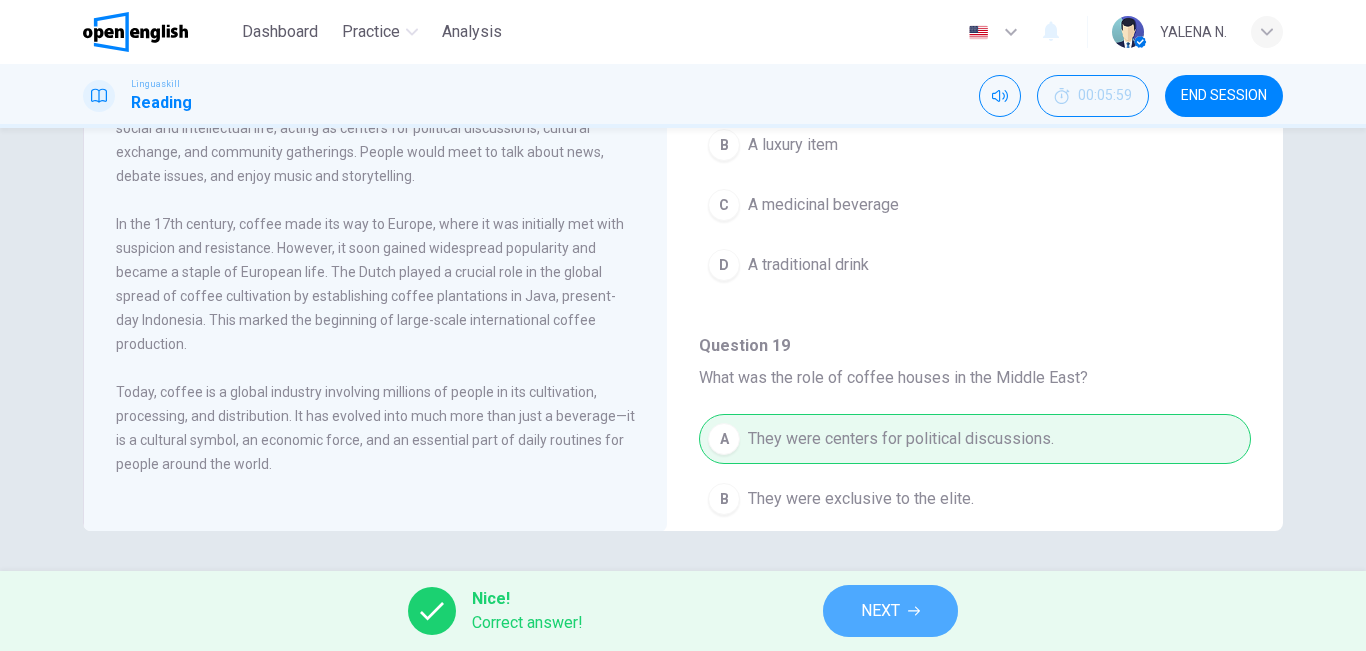 click on "NEXT" at bounding box center (880, 611) 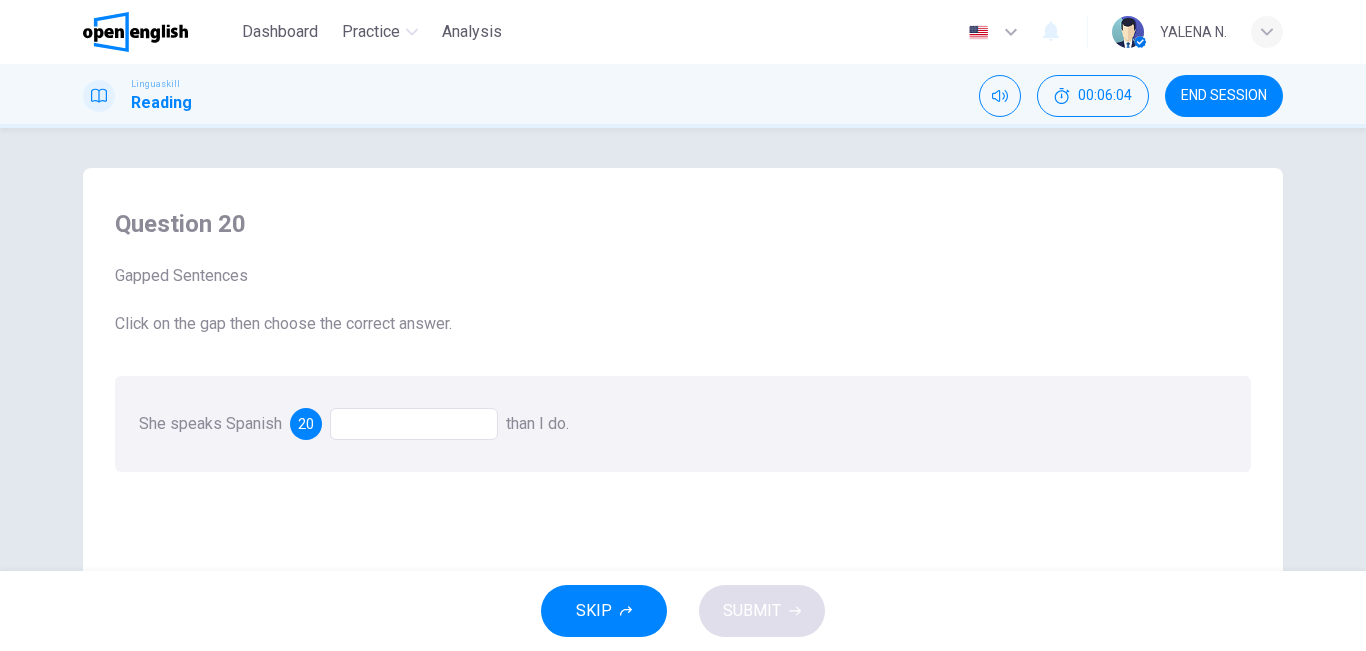 click at bounding box center (414, 424) 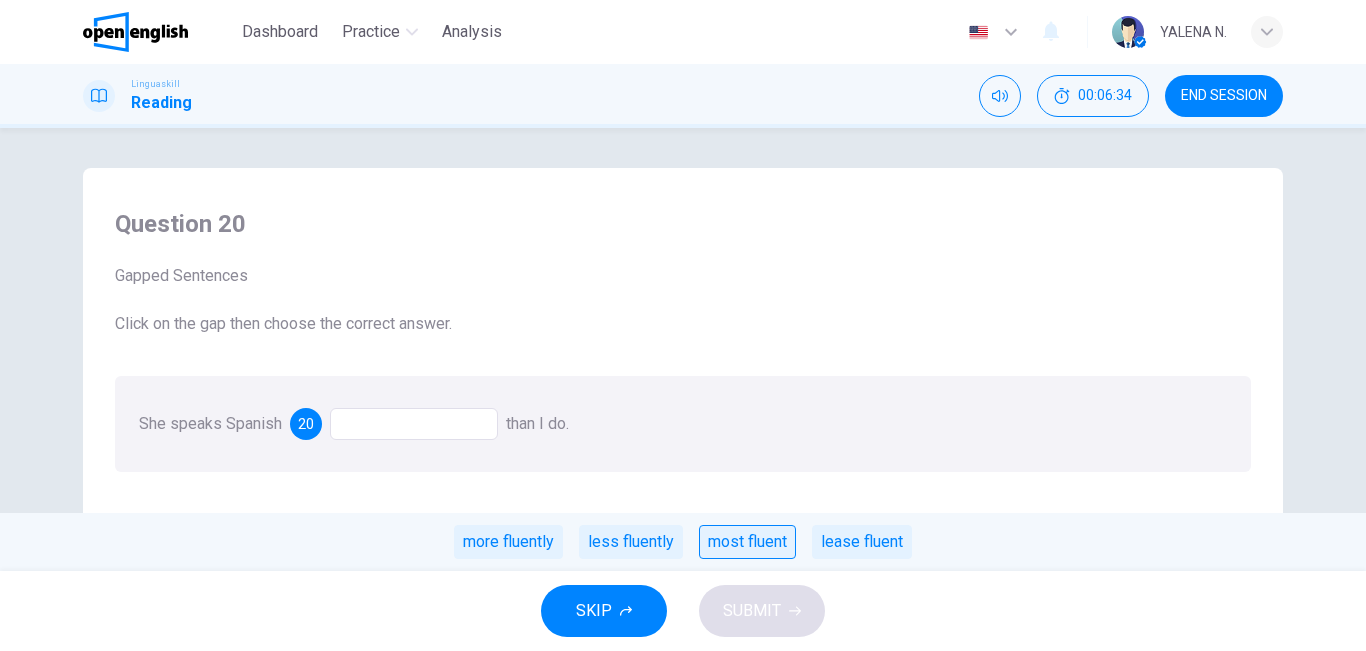click on "most fluent" at bounding box center [747, 542] 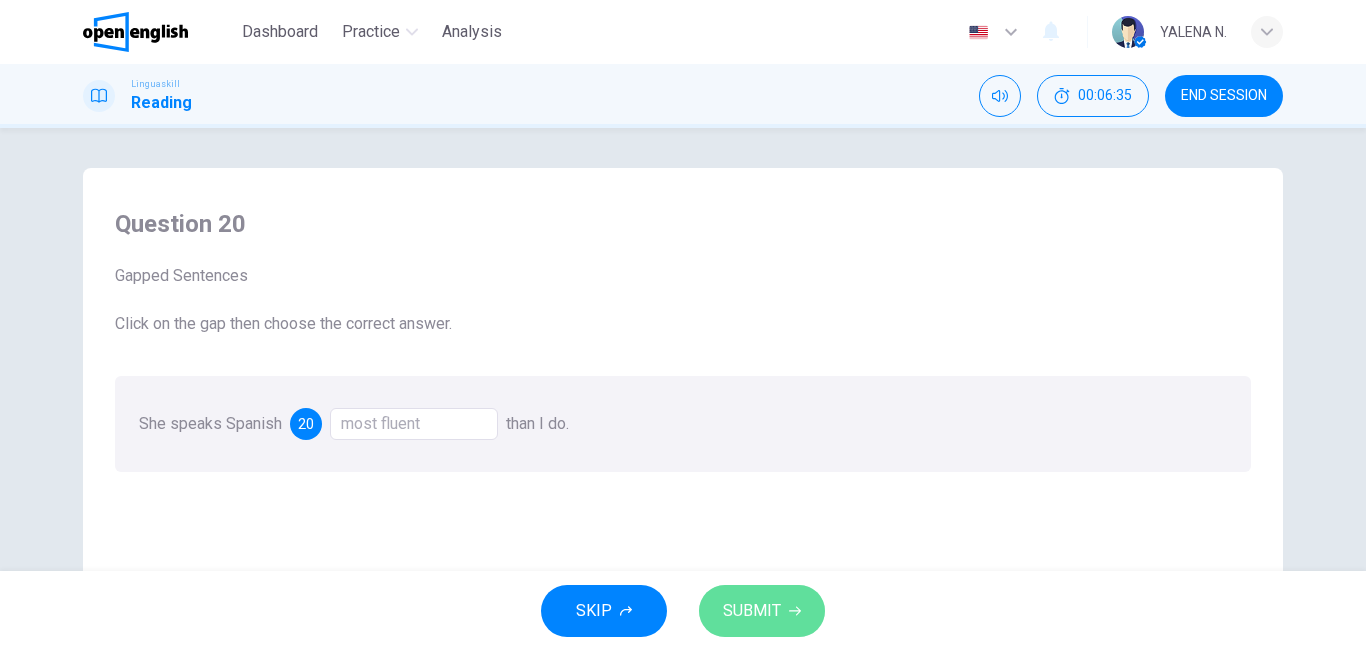 click on "SUBMIT" at bounding box center [762, 611] 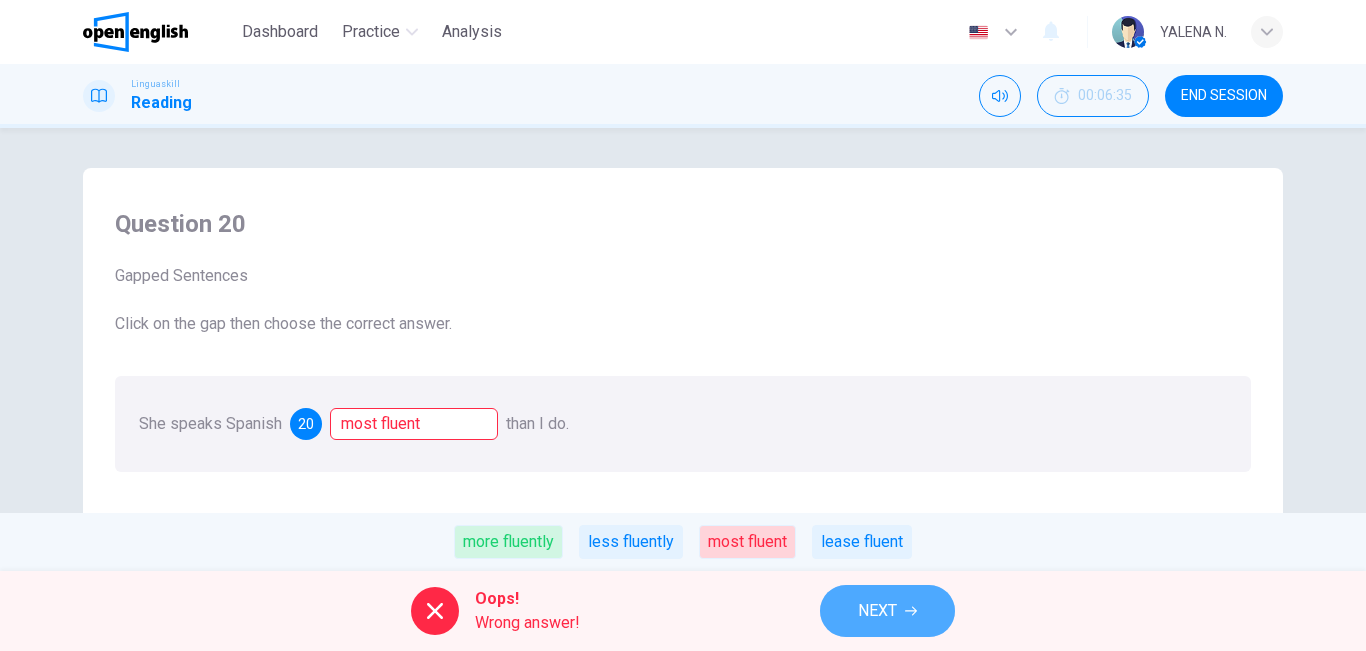 click on "NEXT" at bounding box center [877, 611] 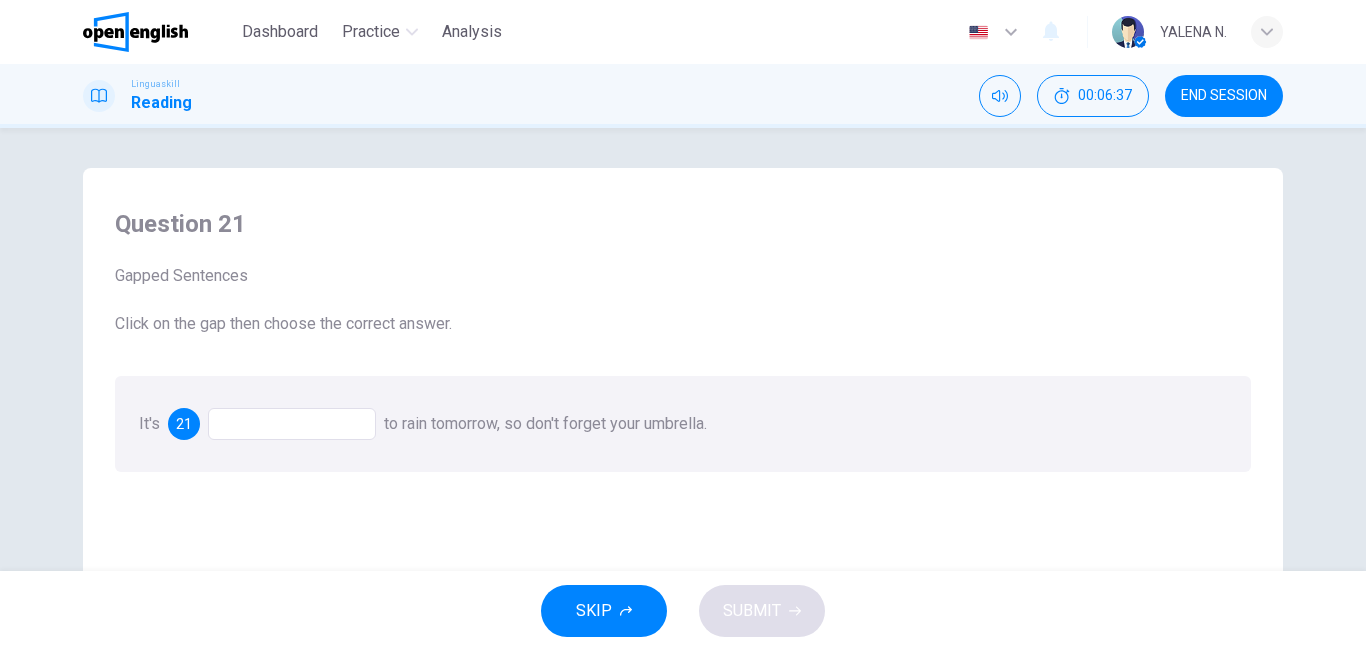 click at bounding box center [292, 424] 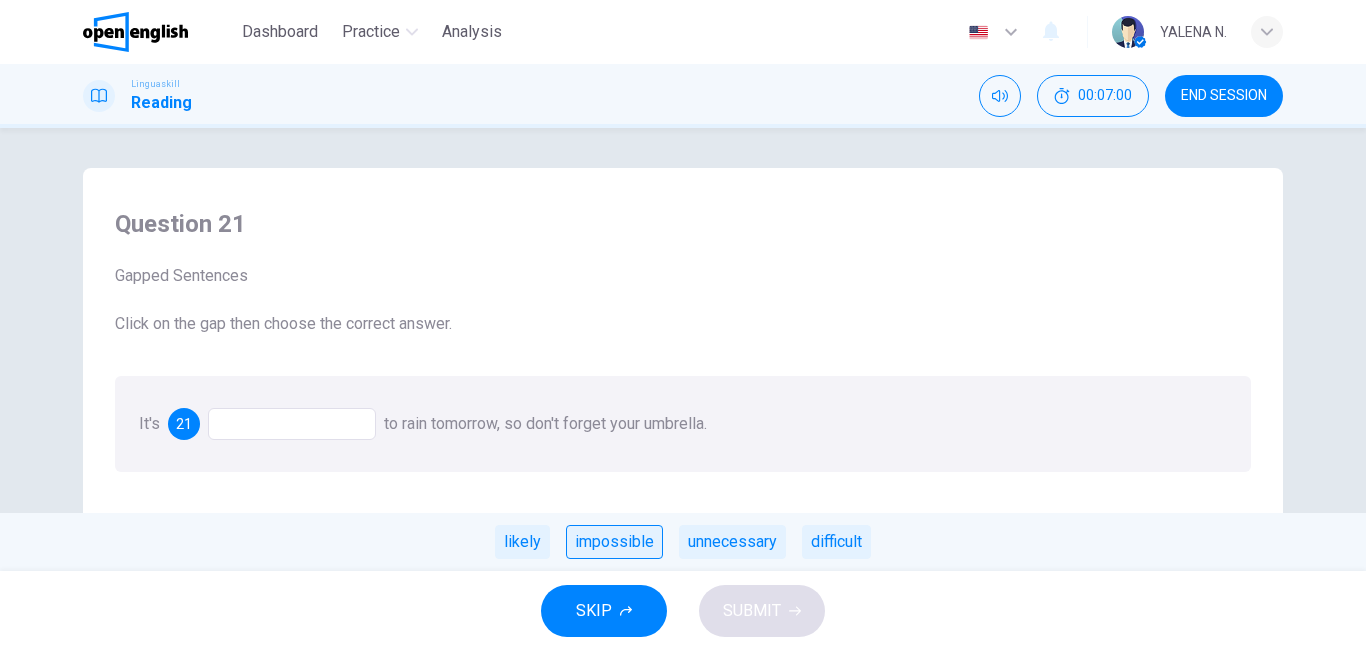 click on "impossible" at bounding box center [614, 542] 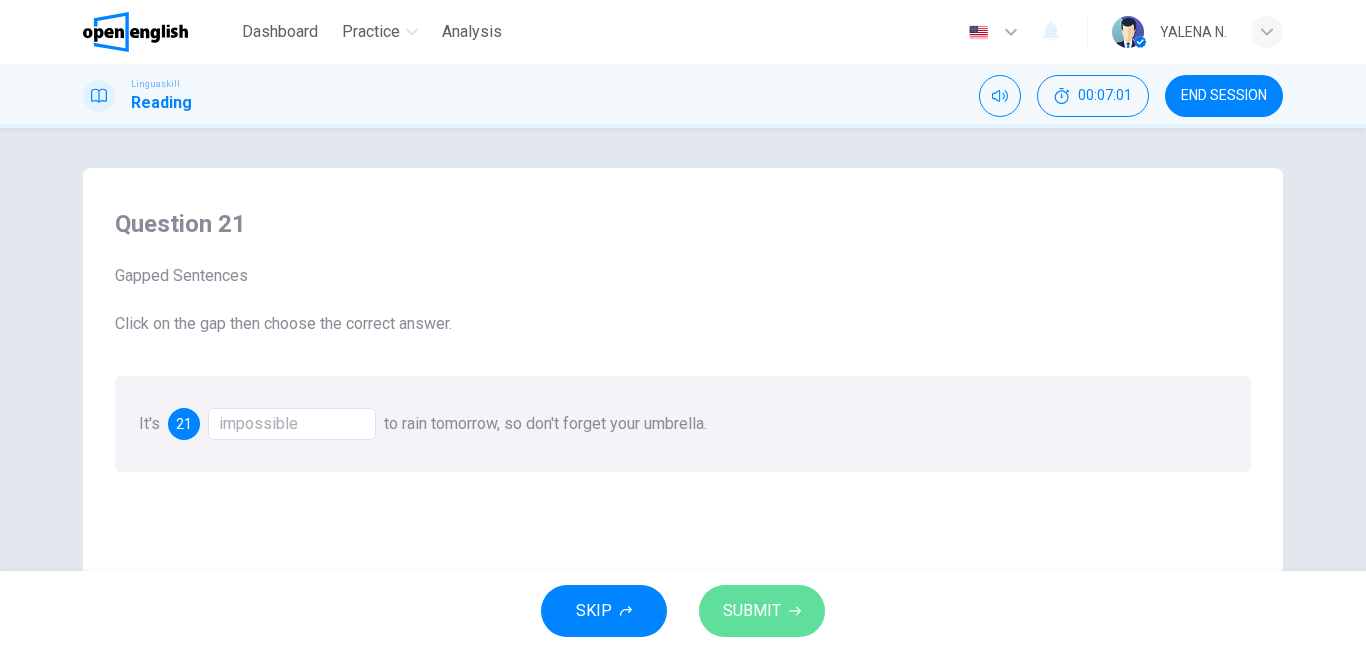 click on "SUBMIT" at bounding box center [752, 611] 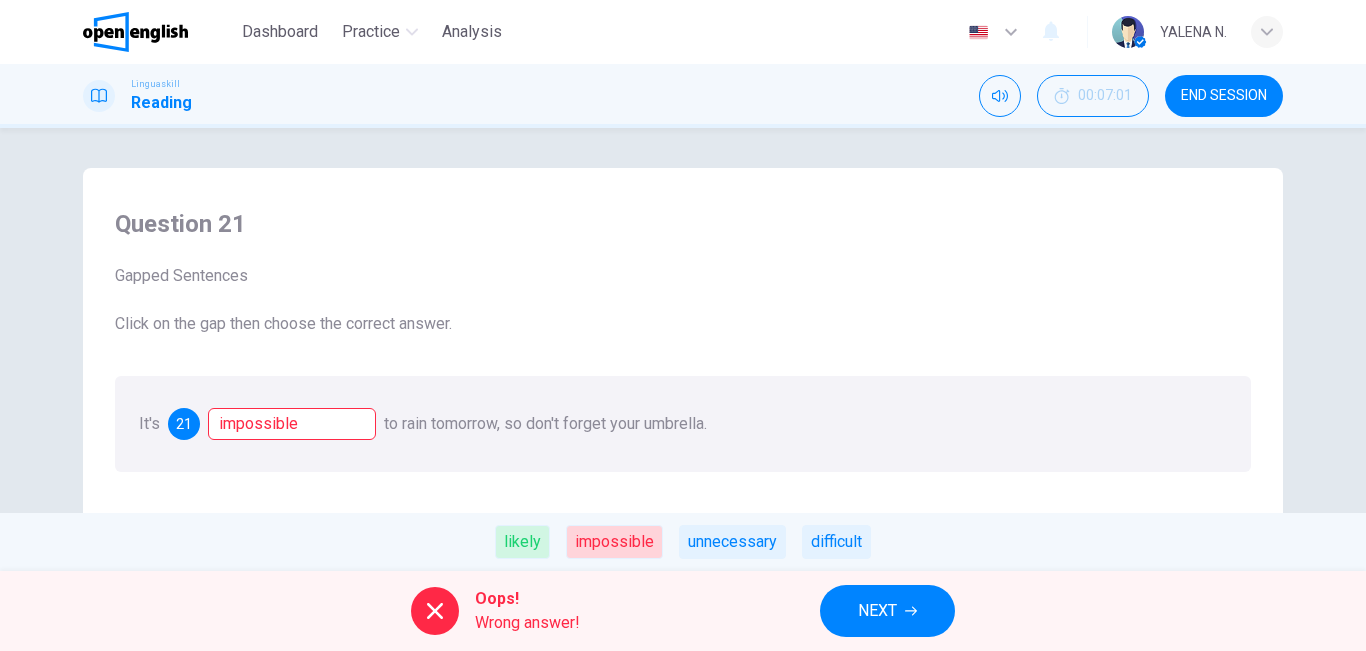 click on "NEXT" at bounding box center (887, 611) 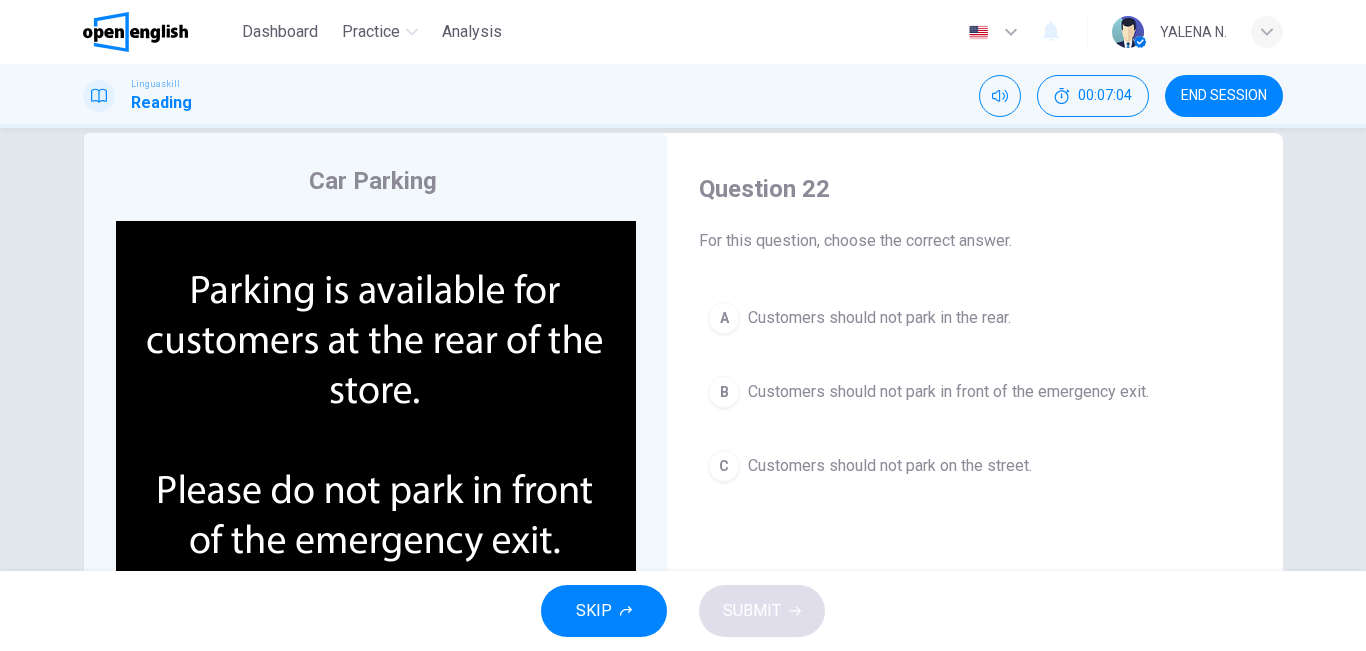 scroll, scrollTop: 39, scrollLeft: 0, axis: vertical 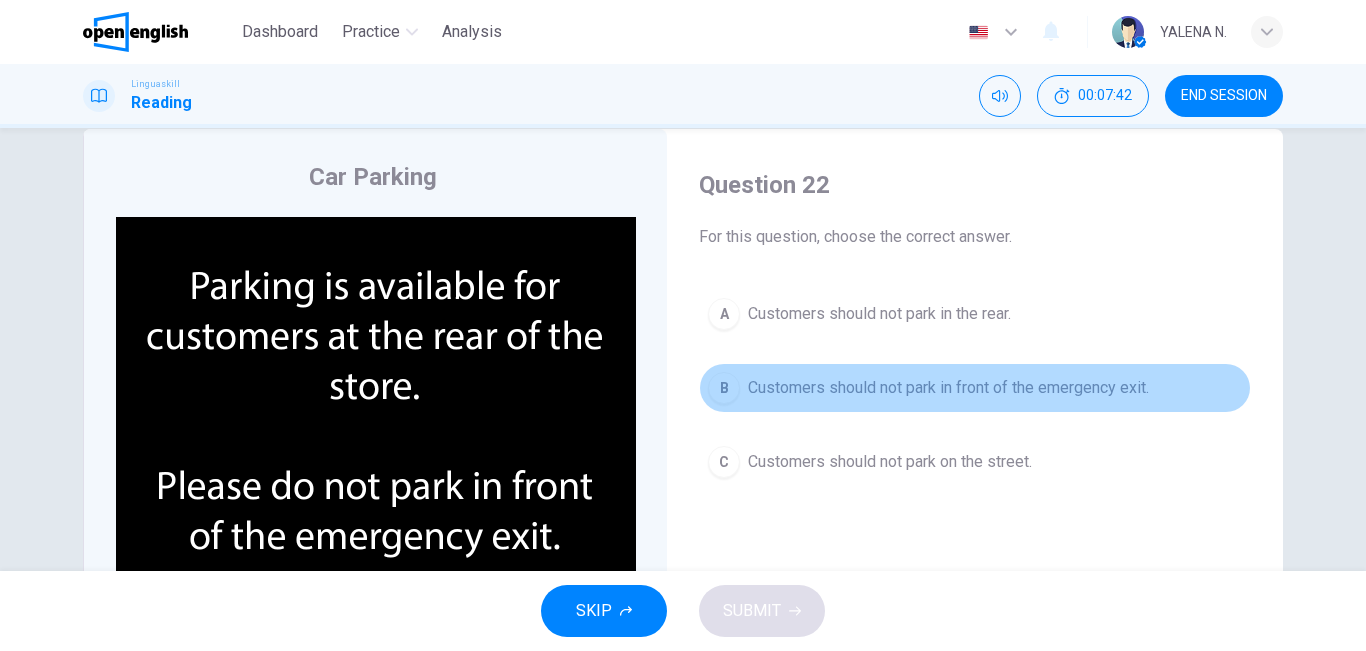 click on "Customers should not park in front of the emergency exit." at bounding box center (948, 388) 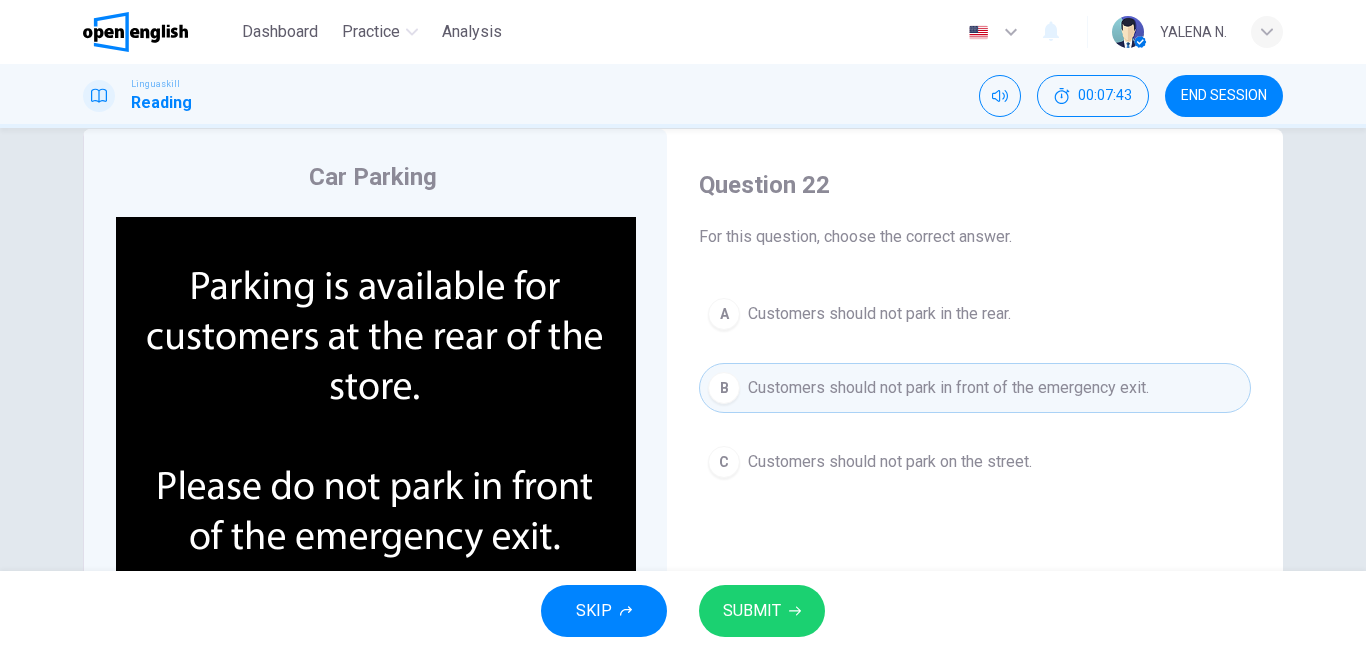 click on "SUBMIT" at bounding box center (762, 611) 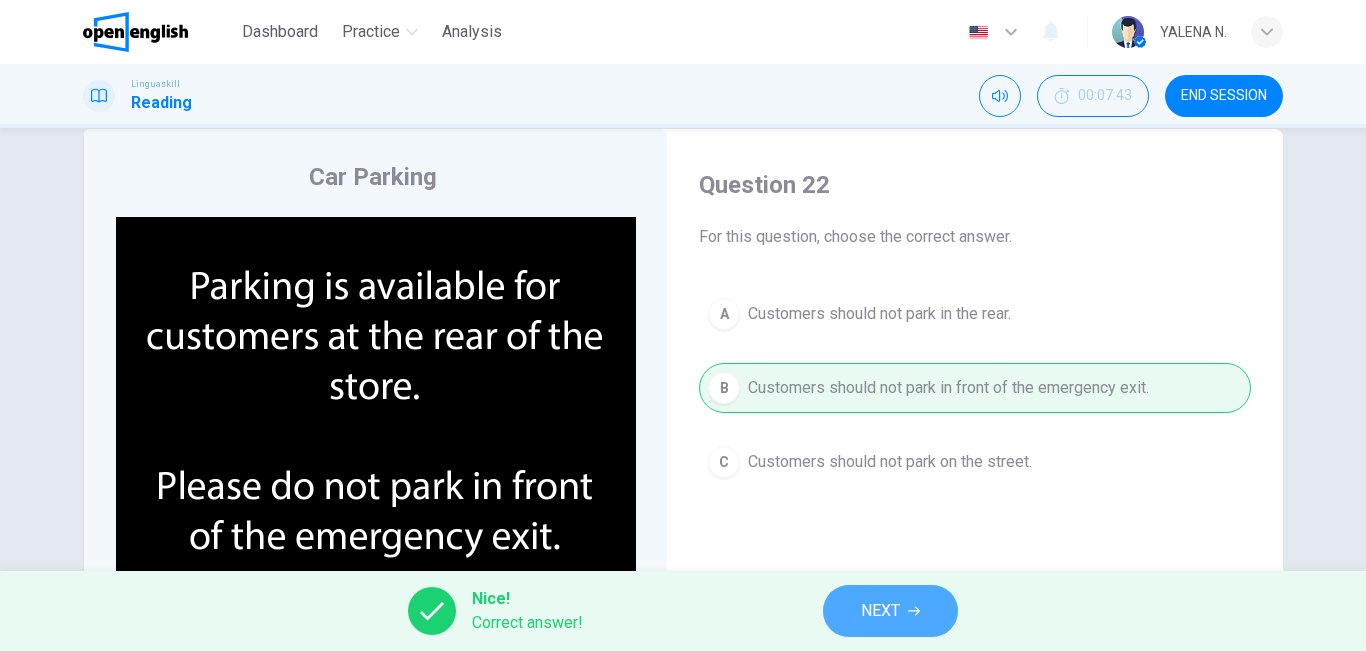 click on "NEXT" at bounding box center [890, 611] 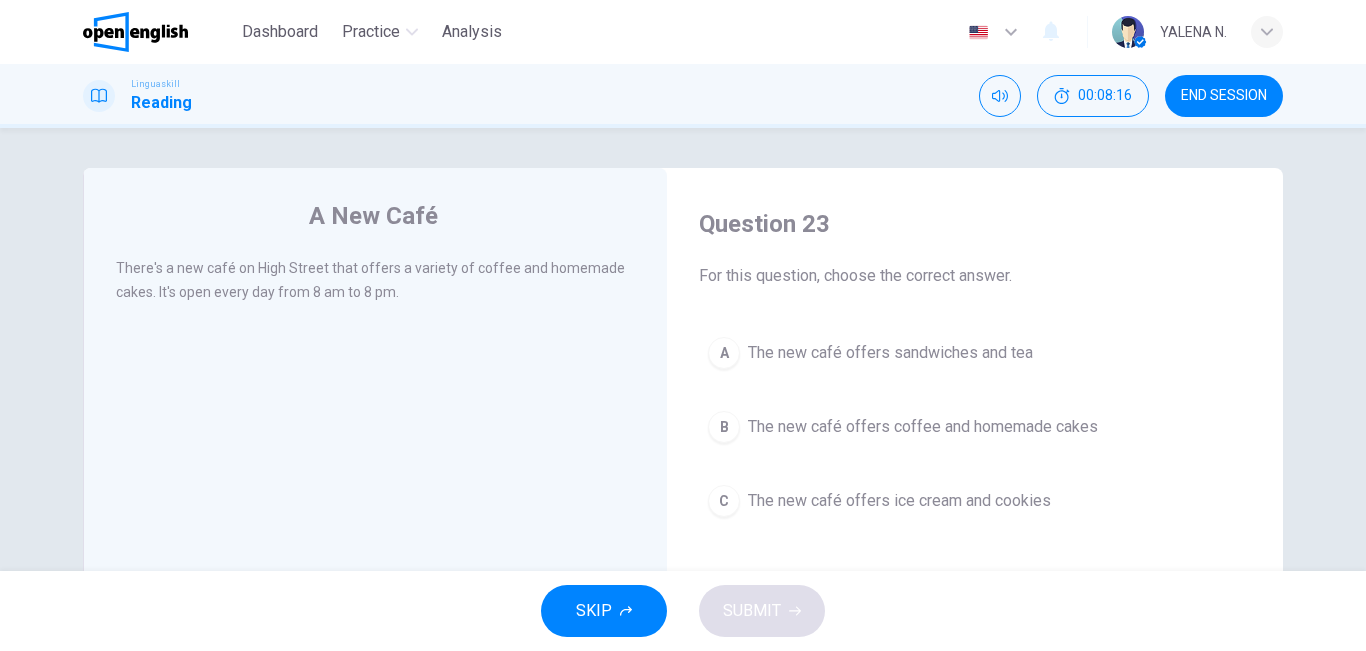 click on "The new café offers ice cream and cookies" at bounding box center [899, 501] 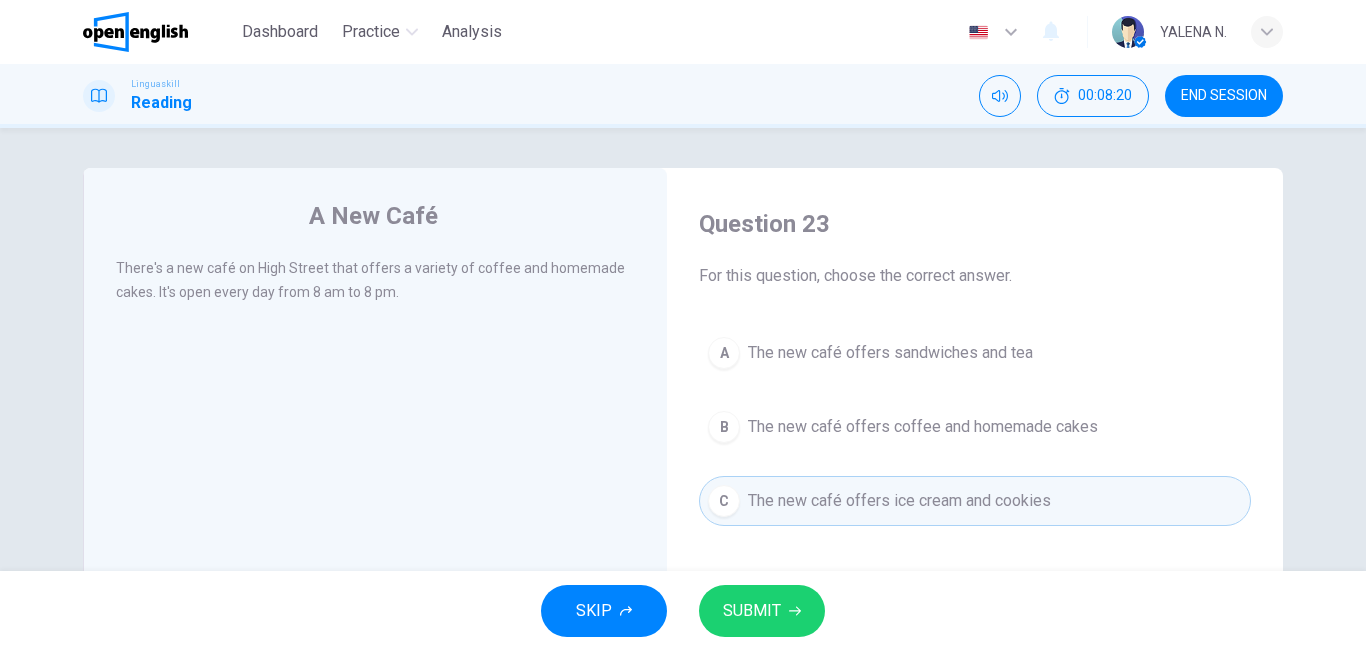 click on "A The new café offers sandwiches and tea B The new café offers coffee and homemade cakes C The new café offers ice cream and cookies" at bounding box center (975, 427) 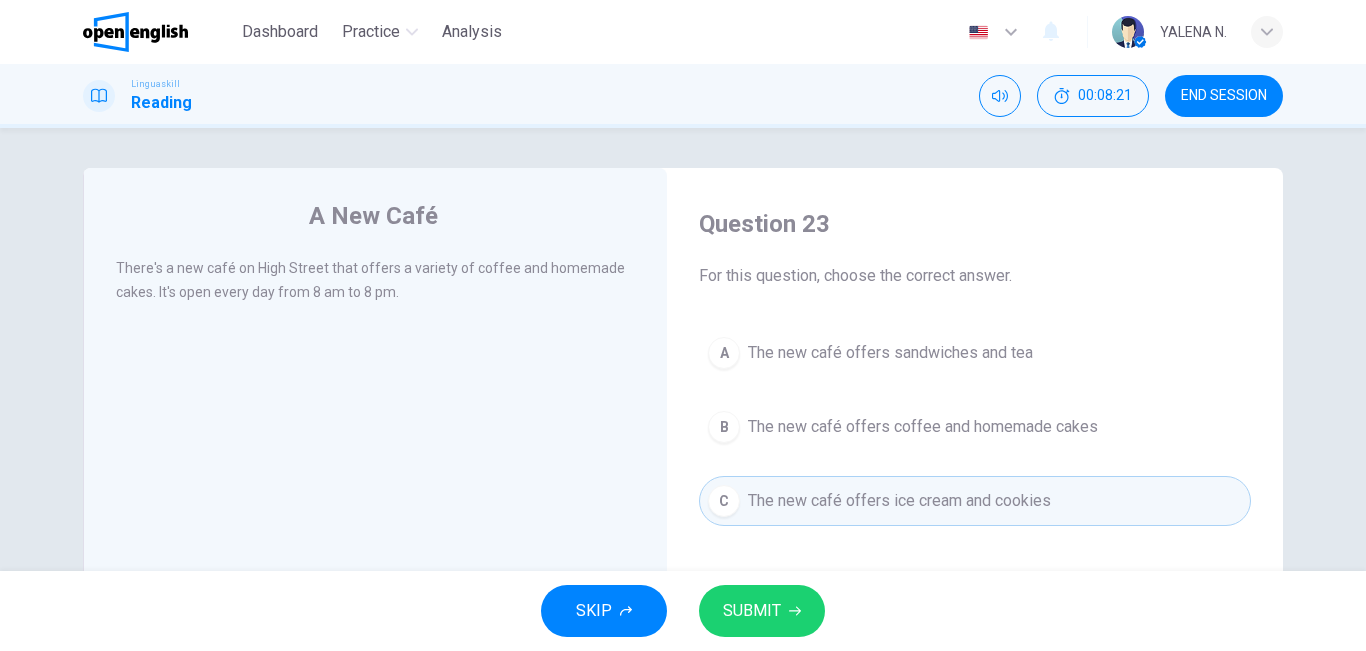 click on "The new café offers coffee and homemade cakes" at bounding box center (923, 427) 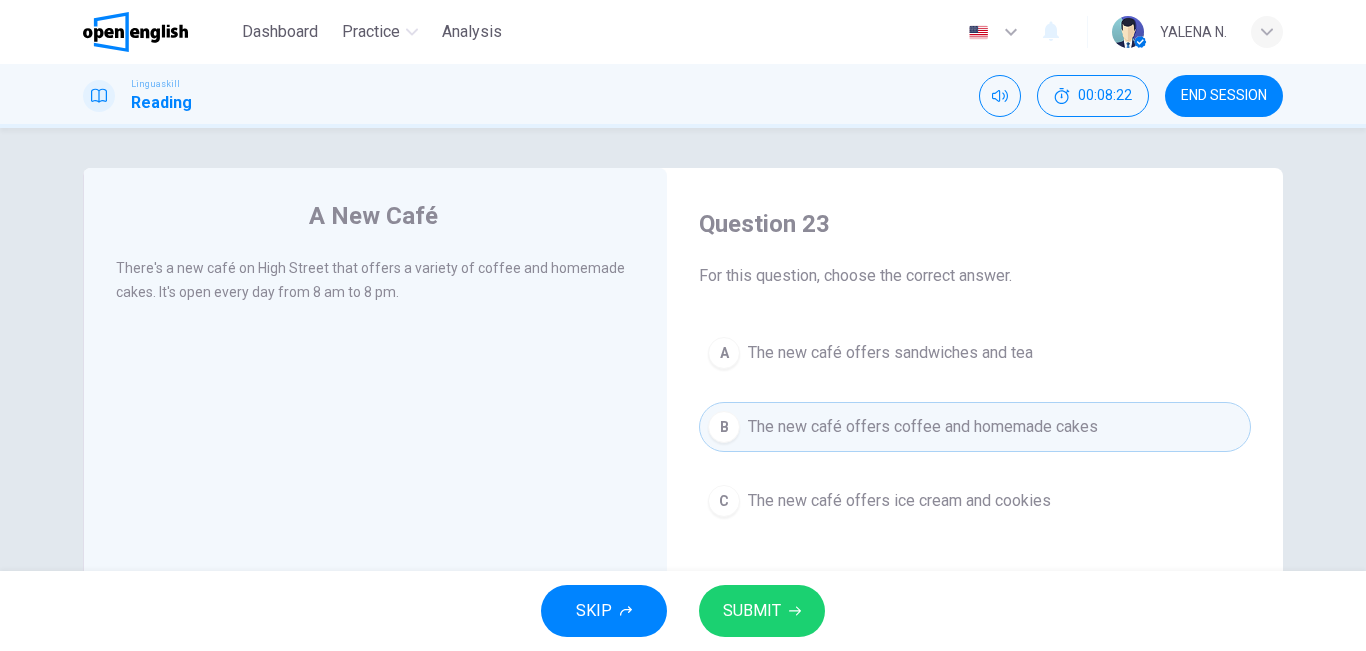 click on "SUBMIT" at bounding box center [762, 611] 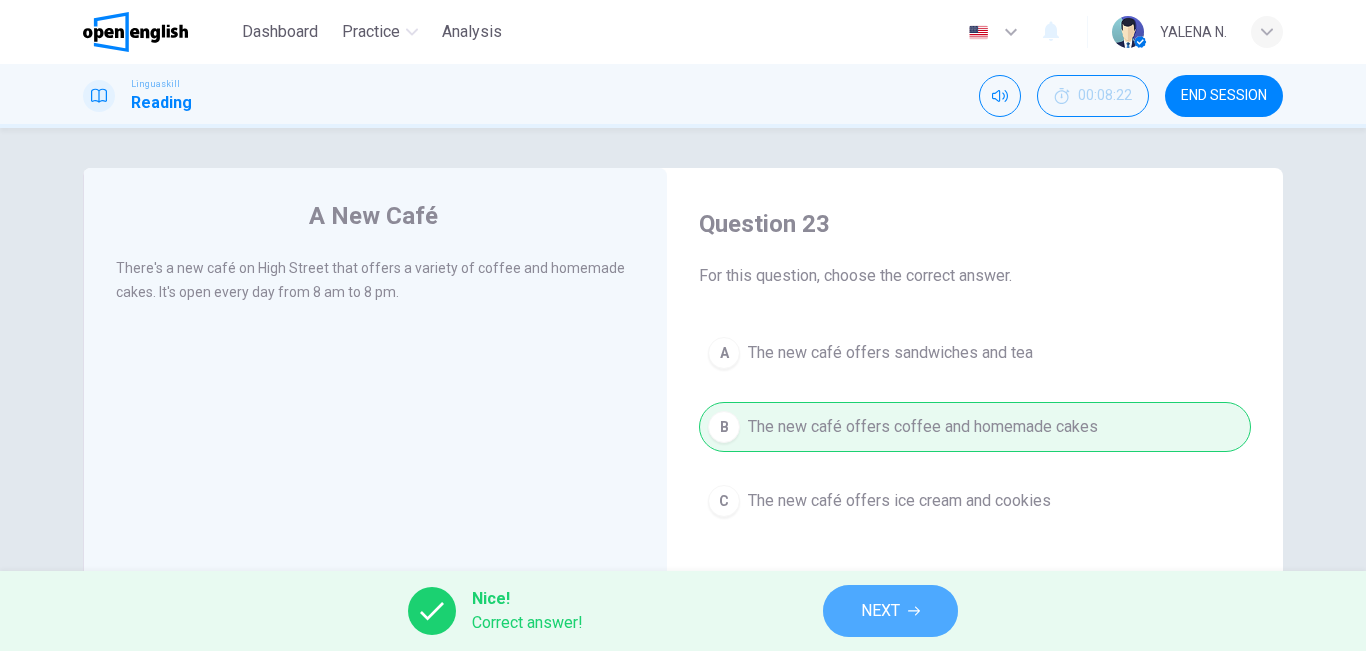 click on "NEXT" at bounding box center [880, 611] 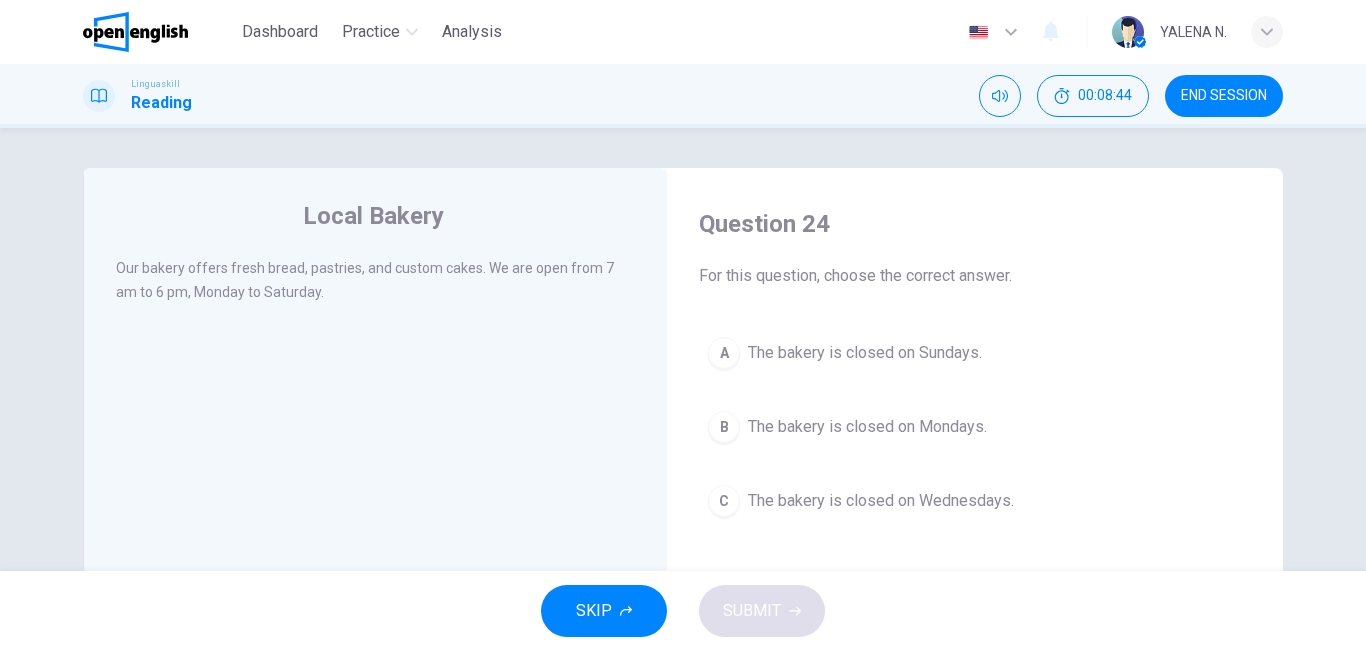 click on "The bakery is closed on Sundays." at bounding box center [865, 353] 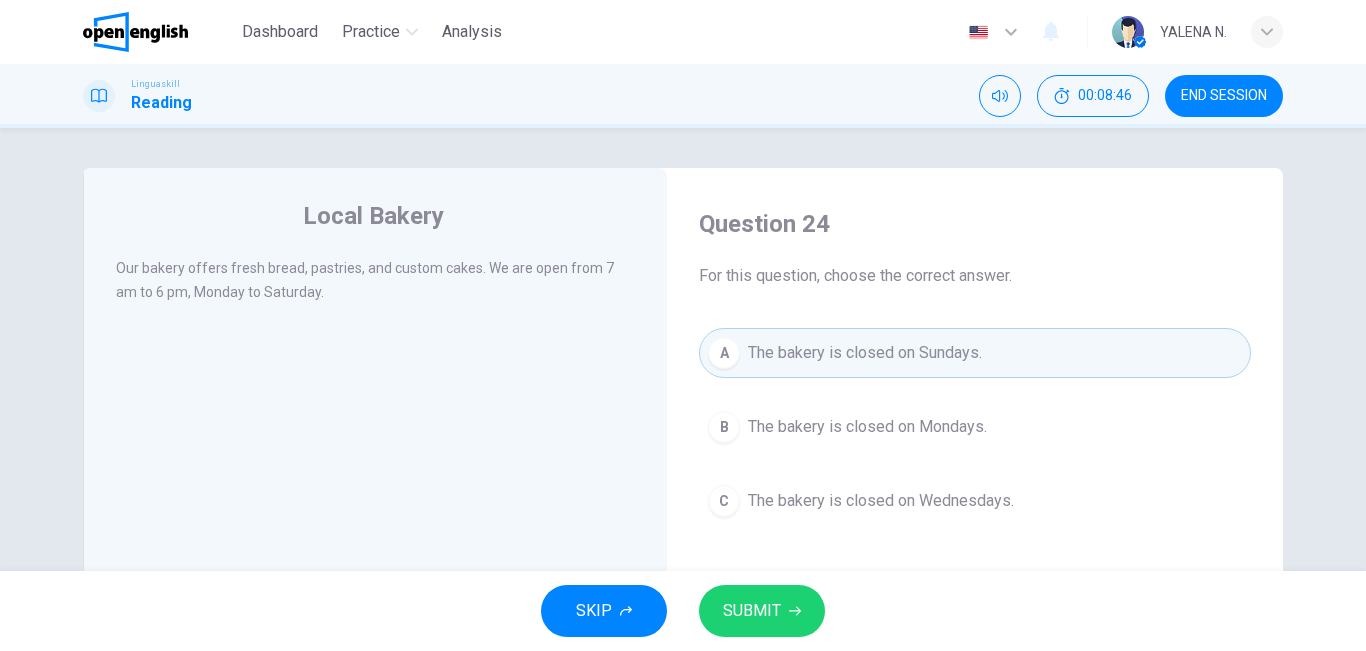 click on "SKIP SUBMIT" at bounding box center [683, 611] 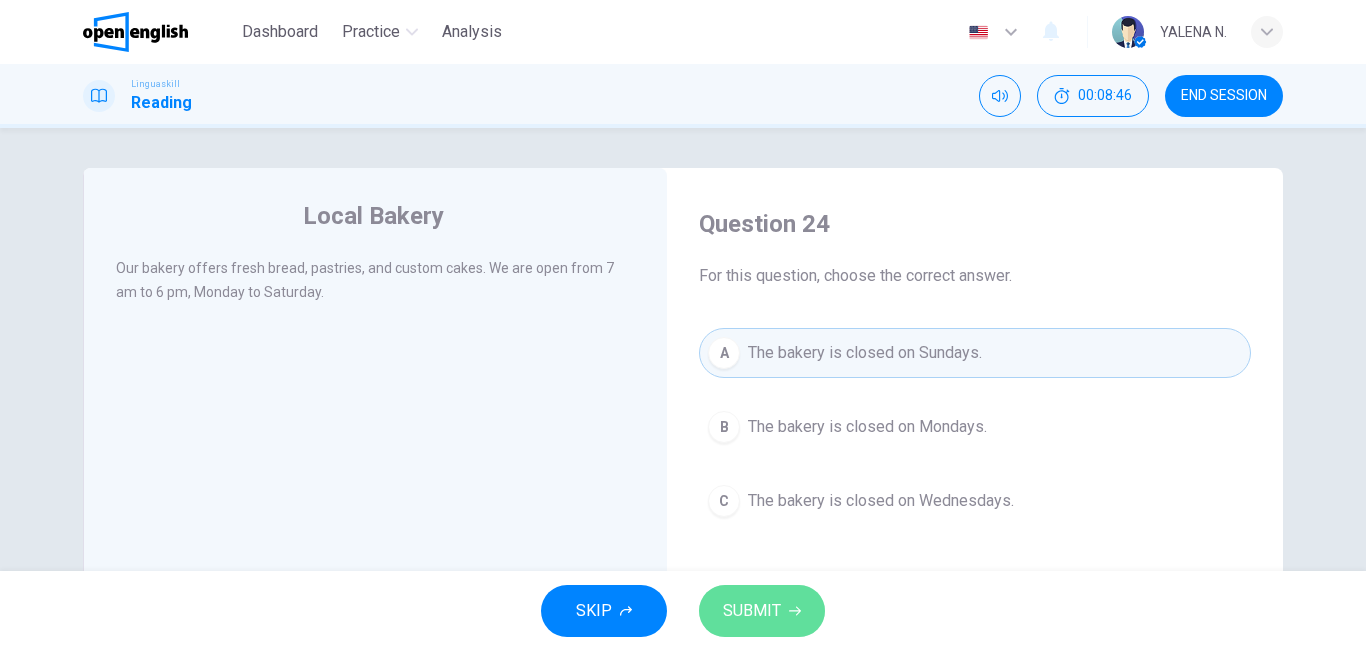 click on "SUBMIT" at bounding box center (752, 611) 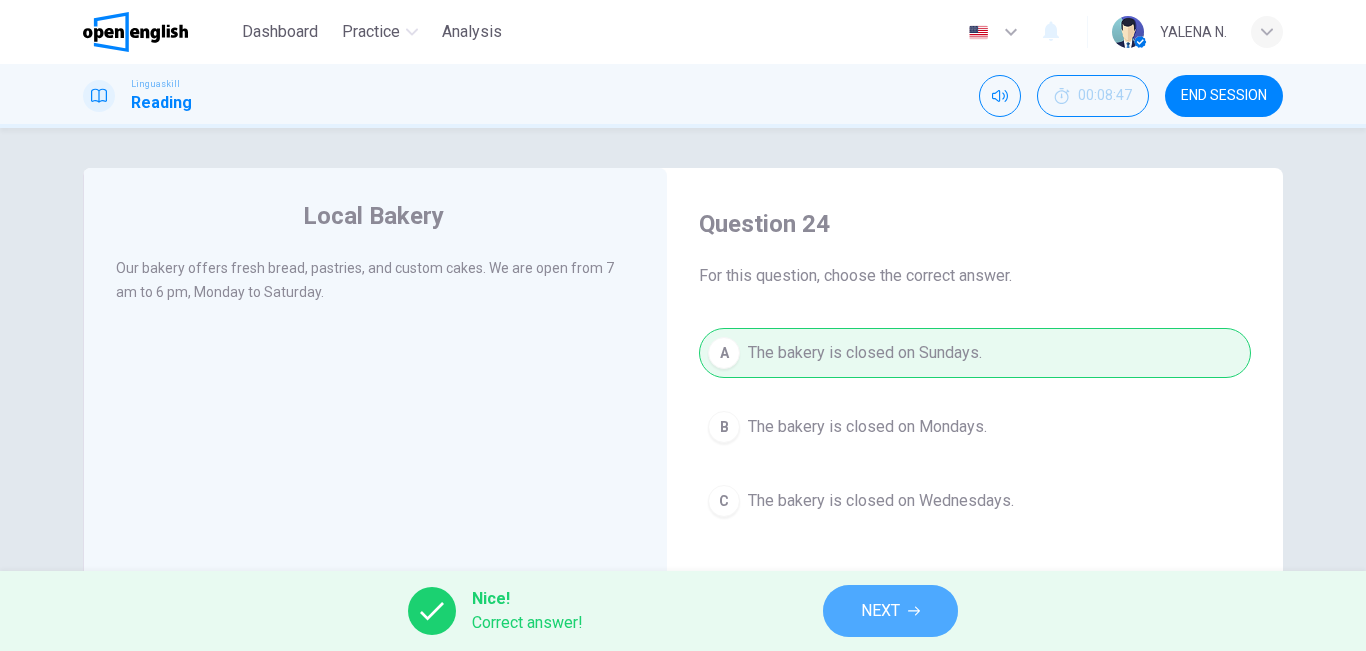click on "NEXT" at bounding box center (890, 611) 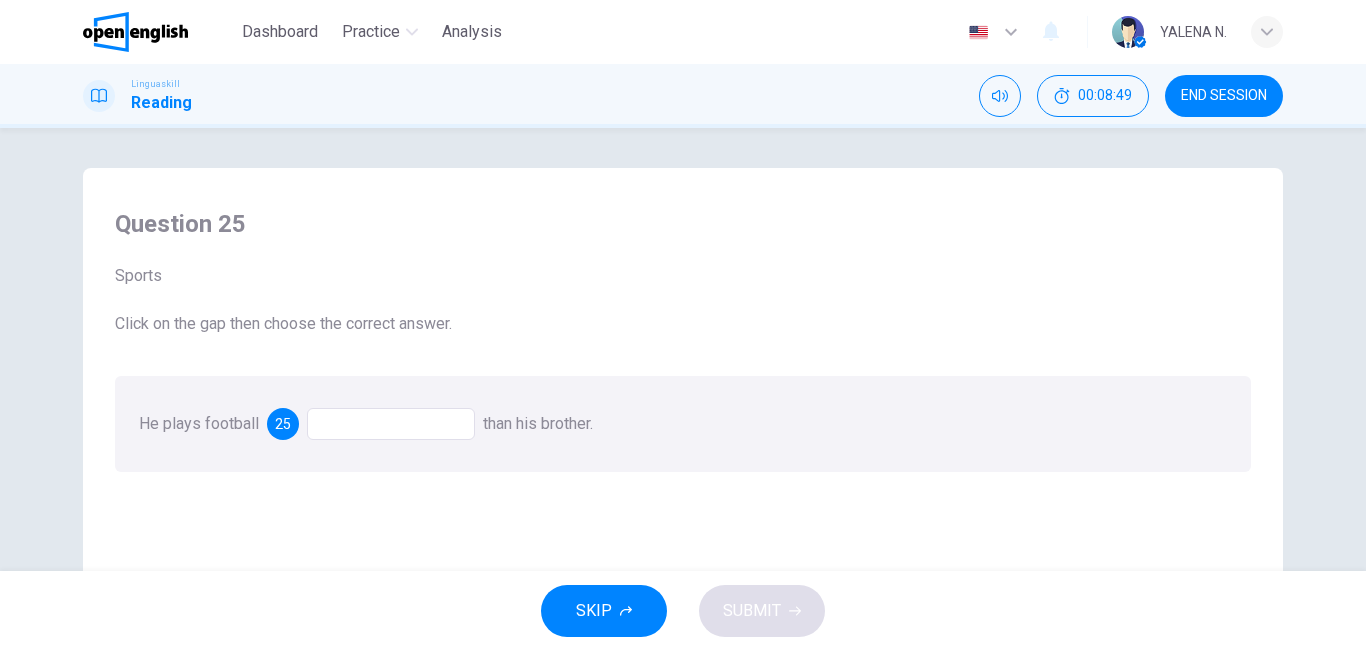 click at bounding box center [391, 424] 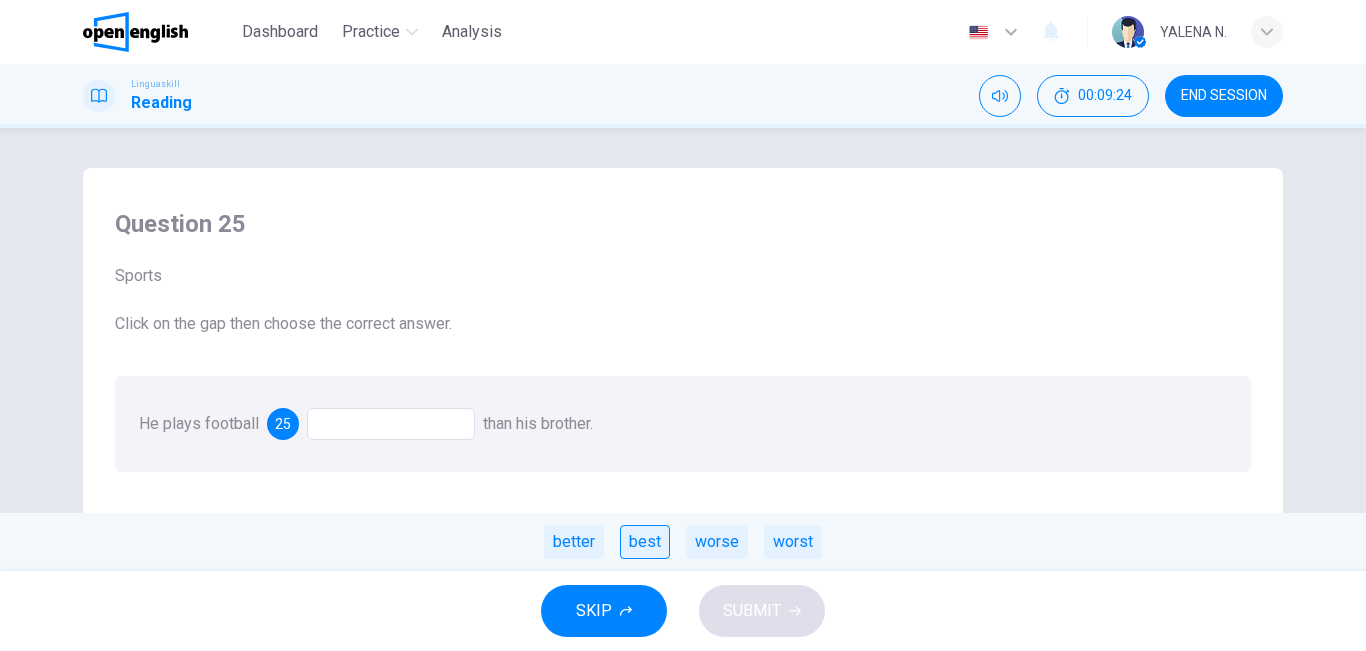click on "best" at bounding box center (645, 542) 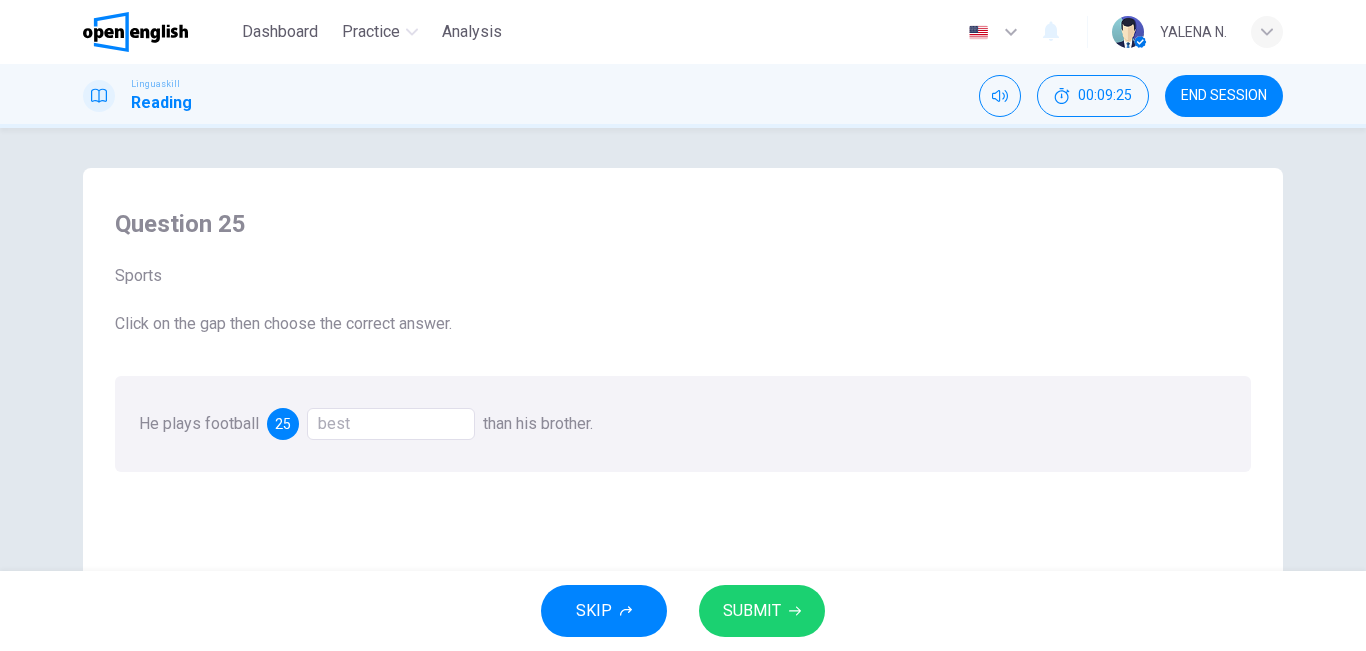 click on "SUBMIT" at bounding box center (752, 611) 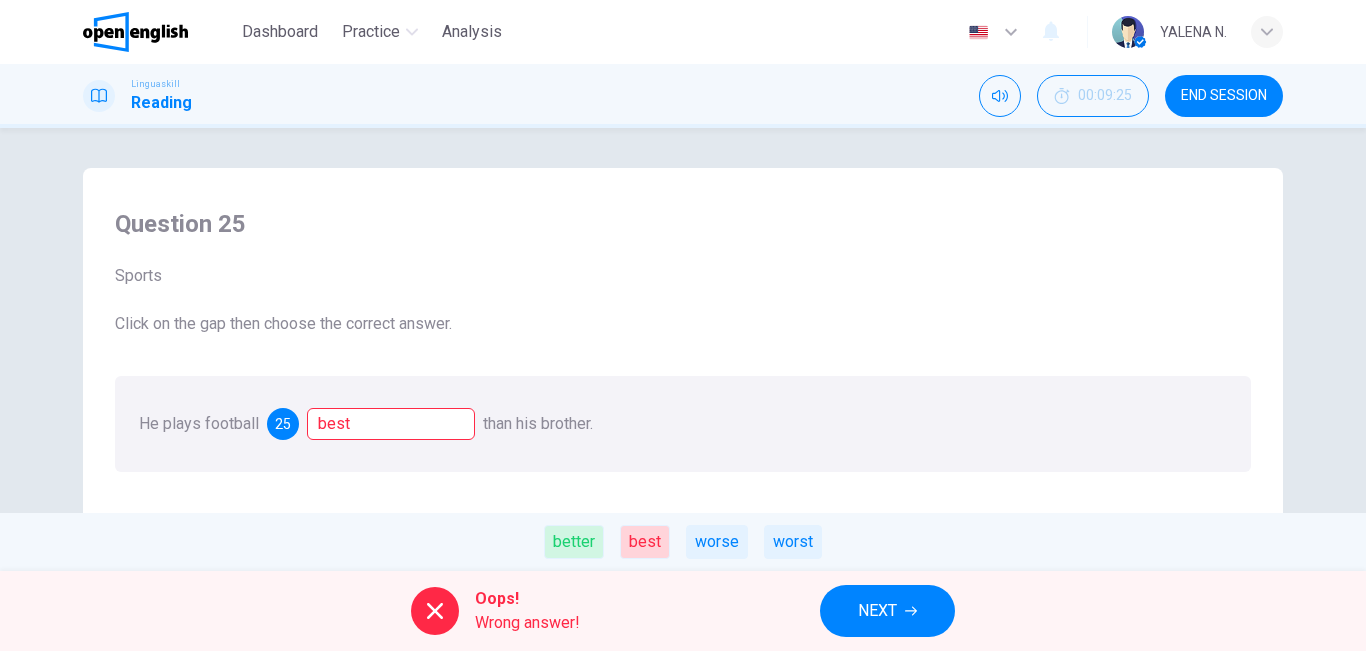 click on "NEXT" at bounding box center [887, 611] 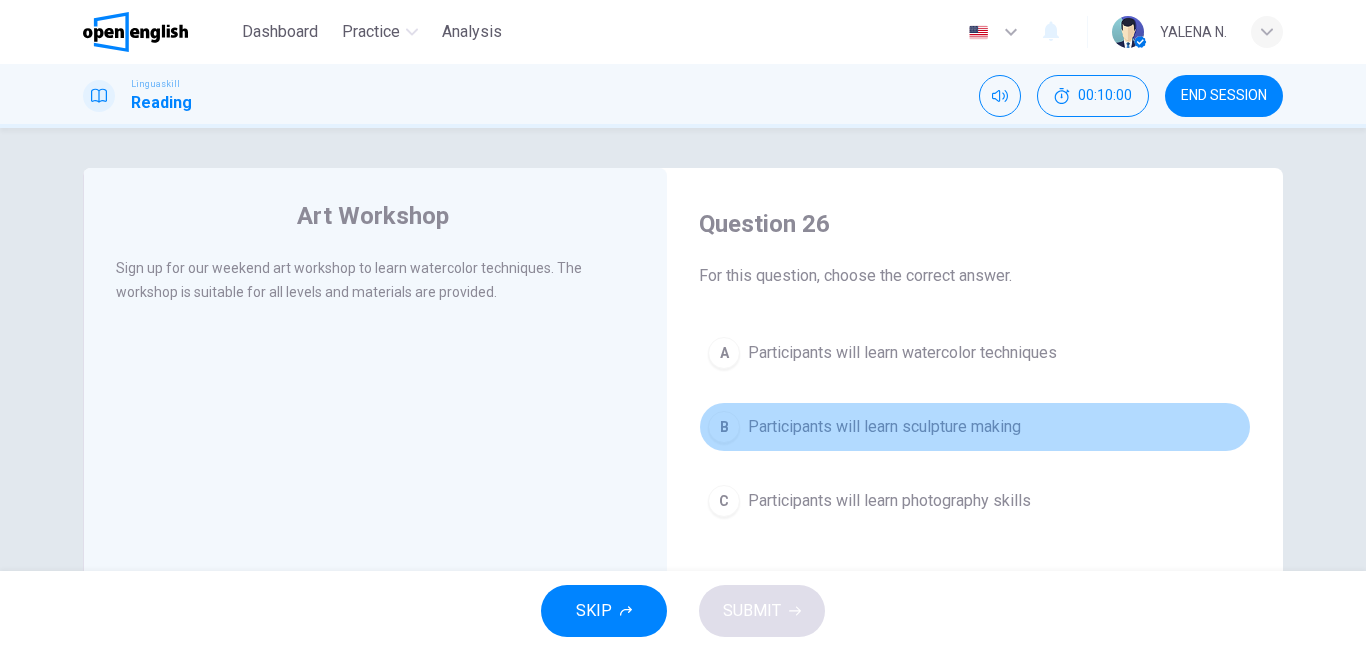 click on "Participants will learn sculpture making" at bounding box center (884, 427) 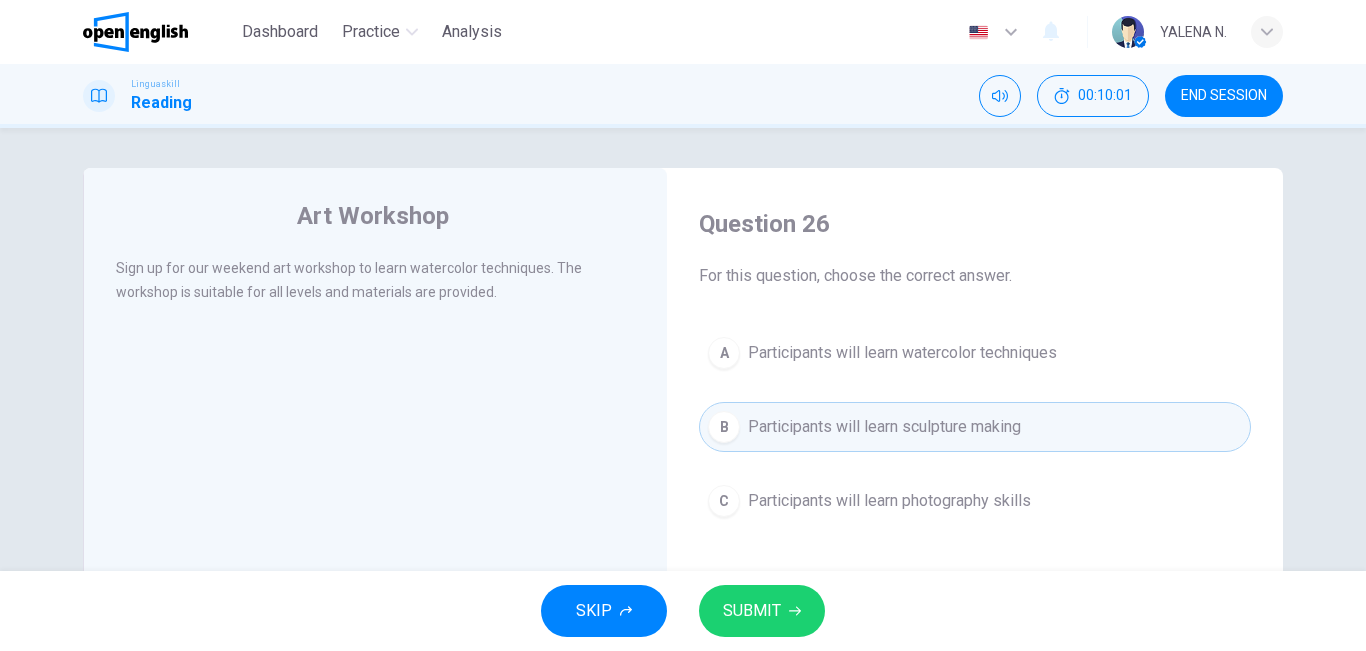 click on "SUBMIT" at bounding box center (762, 611) 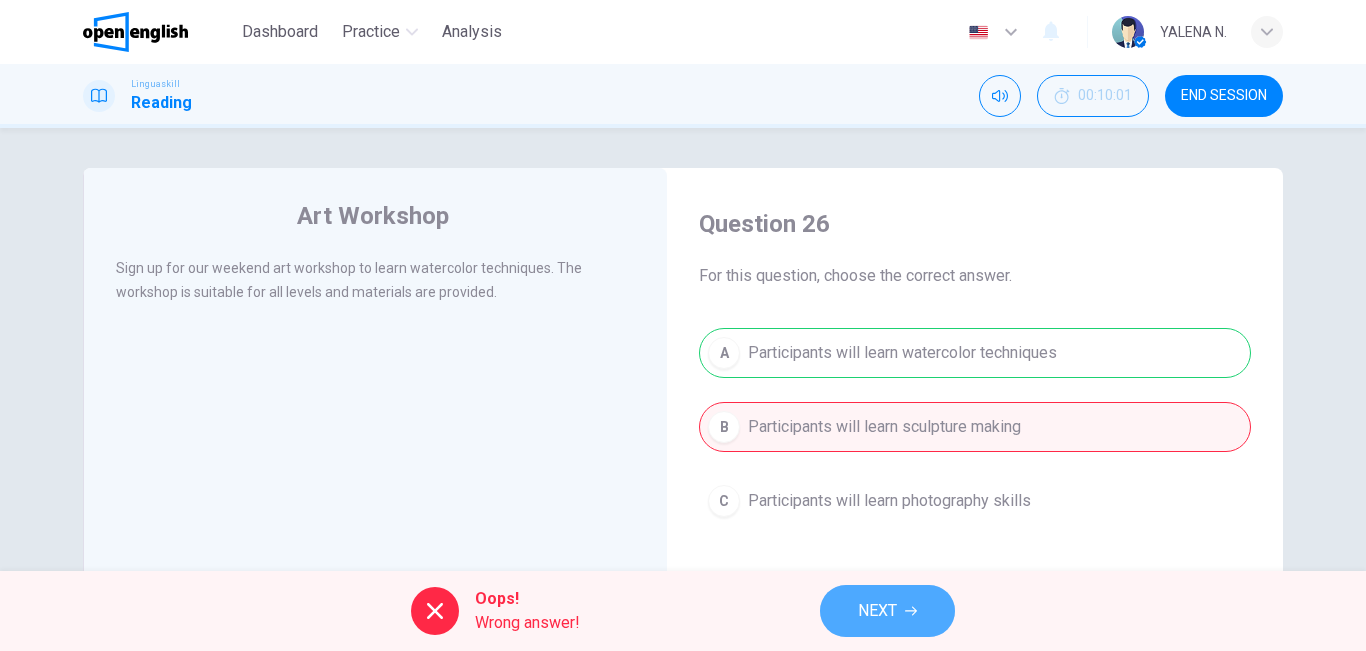 click on "NEXT" at bounding box center [877, 611] 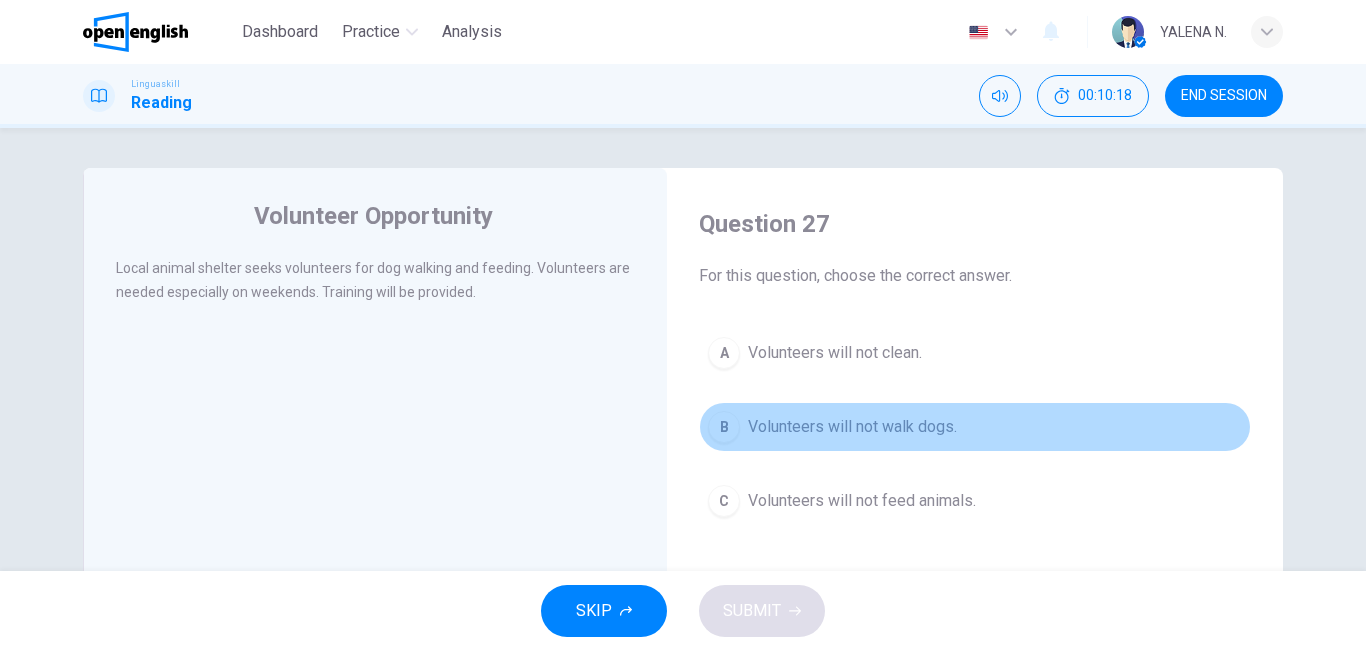 click on "Volunteers will not walk dogs." at bounding box center (852, 427) 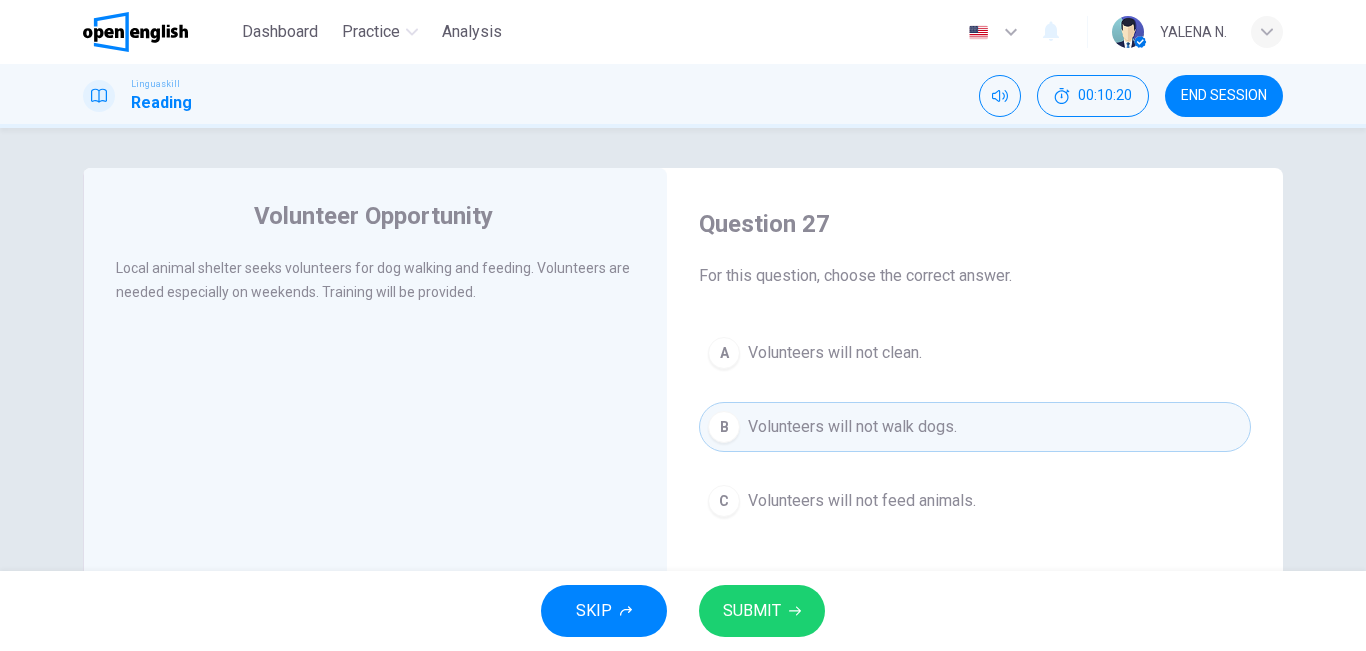 click on "SUBMIT" at bounding box center (752, 611) 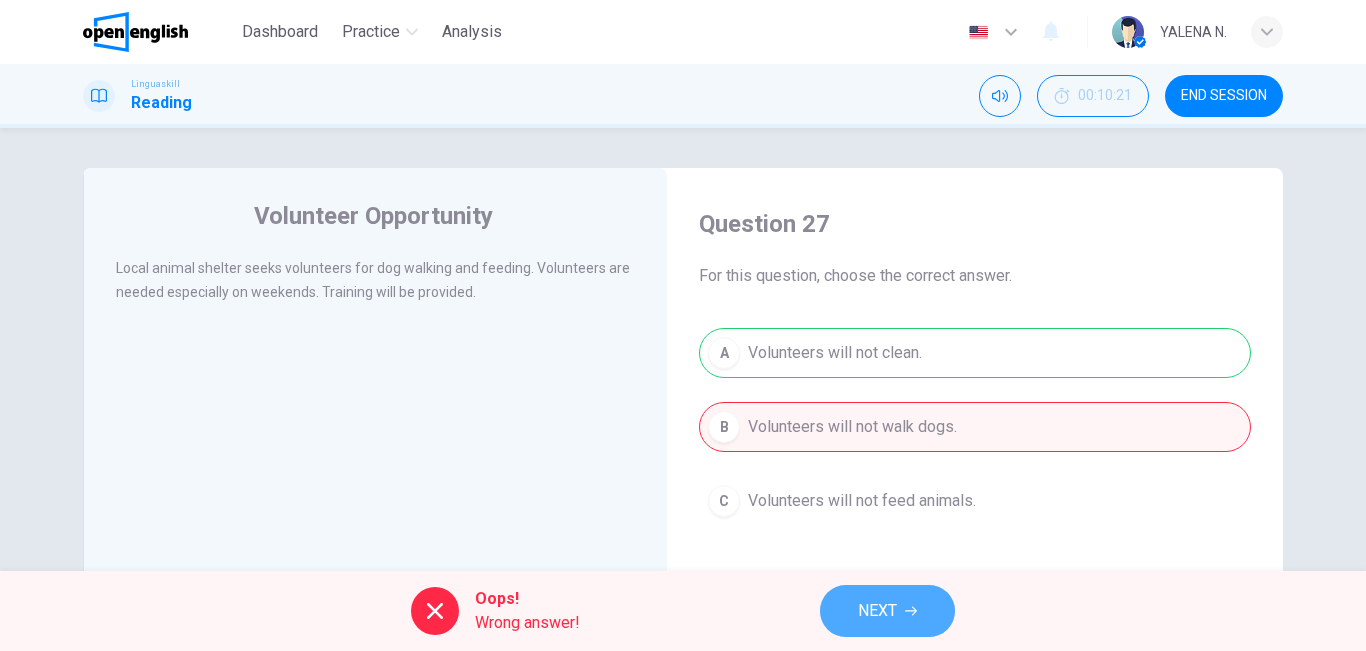 click on "NEXT" at bounding box center [877, 611] 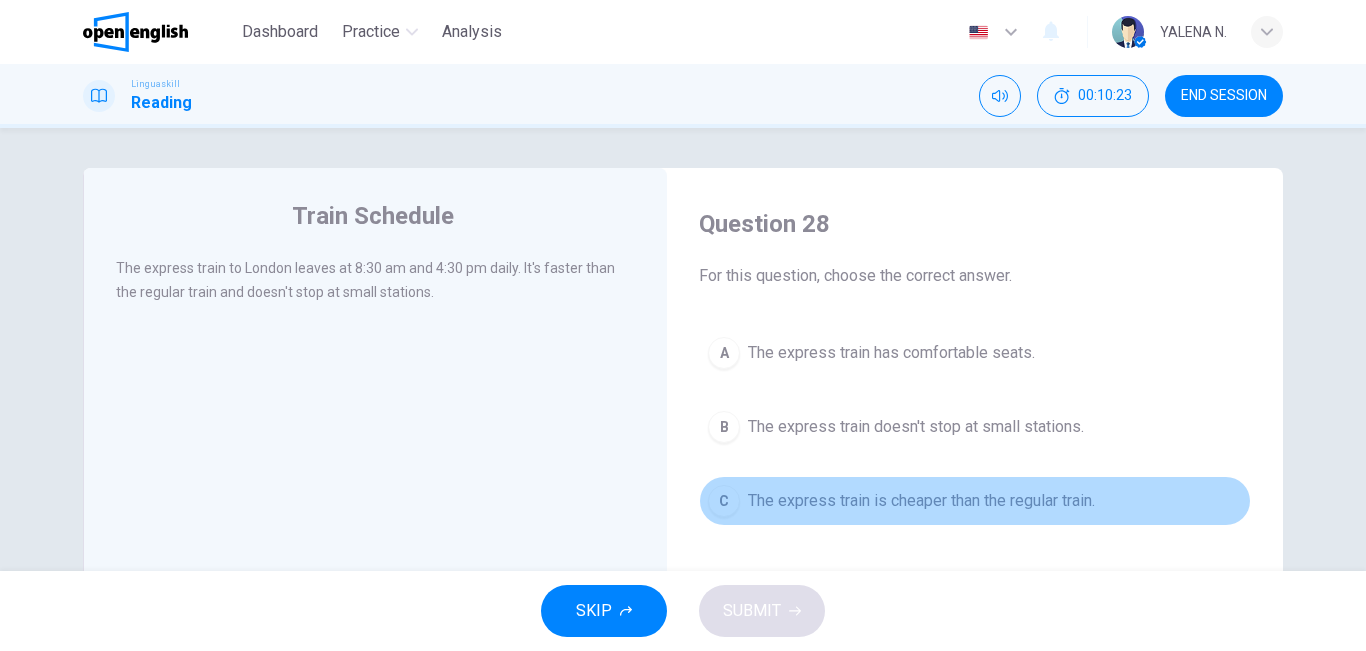 click on "C The express train is cheaper than the regular train." at bounding box center [975, 501] 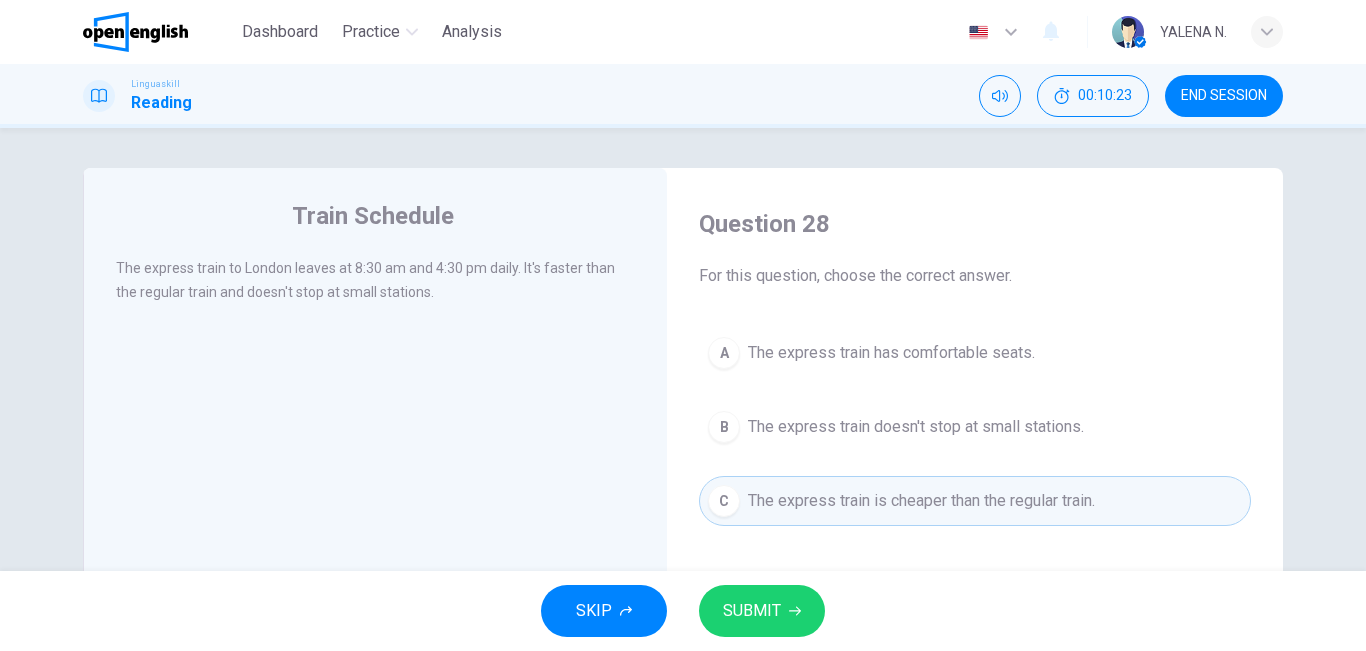 click on "SUBMIT" at bounding box center [762, 611] 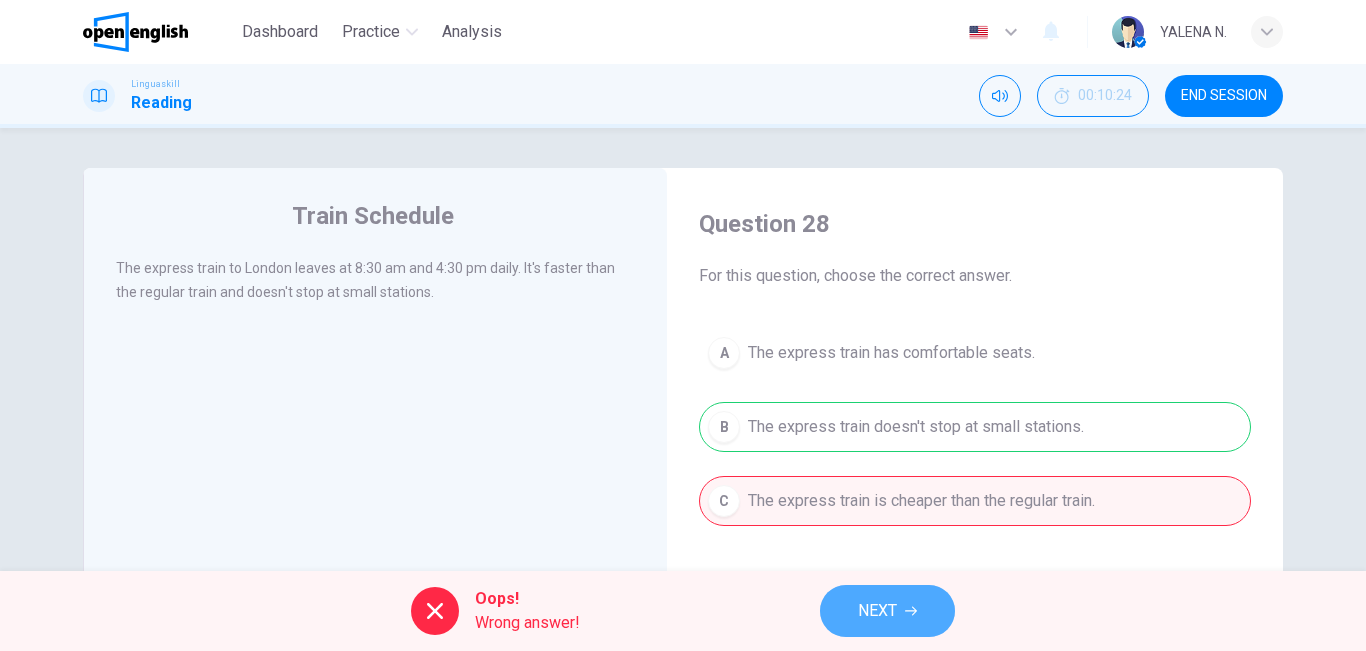 click on "NEXT" at bounding box center [877, 611] 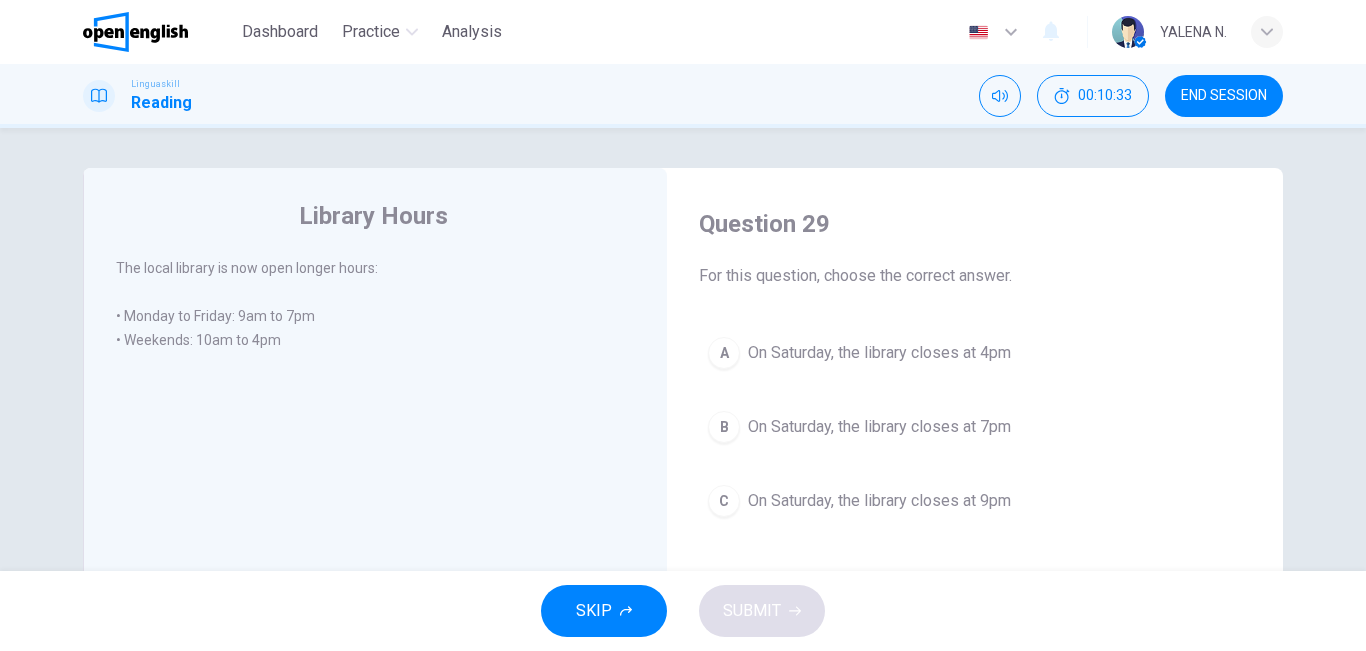 click on "On Saturday, the library closes at 4pm" at bounding box center [879, 353] 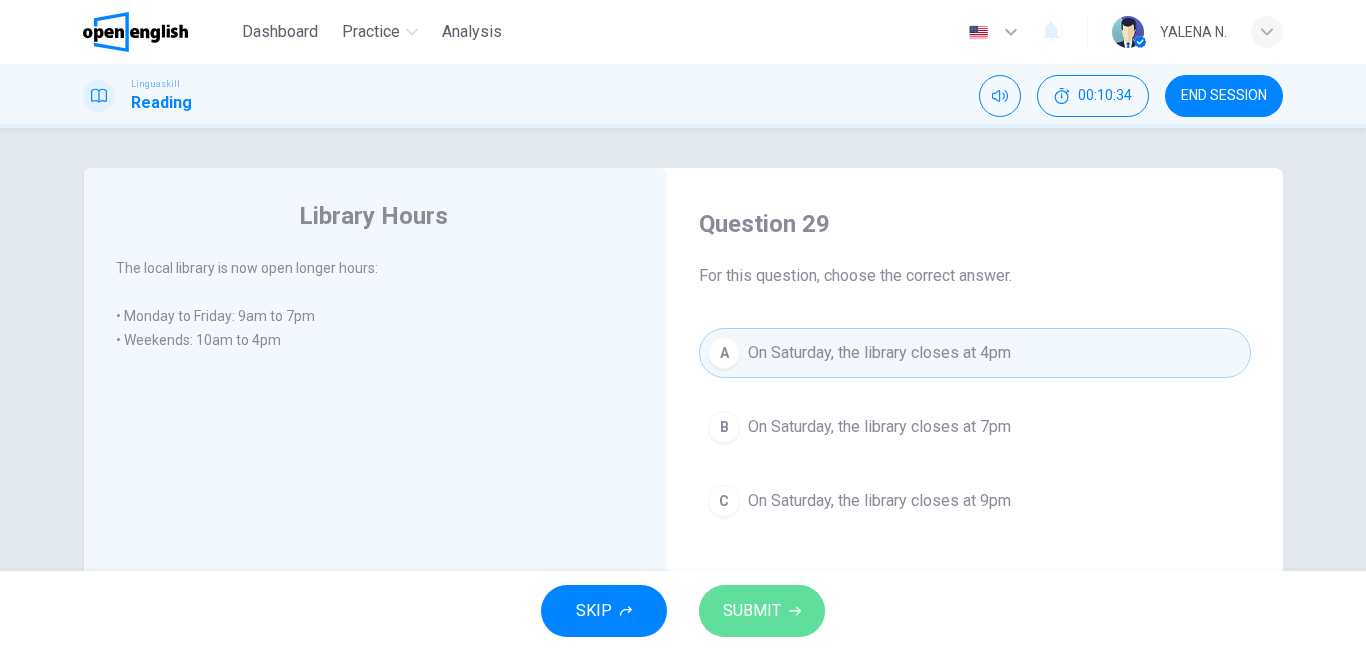 click on "SUBMIT" at bounding box center (762, 611) 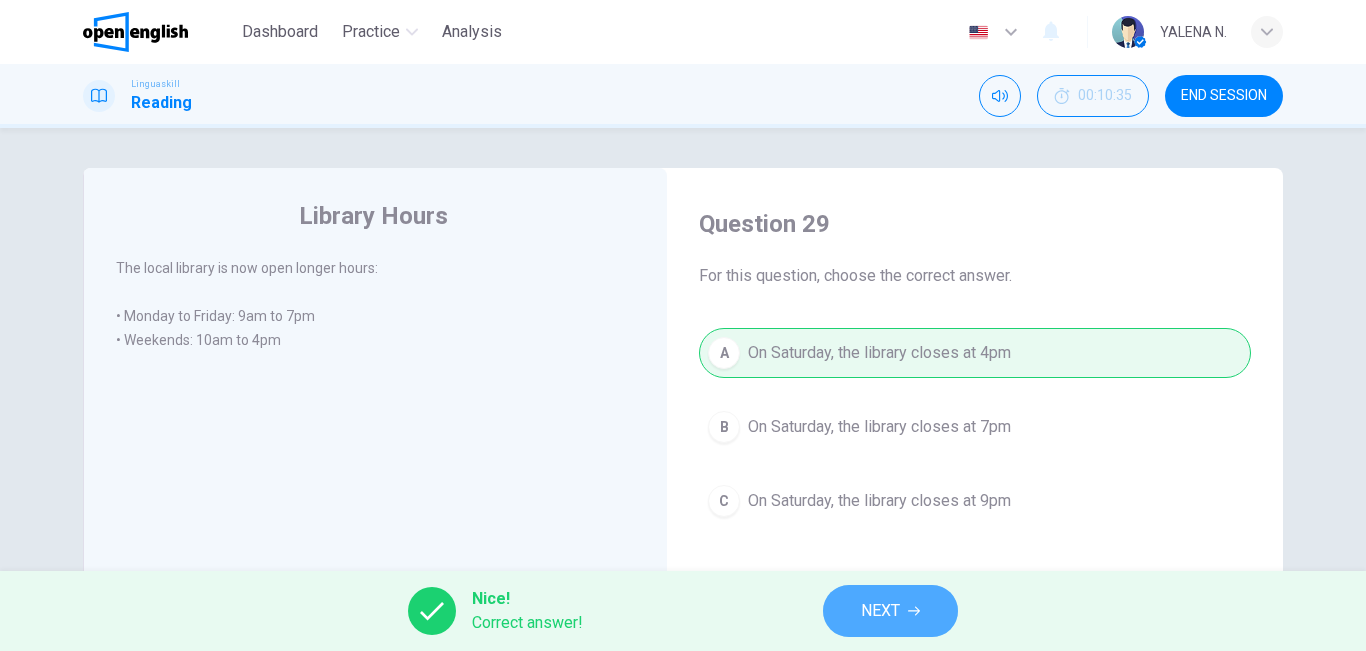 click on "NEXT" at bounding box center (890, 611) 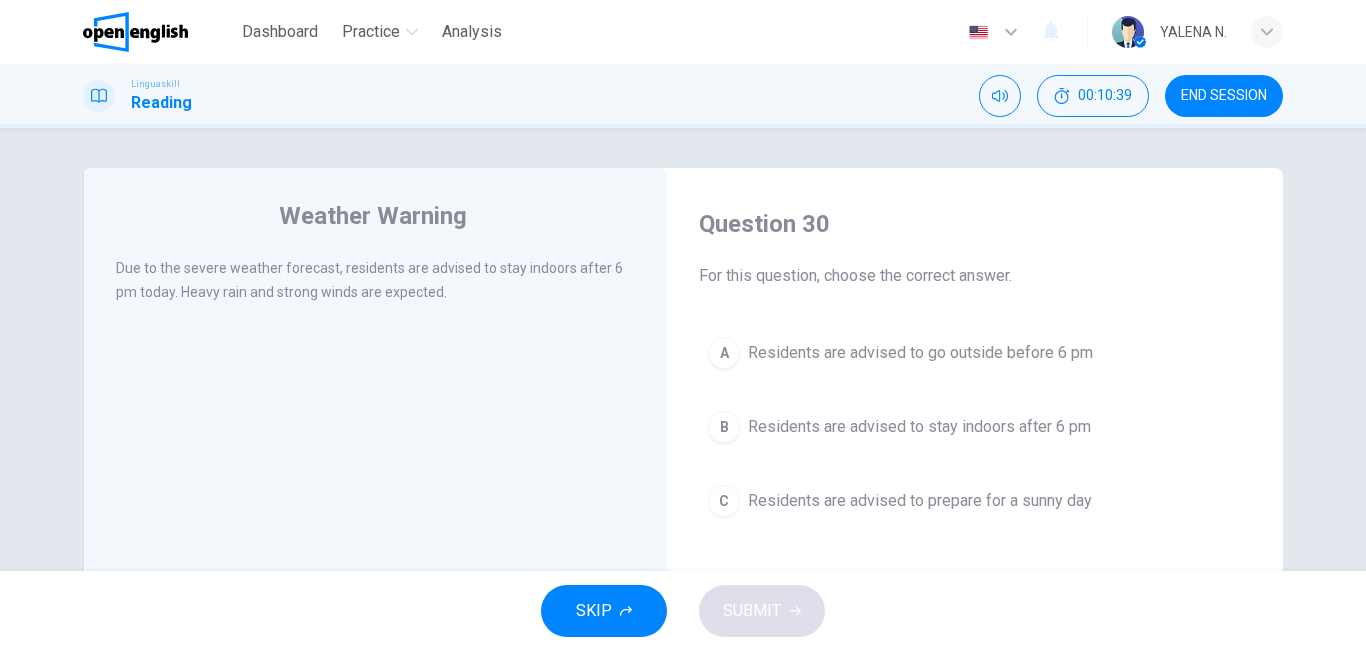click on "B Residents are advised to stay indoors after 6 pm" at bounding box center (975, 427) 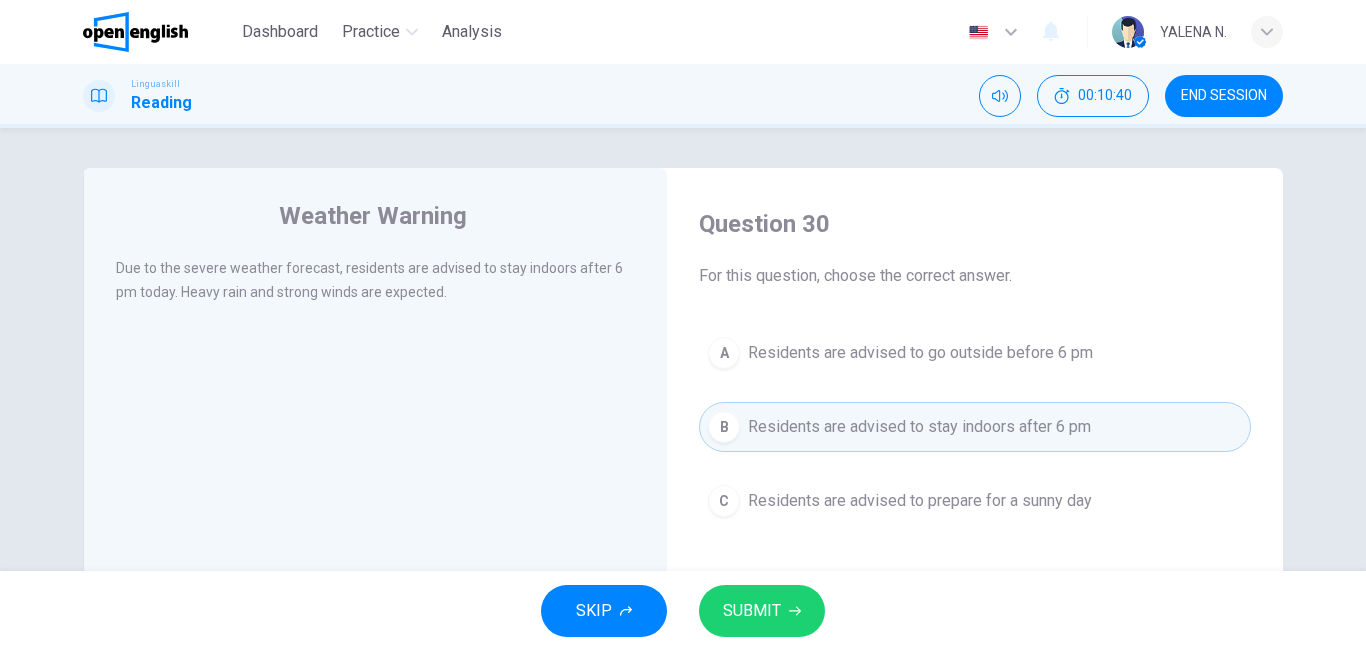 click on "SUBMIT" at bounding box center [762, 611] 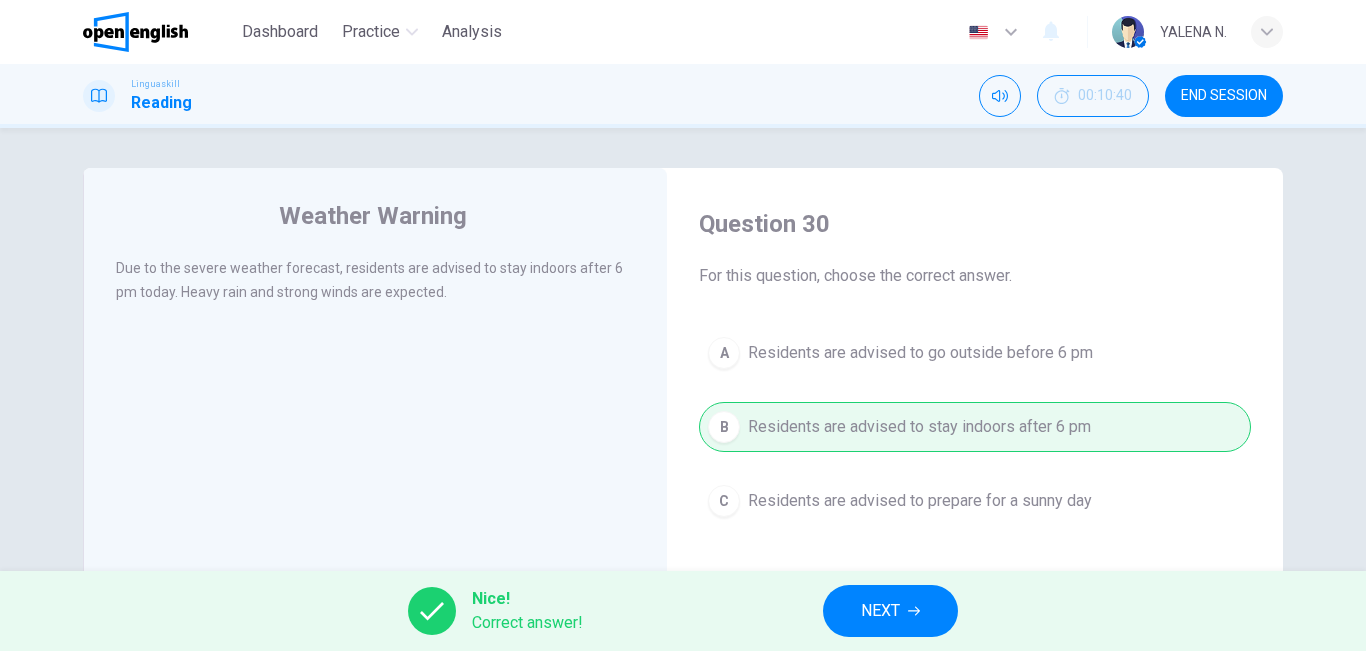 click on "NEXT" at bounding box center [880, 611] 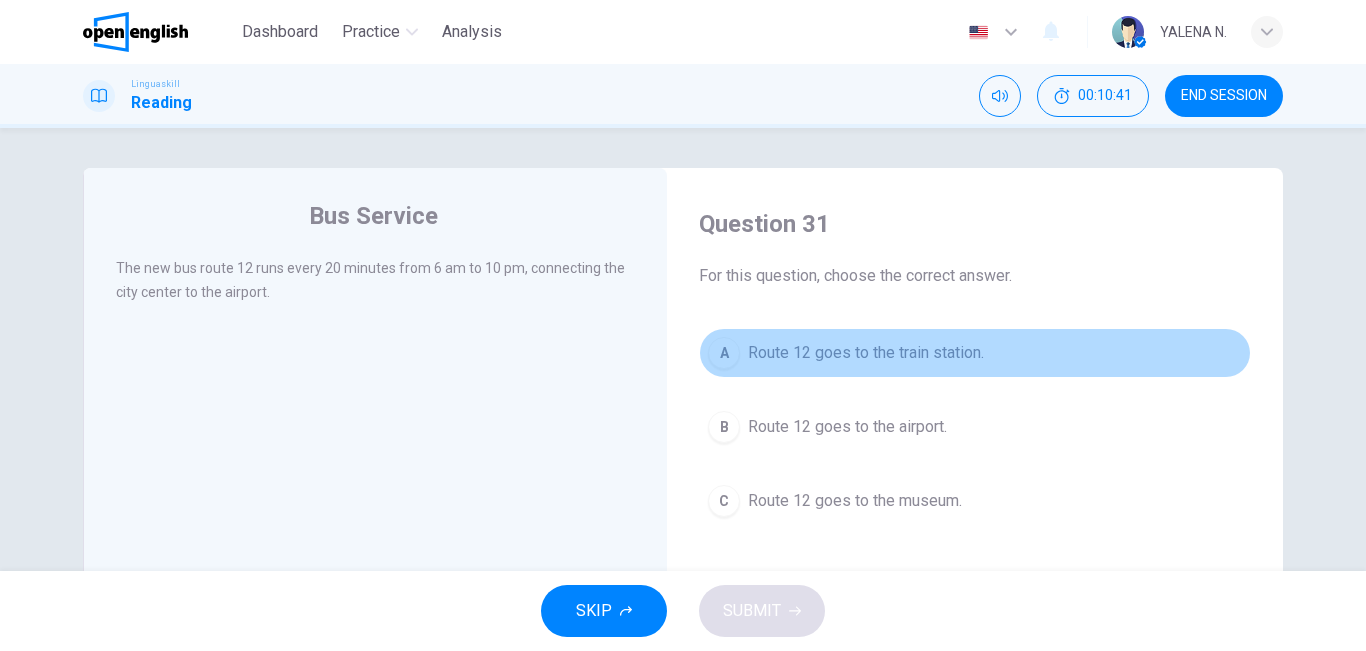 click on "Route 12 goes to the train station." at bounding box center [866, 353] 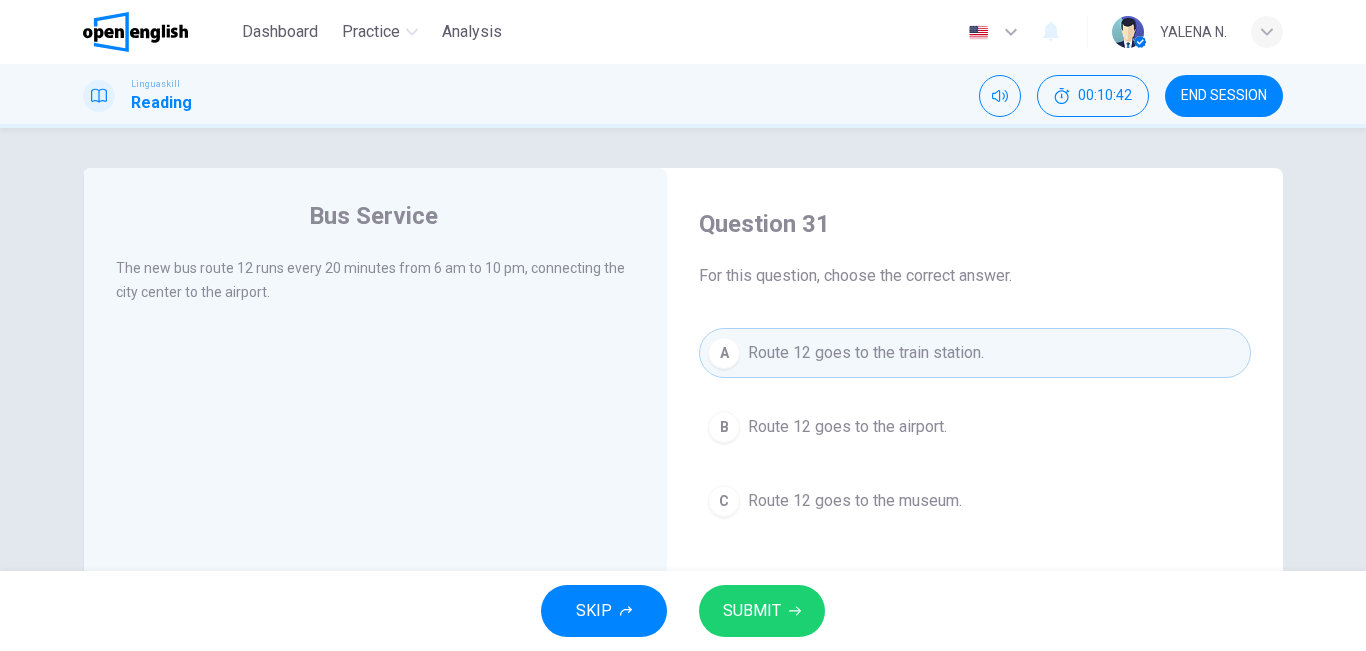 click on "SUBMIT" at bounding box center (752, 611) 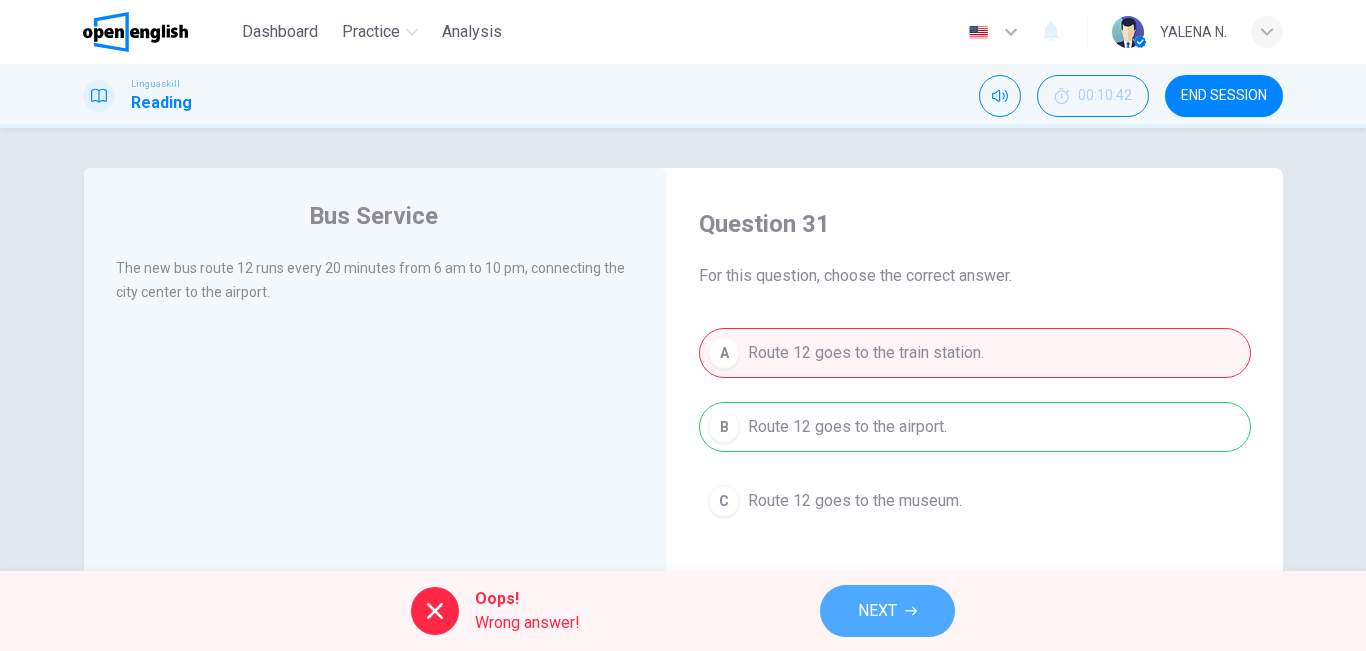 click on "NEXT" at bounding box center (877, 611) 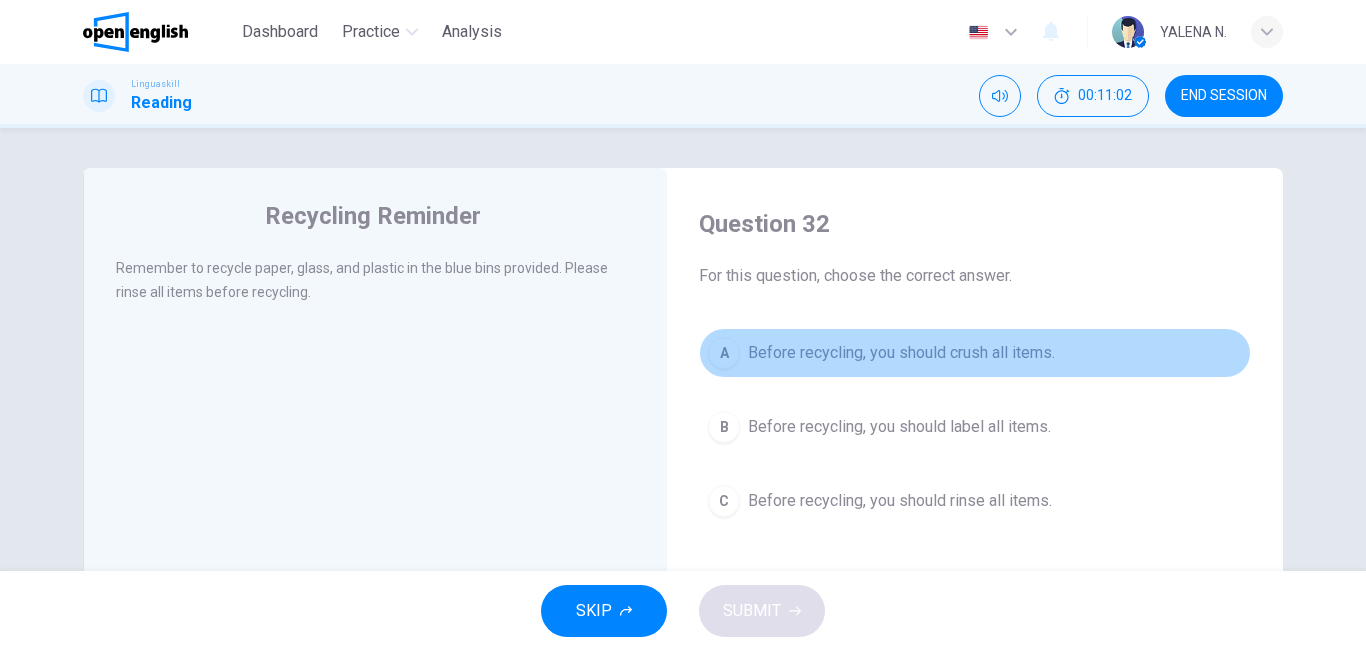 click on "A Before recycling, you should crush all items." at bounding box center [975, 353] 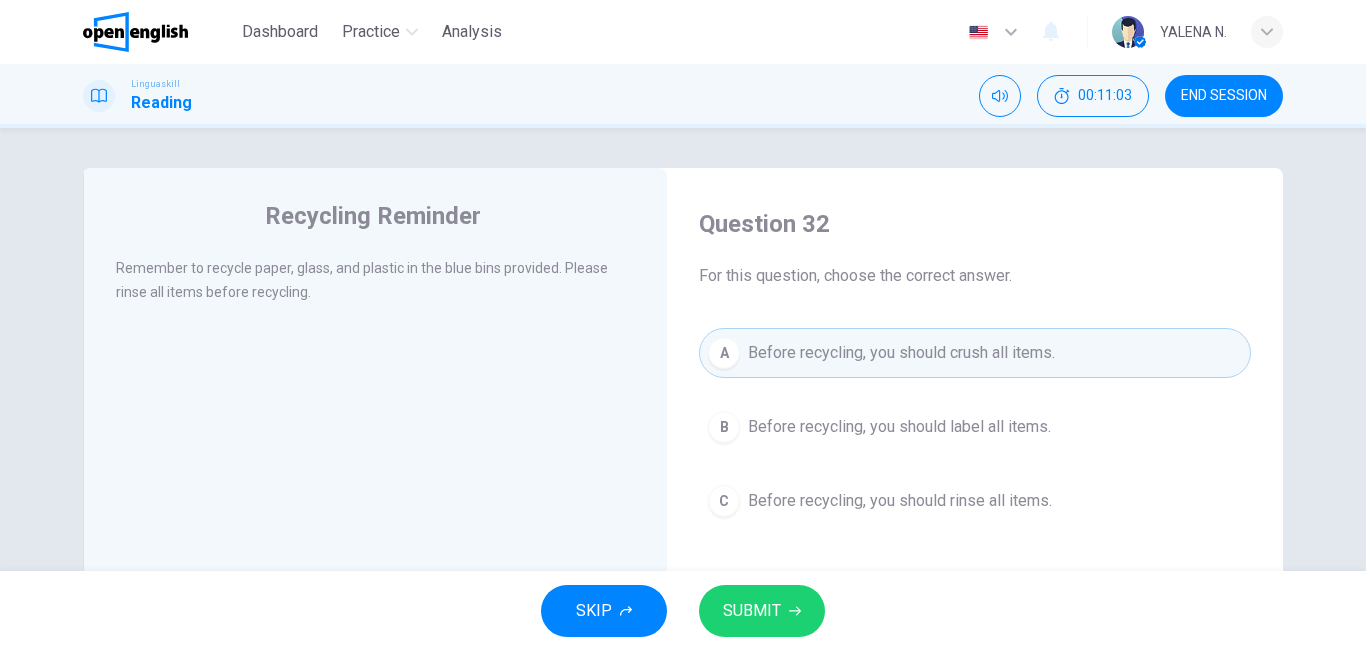 click on "SUBMIT" at bounding box center [752, 611] 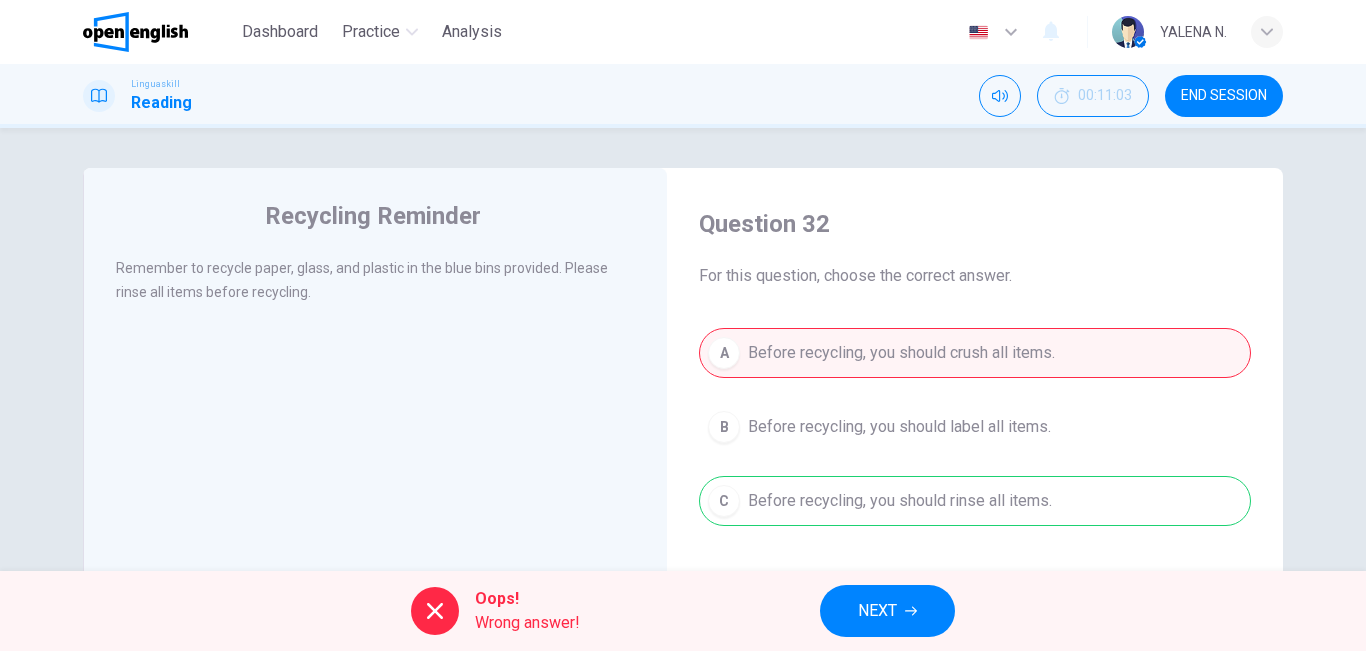 click on "Oops! Wrong answer! NEXT" at bounding box center [683, 611] 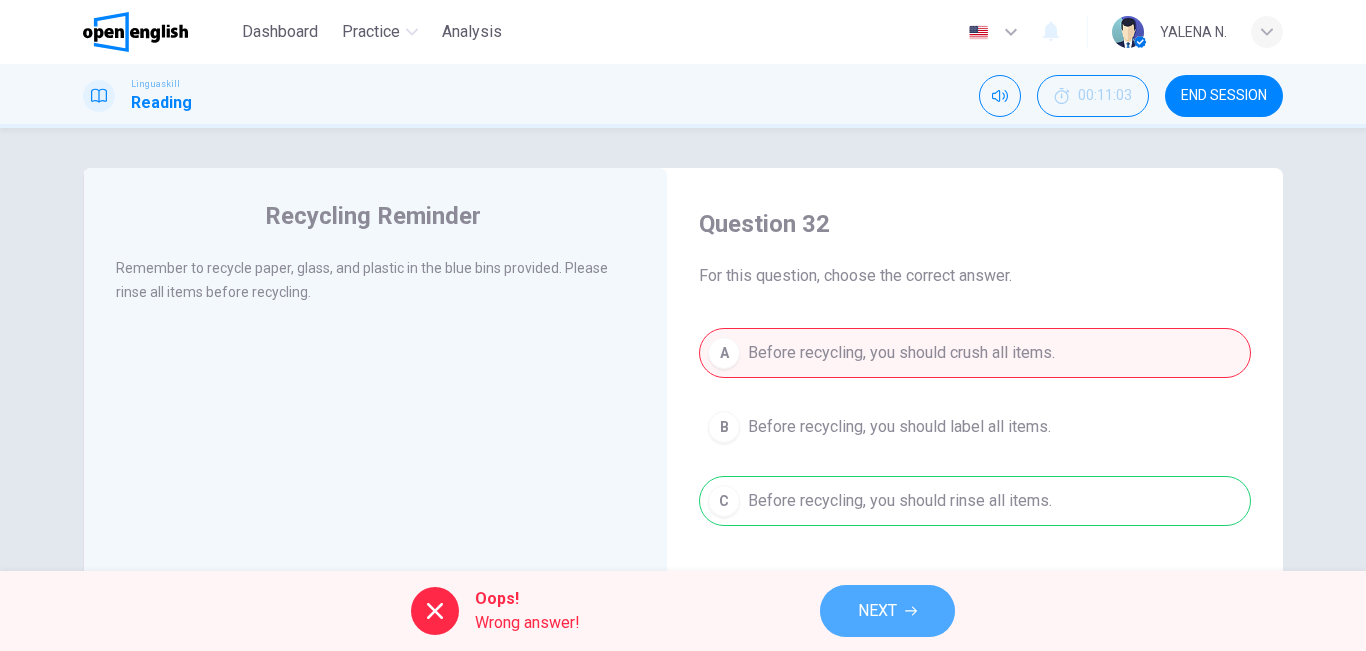 click on "NEXT" at bounding box center [887, 611] 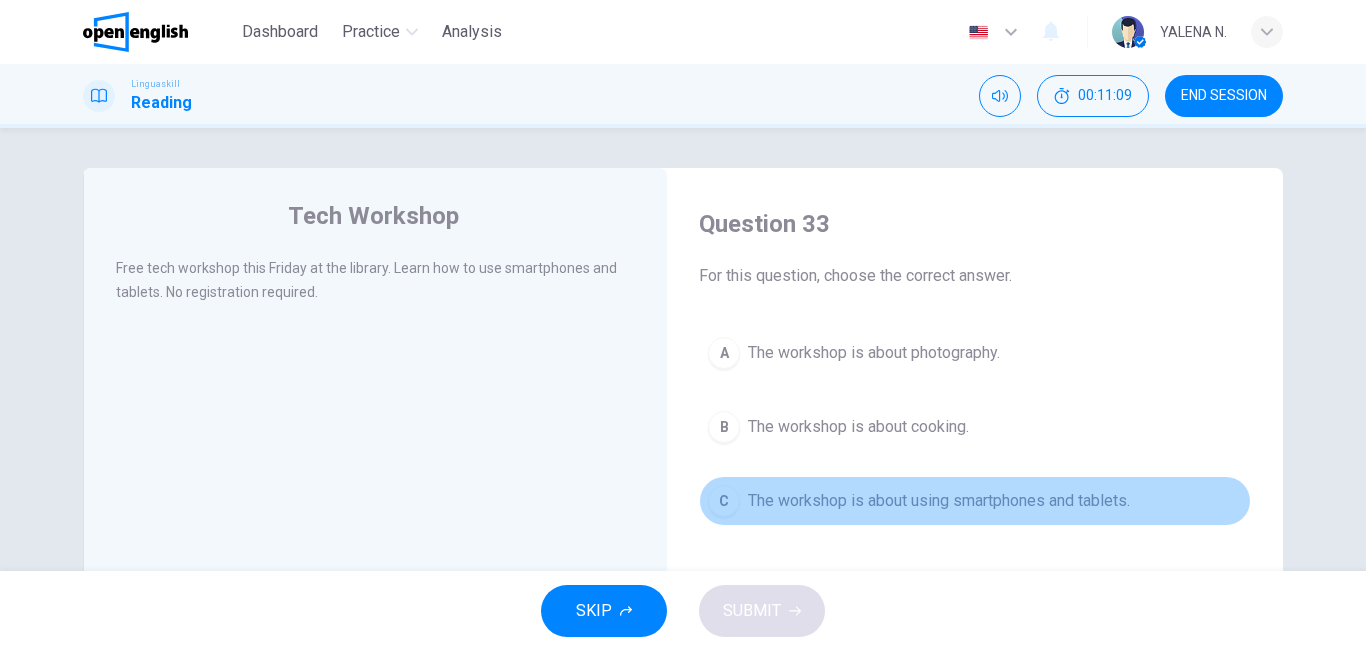 click on "The workshop is about using smartphones and tablets." at bounding box center (939, 501) 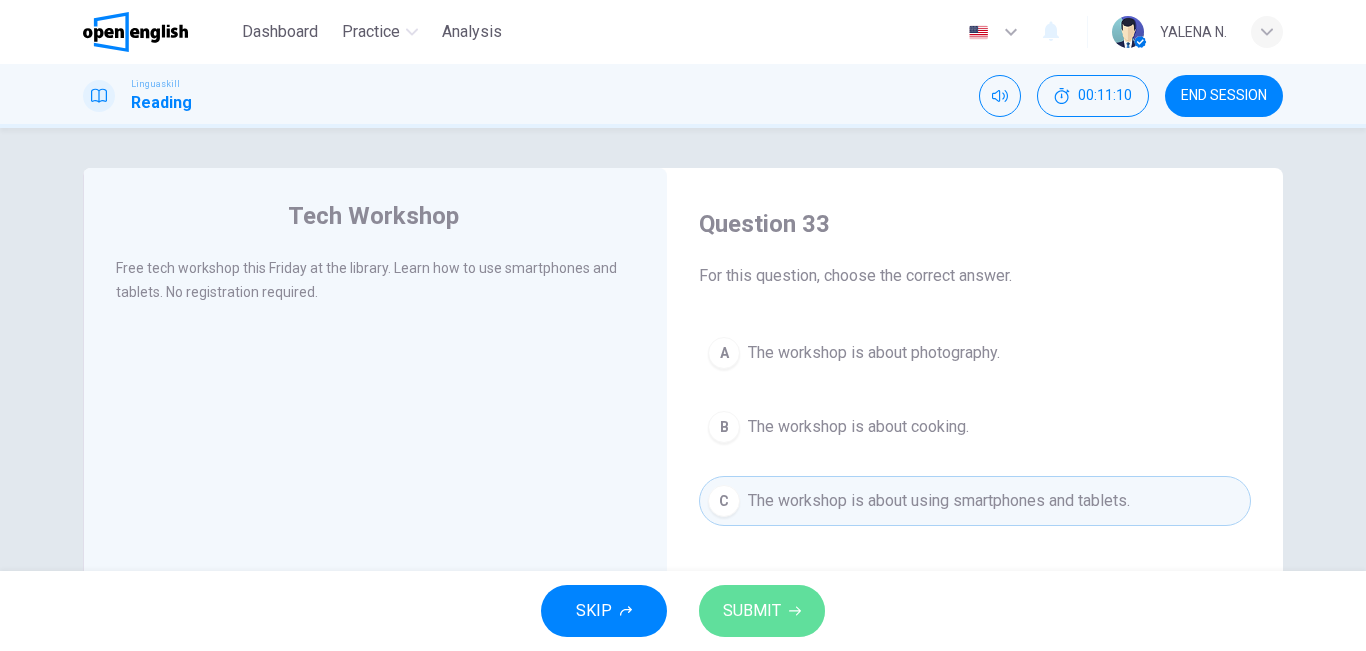 click on "SUBMIT" at bounding box center (762, 611) 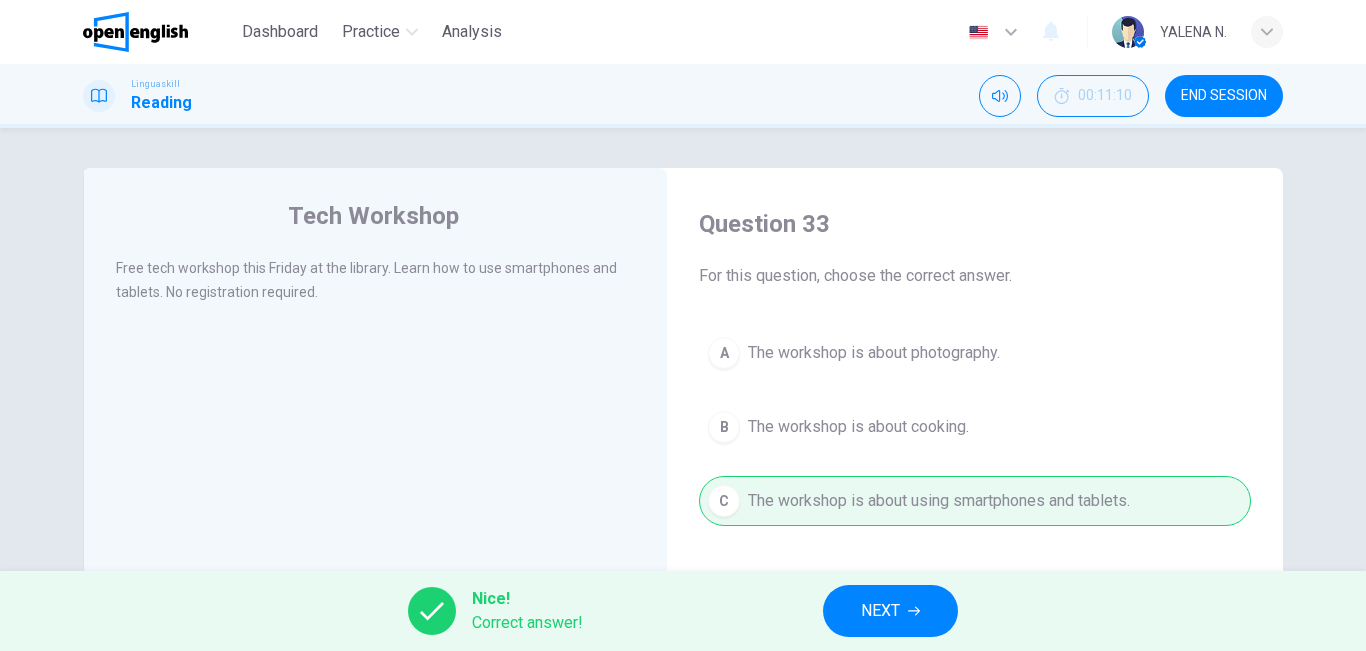 click on "NEXT" at bounding box center (890, 611) 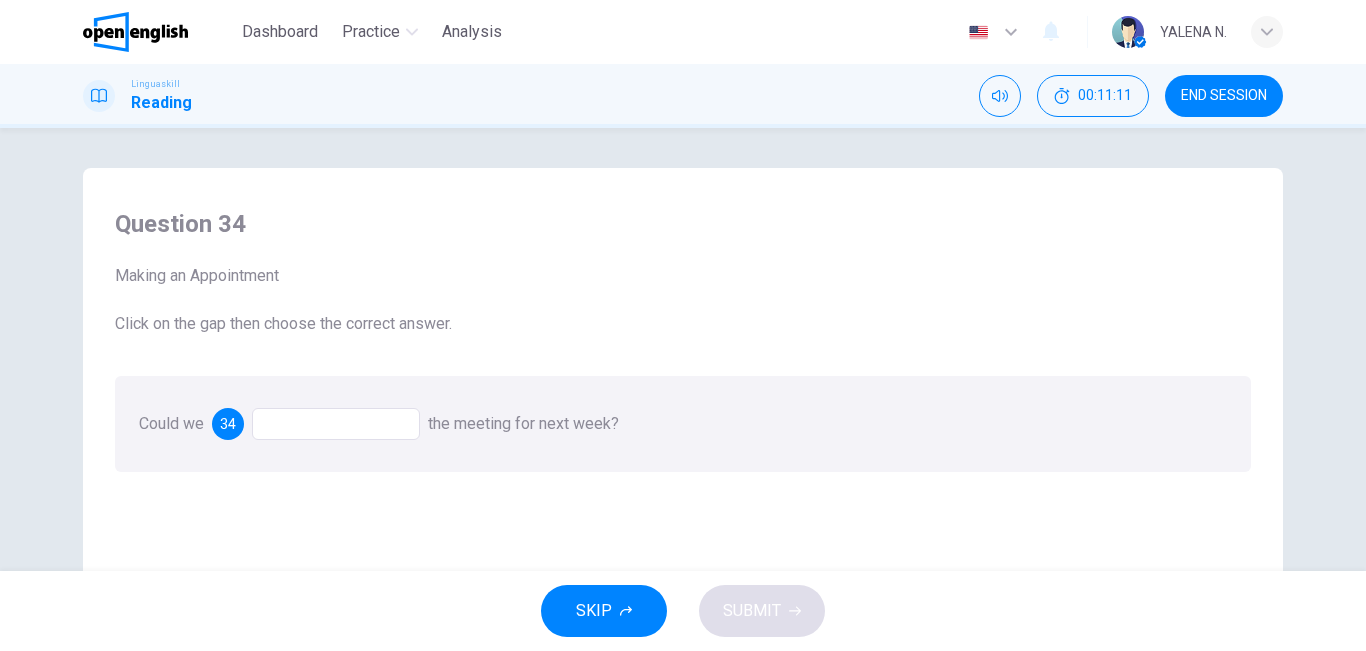 click at bounding box center (336, 424) 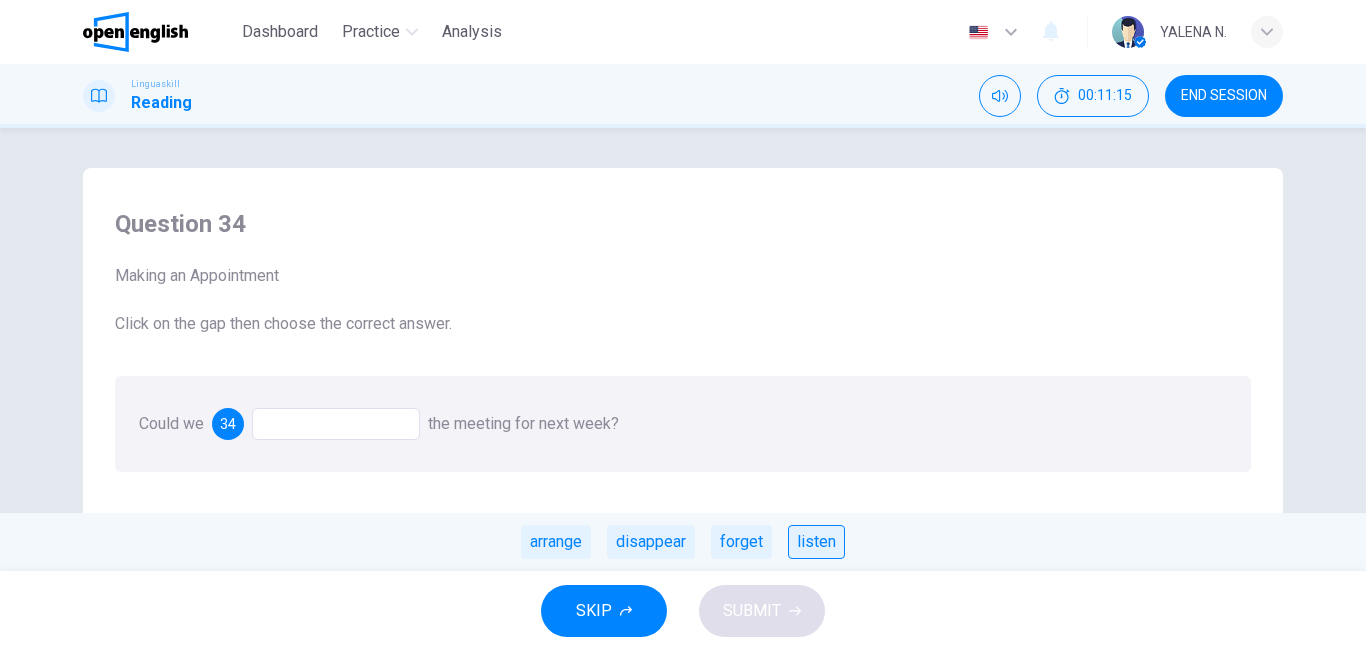 click on "listen" at bounding box center [816, 542] 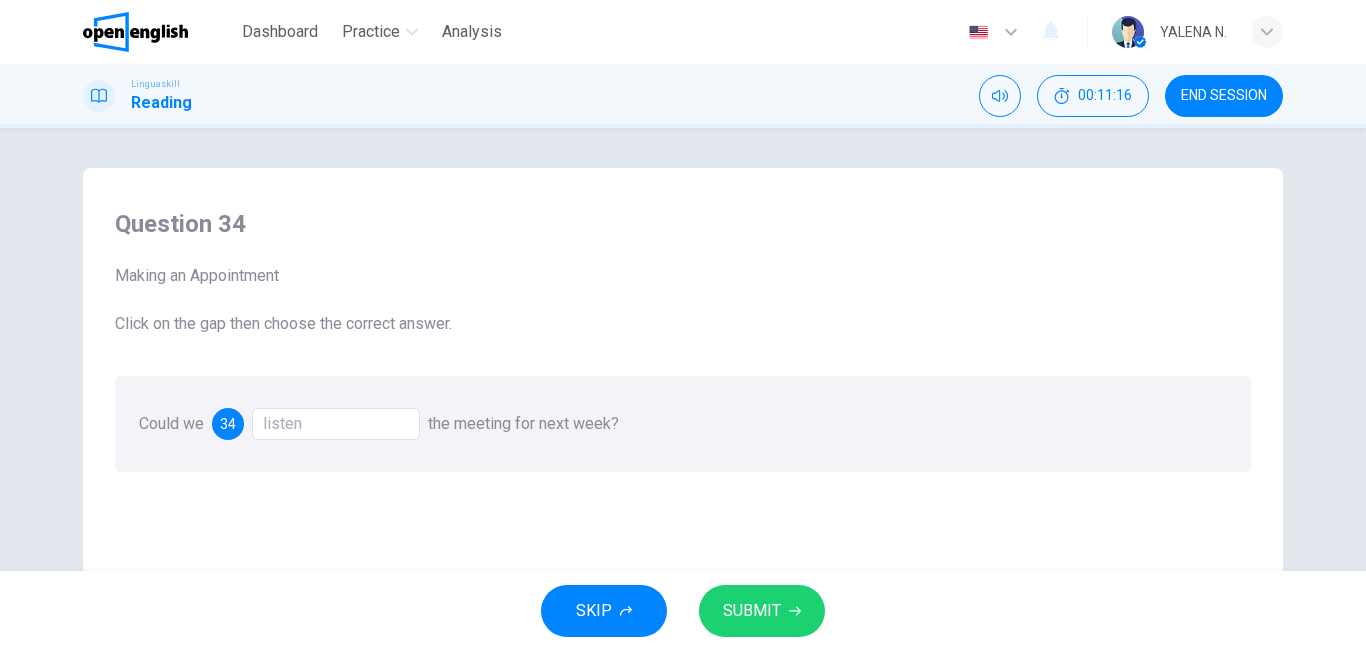 click on "SUBMIT" at bounding box center (752, 611) 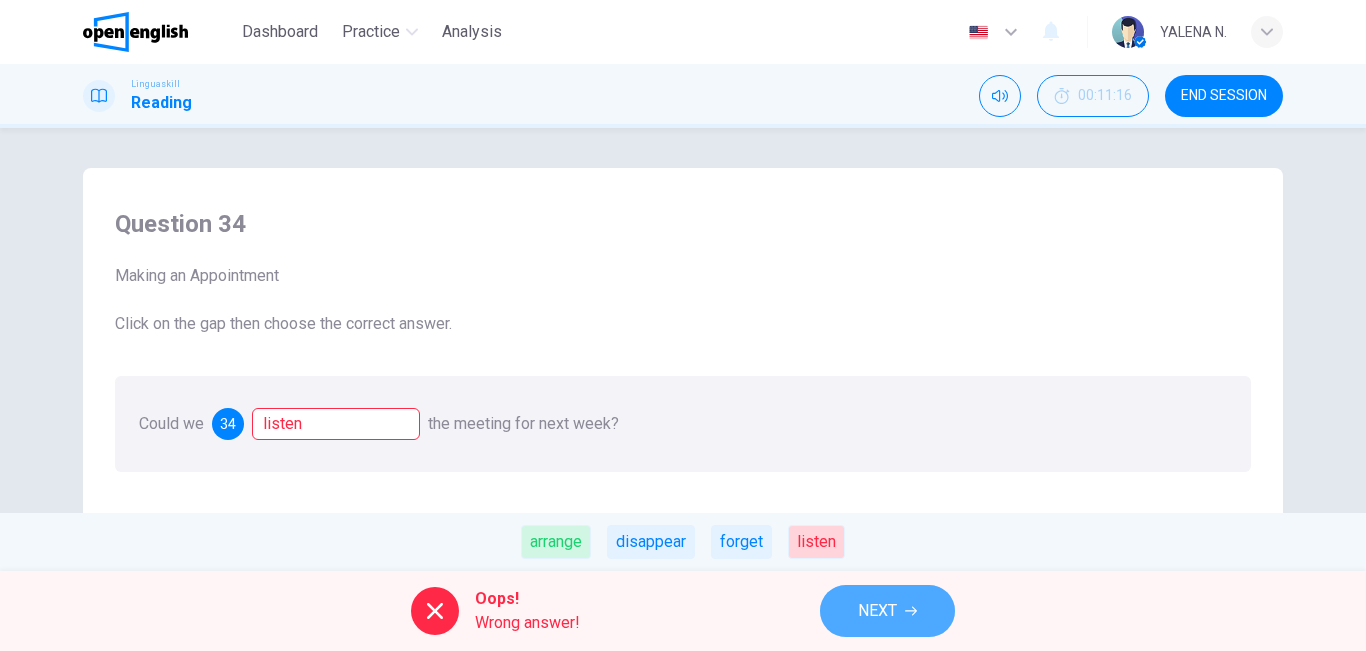 click on "NEXT" at bounding box center (887, 611) 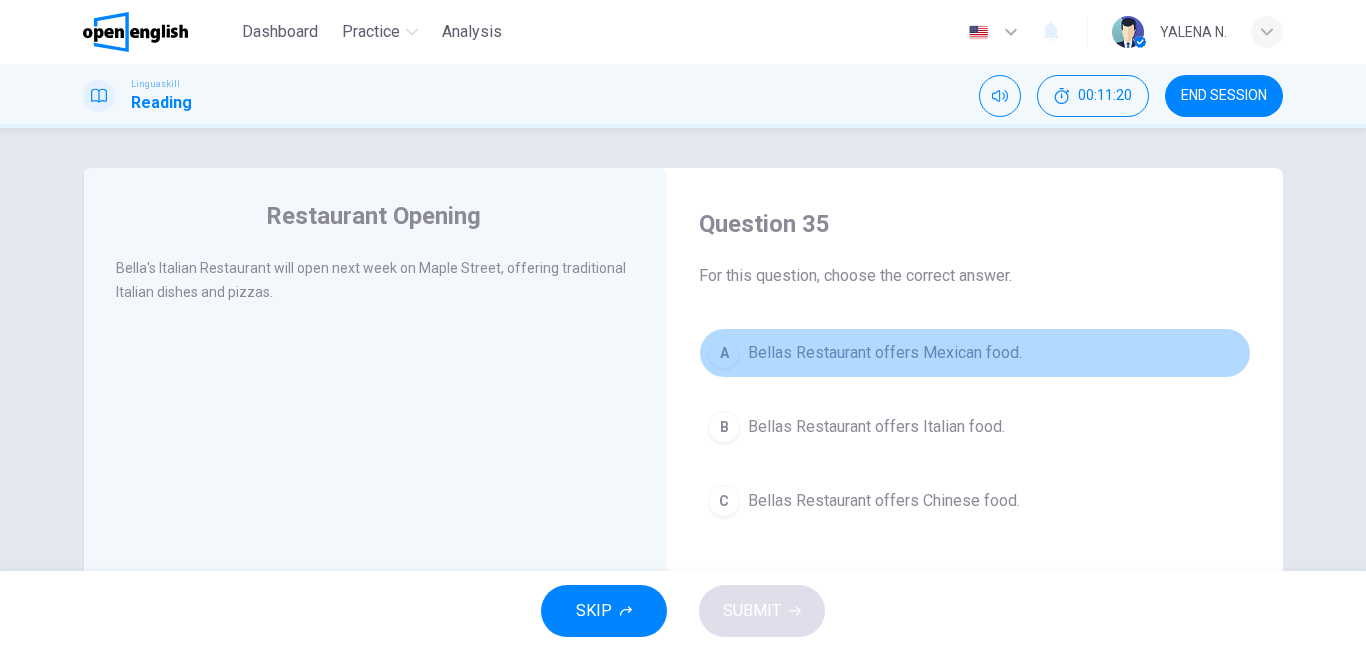 click on "Bellas Restaurant offers Mexican food." at bounding box center (885, 353) 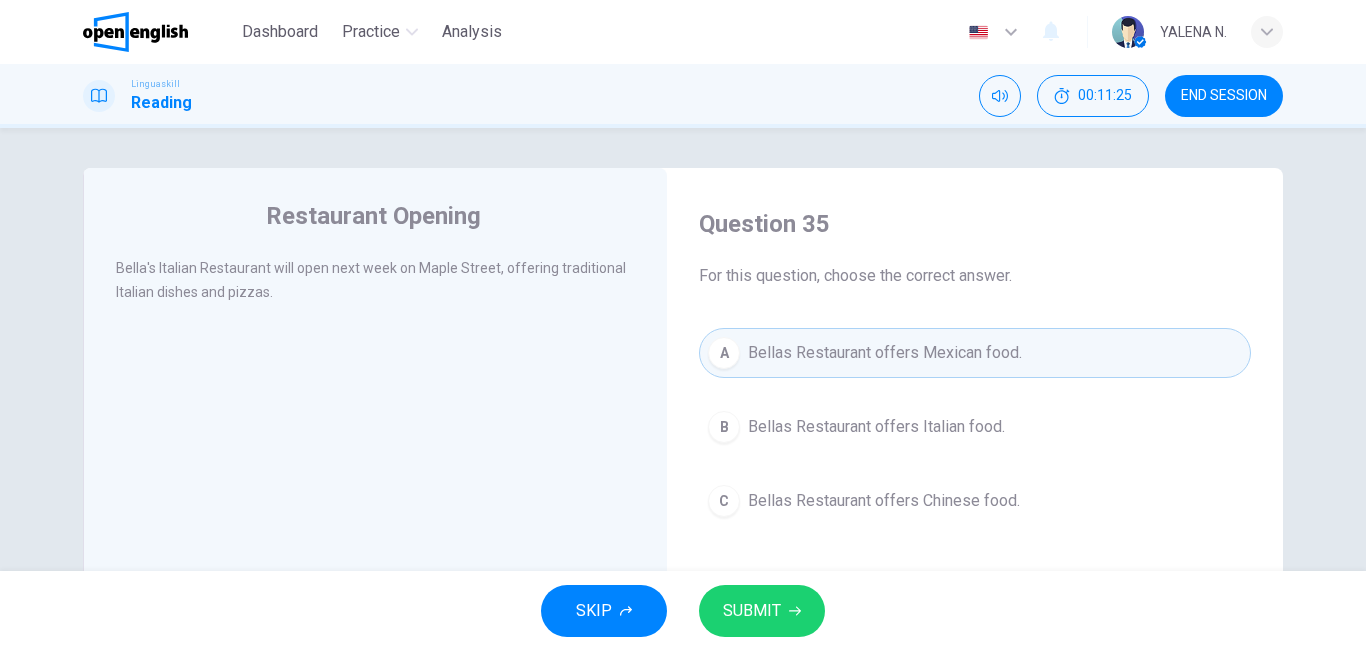click on "A Bellas Restaurant offers Mexican food. B Bellas Restaurant offers Italian food. C Bellas Restaurant offers Chinese food." at bounding box center [975, 427] 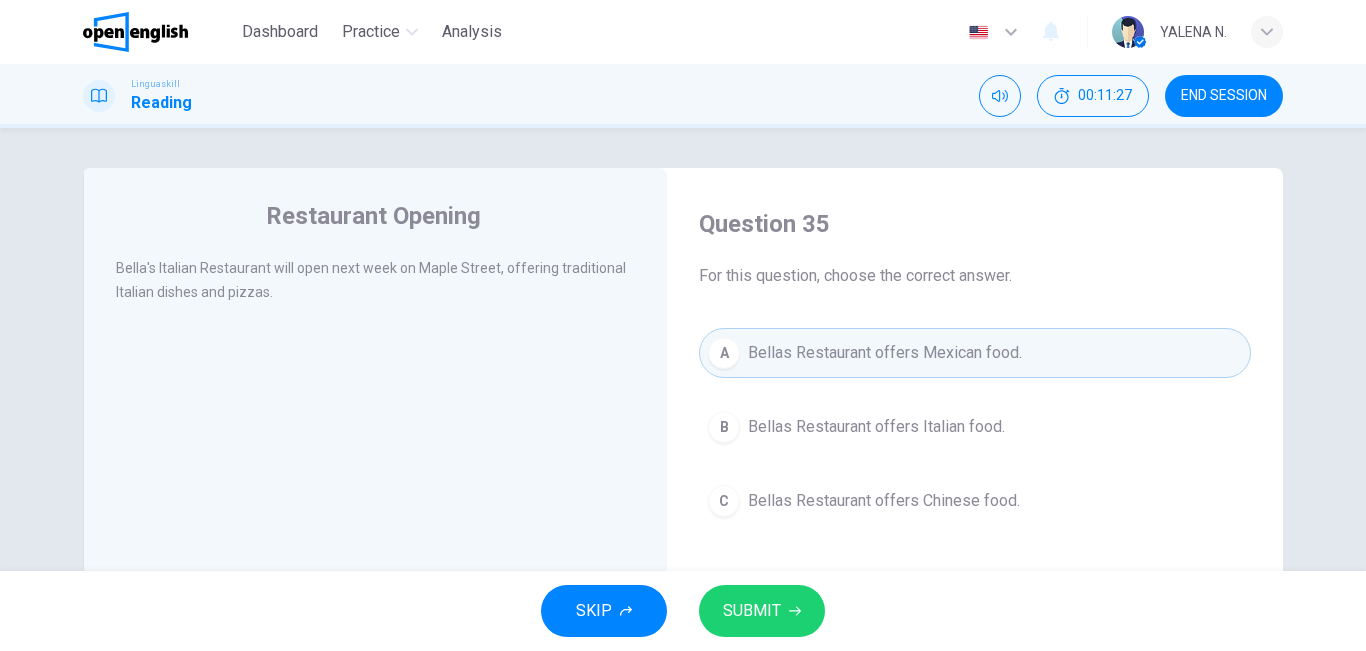 click on "Bellas Restaurant offers Italian food." at bounding box center [876, 427] 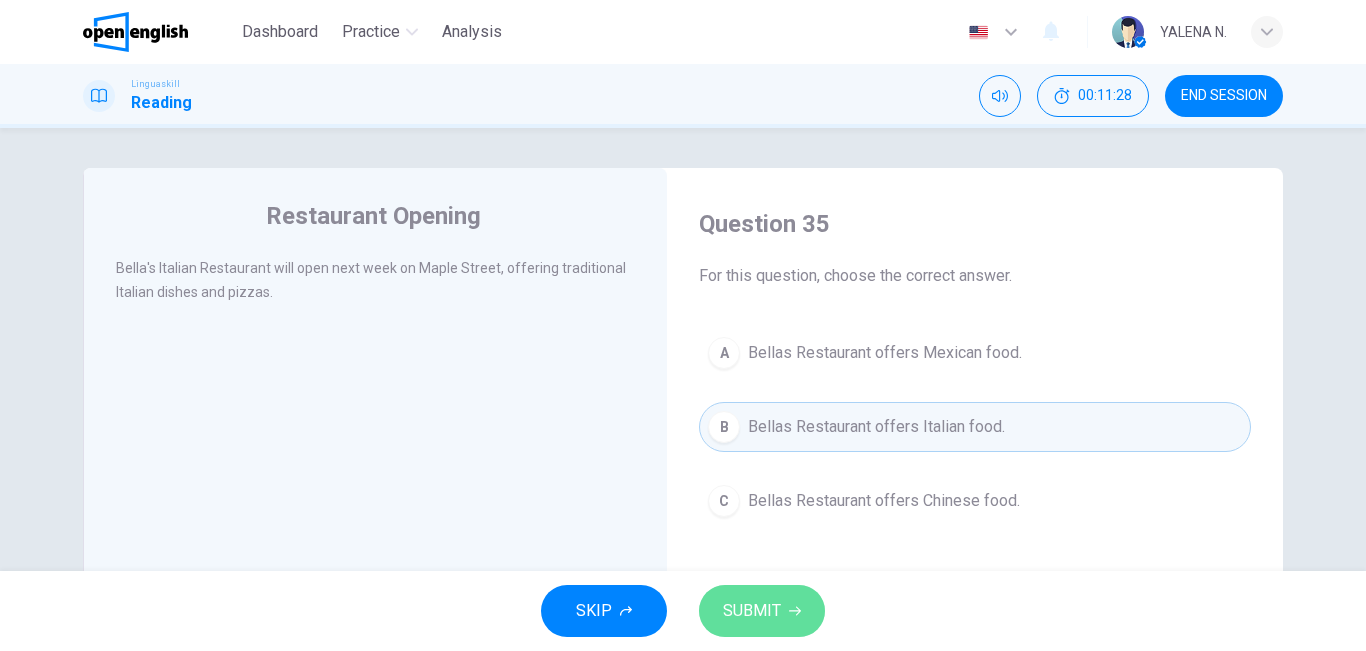 click on "SUBMIT" at bounding box center [752, 611] 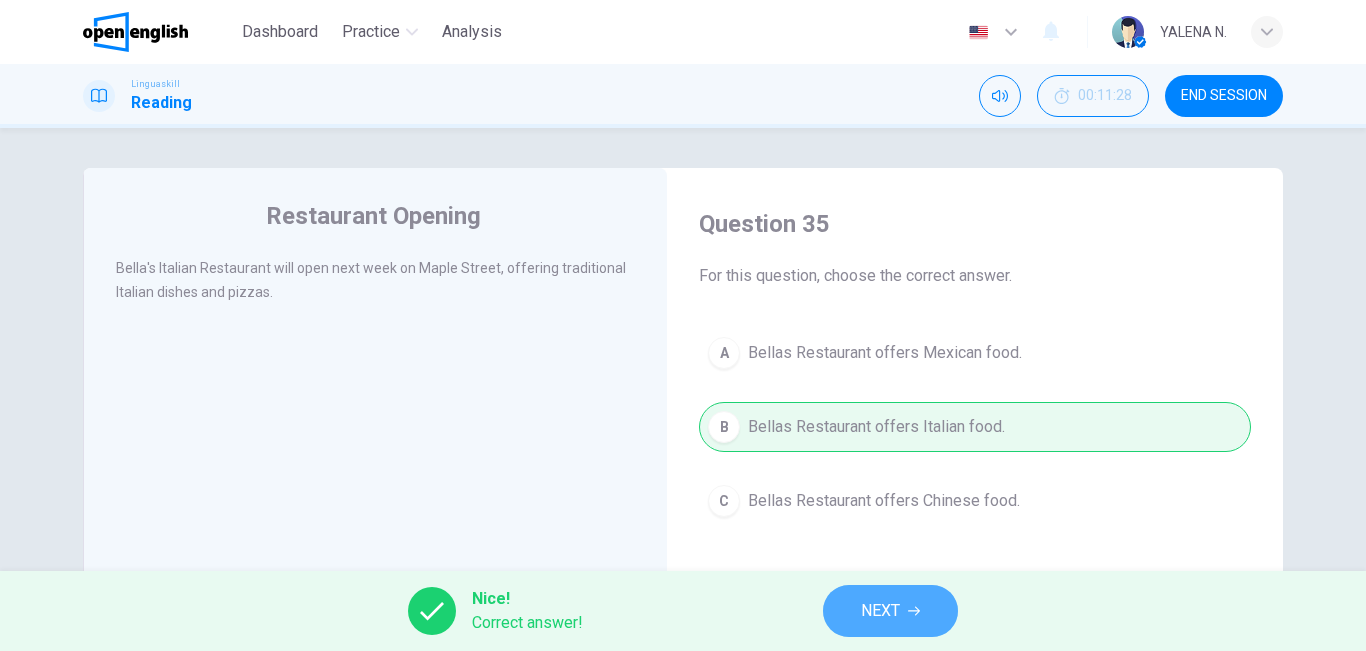 click on "NEXT" at bounding box center [890, 611] 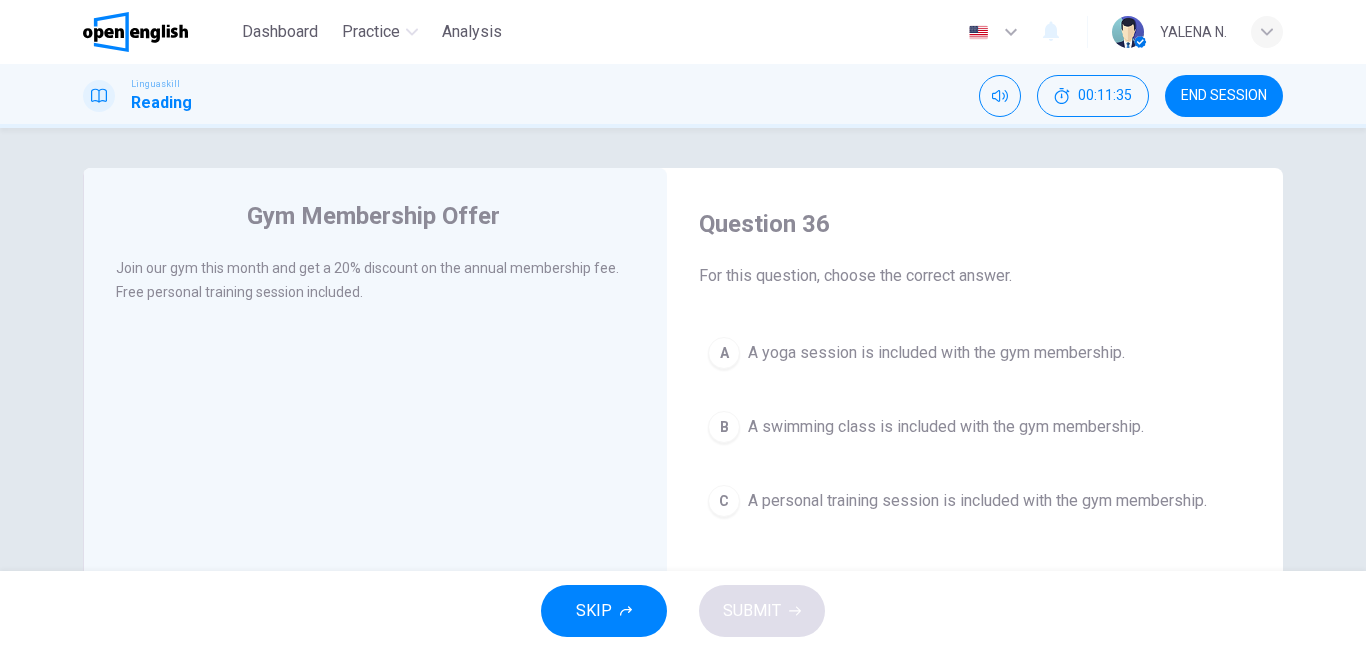 click on "A personal training session is included with the gym membership." at bounding box center [977, 501] 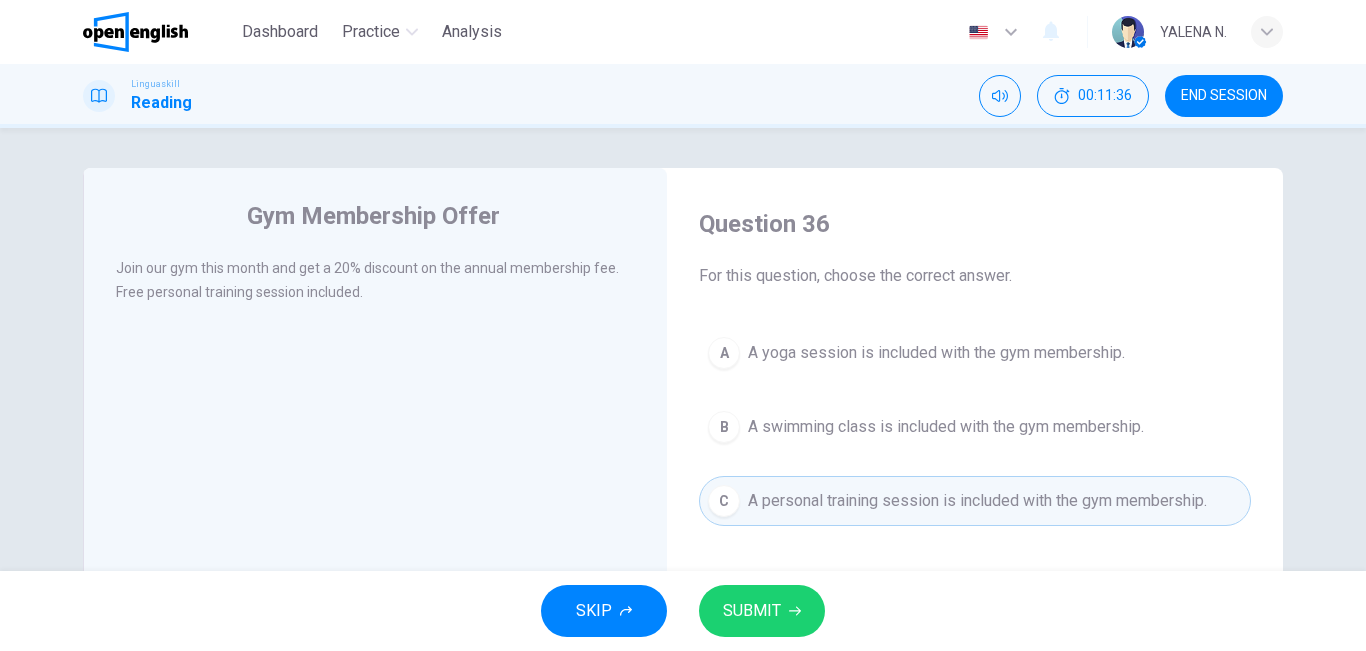 click on "SUBMIT" at bounding box center [752, 611] 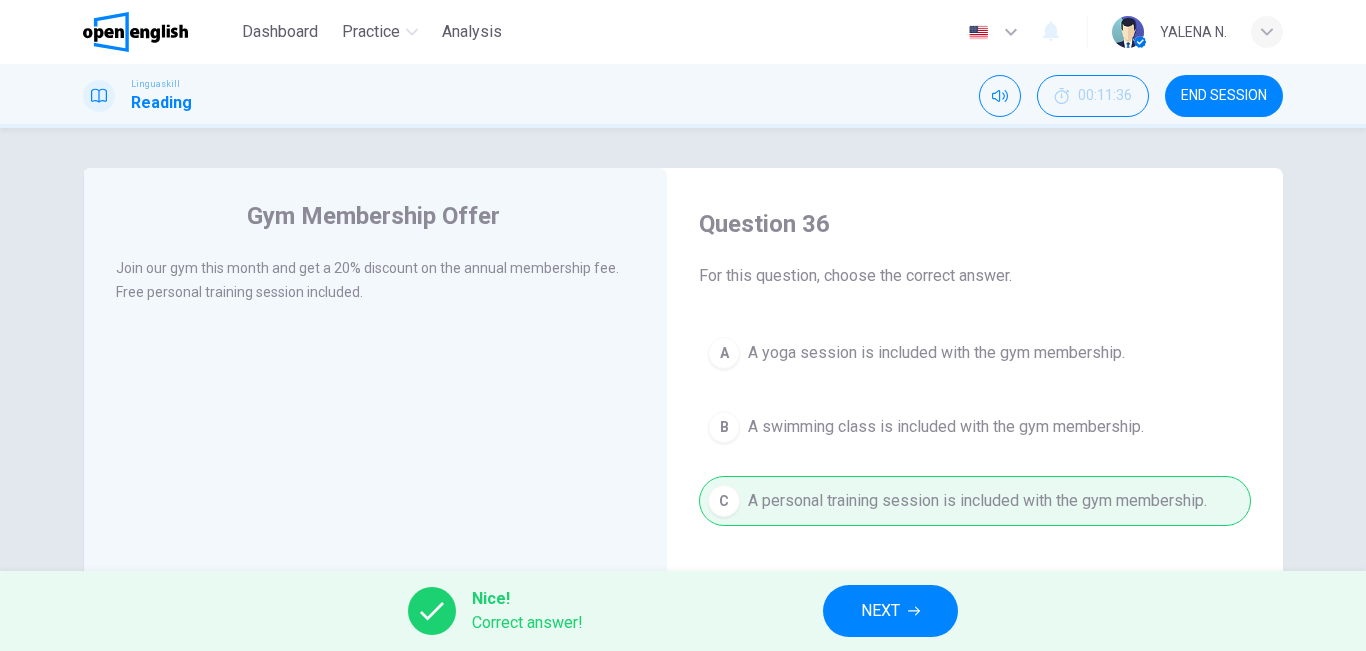 click on "NEXT" at bounding box center [880, 611] 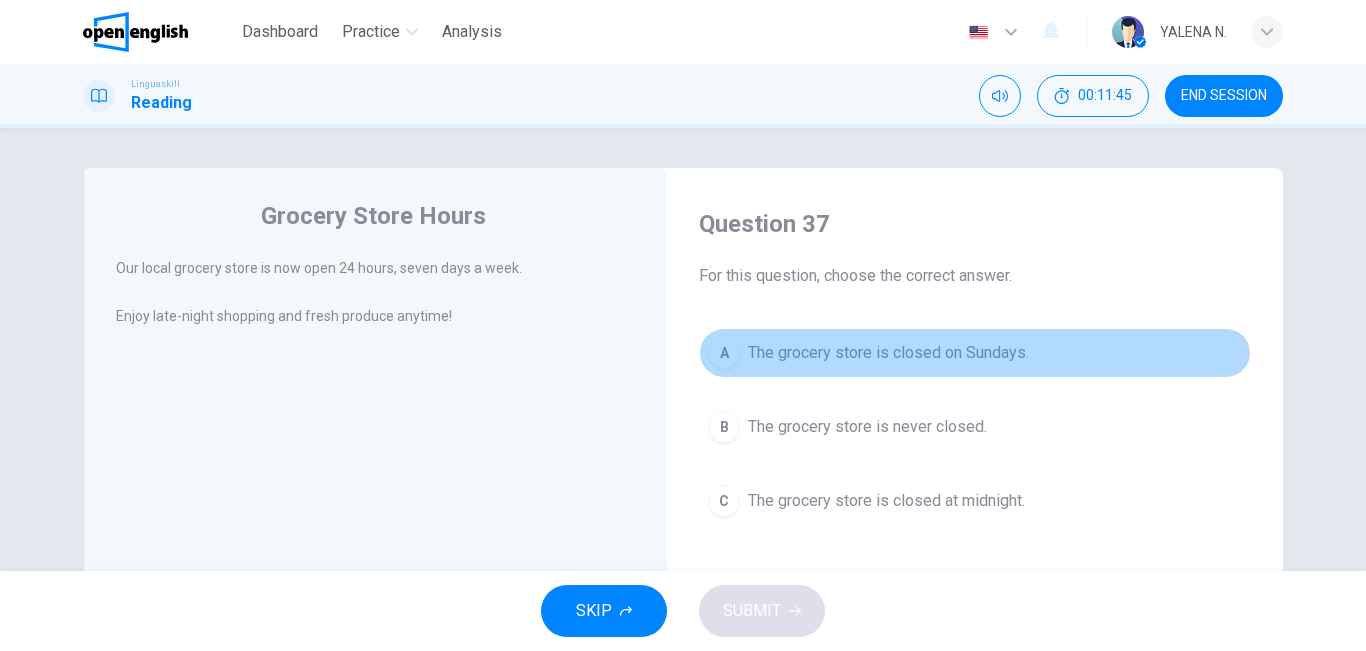 click on "A The grocery store is closed on Sundays." at bounding box center [975, 353] 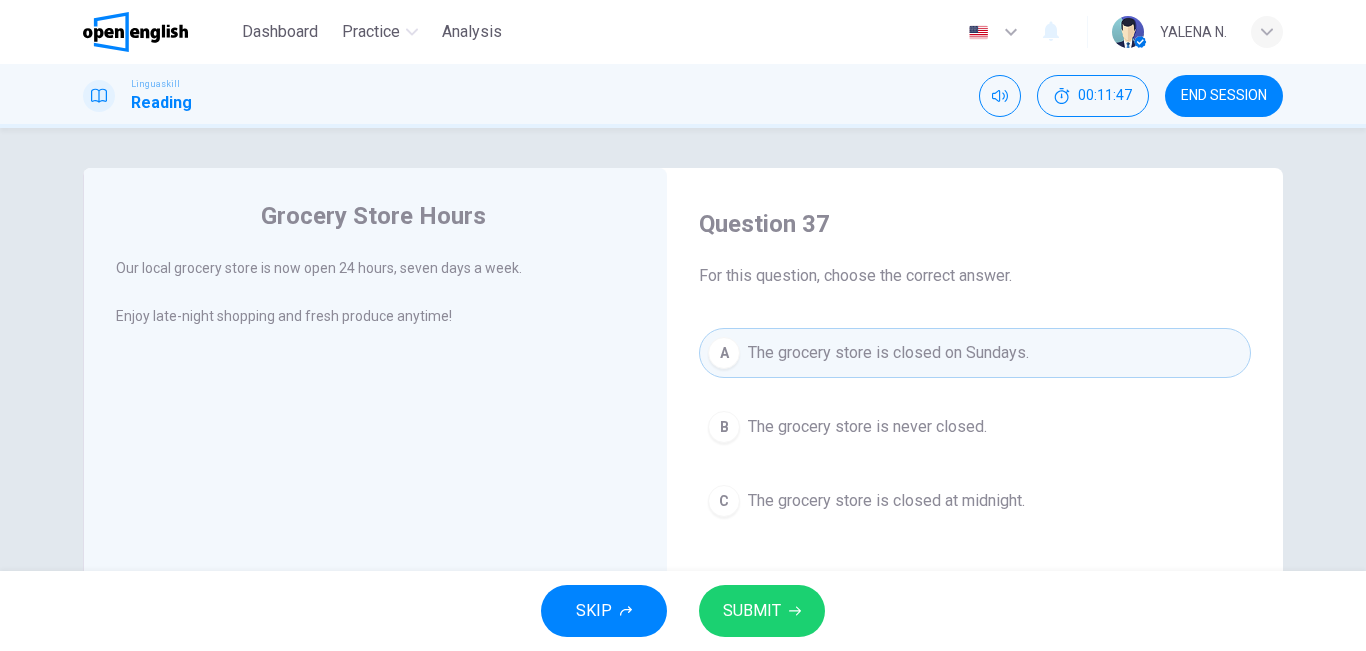 click 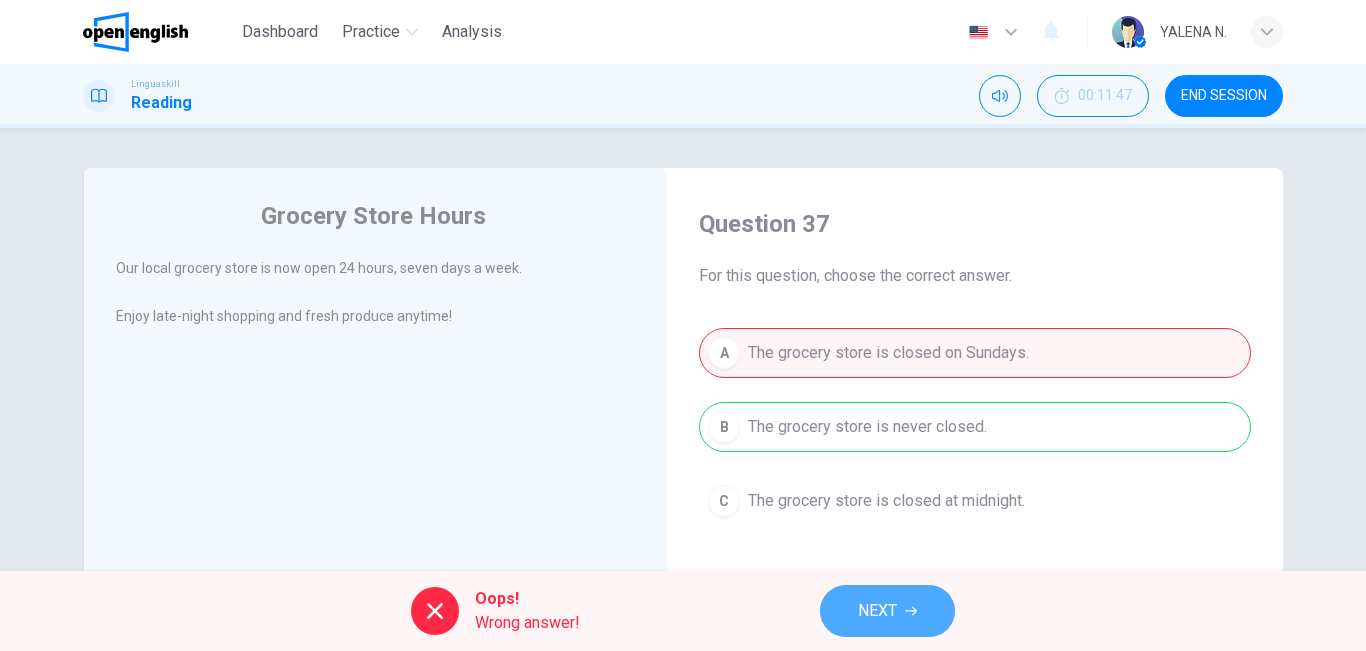 click on "NEXT" at bounding box center [887, 611] 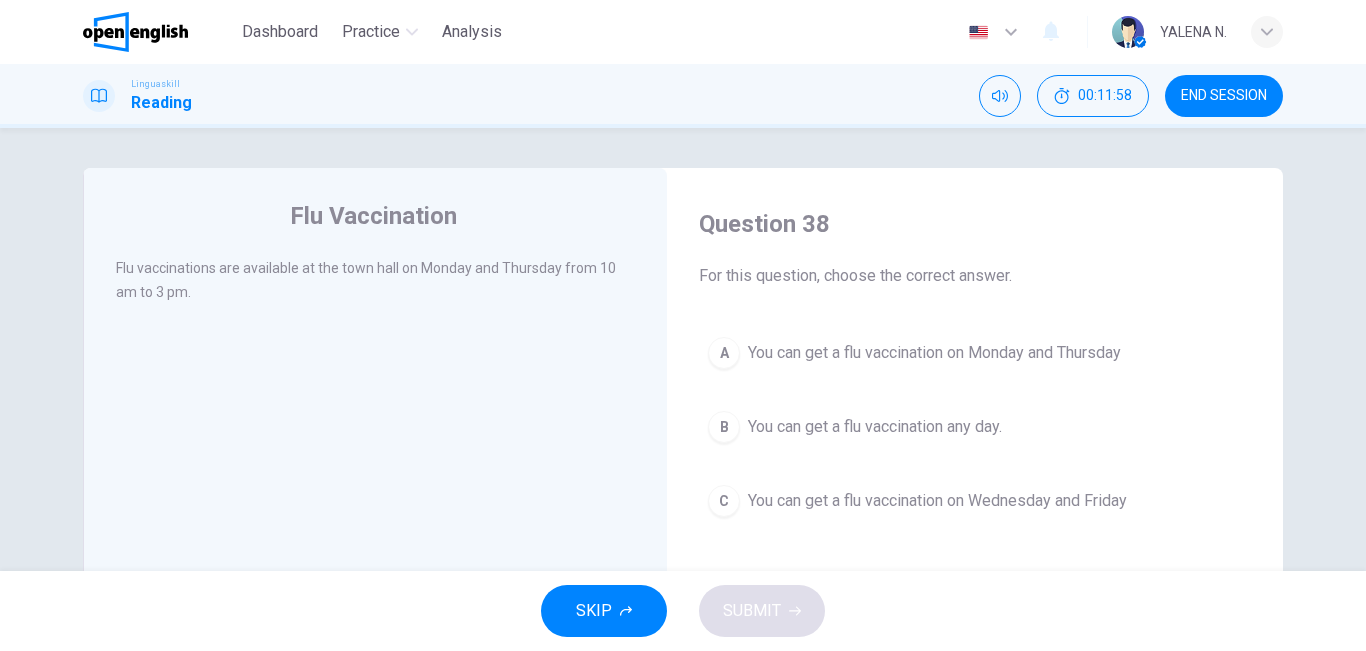 click on "C You can get a flu vaccination on Wednesday and Friday" at bounding box center [975, 501] 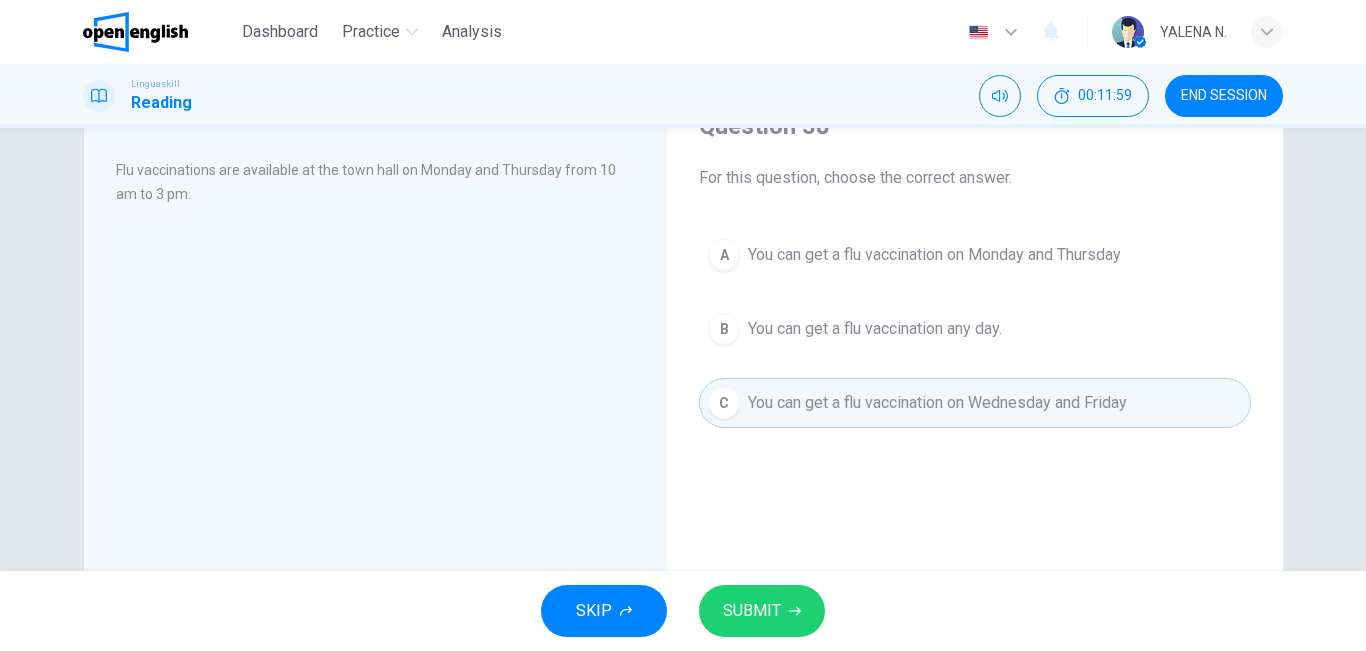 scroll, scrollTop: 200, scrollLeft: 0, axis: vertical 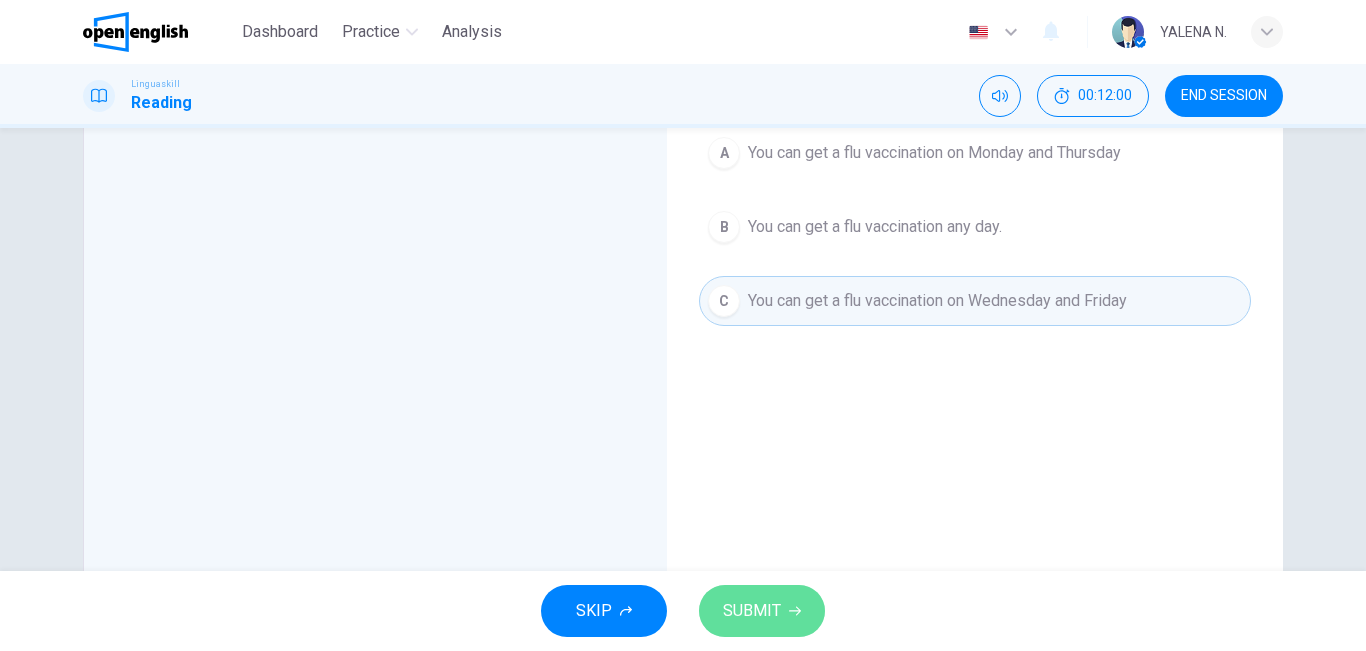 click on "SUBMIT" at bounding box center [762, 611] 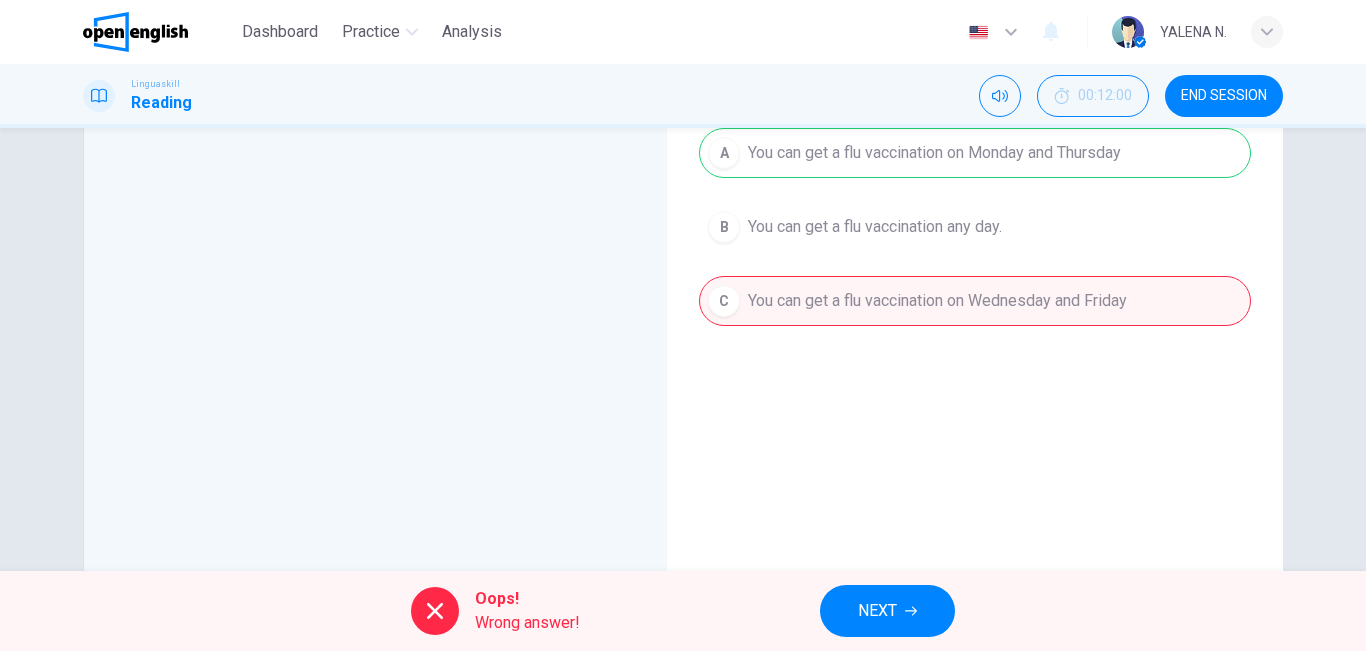 click on "NEXT" at bounding box center [887, 611] 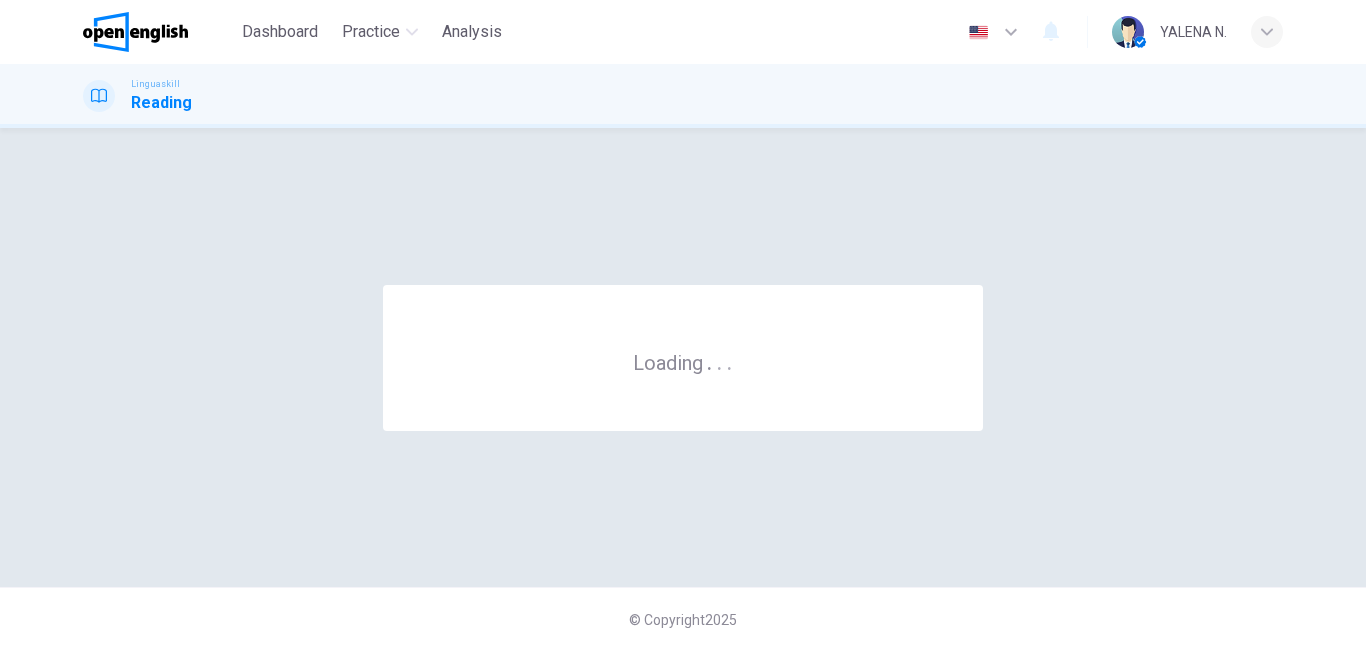 scroll, scrollTop: 0, scrollLeft: 0, axis: both 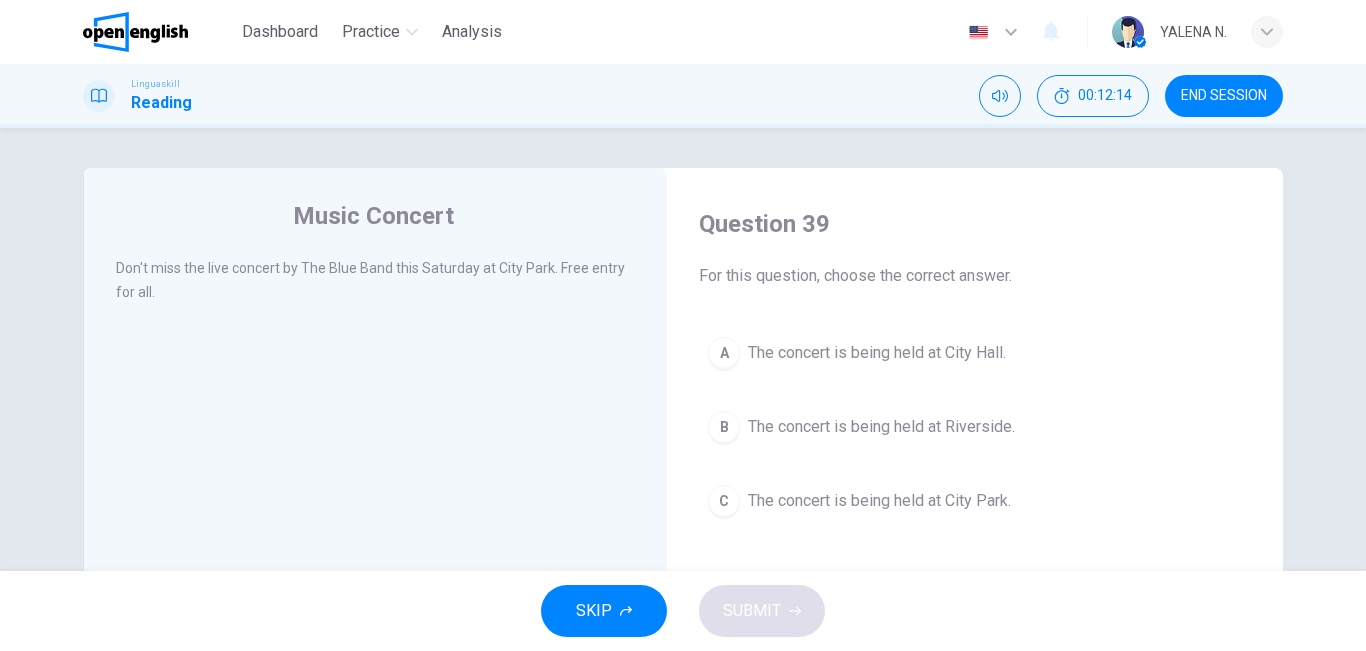 click on "A The concert is being held at City Hall." at bounding box center [975, 353] 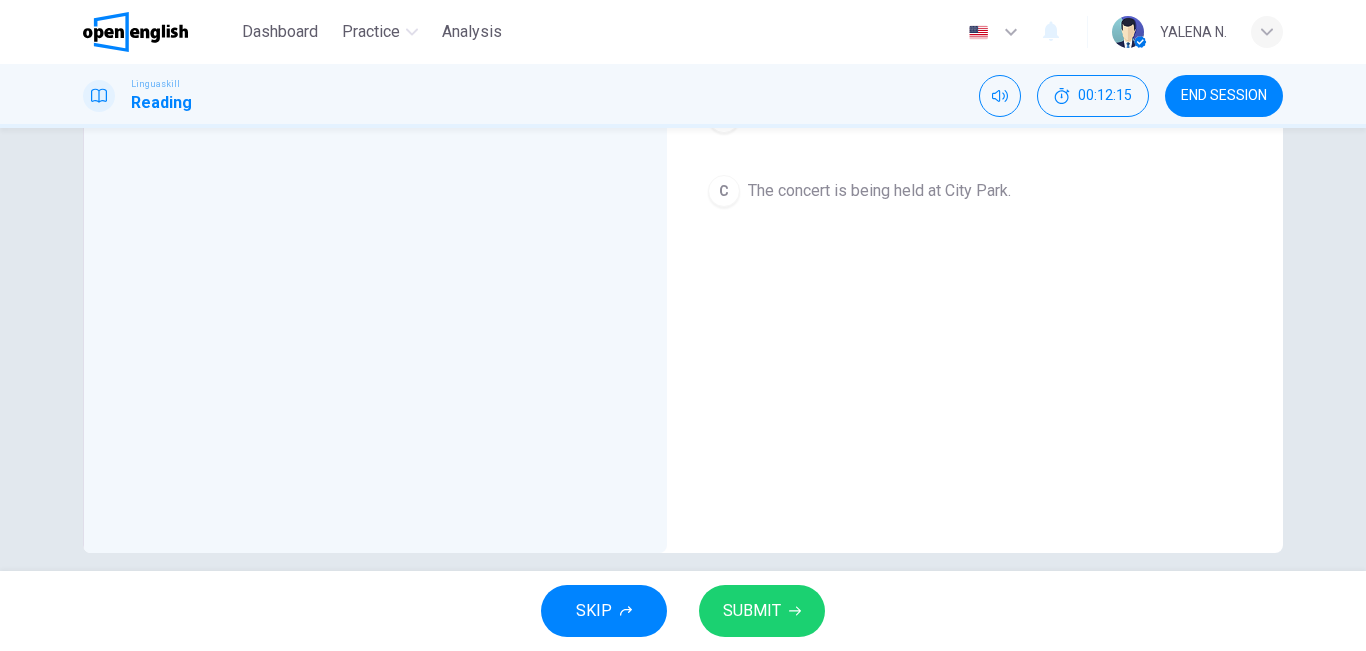 scroll, scrollTop: 332, scrollLeft: 0, axis: vertical 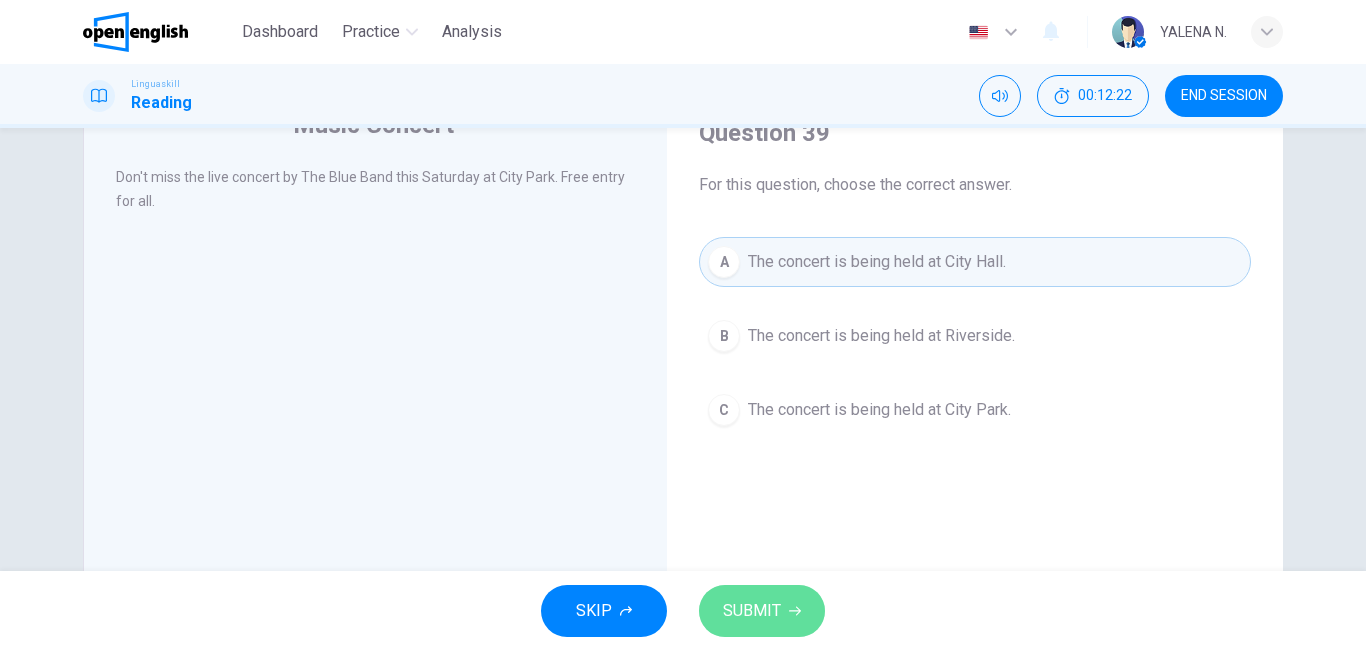 click on "SUBMIT" at bounding box center [762, 611] 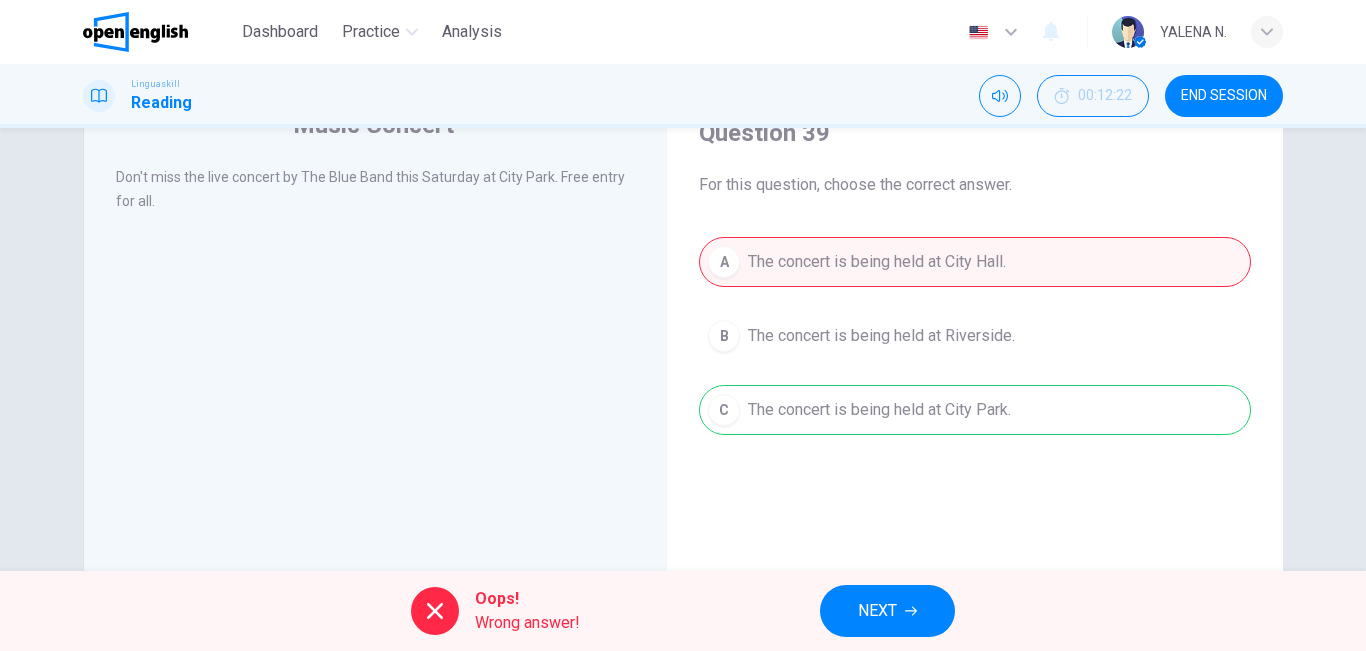 click on "NEXT" at bounding box center [877, 611] 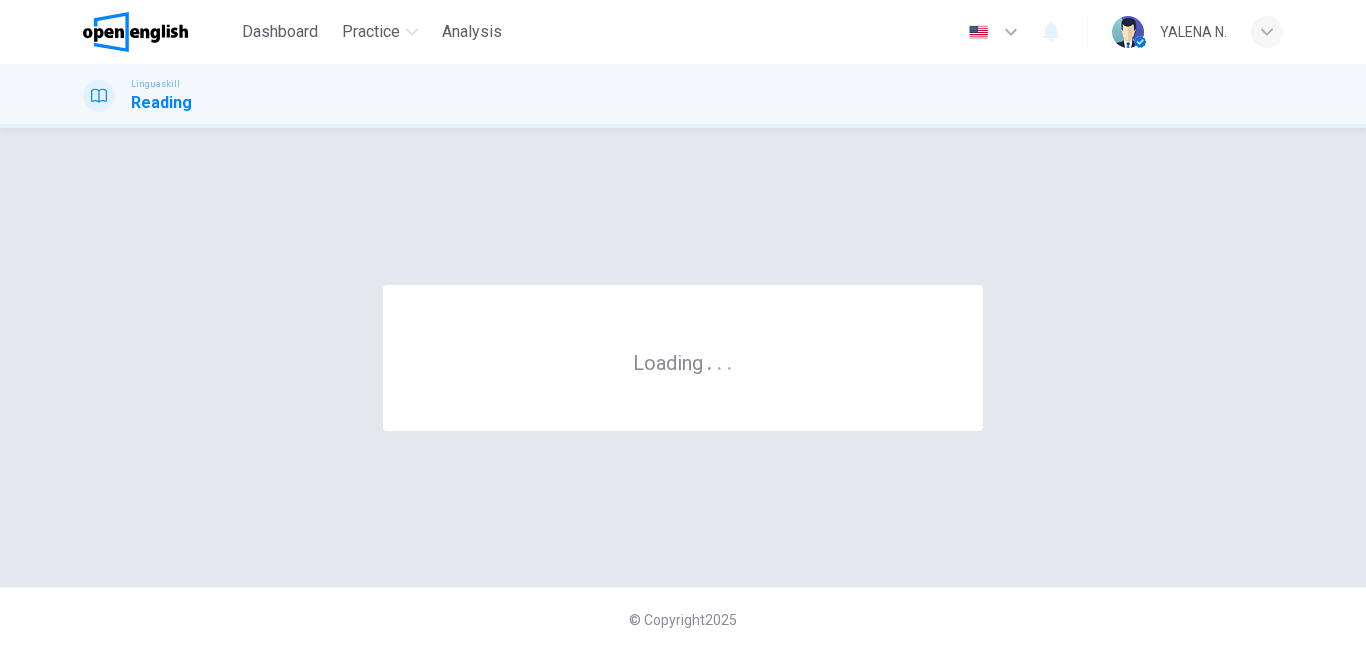 scroll, scrollTop: 0, scrollLeft: 0, axis: both 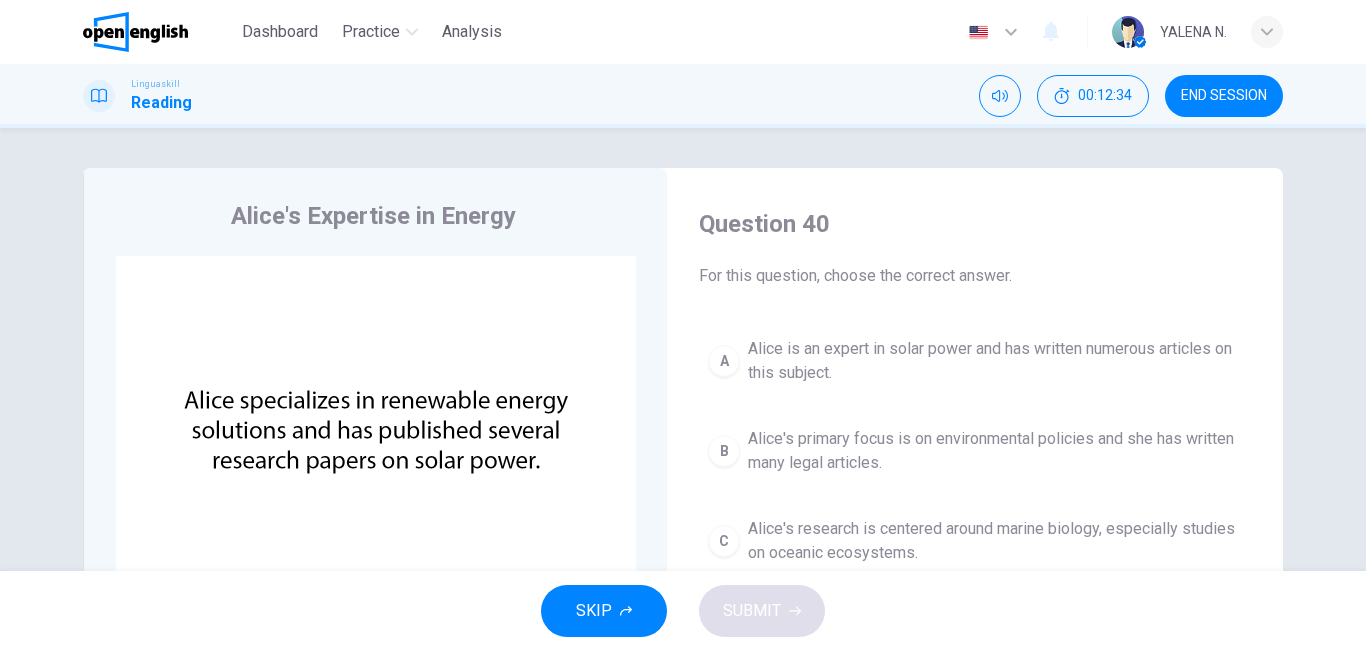 click on "Alice's research is centered around marine biology, especially studies on oceanic ecosystems." at bounding box center (995, 541) 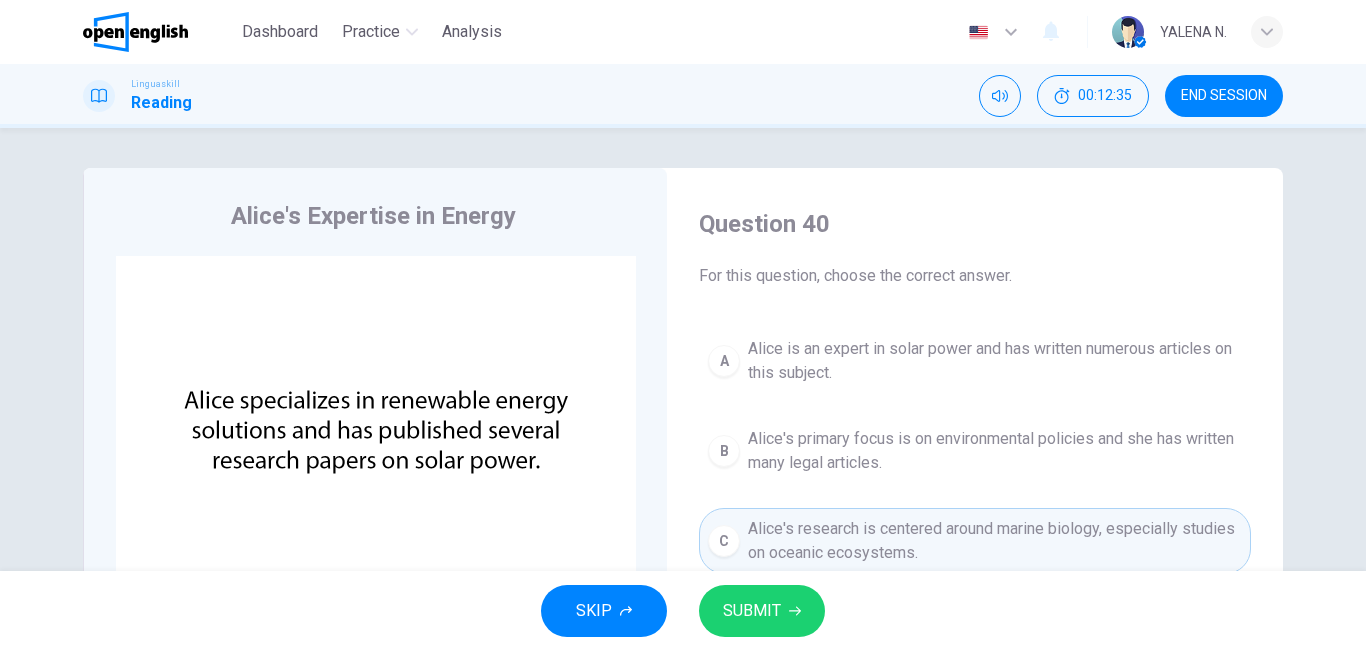click on "SUBMIT" at bounding box center [762, 611] 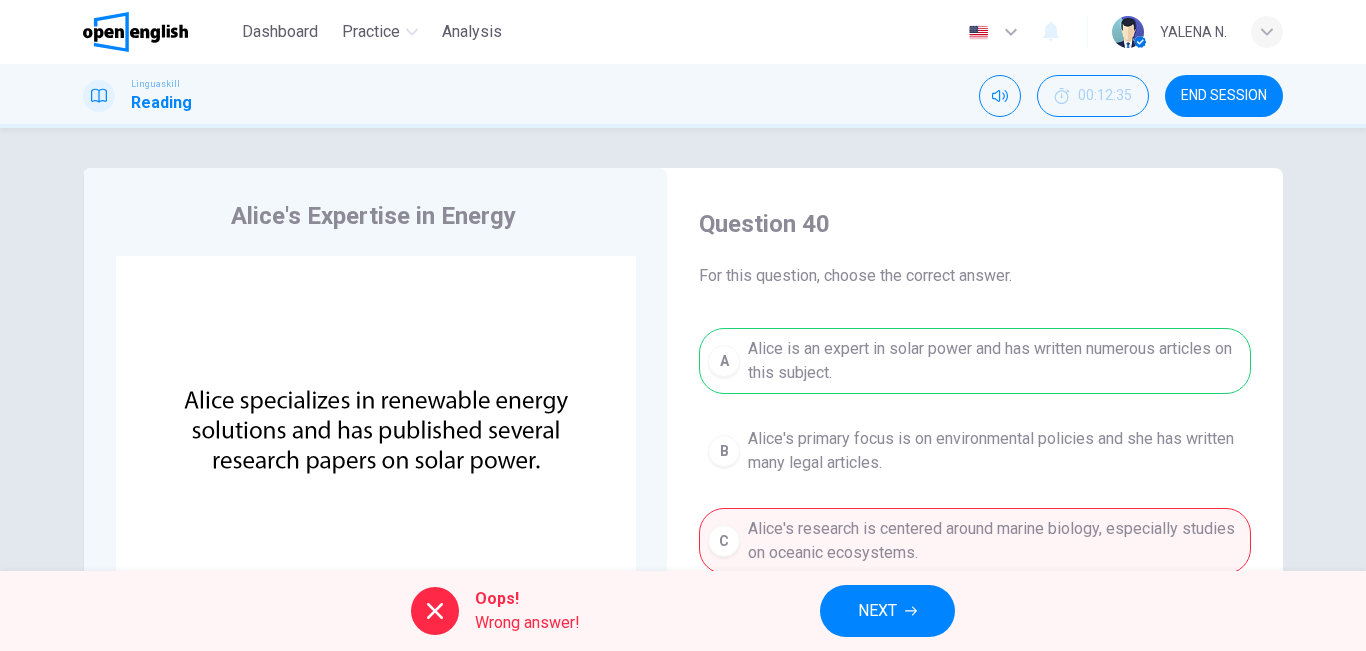 click on "NEXT" at bounding box center [887, 611] 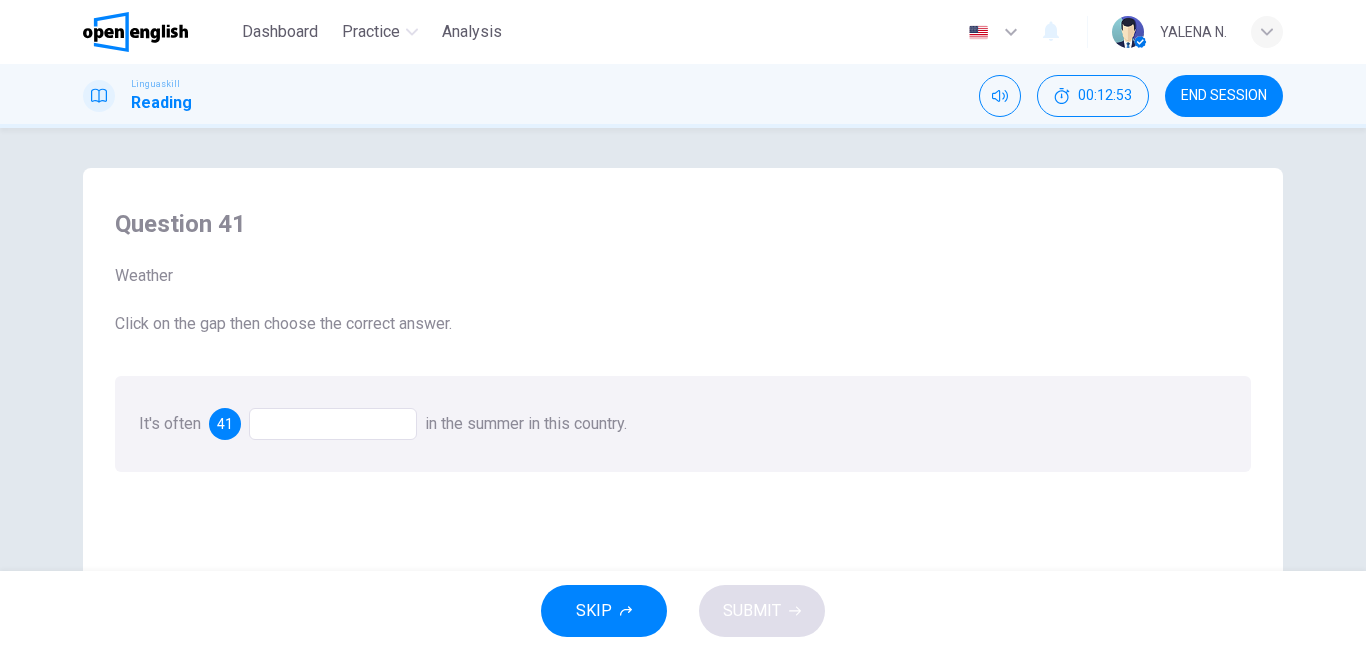 click at bounding box center (333, 424) 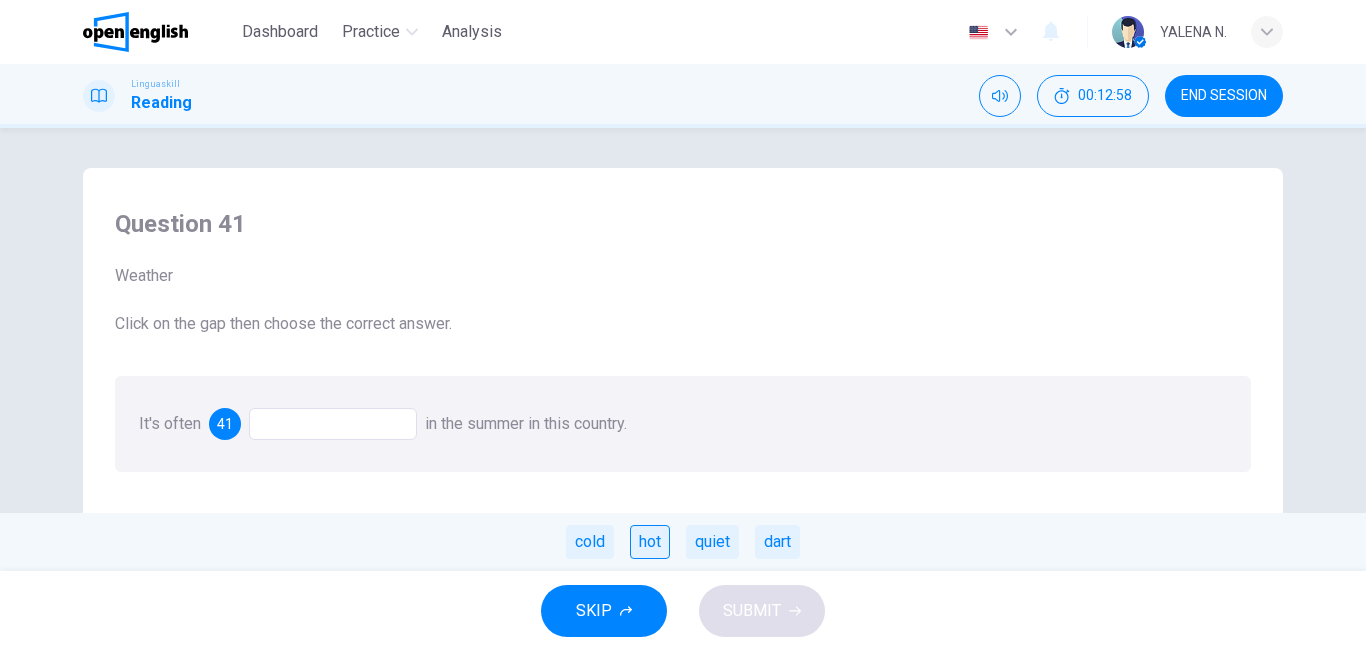 click on "hot" at bounding box center (650, 542) 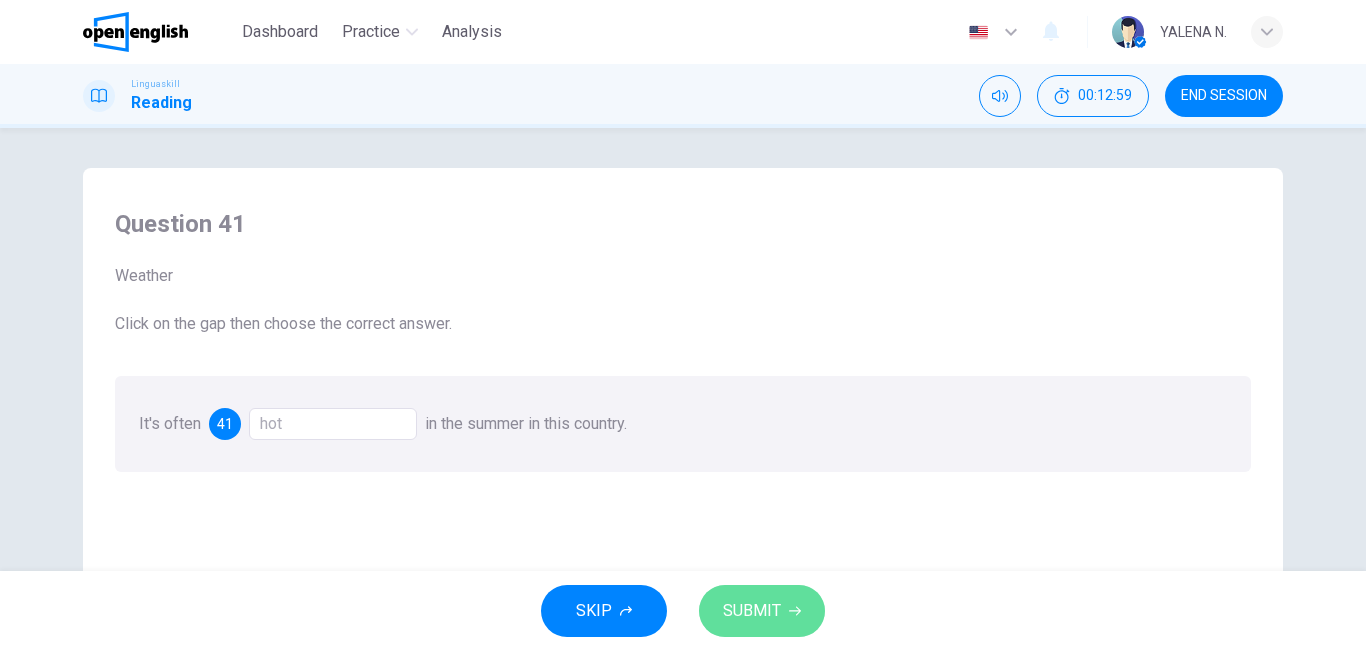 click on "SUBMIT" at bounding box center [752, 611] 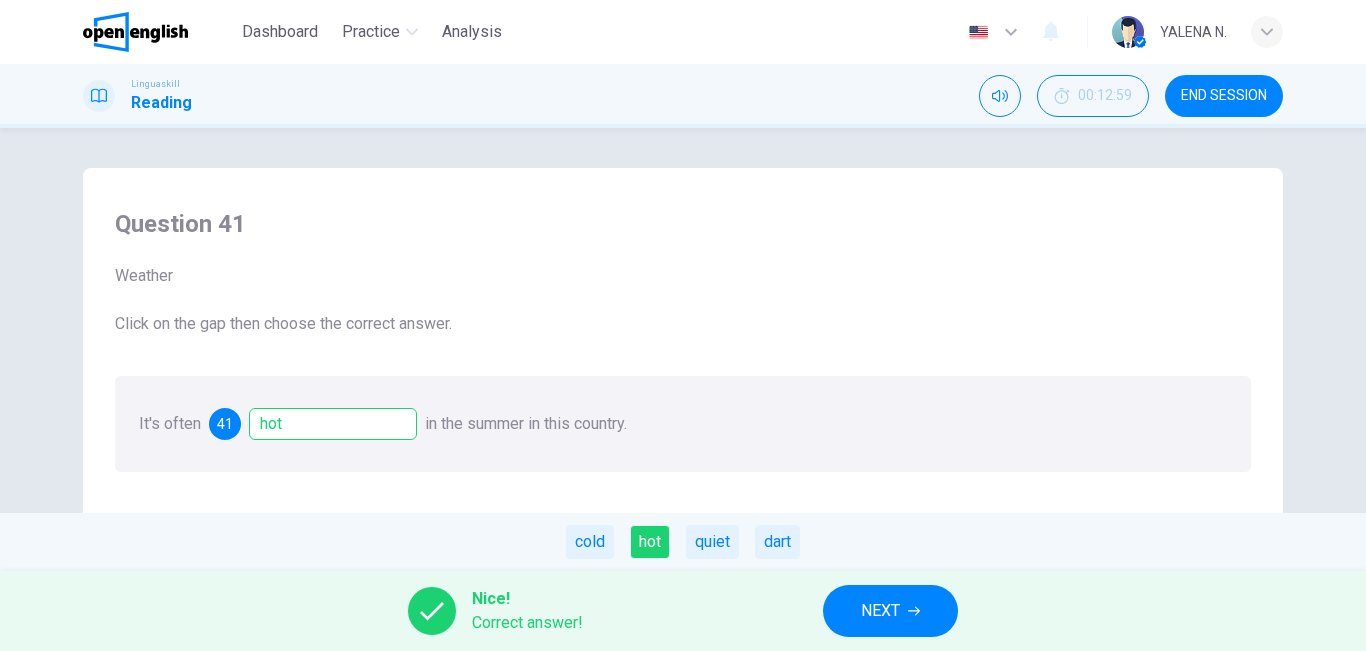 click on "Nice! Correct answer! NEXT" at bounding box center (683, 611) 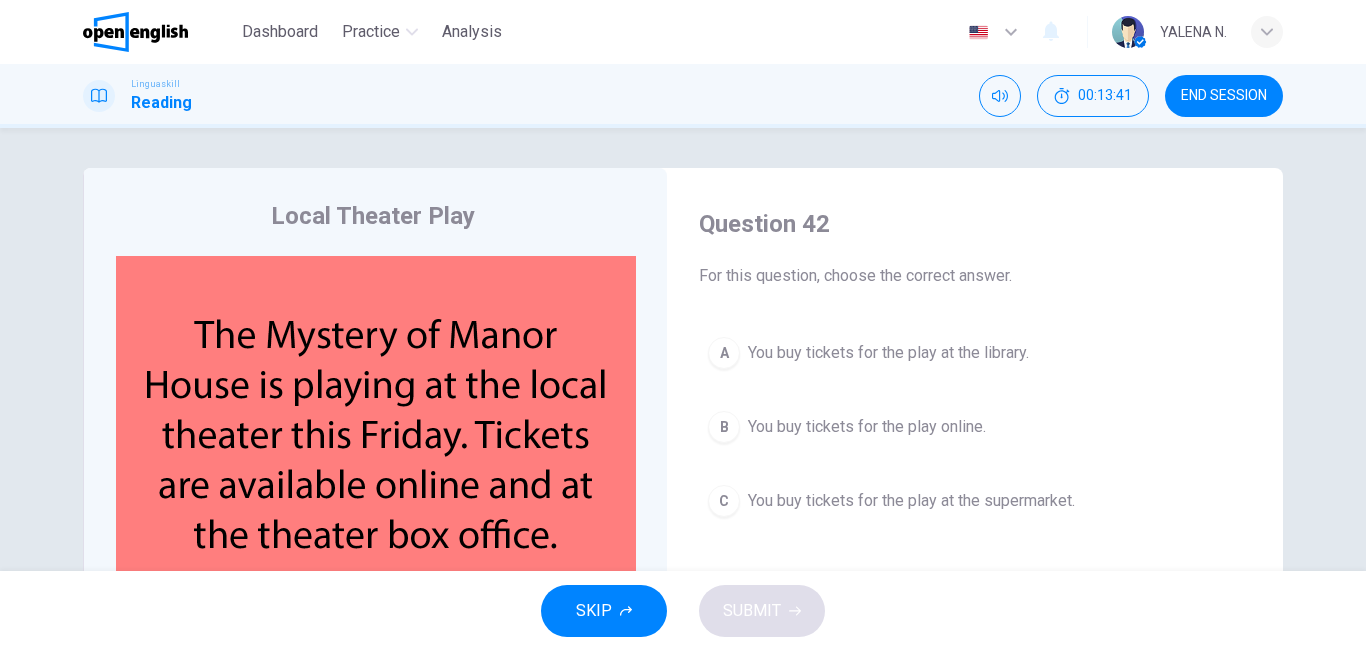 click on "B You buy tickets for the play online." at bounding box center [975, 427] 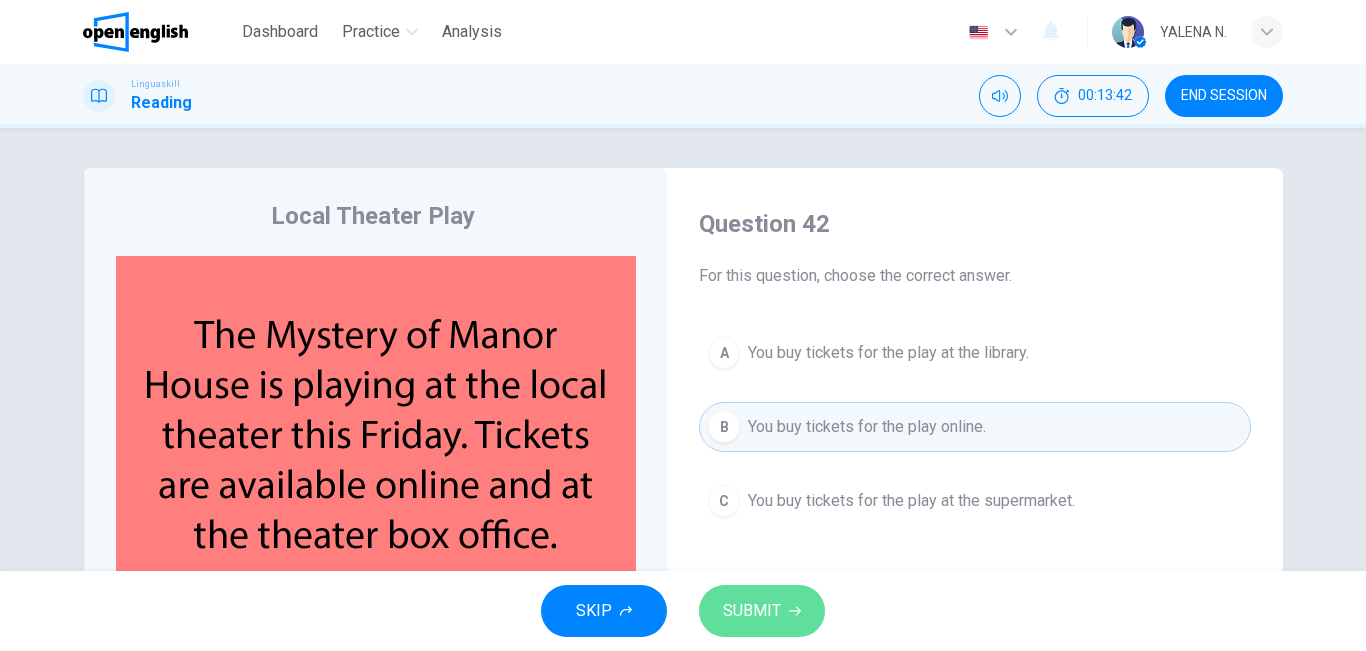 click on "SUBMIT" at bounding box center [752, 611] 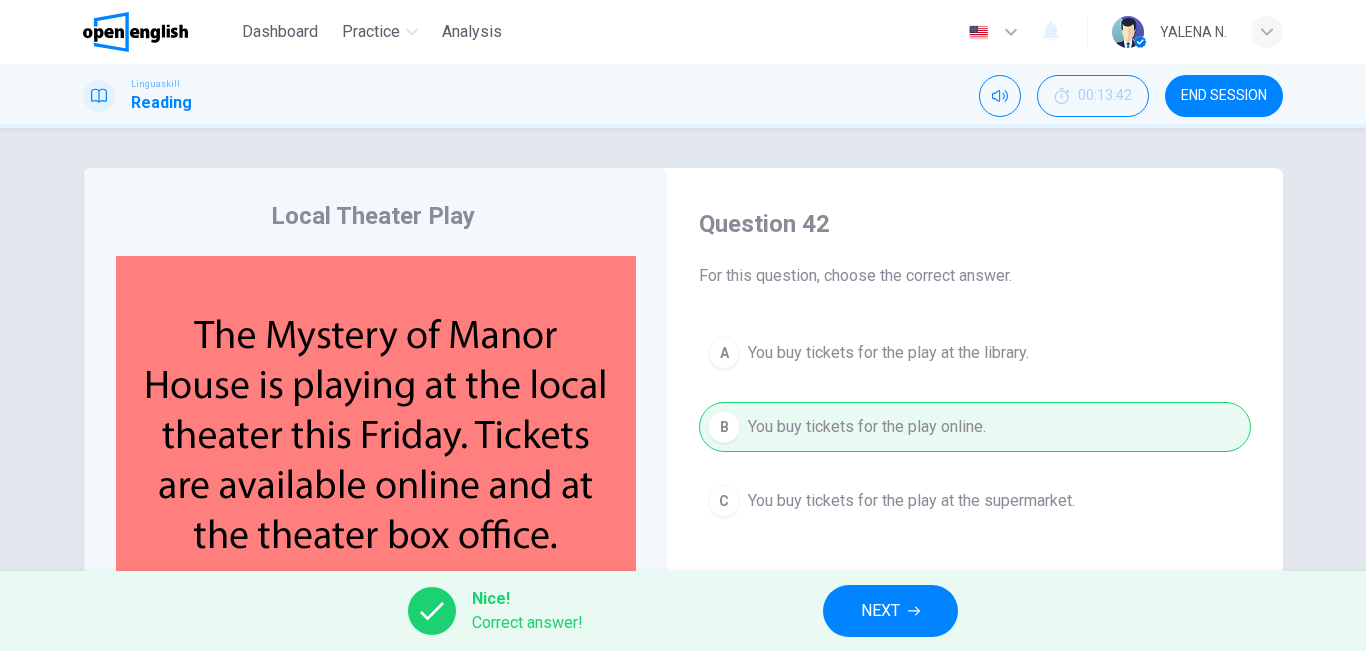 click on "NEXT" at bounding box center (890, 611) 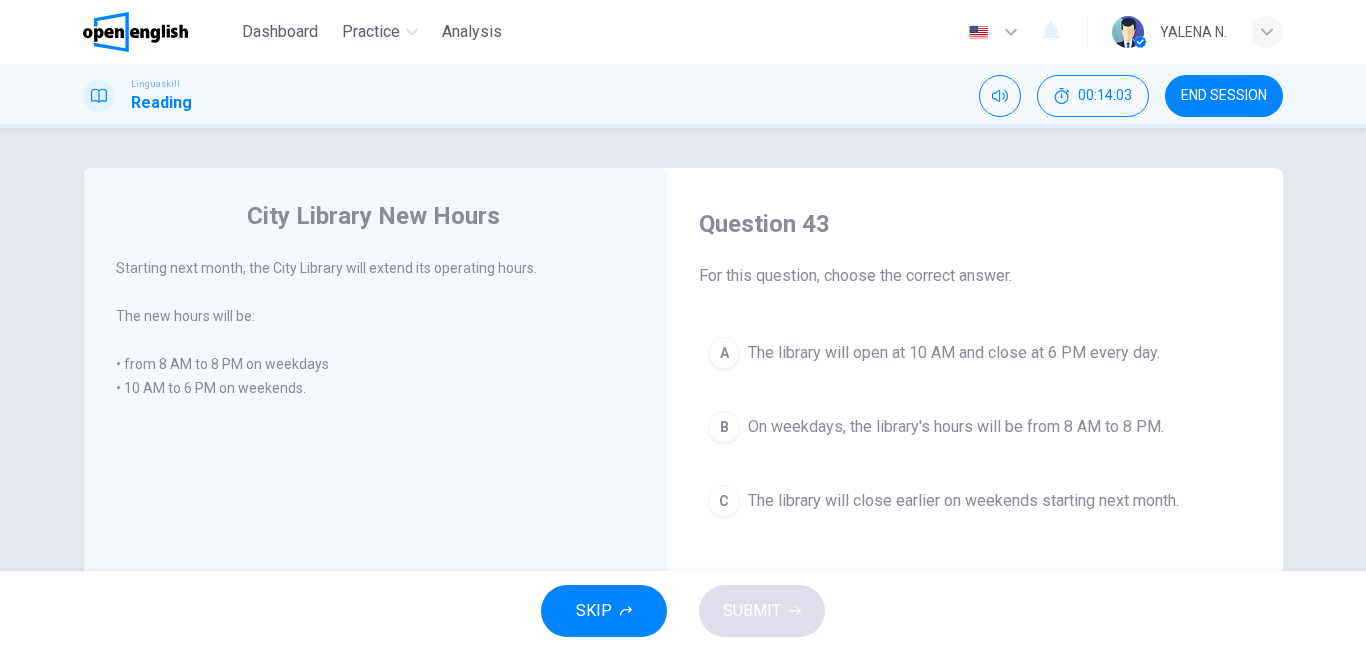 click on "A The library will open at 10 AM and close at 6 PM every day. B On weekdays, the library's hours will be from 8 AM to 8 PM. C The library will close earlier on weekends starting next month." at bounding box center [975, 427] 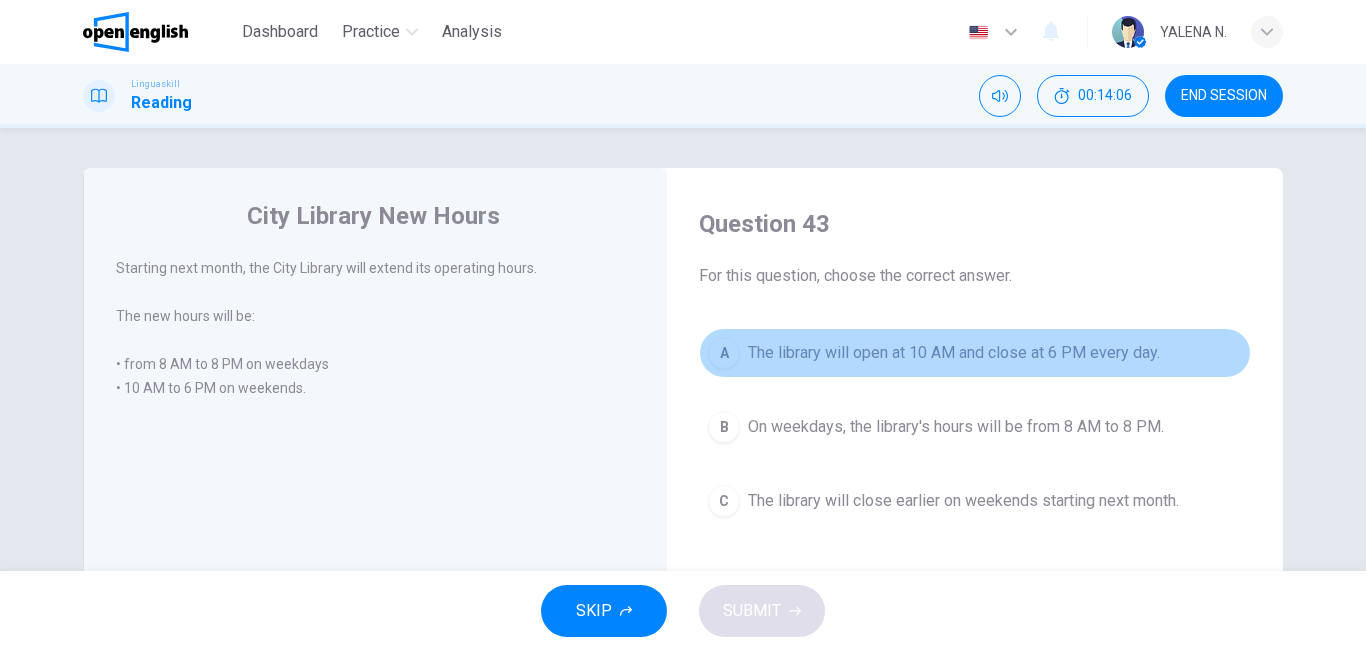click on "The library will open at 10 AM and close at 6 PM every day." at bounding box center (954, 353) 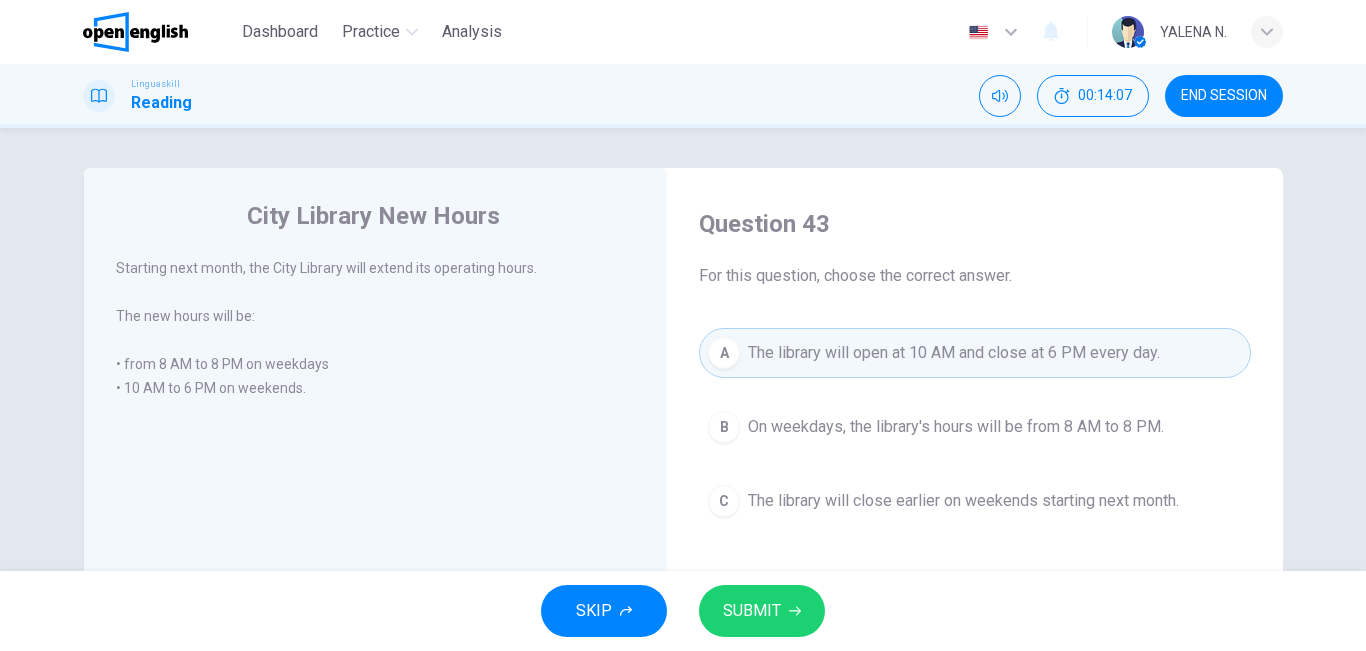 click on "SUBMIT" at bounding box center [762, 611] 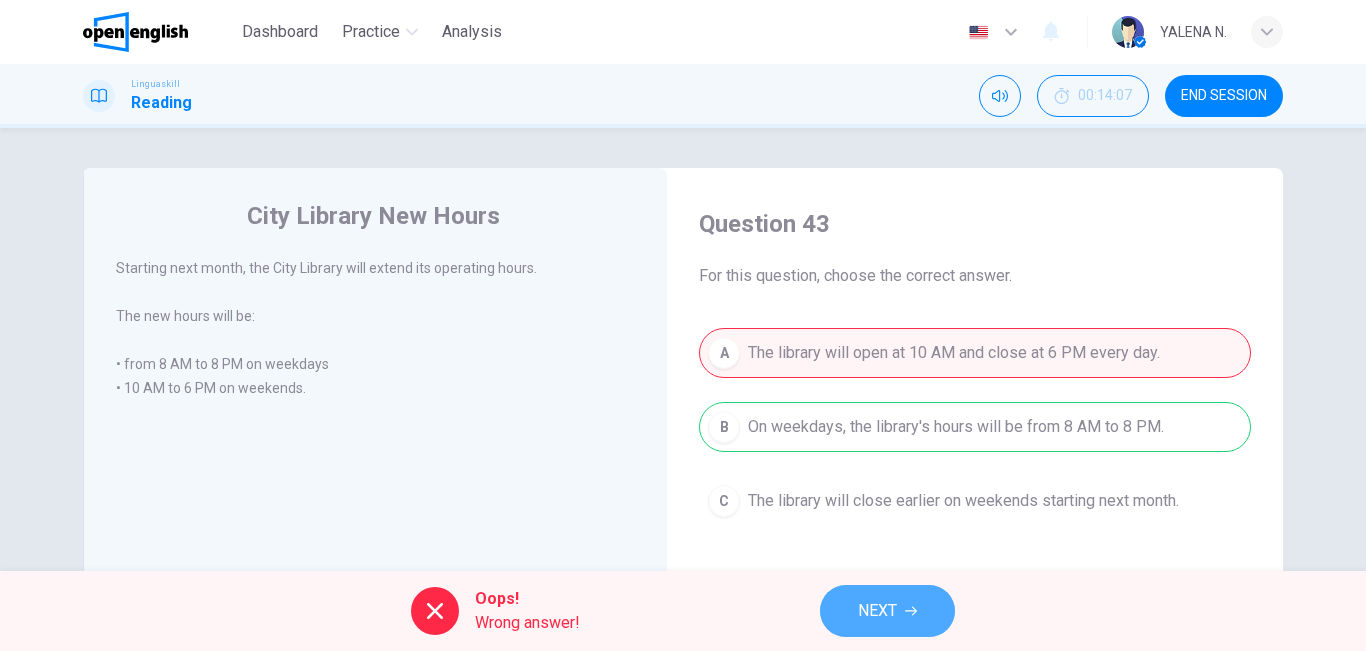 click on "NEXT" at bounding box center [887, 611] 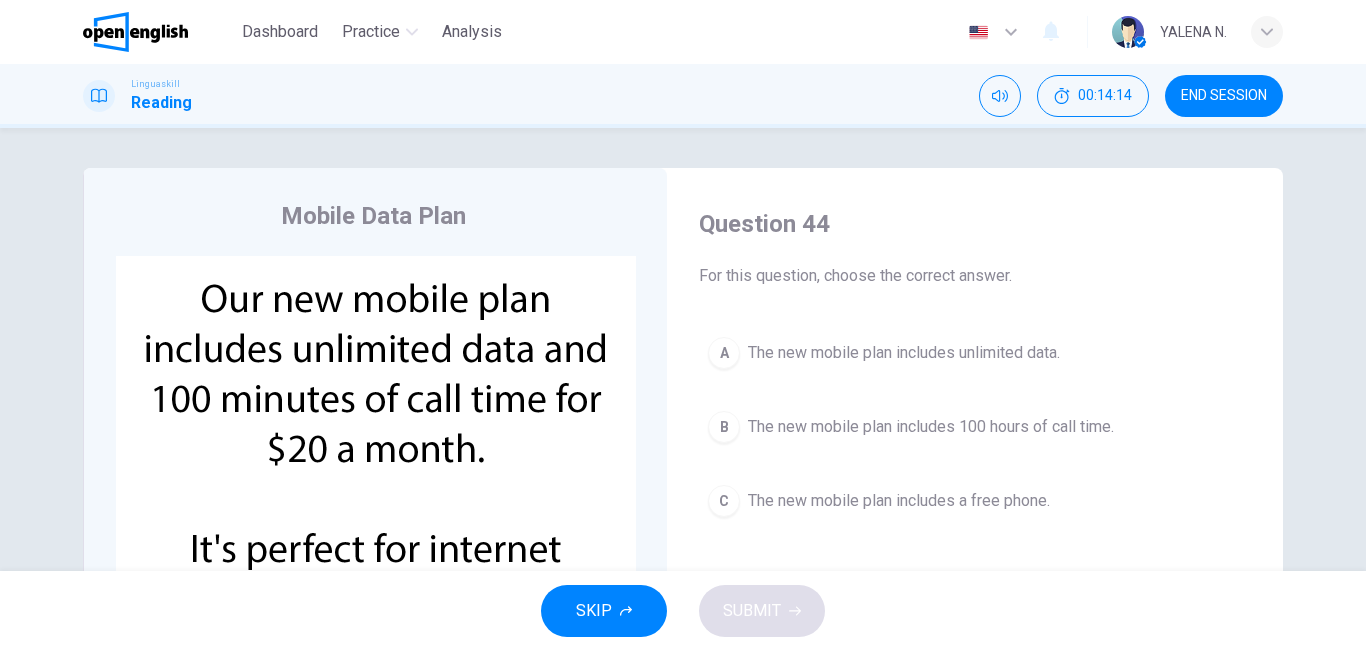 click on "B The new mobile plan includes 100 hours of call time." at bounding box center (975, 427) 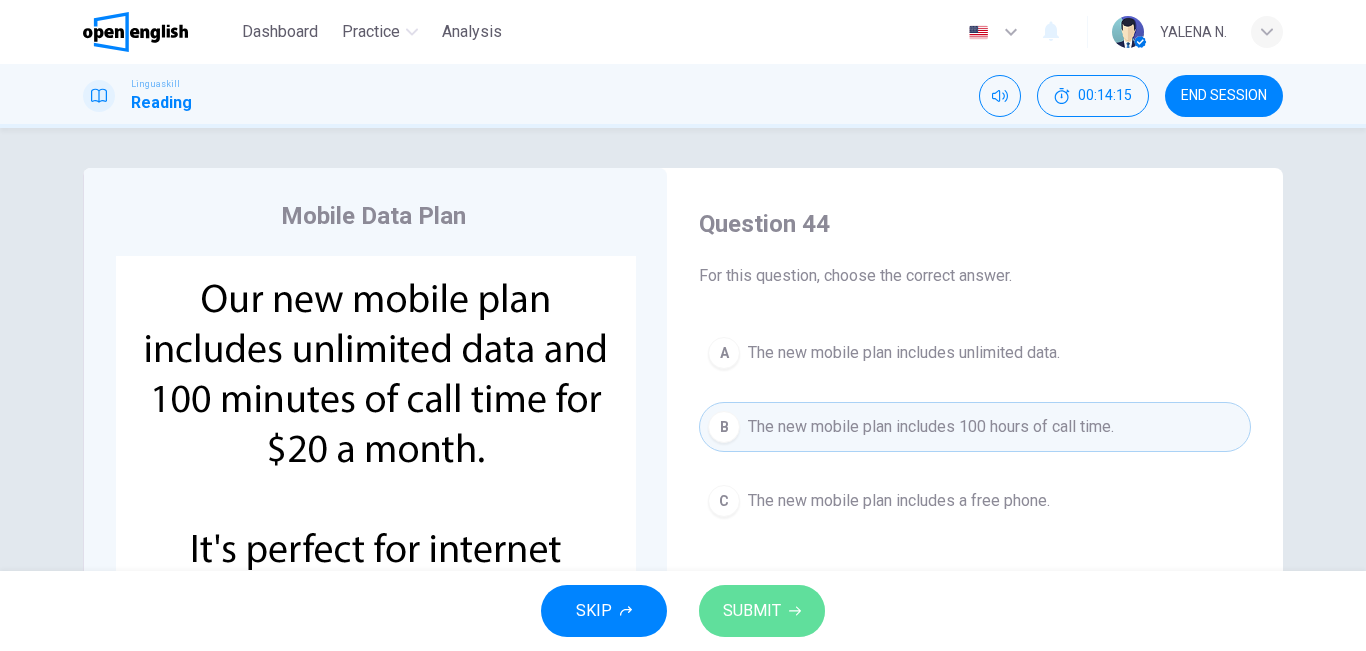 click on "SUBMIT" at bounding box center (752, 611) 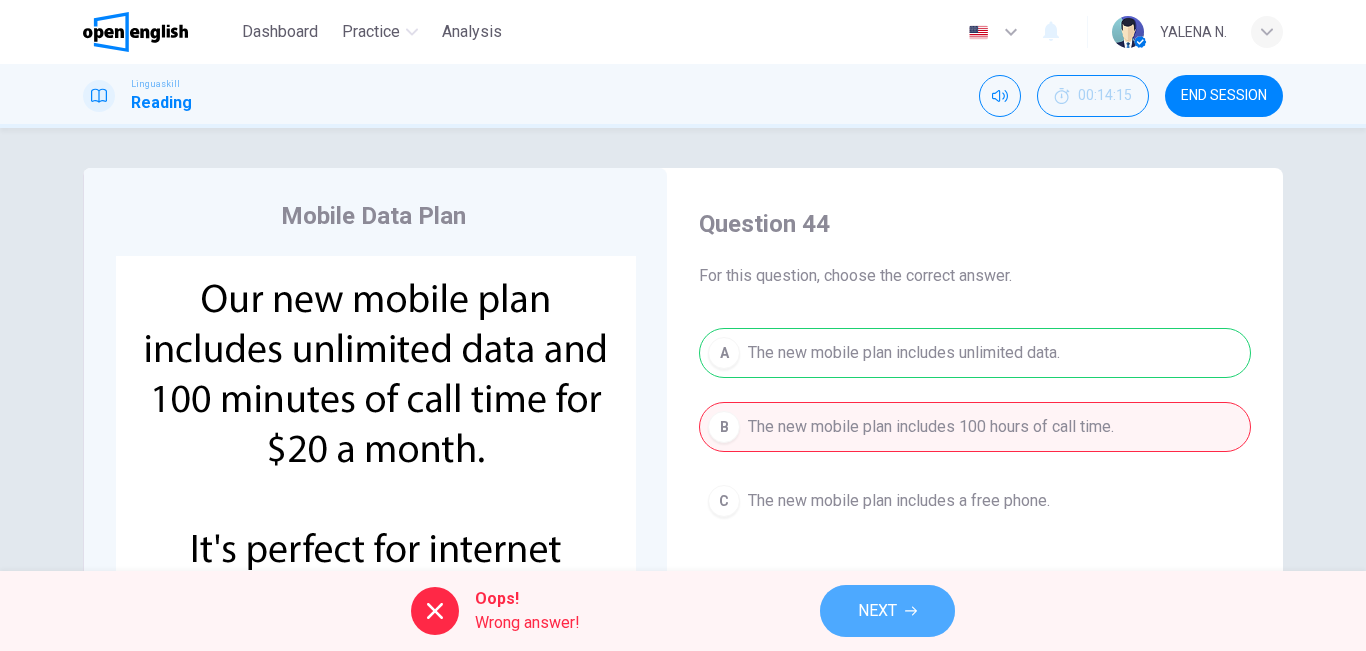 click on "NEXT" at bounding box center [887, 611] 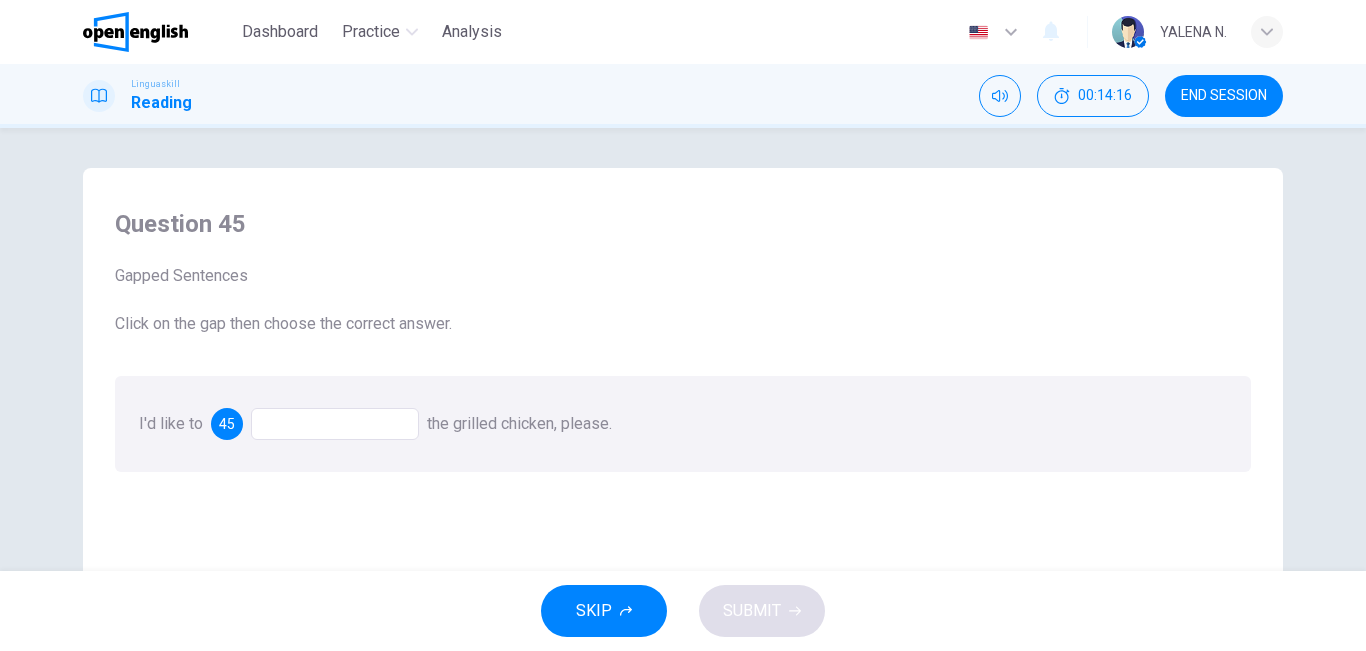 click at bounding box center [335, 424] 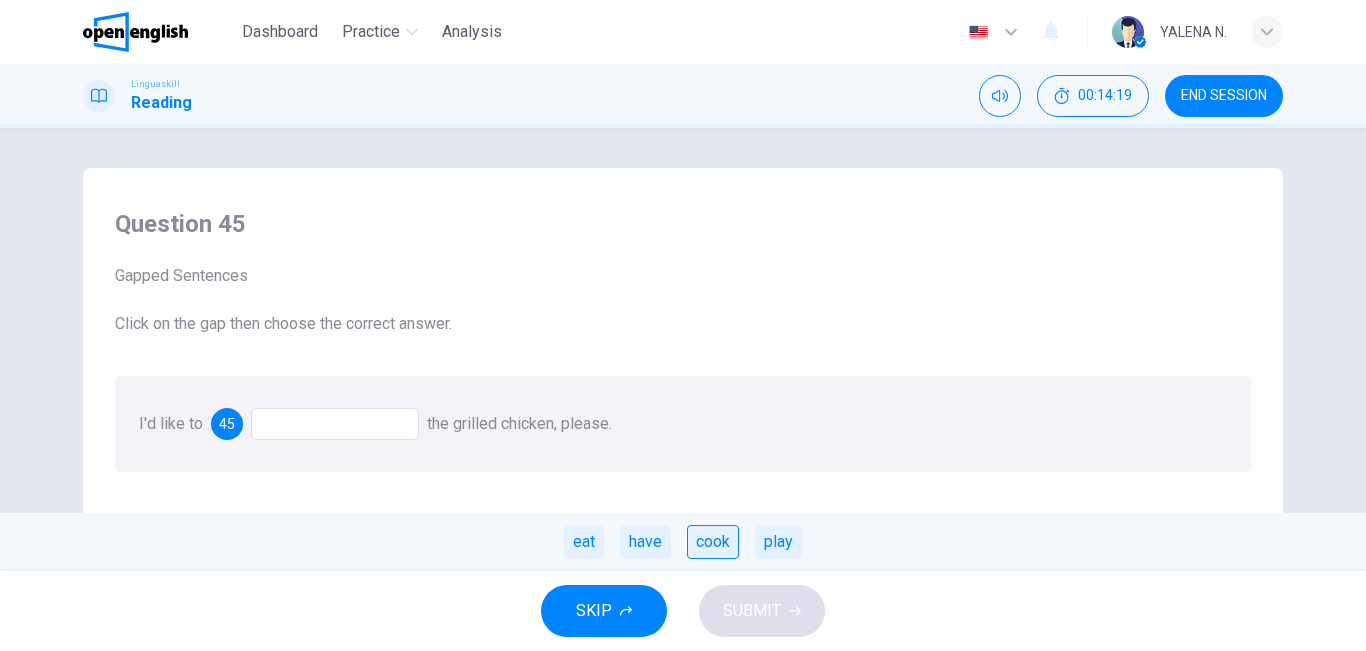 click on "cook" at bounding box center [713, 542] 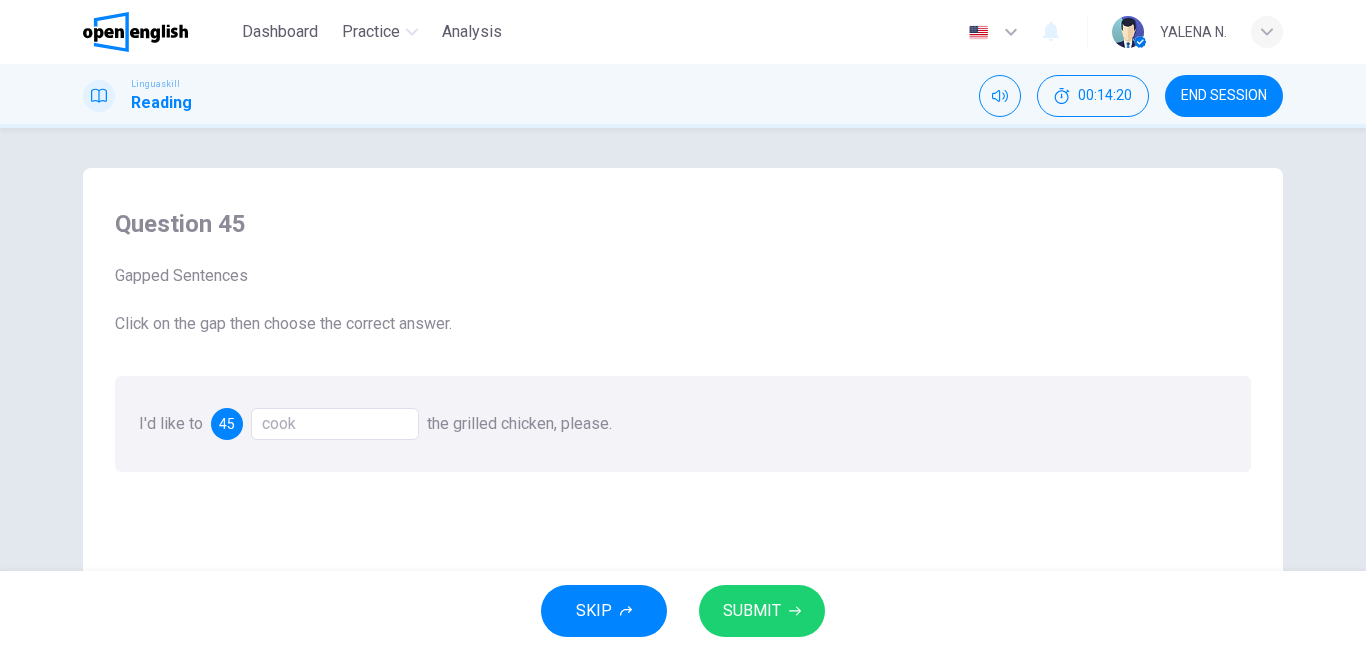click on "SUBMIT" at bounding box center [752, 611] 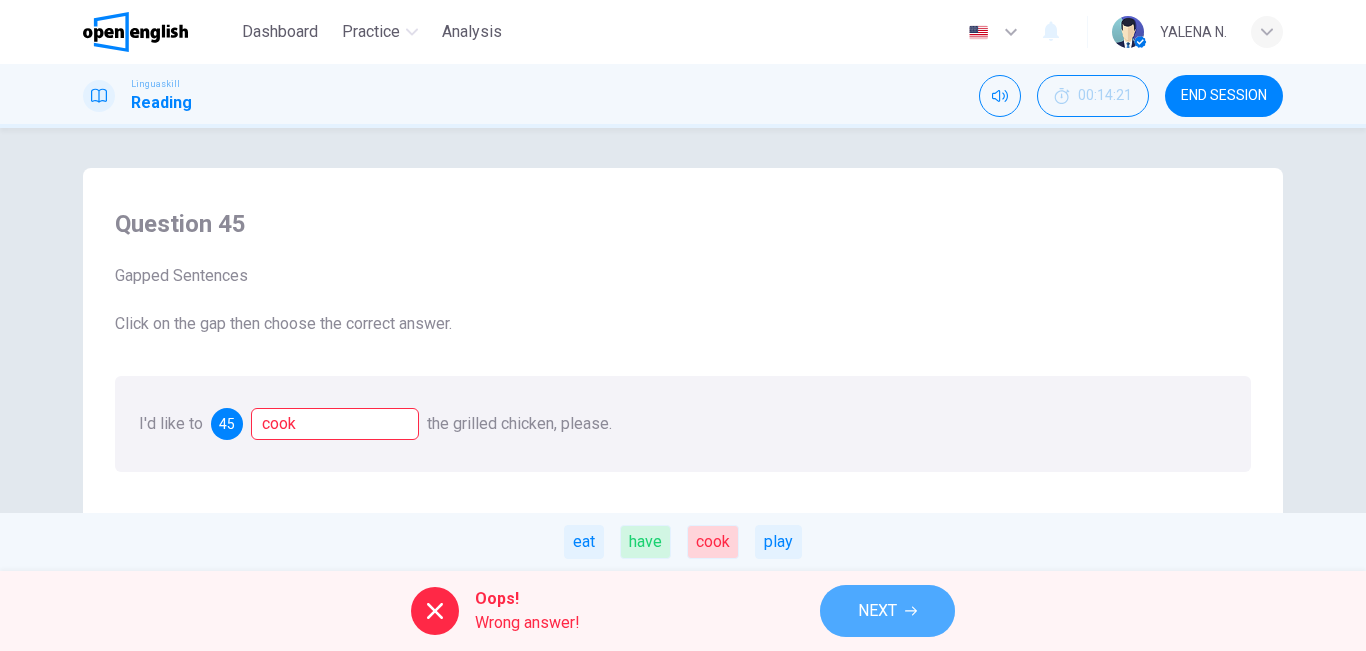 click on "NEXT" at bounding box center [887, 611] 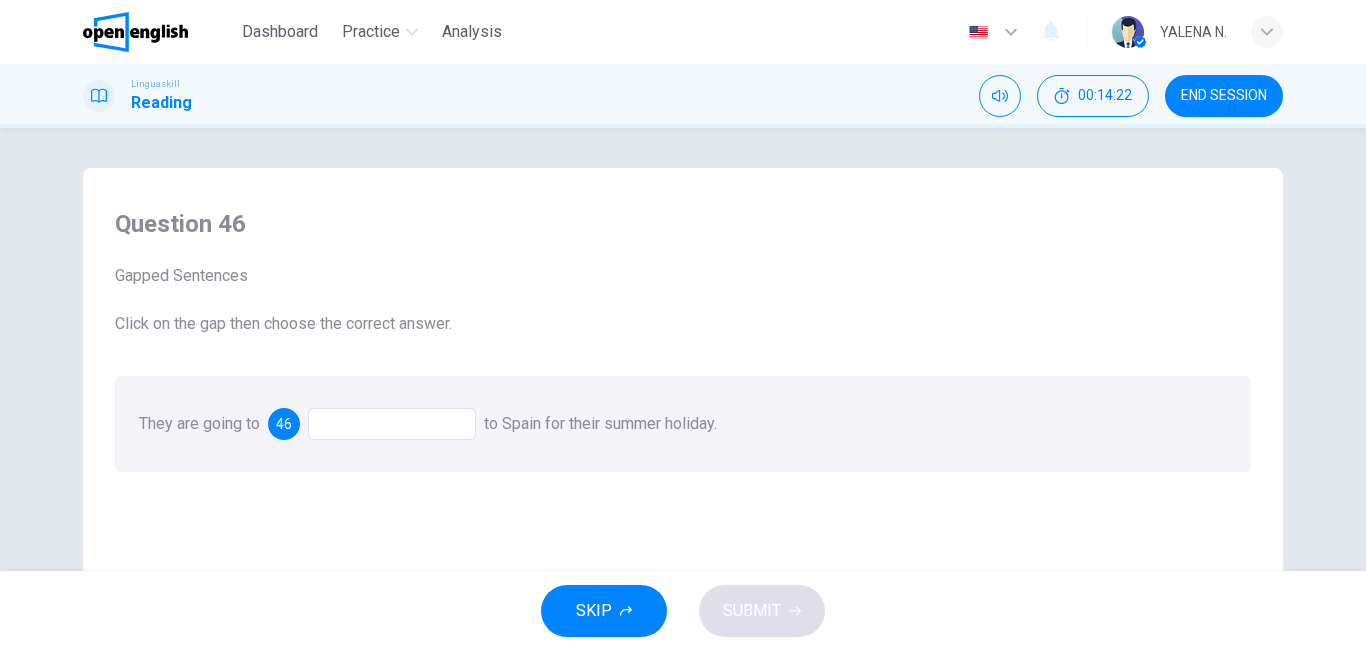 click at bounding box center [392, 424] 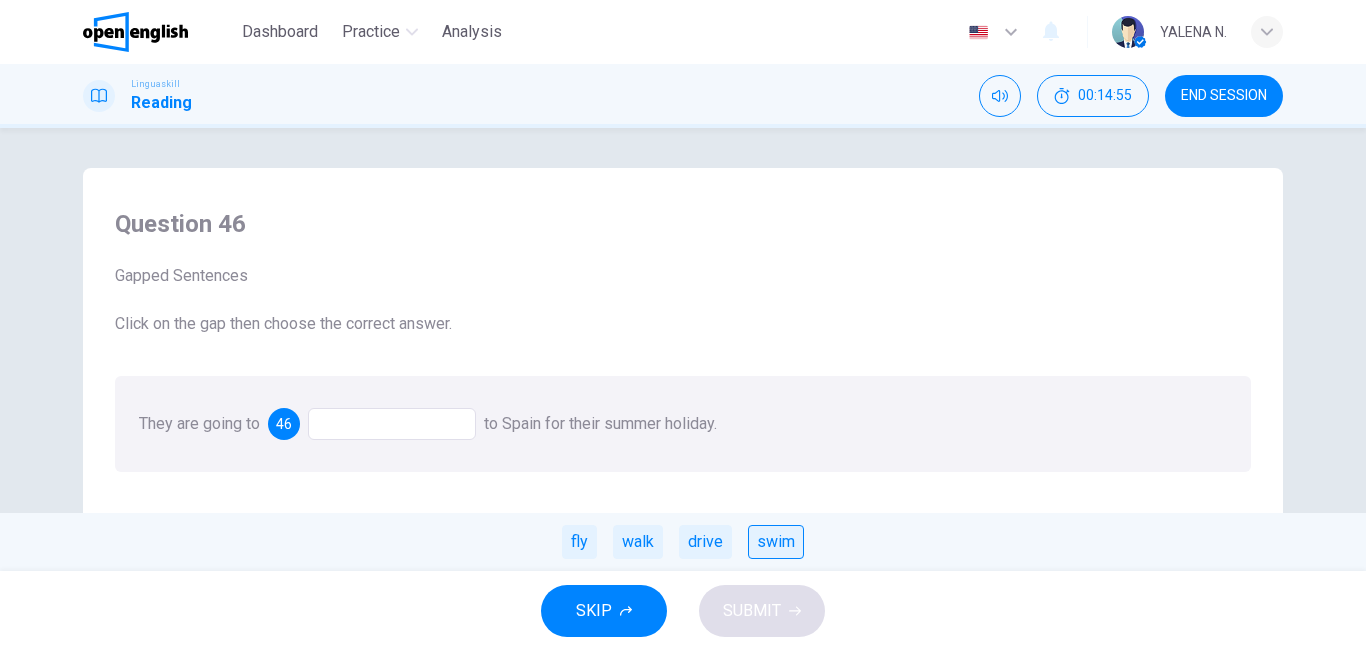 click on "swim" at bounding box center (776, 542) 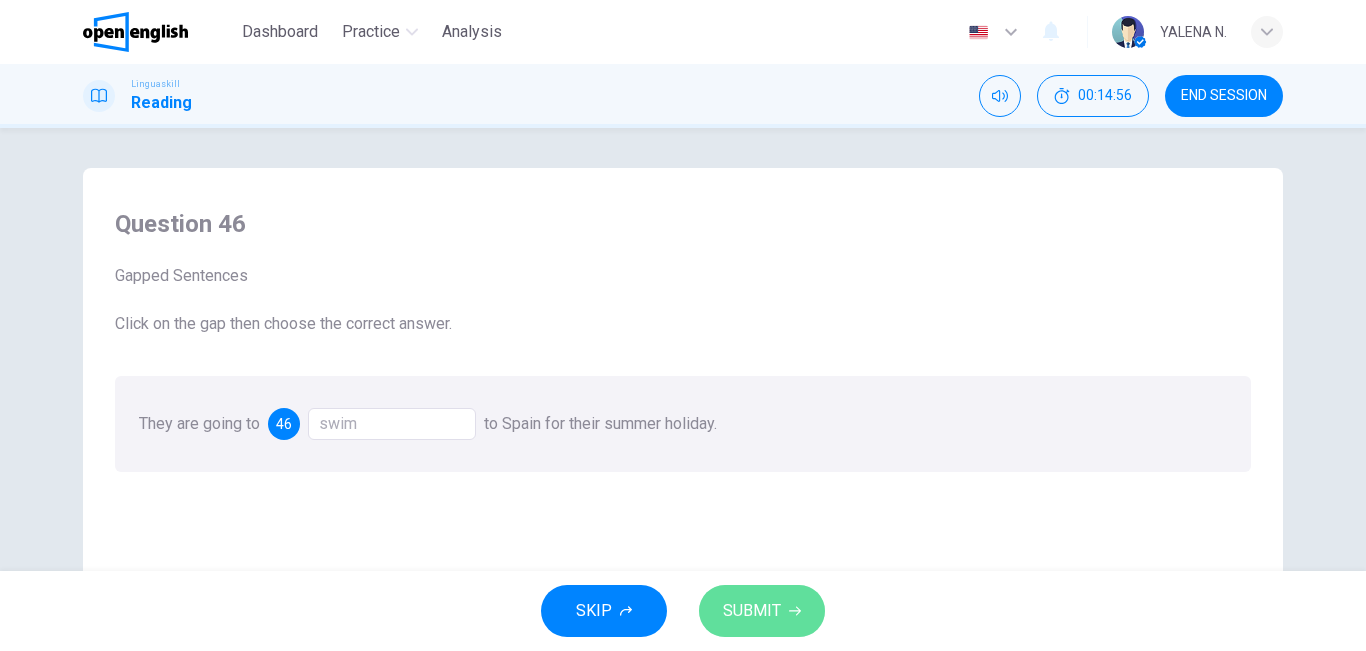 click on "SUBMIT" at bounding box center (752, 611) 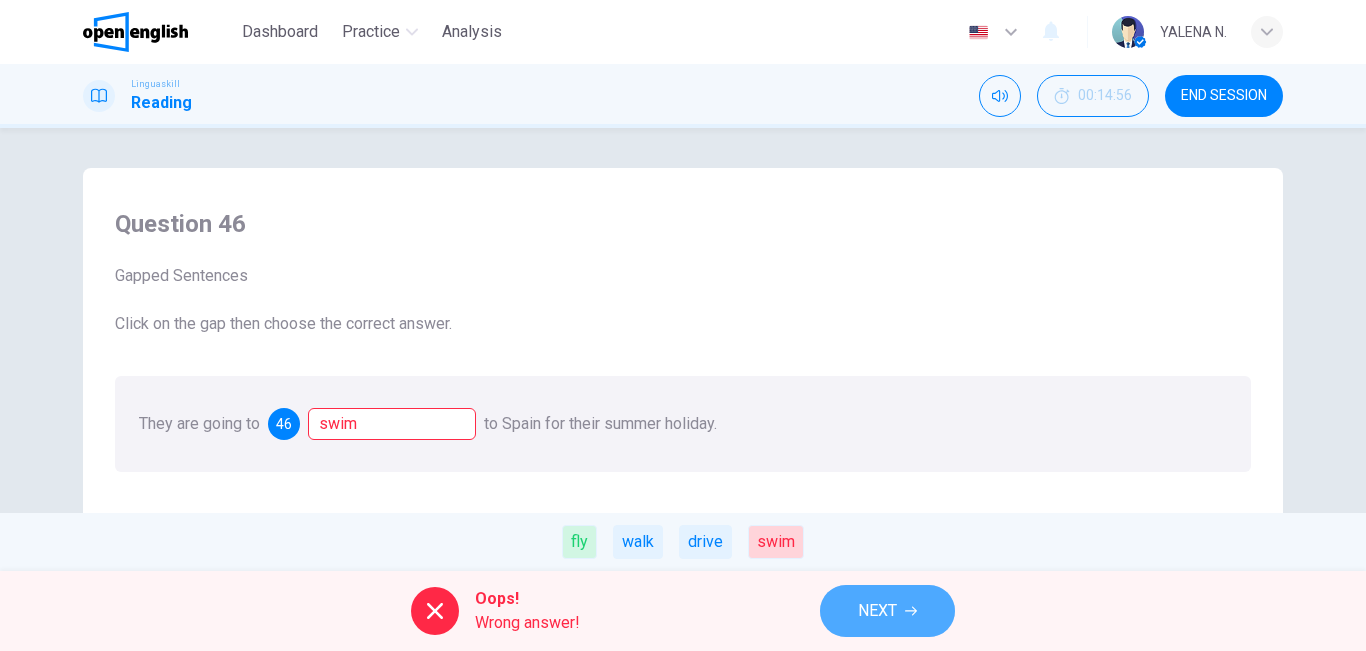 click on "NEXT" at bounding box center (887, 611) 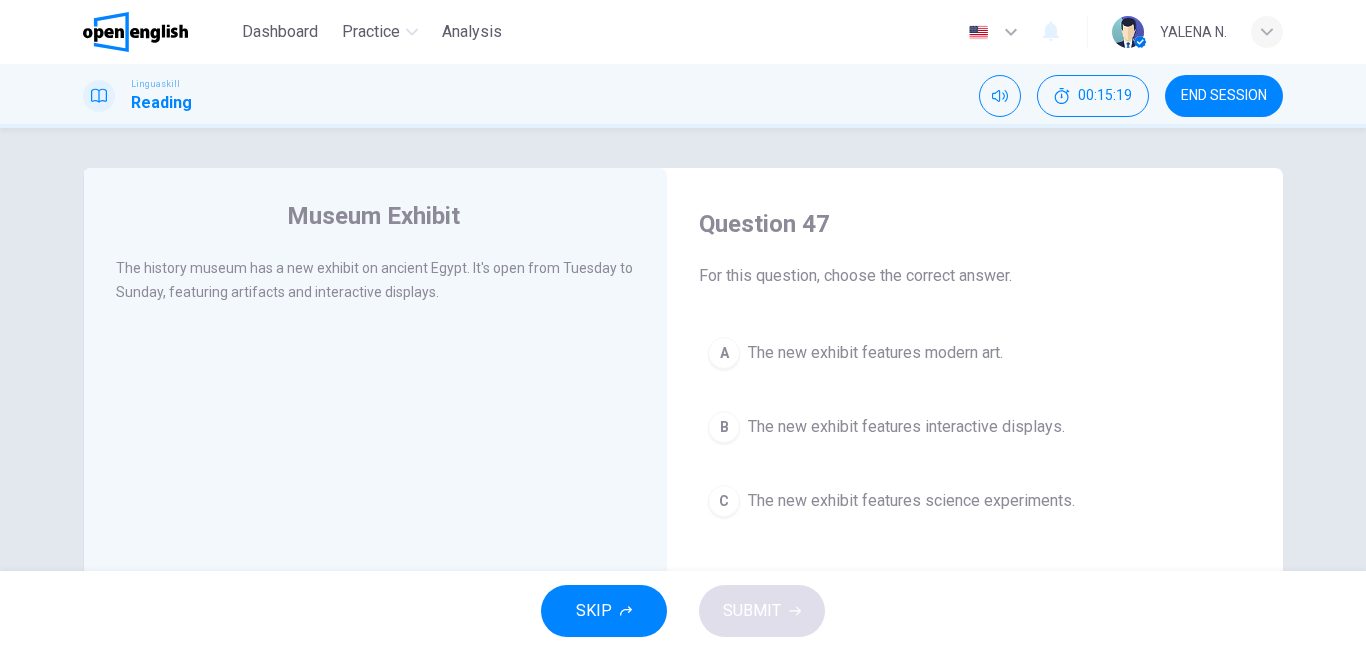 click on "C The new exhibit features science experiments." at bounding box center [975, 501] 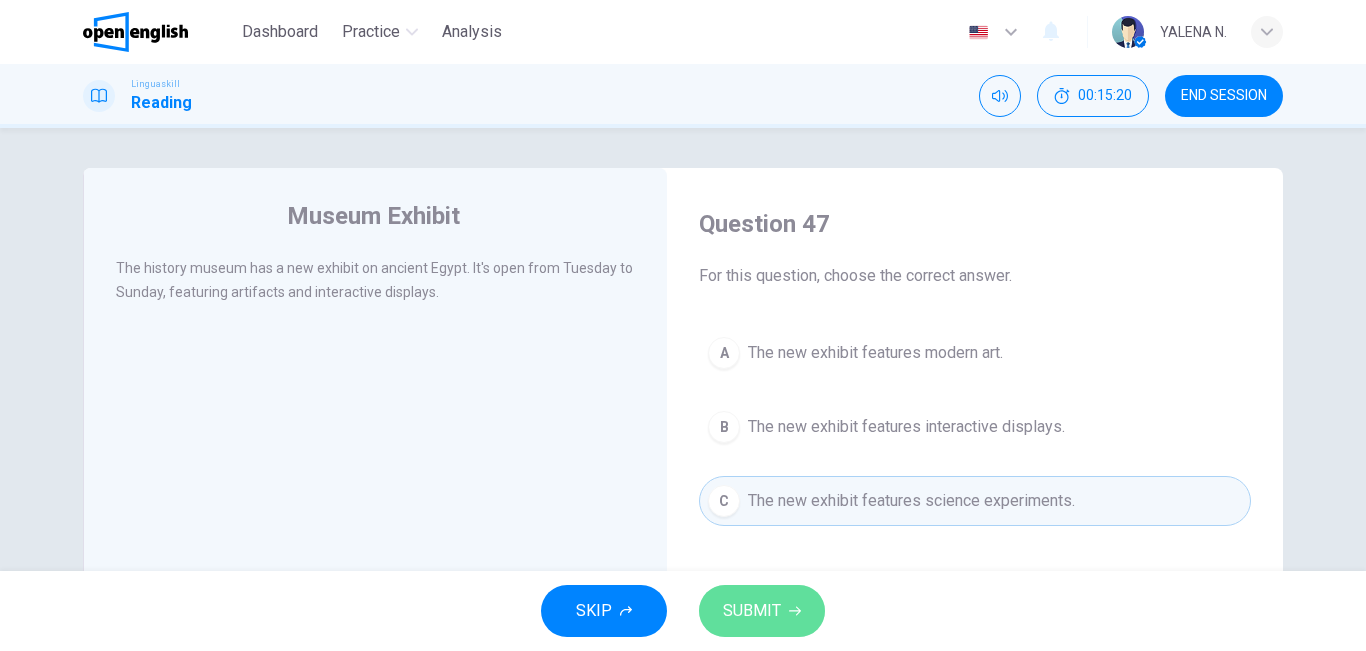 click on "SUBMIT" at bounding box center (752, 611) 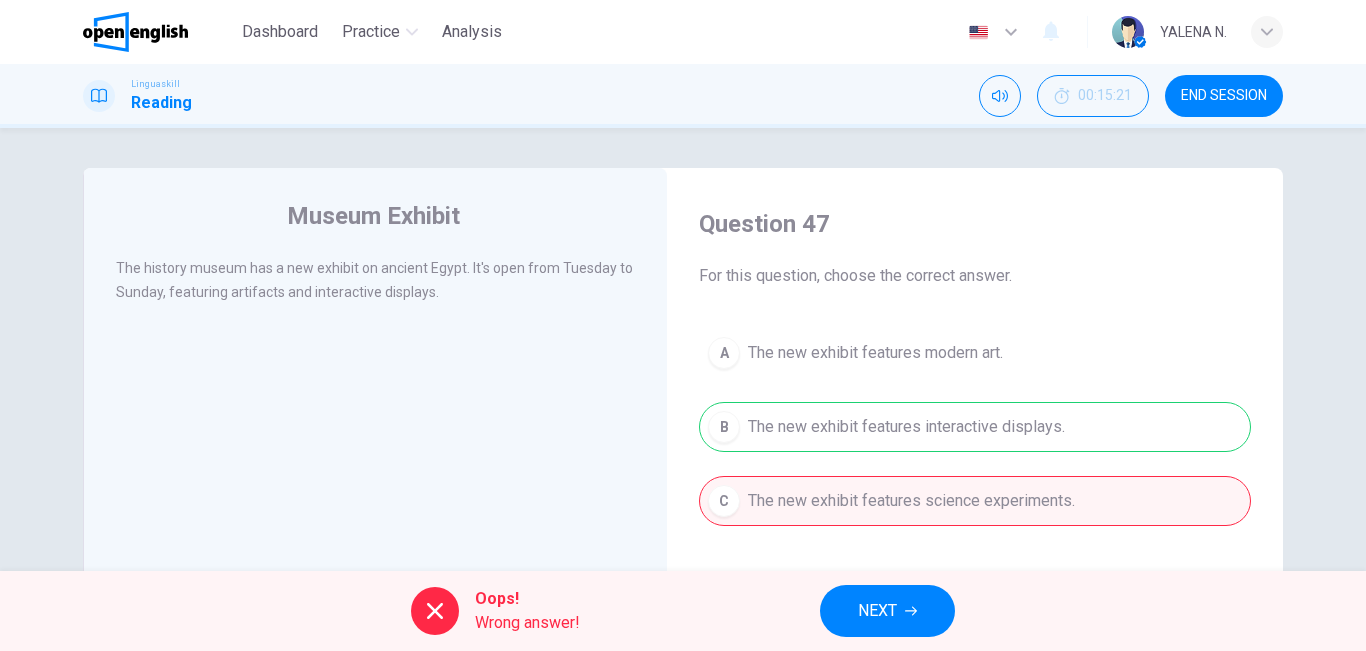 click on "NEXT" at bounding box center [877, 611] 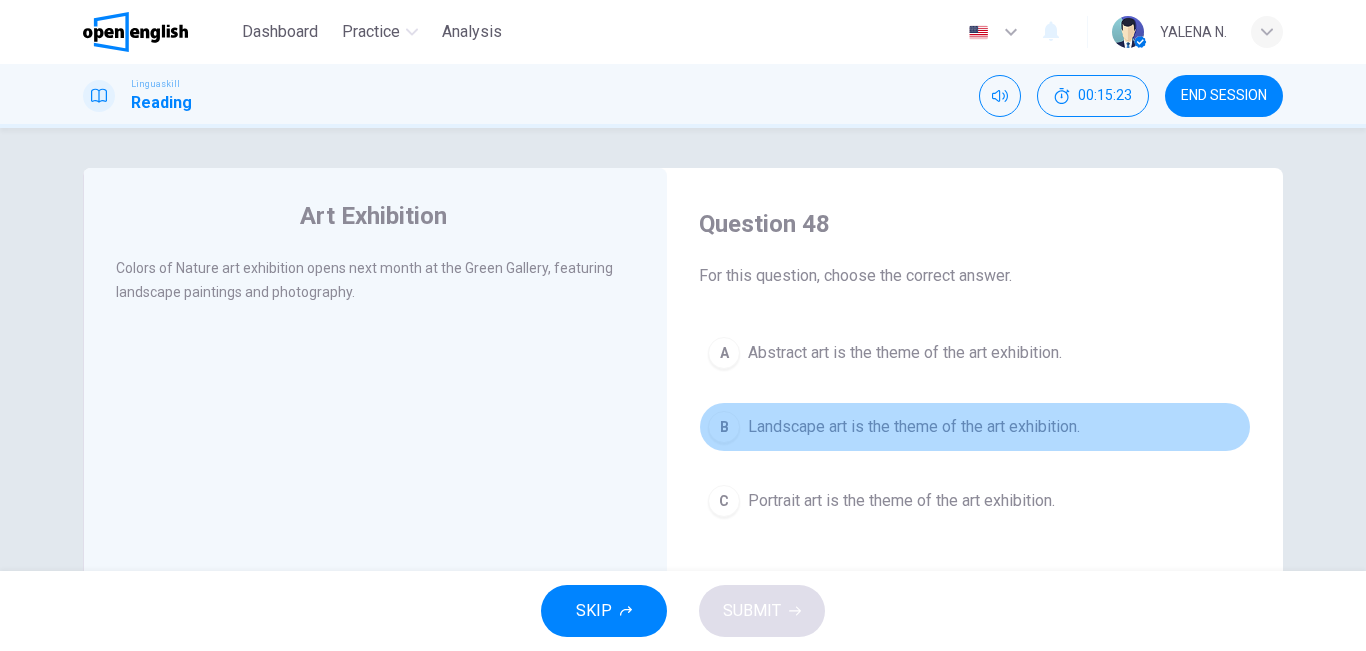 click on "Landscape art is the theme of the art exhibition." at bounding box center (914, 427) 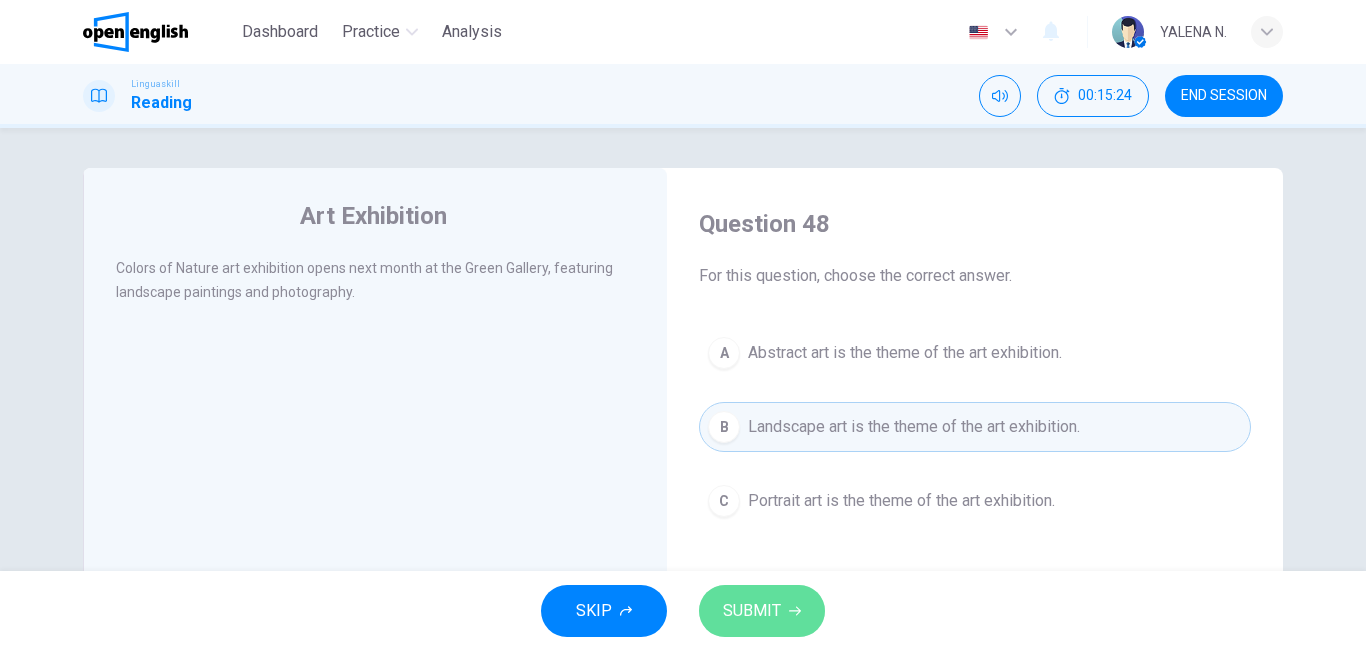 click on "SUBMIT" at bounding box center [752, 611] 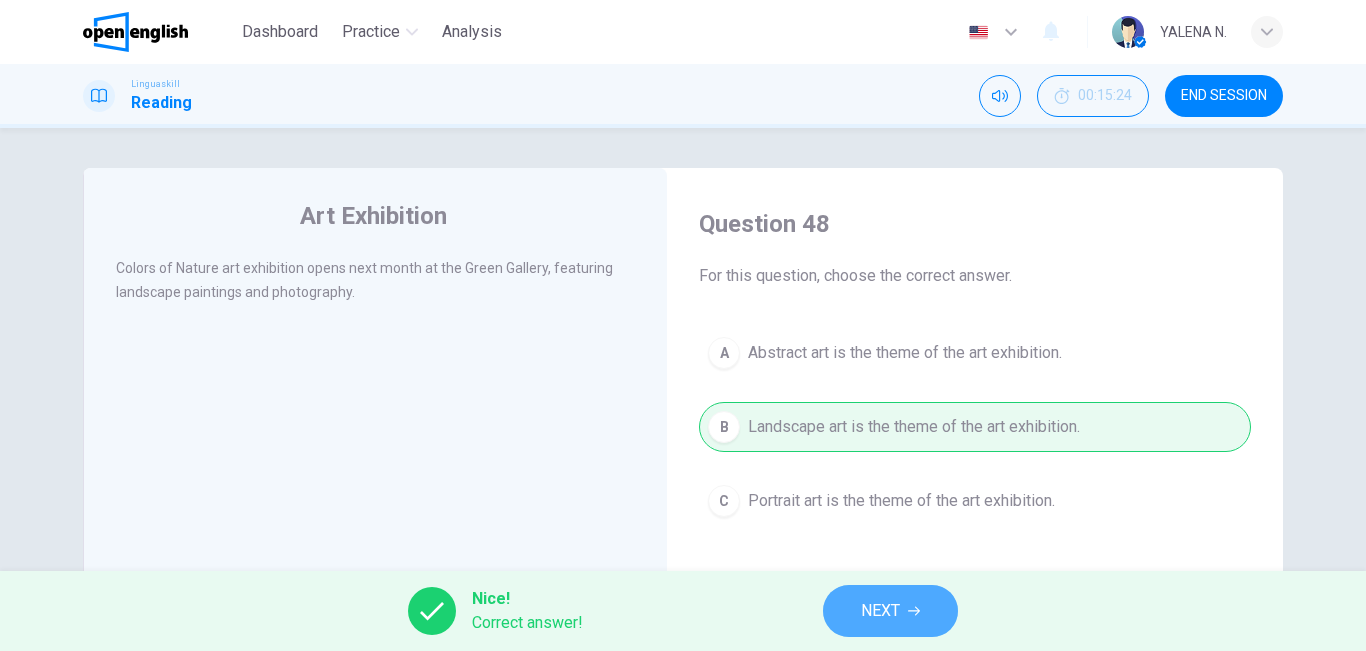 click on "NEXT" at bounding box center [890, 611] 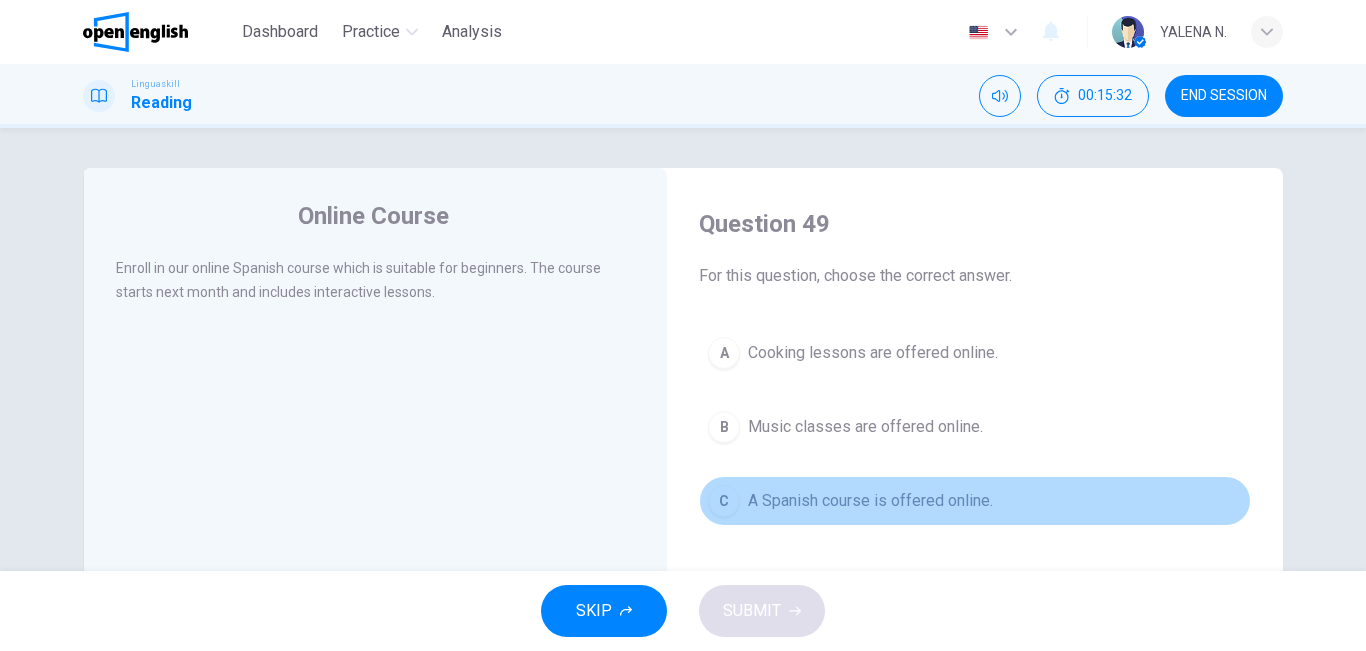 click on "C A Spanish course is offered online." at bounding box center (975, 501) 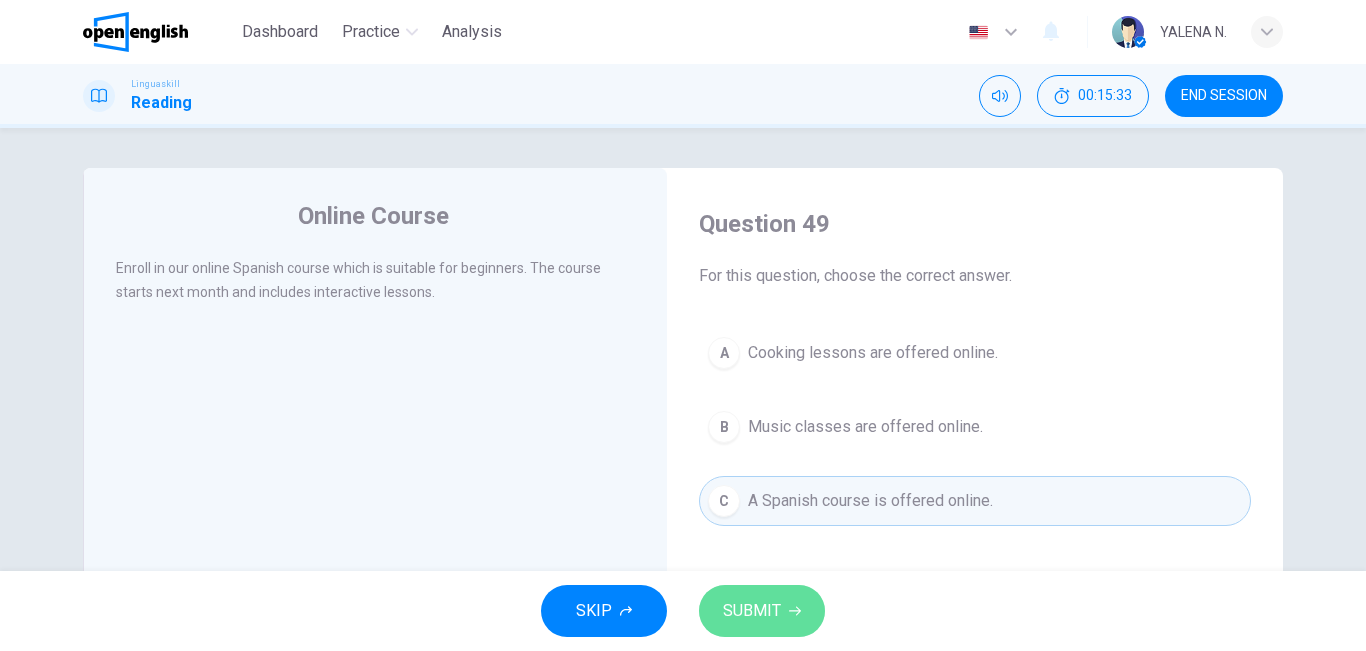 click on "SUBMIT" at bounding box center [752, 611] 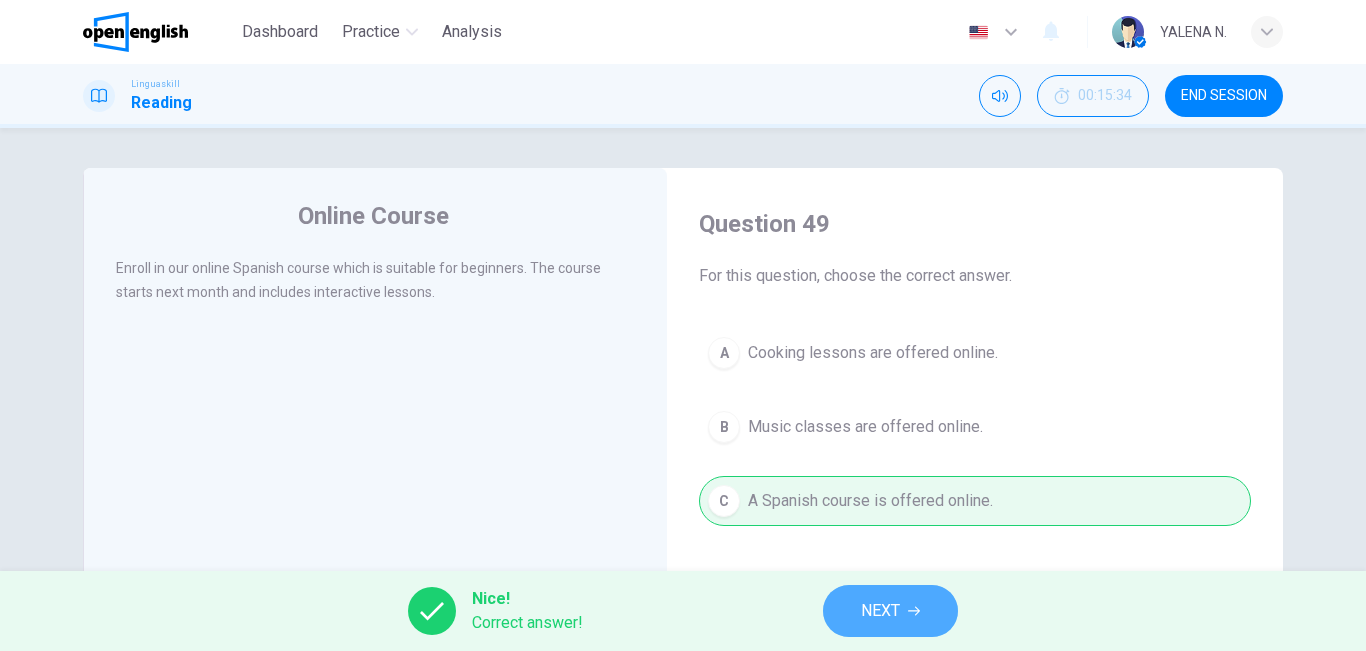click on "NEXT" at bounding box center (890, 611) 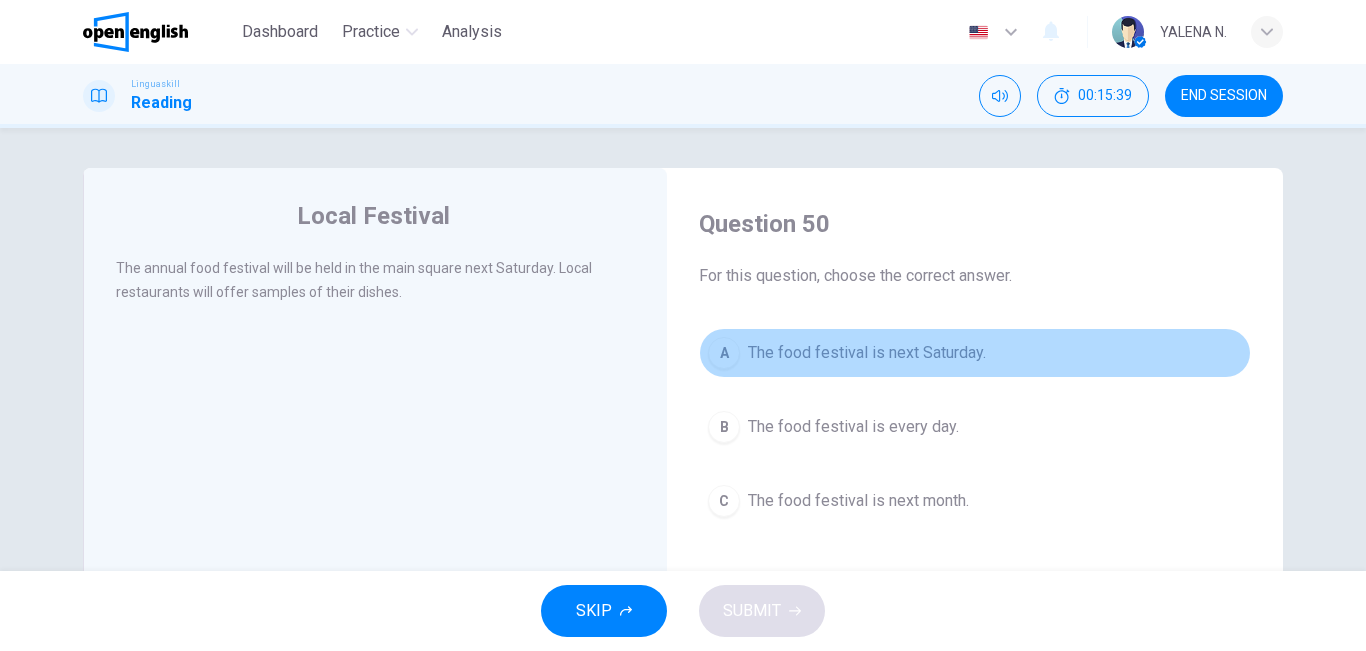 click on "The food festival is next Saturday." at bounding box center [867, 353] 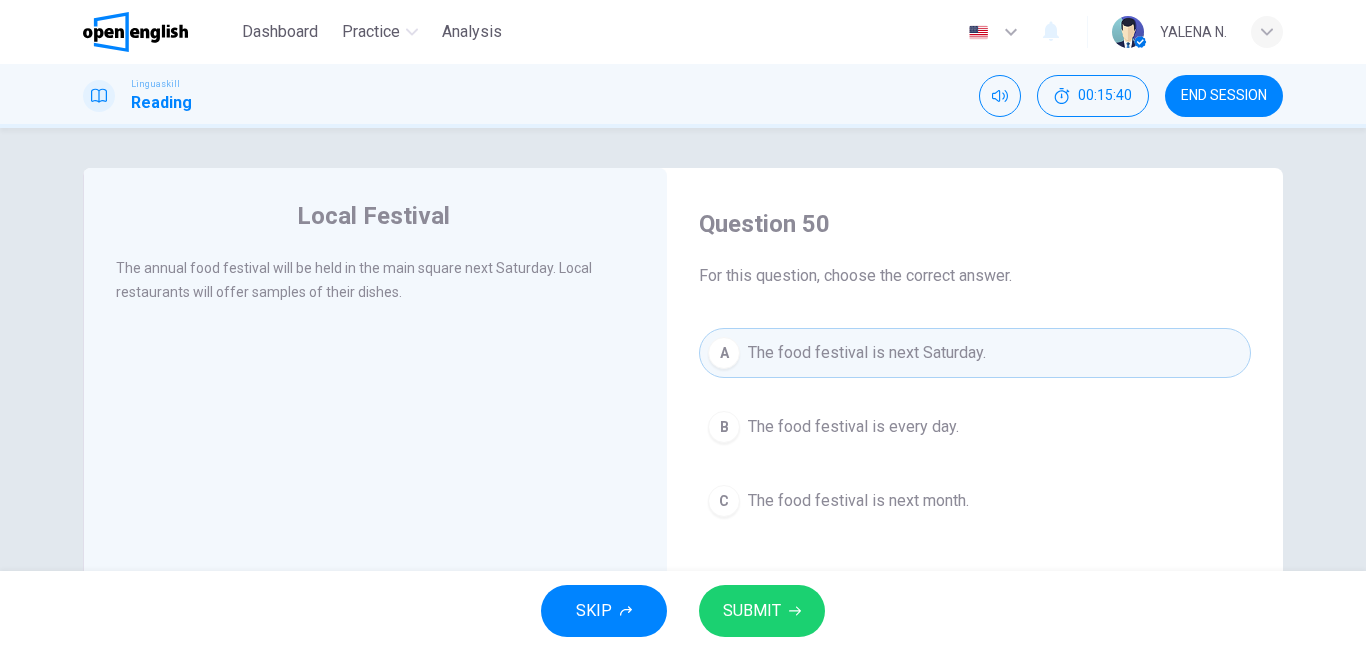 click on "SKIP SUBMIT" at bounding box center [683, 611] 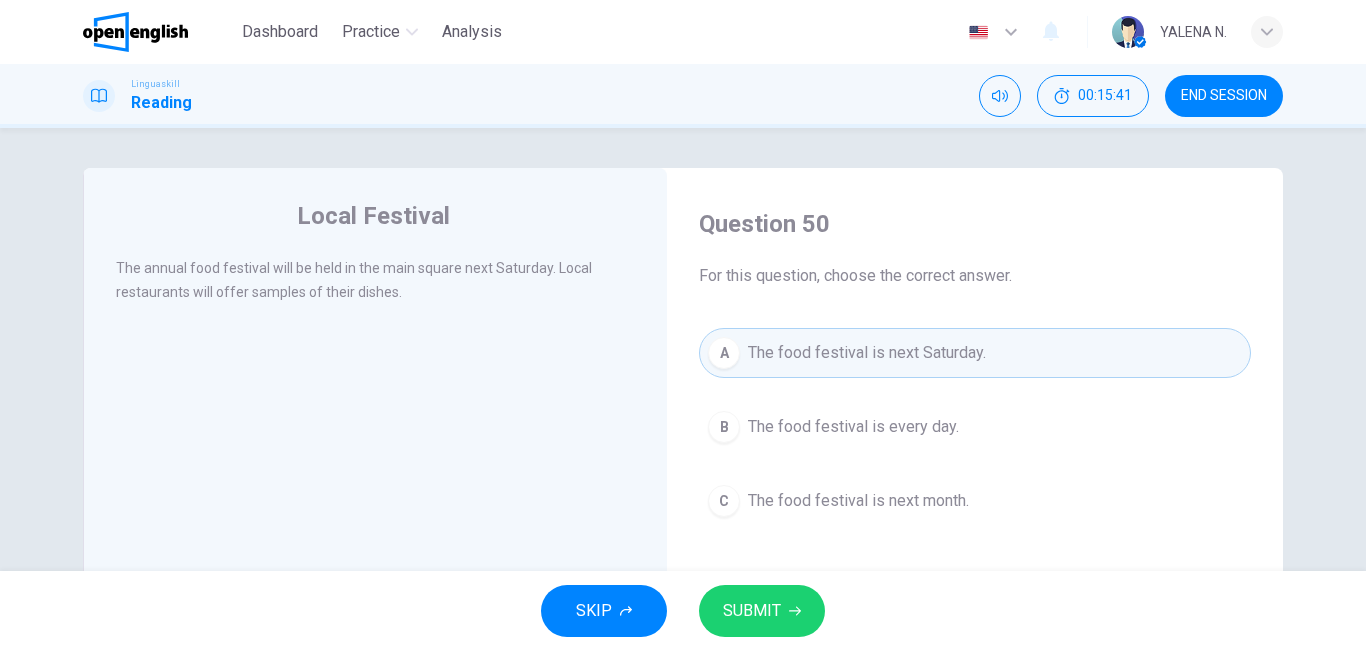 click on "SUBMIT" at bounding box center [762, 611] 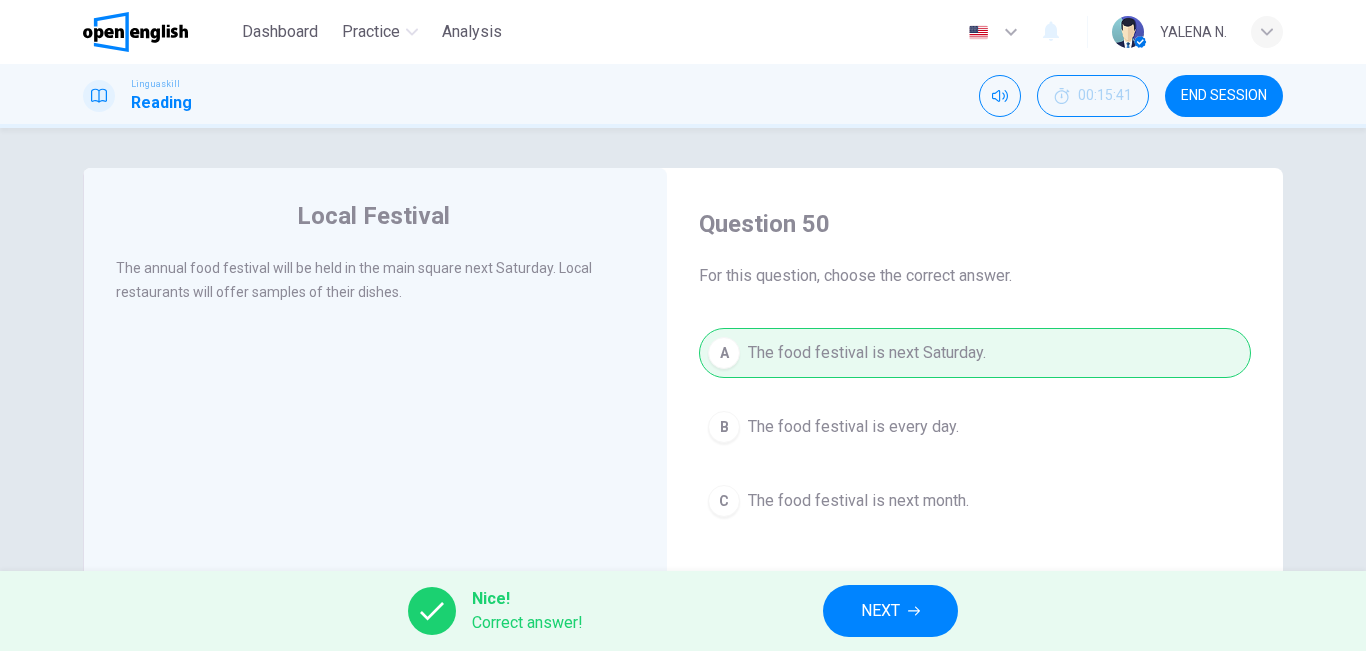 click on "Nice! Correct answer! NEXT" at bounding box center (683, 611) 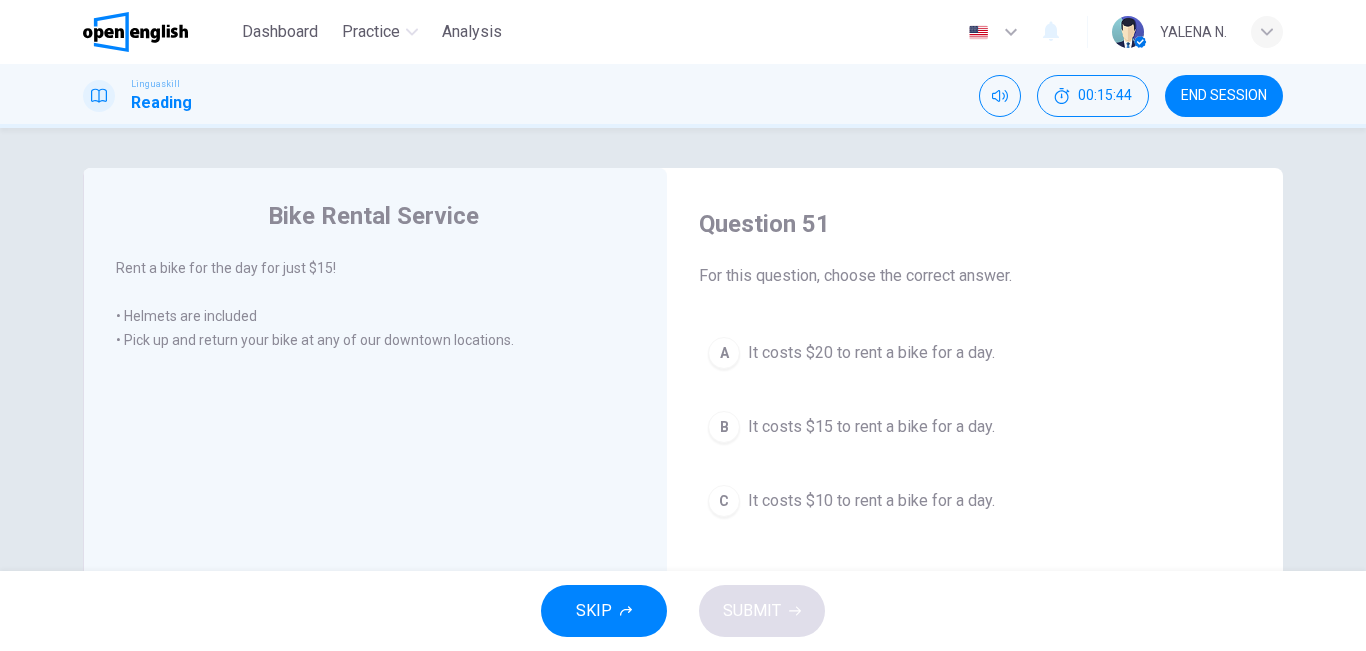 click on "It costs $15 to rent a bike for a day." at bounding box center (871, 427) 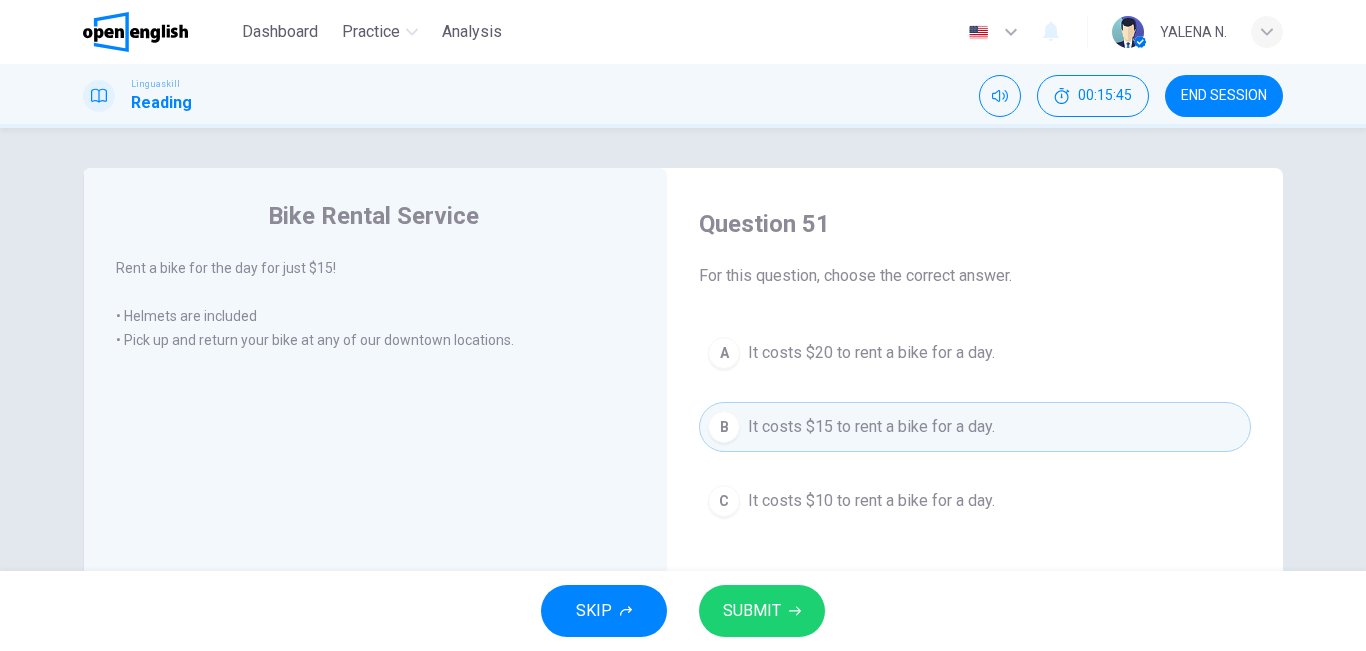 click on "SUBMIT" at bounding box center (752, 611) 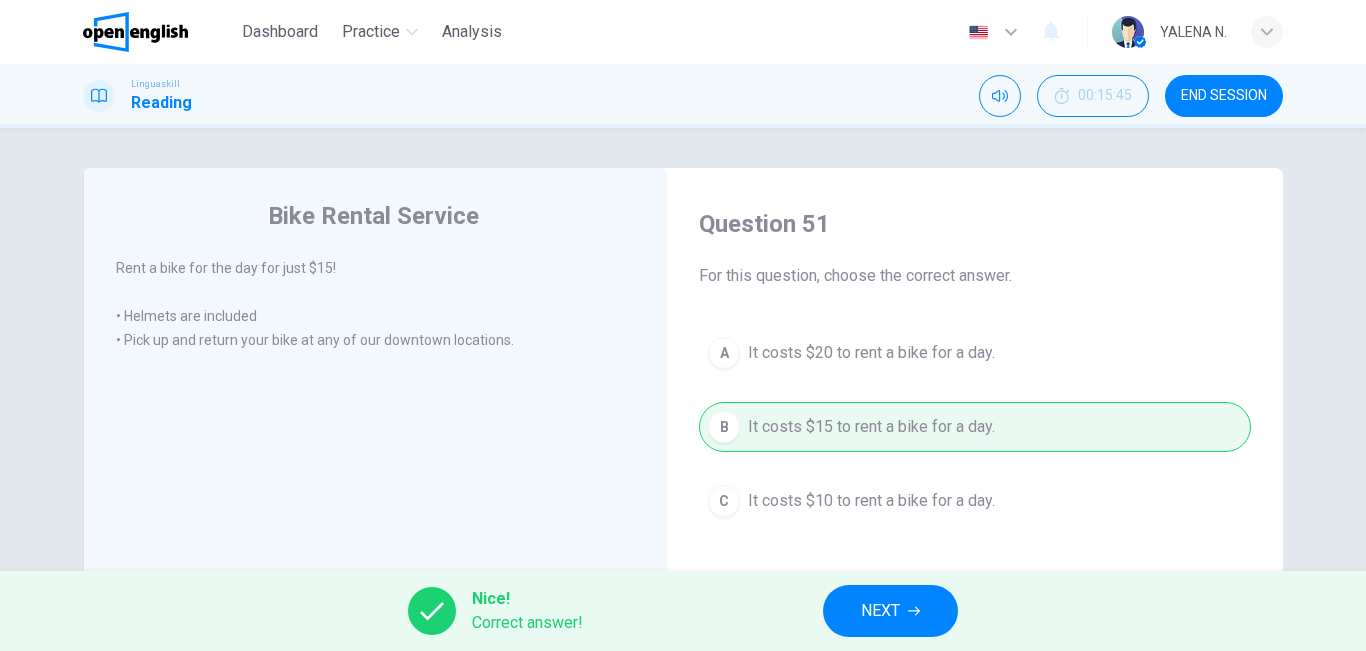 click on "NEXT" at bounding box center (890, 611) 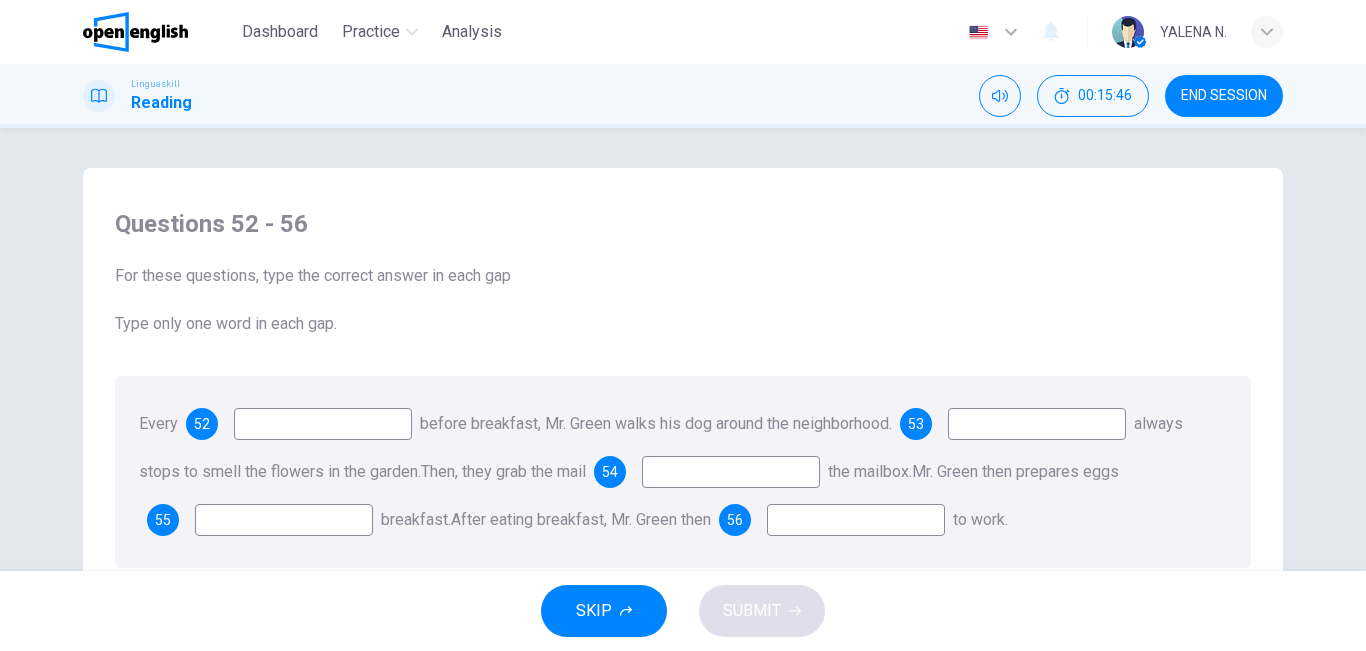click at bounding box center (323, 424) 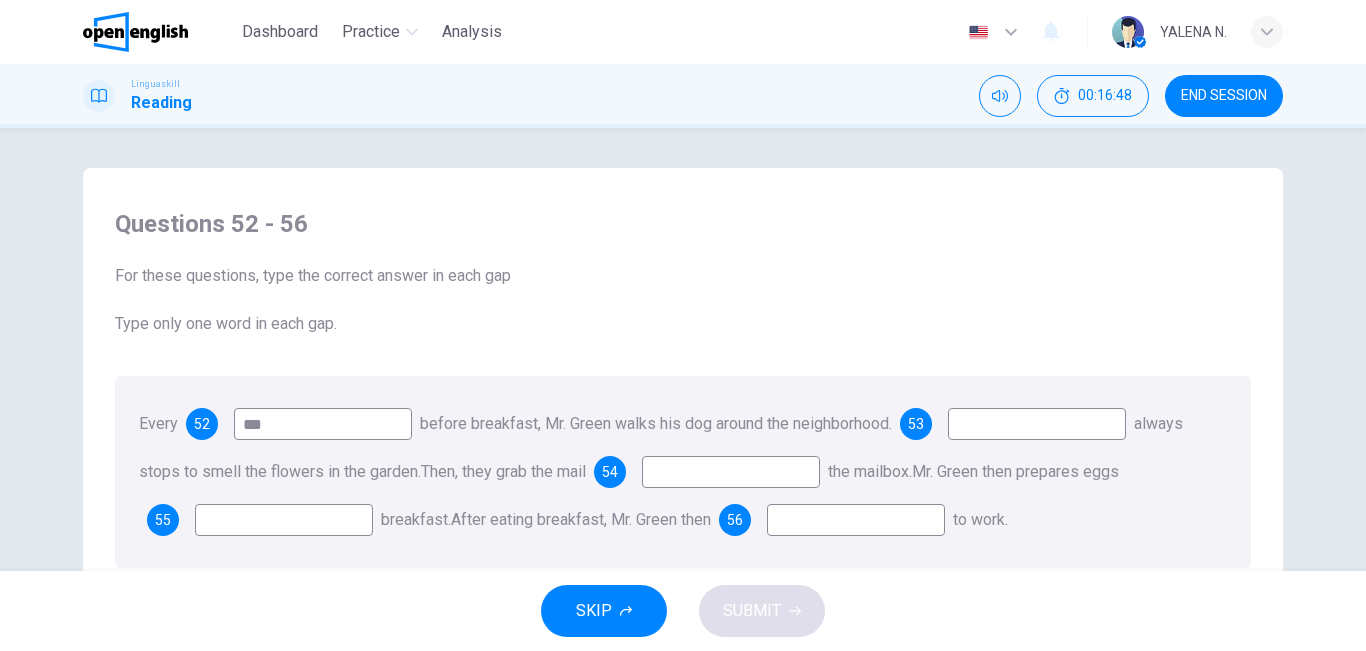 type on "***" 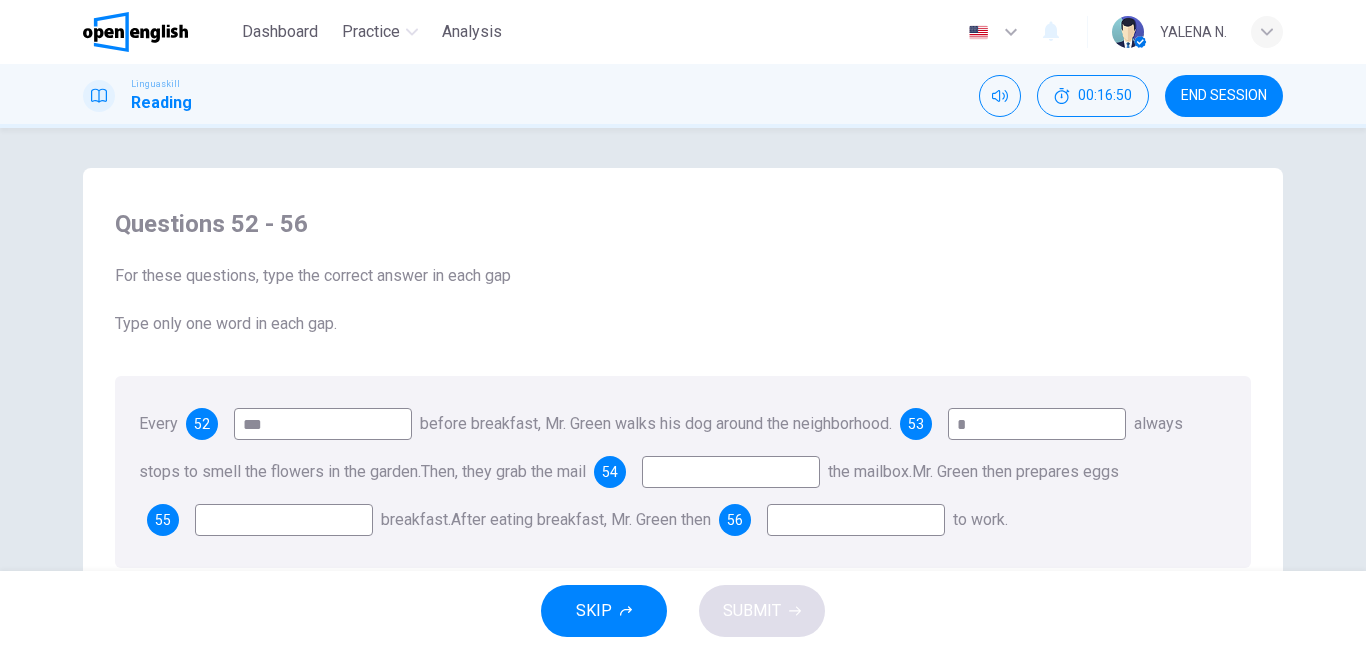 type on "*" 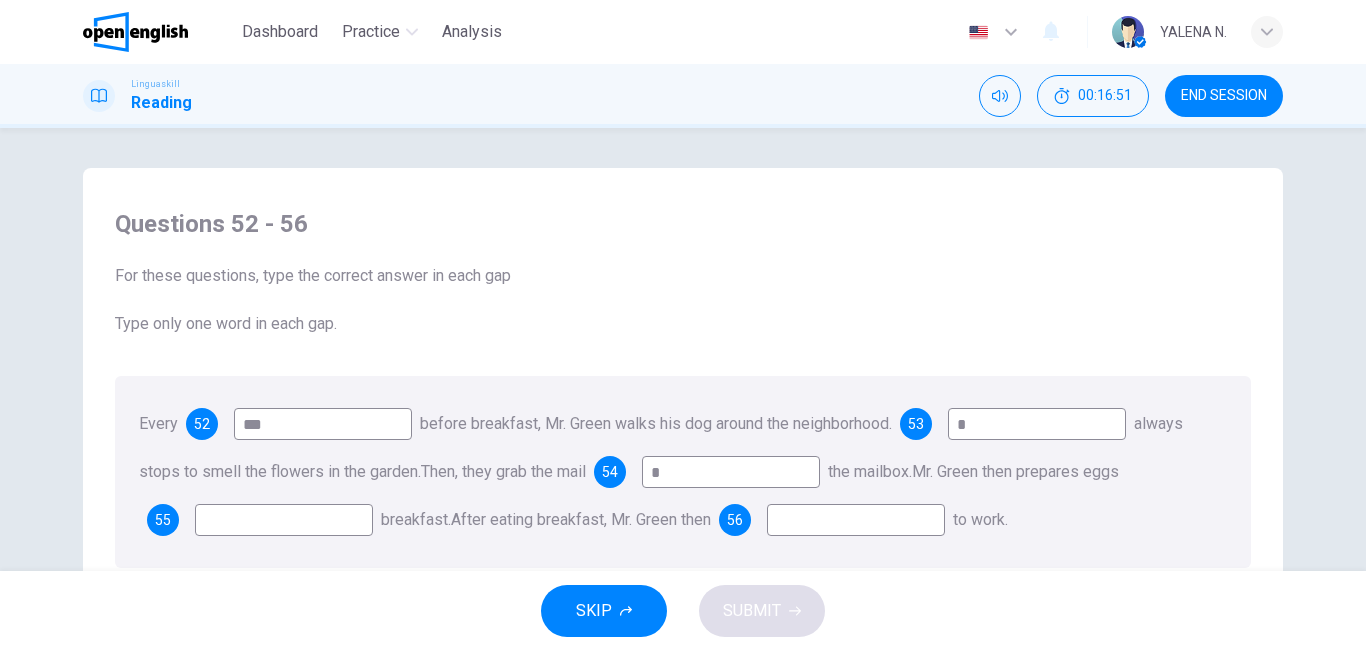 type on "*" 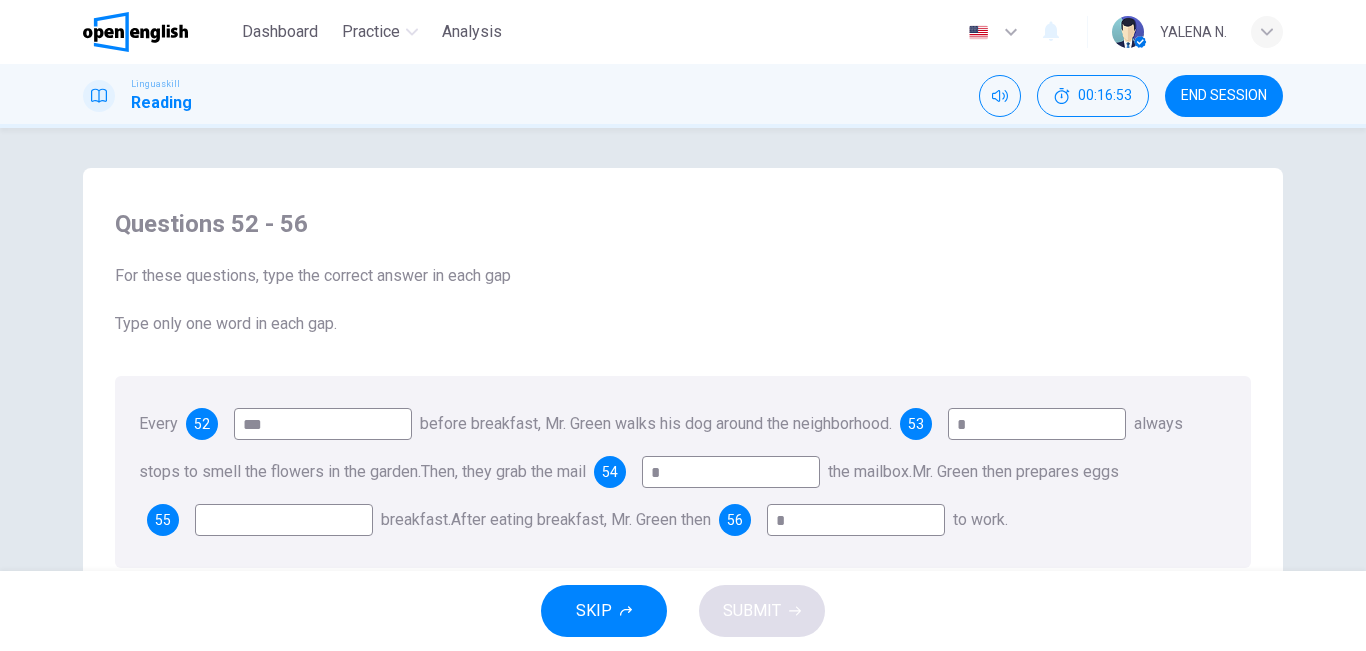 type on "*" 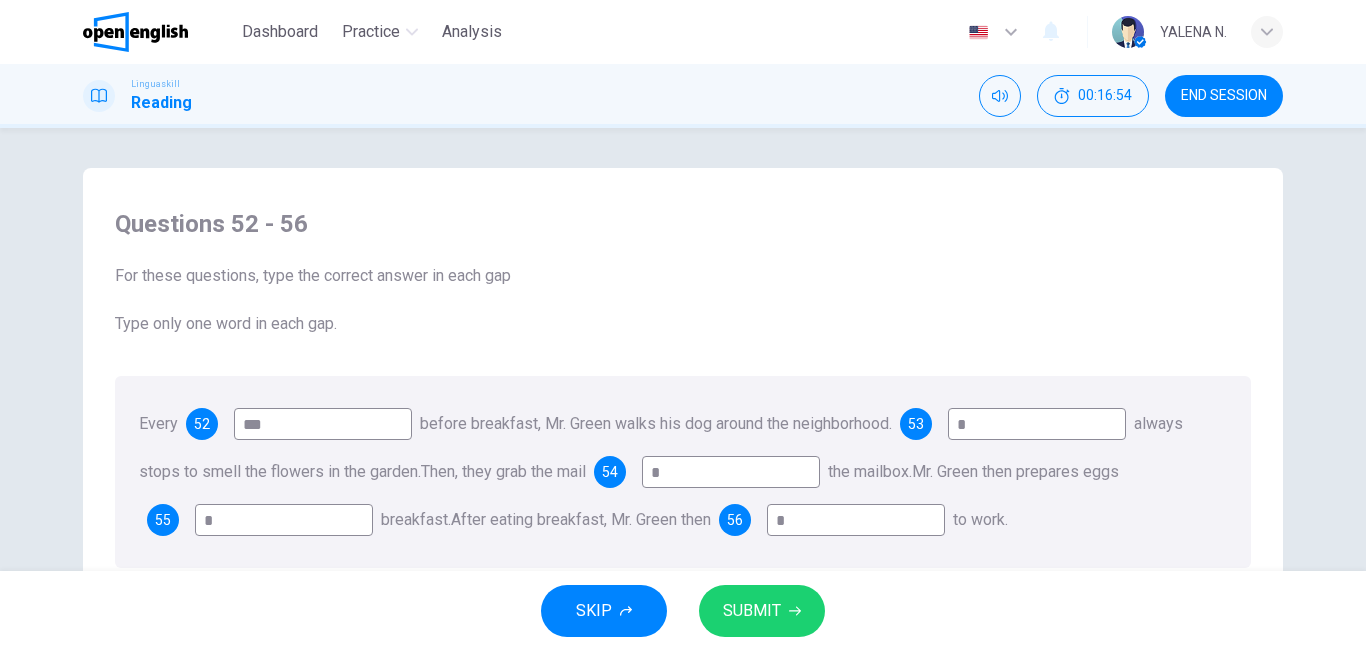 type on "*" 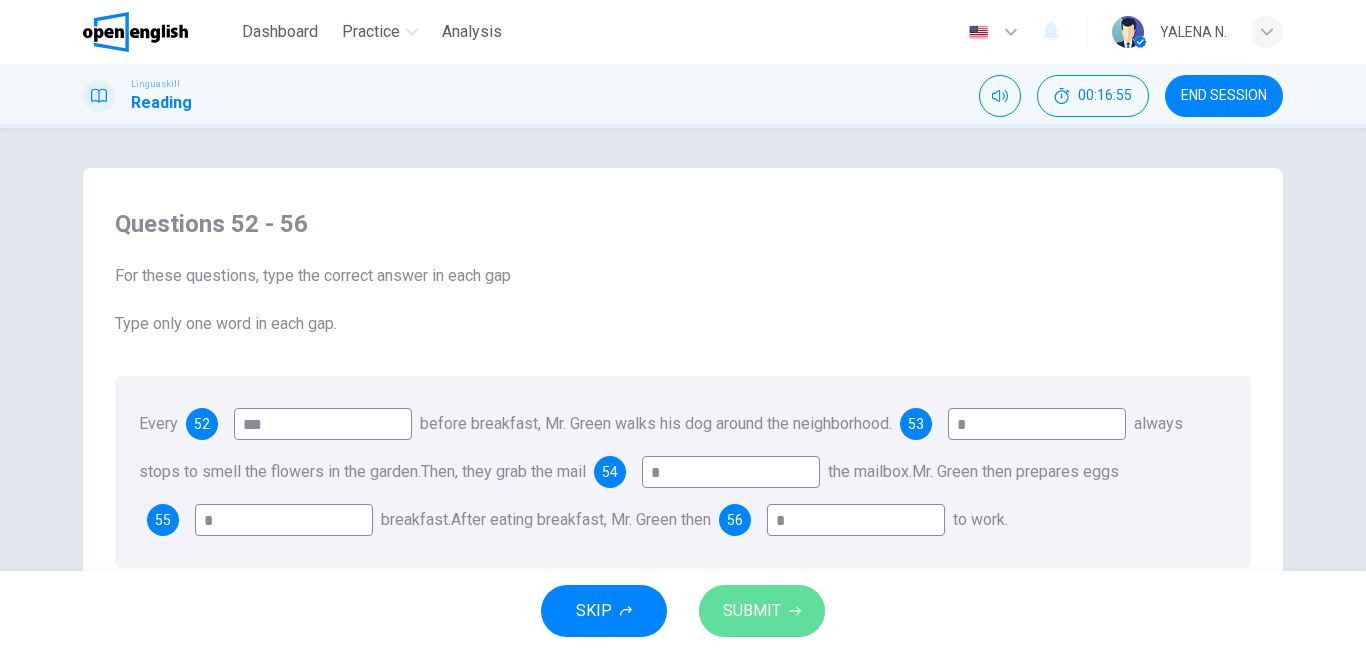click on "SUBMIT" at bounding box center (762, 611) 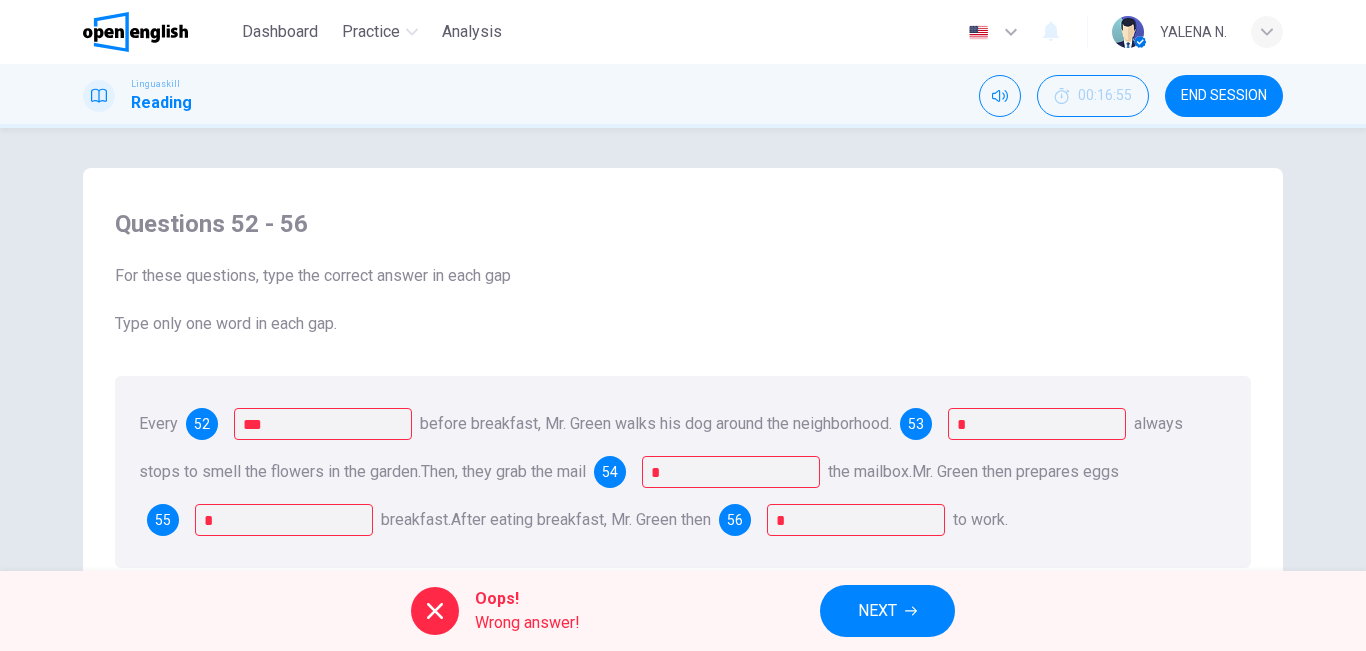 click on "NEXT" at bounding box center [887, 611] 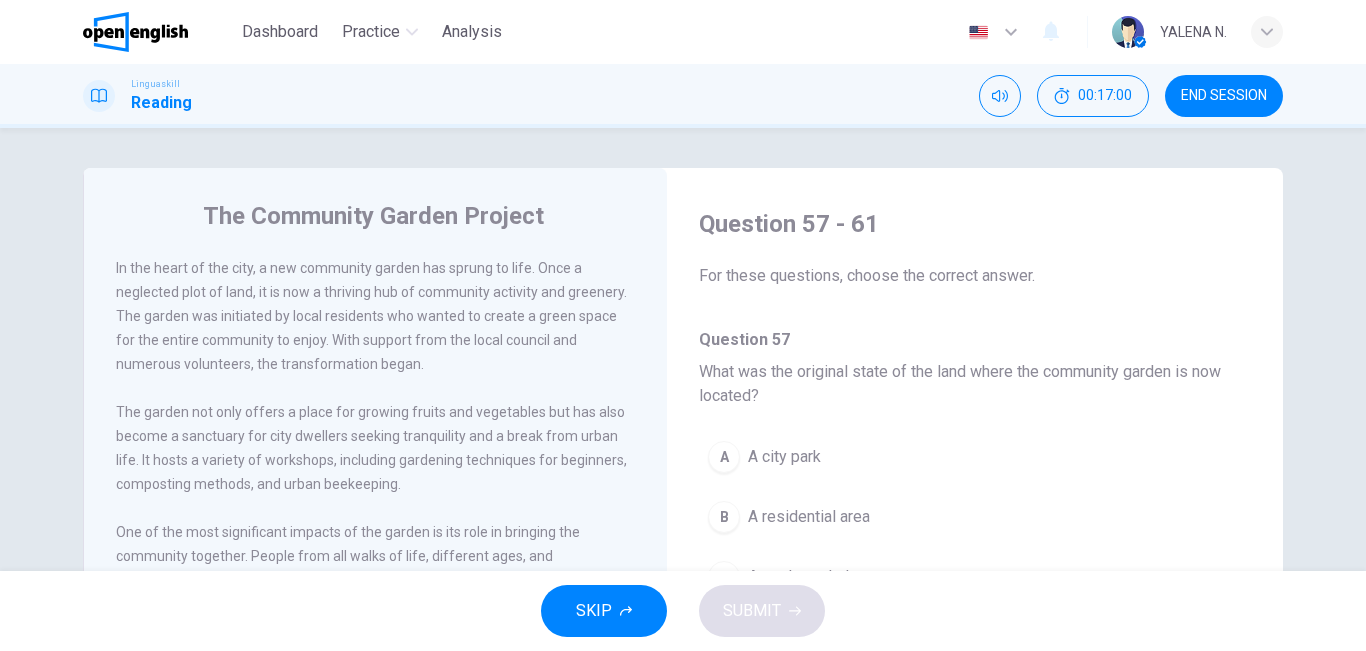 click on "Question 57 - 61 For these questions, choose the correct answer. Question   57 What was the original state of the land where the community garden is now located? A A city park B A residential area C A neglected plot D A commercial district Question   58 What activities does the community garden host? A Sports events B Art exhibitions C Gardening workshops D  Musical concerts Question   59 How does the community garden contribute to children's education? A By providing scholarships B By offering hands-on environmental learning C By organizing field trips D By conducting science fairs Question   60 Which of the following is not mentioned as a sustainability practice in the garden? A A. Solar energy use B Rainwater harvesting C Wildlife conservation D Composting Question   61 What impact has the garden had on the wider city? A Increased property values B Inspired similar projects C Reduced city traffic D Enhanced tourism" at bounding box center (975, 1165) 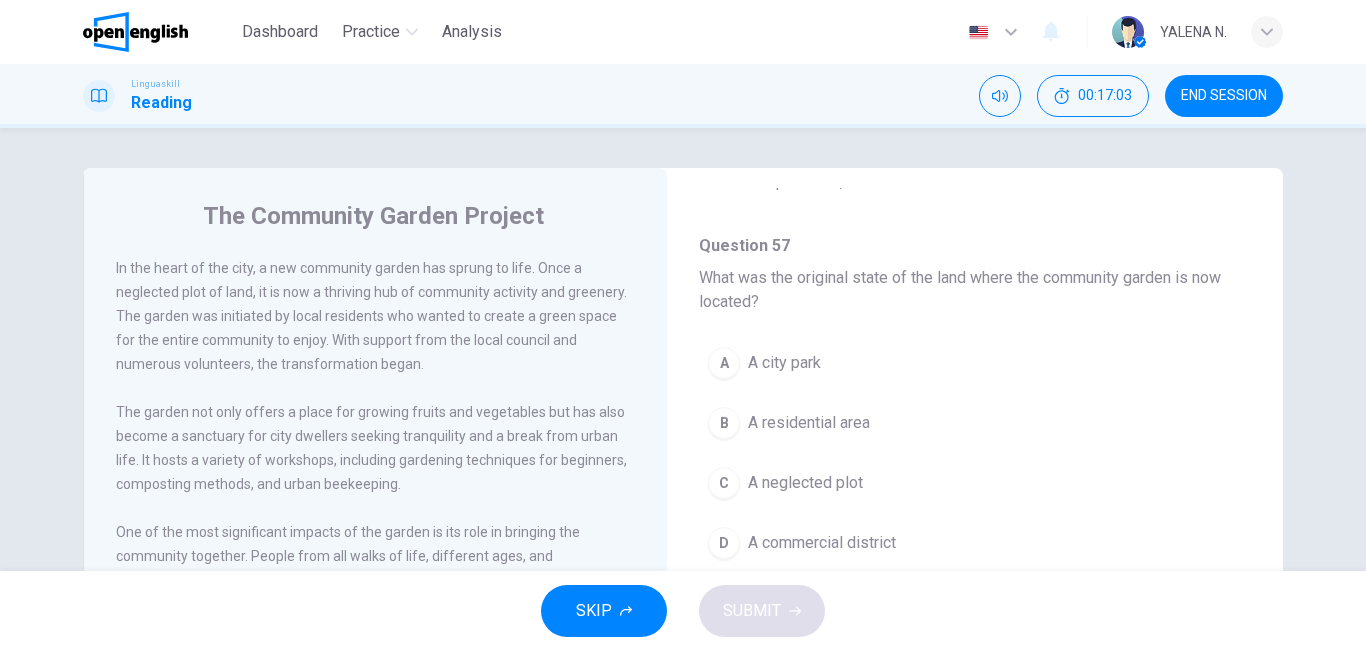 scroll, scrollTop: 97, scrollLeft: 0, axis: vertical 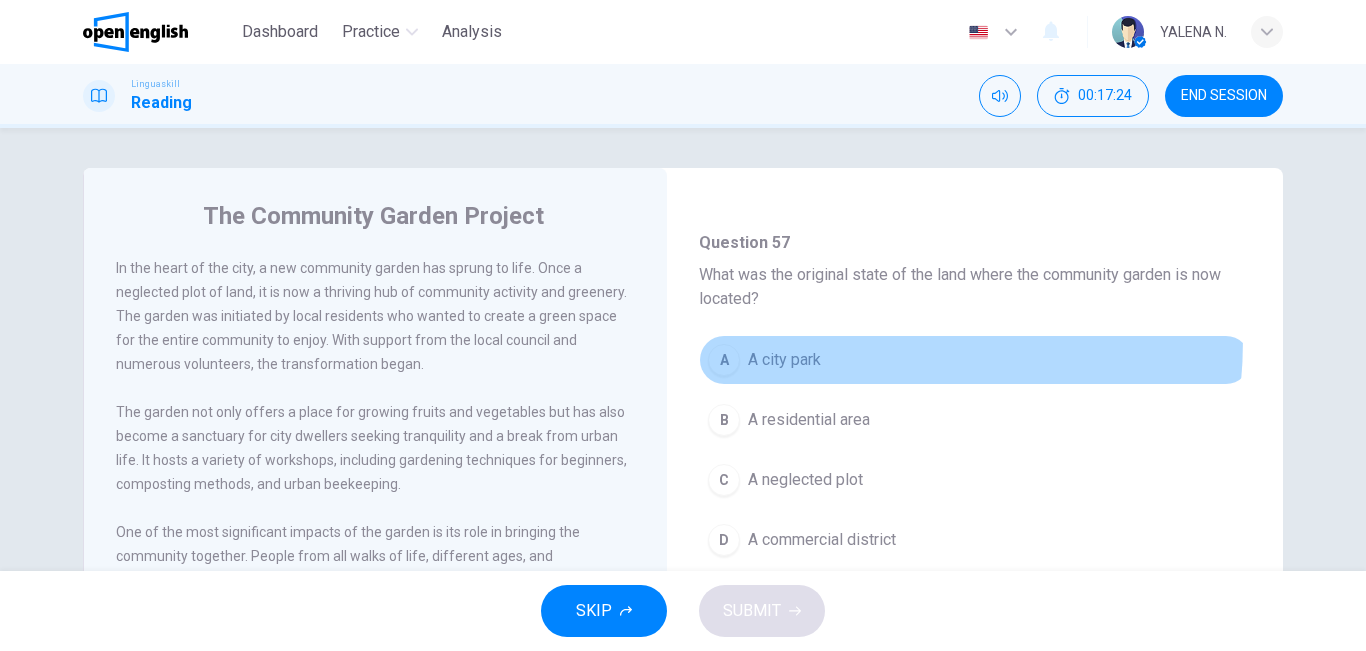 click on "A A city park" at bounding box center (975, 360) 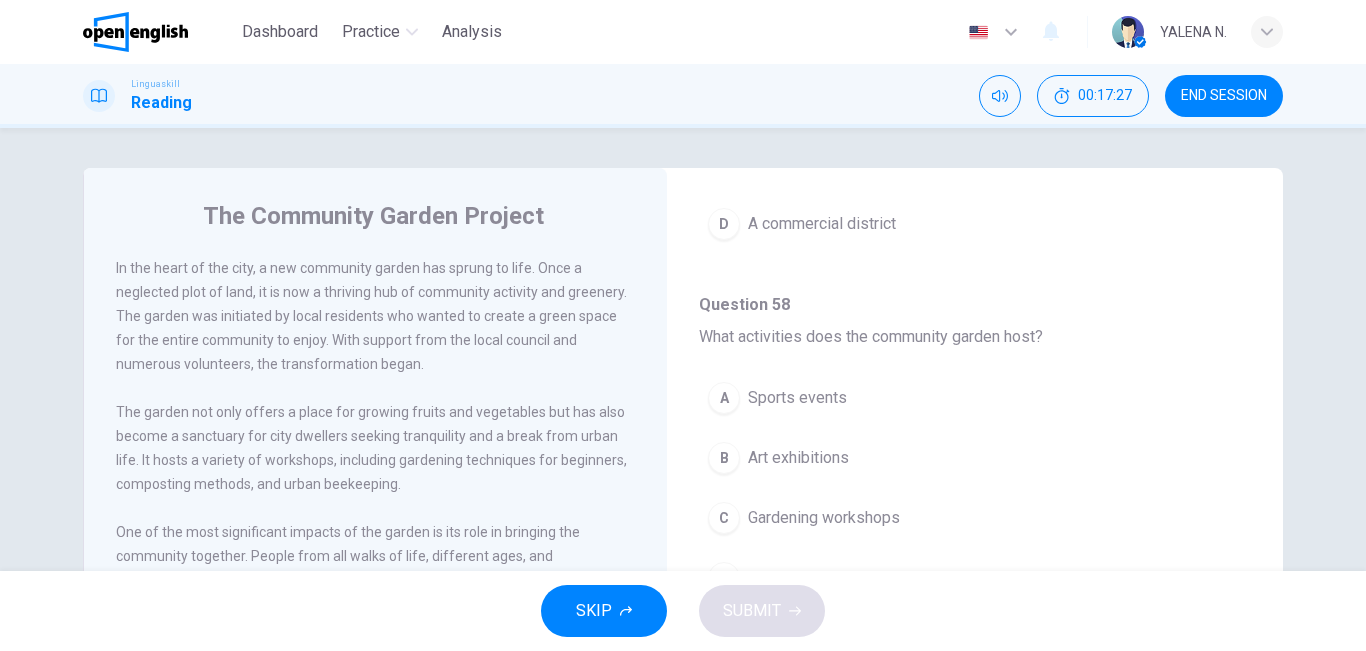 scroll, scrollTop: 416, scrollLeft: 0, axis: vertical 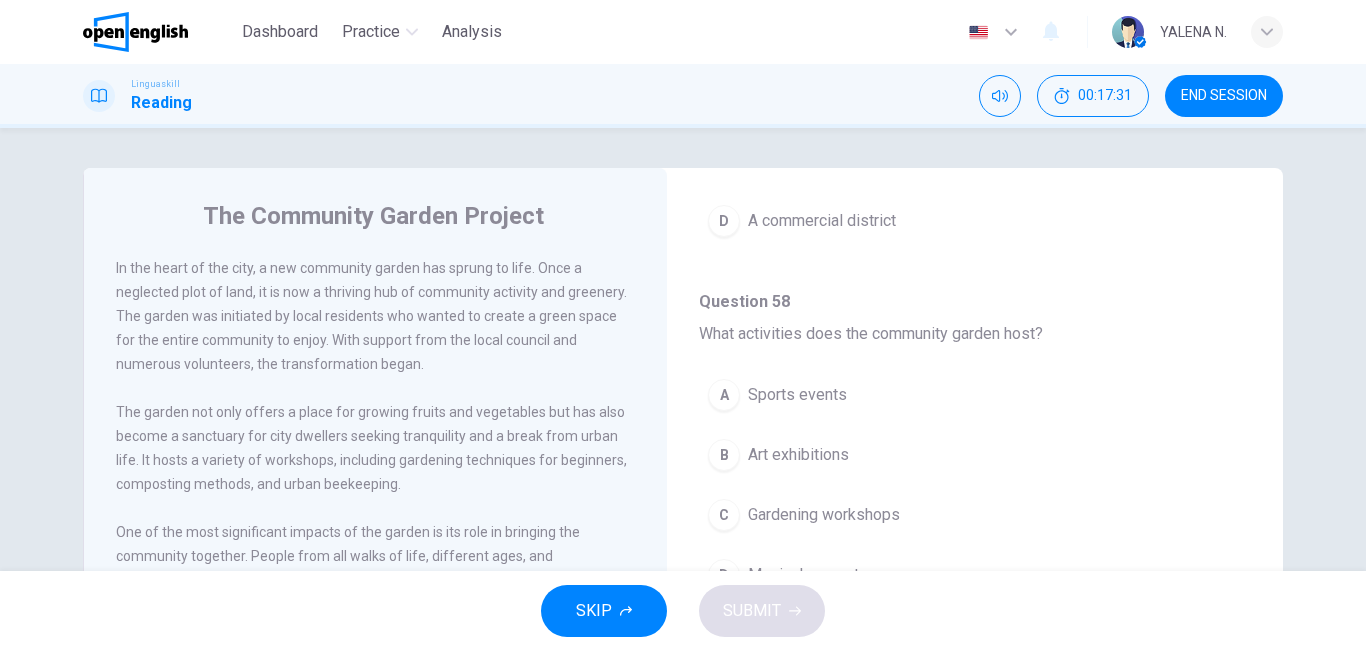 click on "The Community Garden Project In the heart of the city, a new community garden has sprung to life. Once a neglected plot of land, it is now a thriving hub of community activity and greenery. The garden was initiated by local residents who wanted to create a green space for the entire community to enjoy. With support from the local council and numerous volunteers, the transformation began. The garden not only offers a place for growing fruits and vegetables but has also become a sanctuary for city dwellers seeking tranquility and a break from urban life. It hosts a variety of workshops, including gardening techniques for beginners, composting methods, and urban beekeeping. Environmental sustainability is at the core of the garden's philosophy. It utilizes rainwater harvesting, solar energy, and promotes recycling and composting. The garden has inspired similar projects in other parts of the city, sparking a movement towards urban greening and community engagement. Question 57 - 61 Question   57 A A city park B" at bounding box center [683, 515] 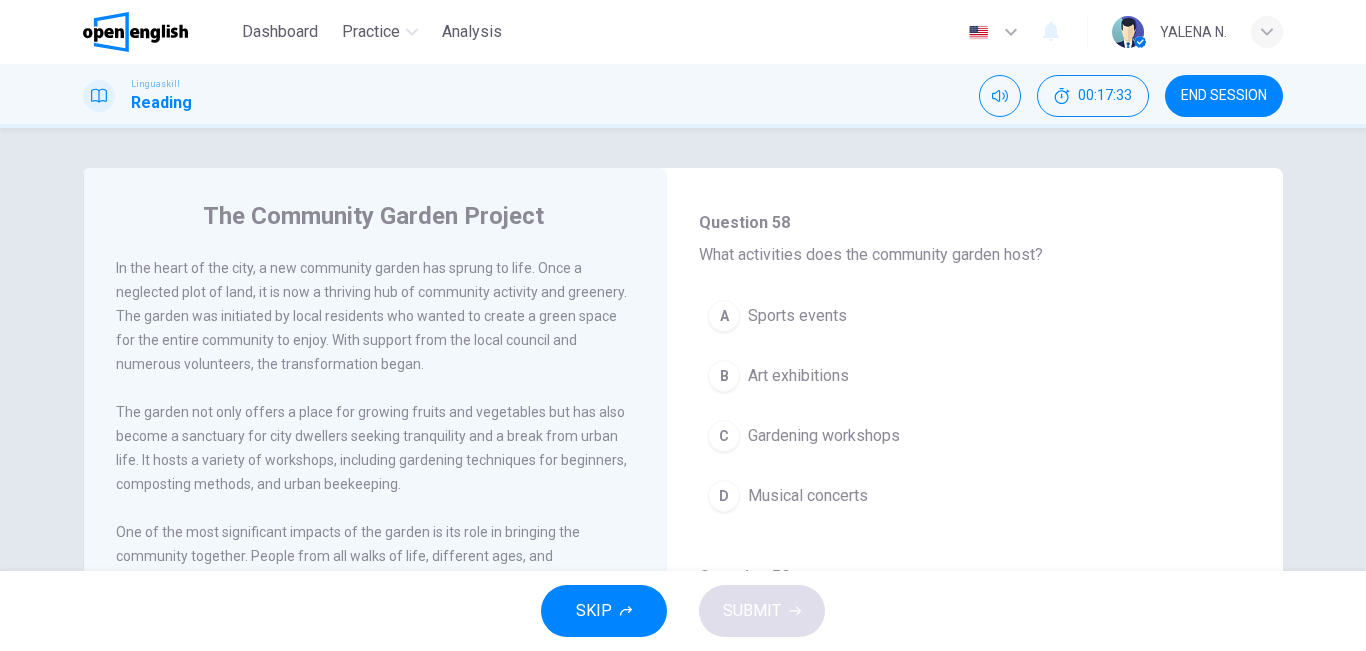 scroll, scrollTop: 531, scrollLeft: 0, axis: vertical 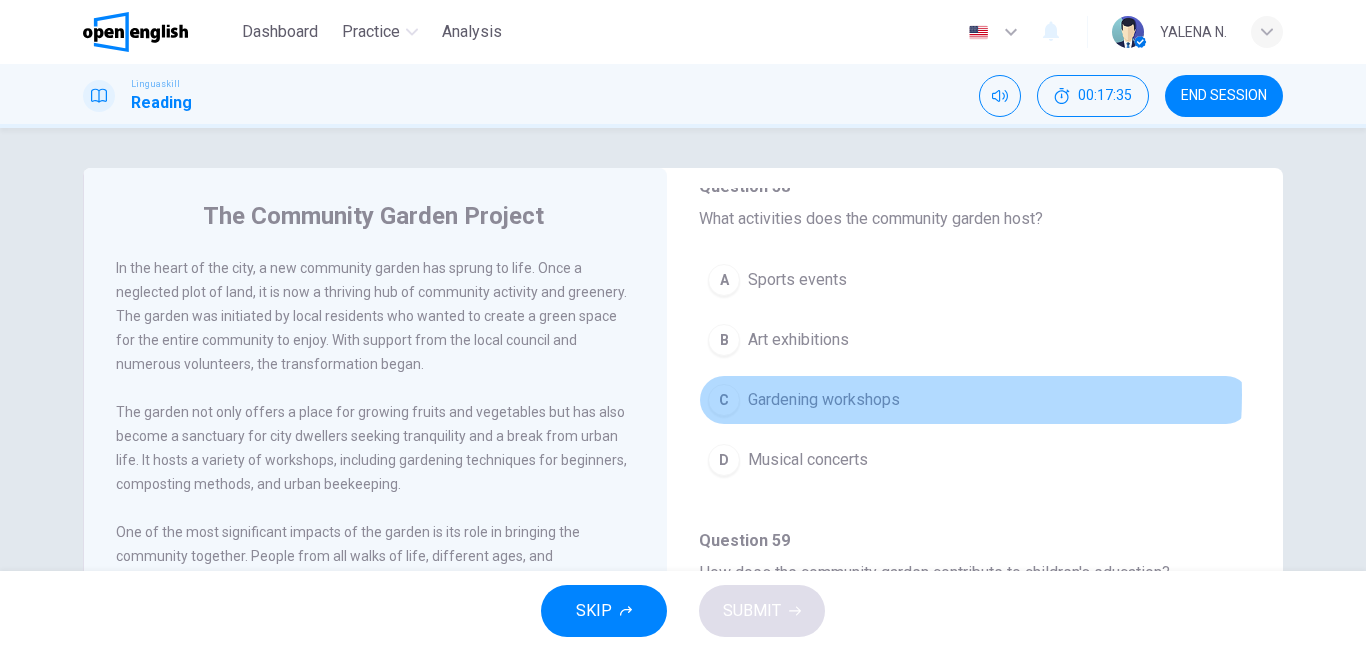 click on "Gardening workshops" at bounding box center (824, 400) 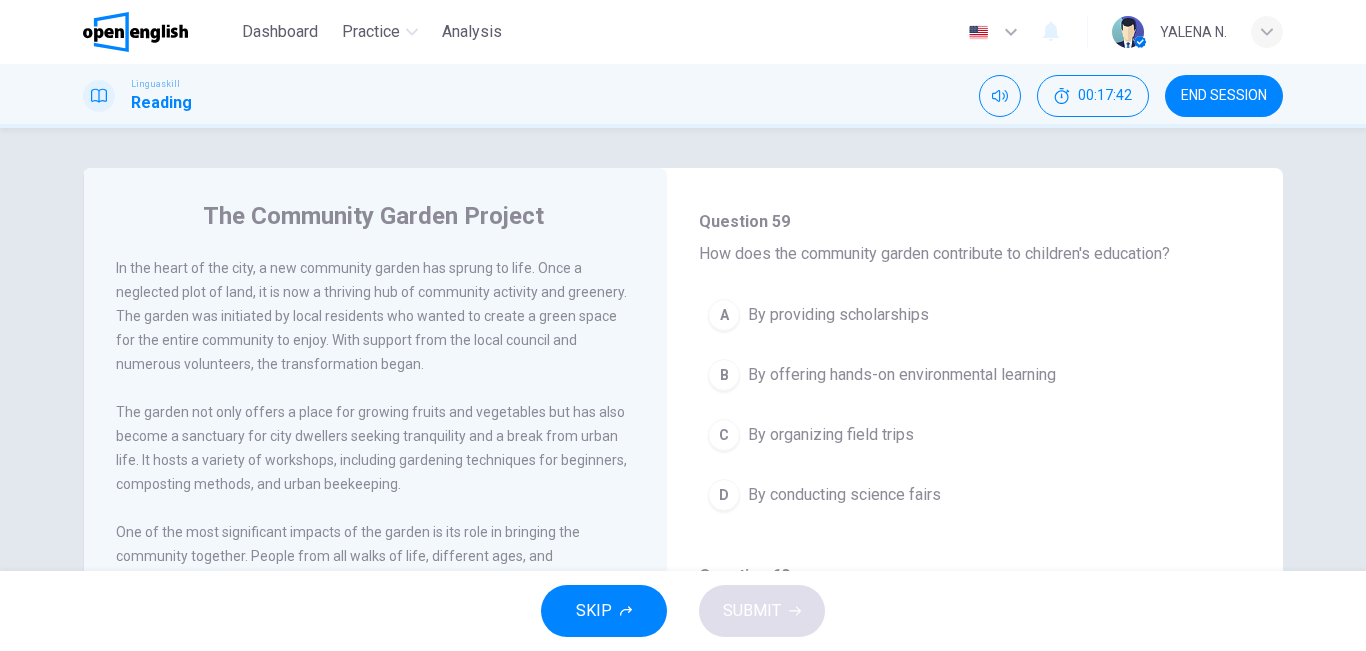 scroll, scrollTop: 859, scrollLeft: 0, axis: vertical 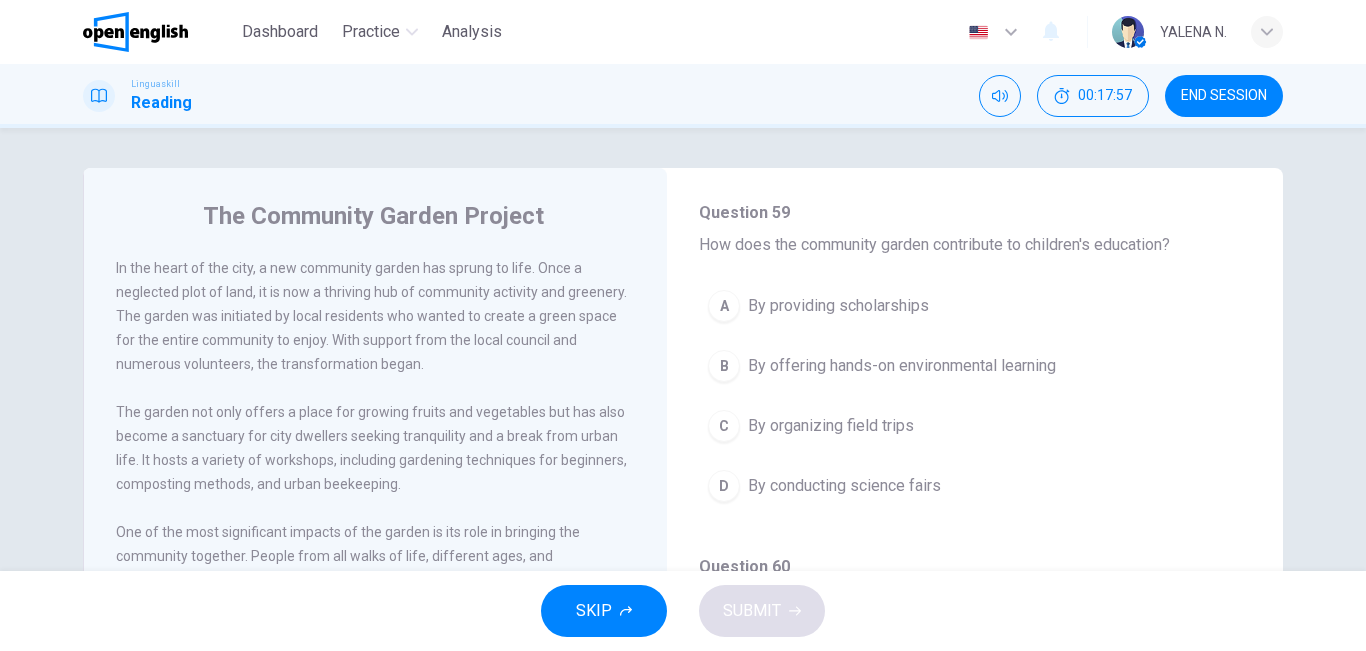 click on "B By offering hands-on environmental learning" at bounding box center [975, 366] 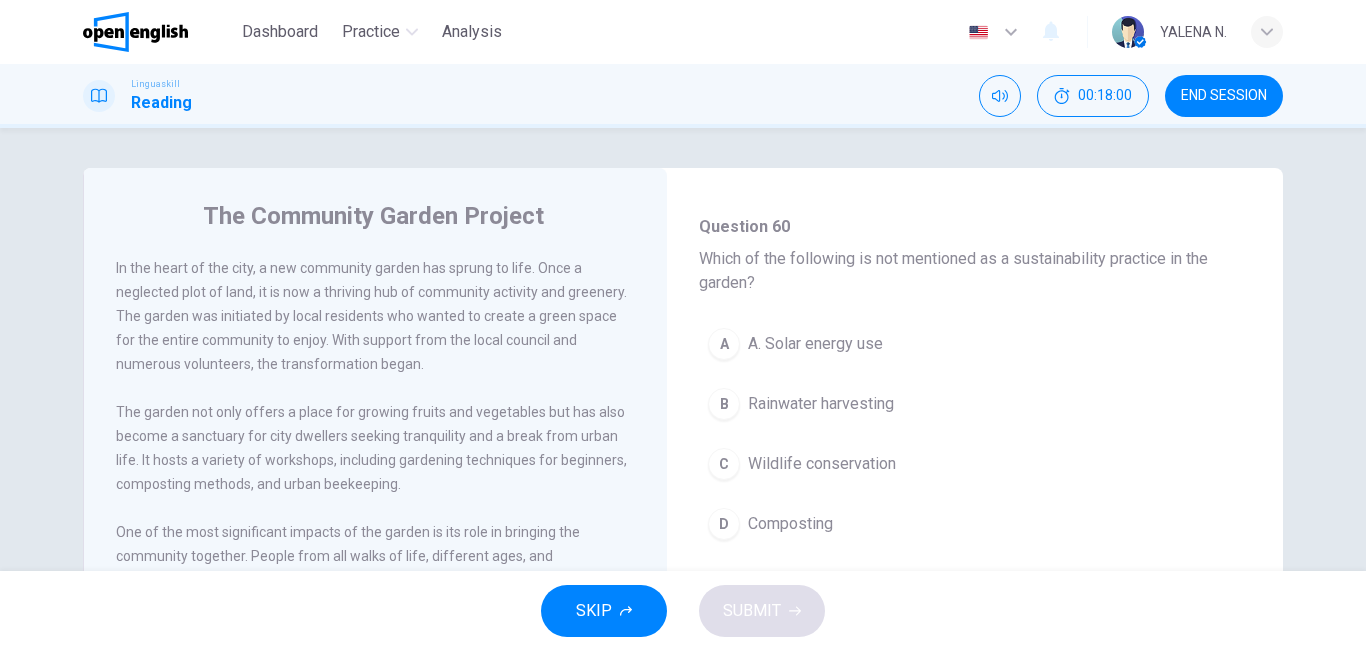 scroll, scrollTop: 1196, scrollLeft: 0, axis: vertical 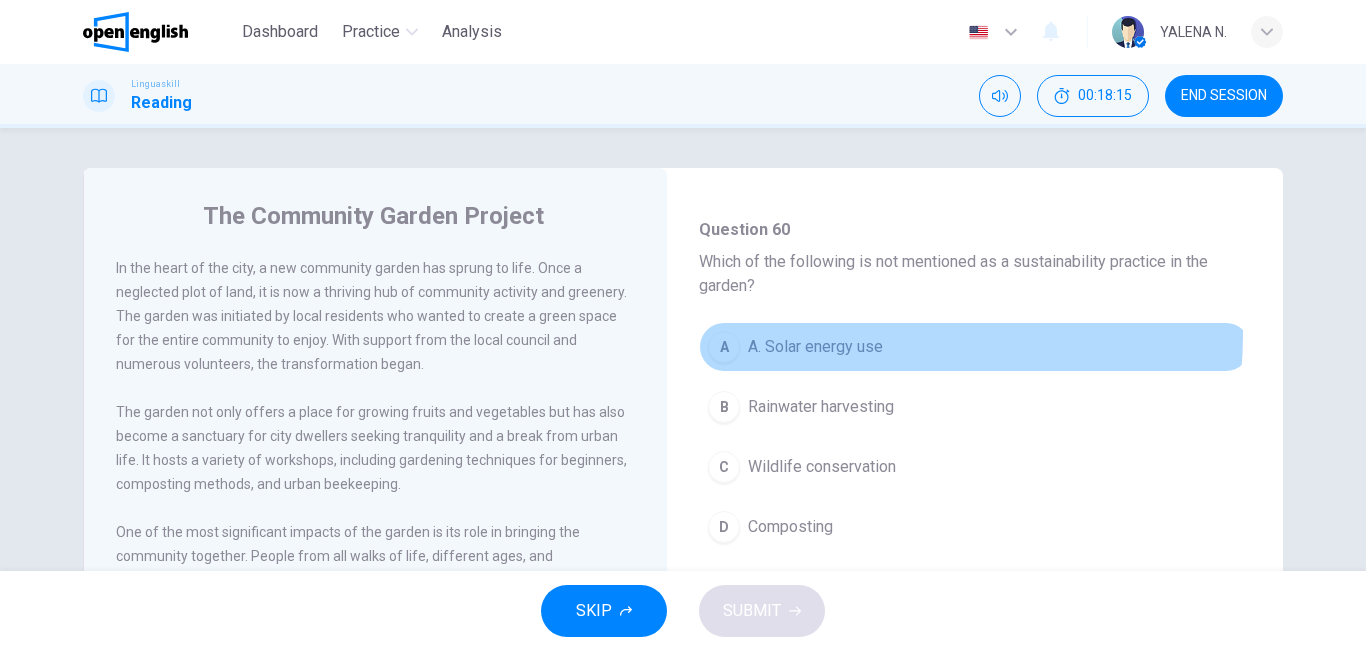 click on "A. Solar energy use" at bounding box center [815, 347] 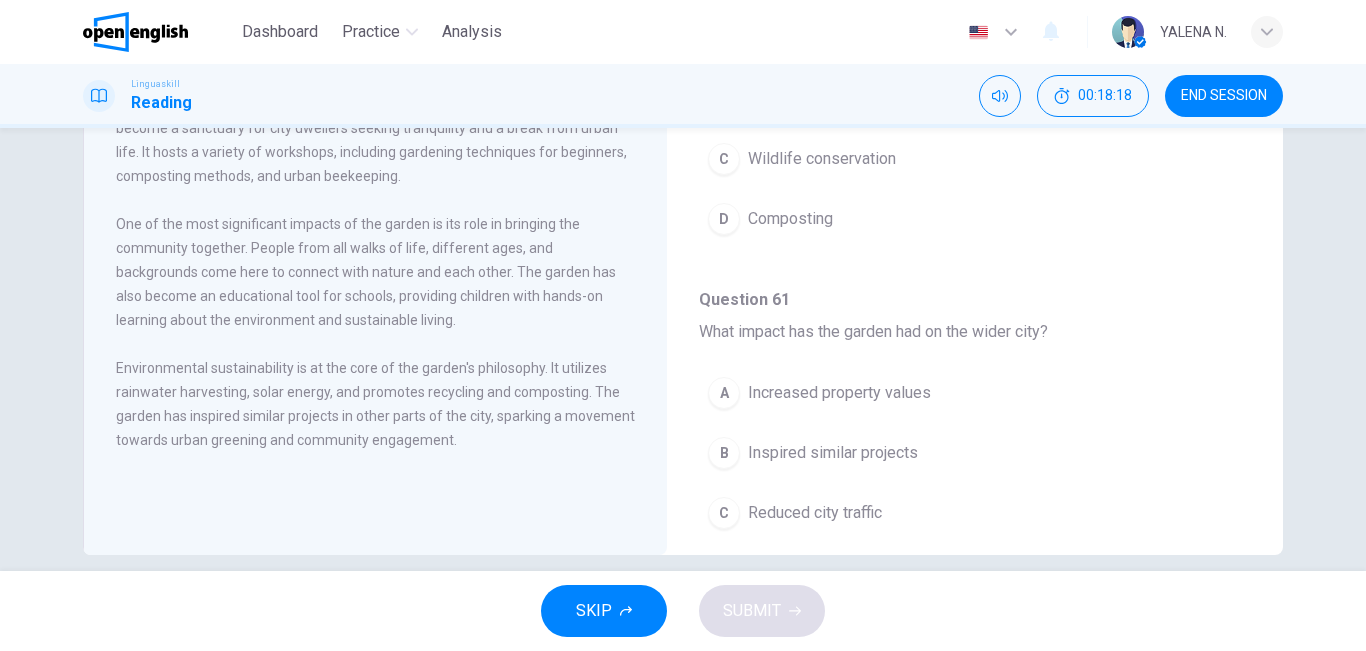 scroll, scrollTop: 332, scrollLeft: 0, axis: vertical 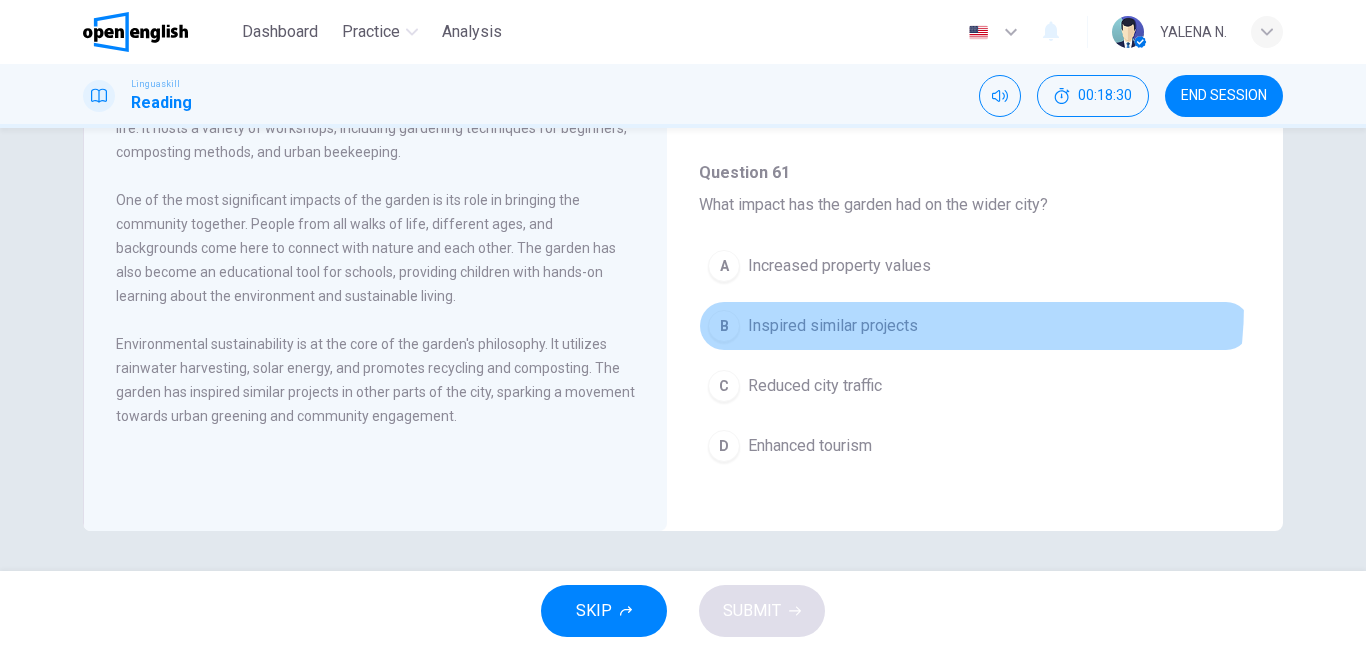 click on "B Inspired similar projects" at bounding box center [975, 326] 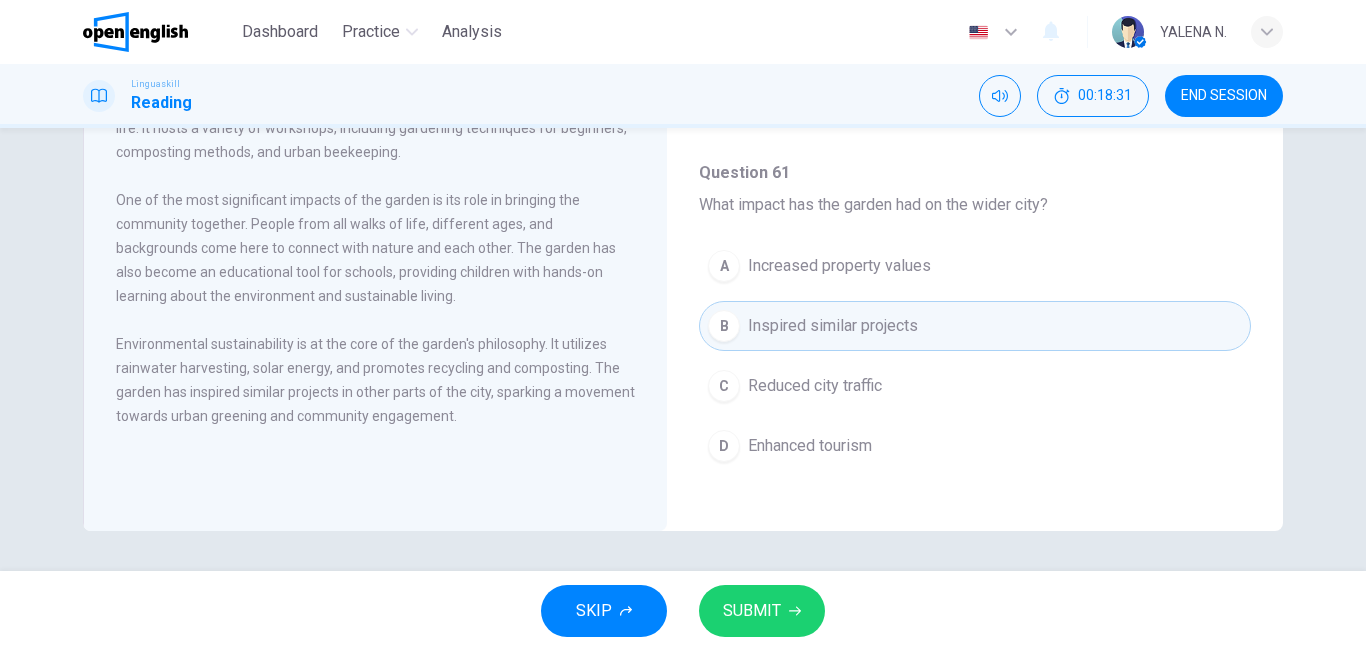 click on "A Increased property values" at bounding box center (975, 266) 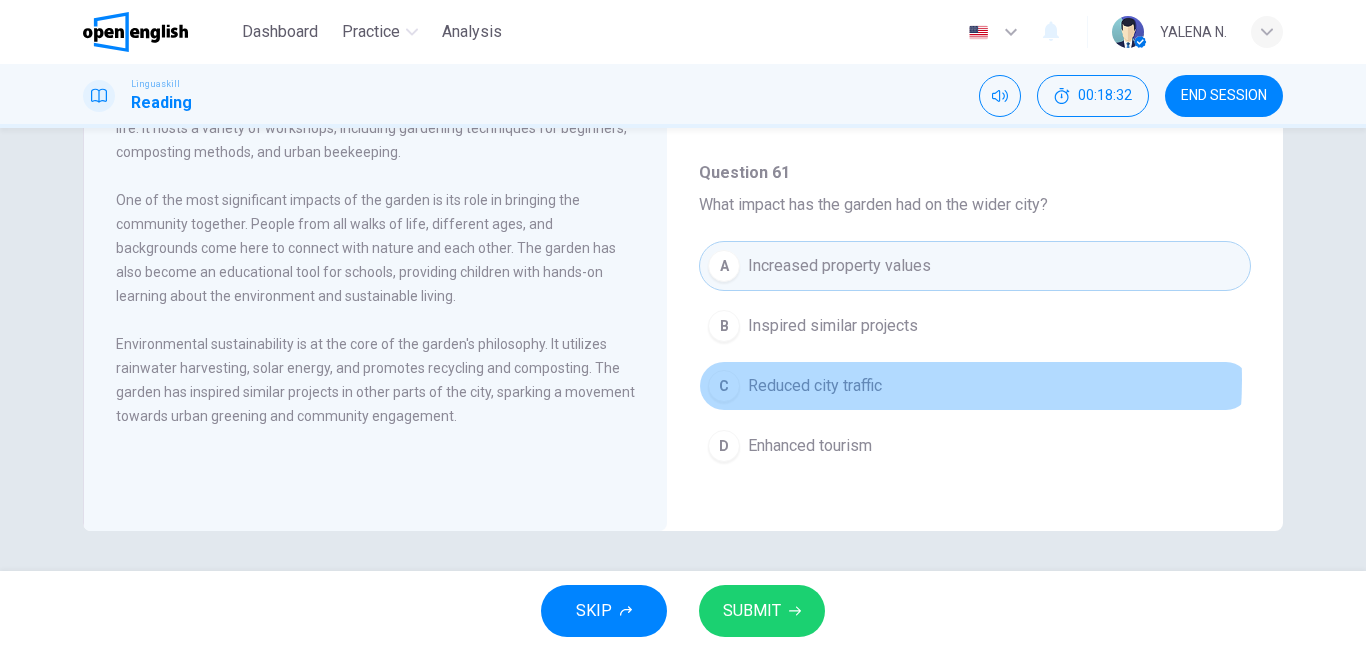 click on "Reduced city traffic" at bounding box center (815, 386) 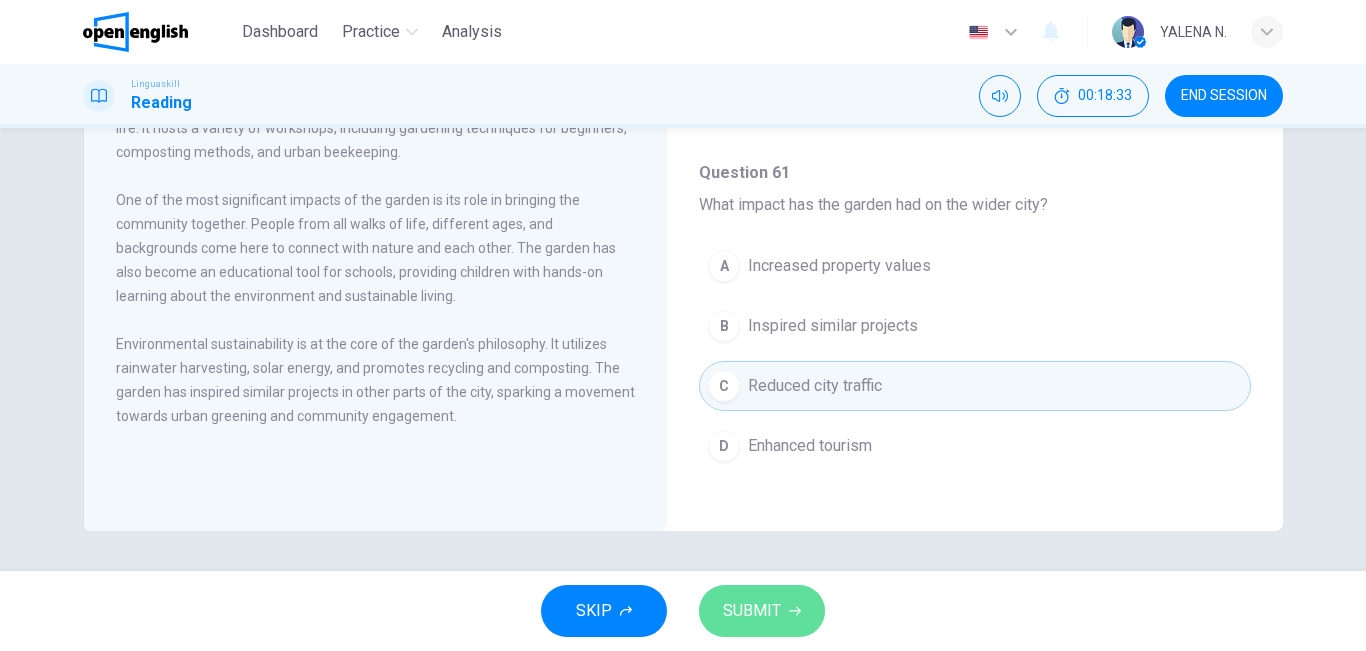 click on "SUBMIT" at bounding box center (752, 611) 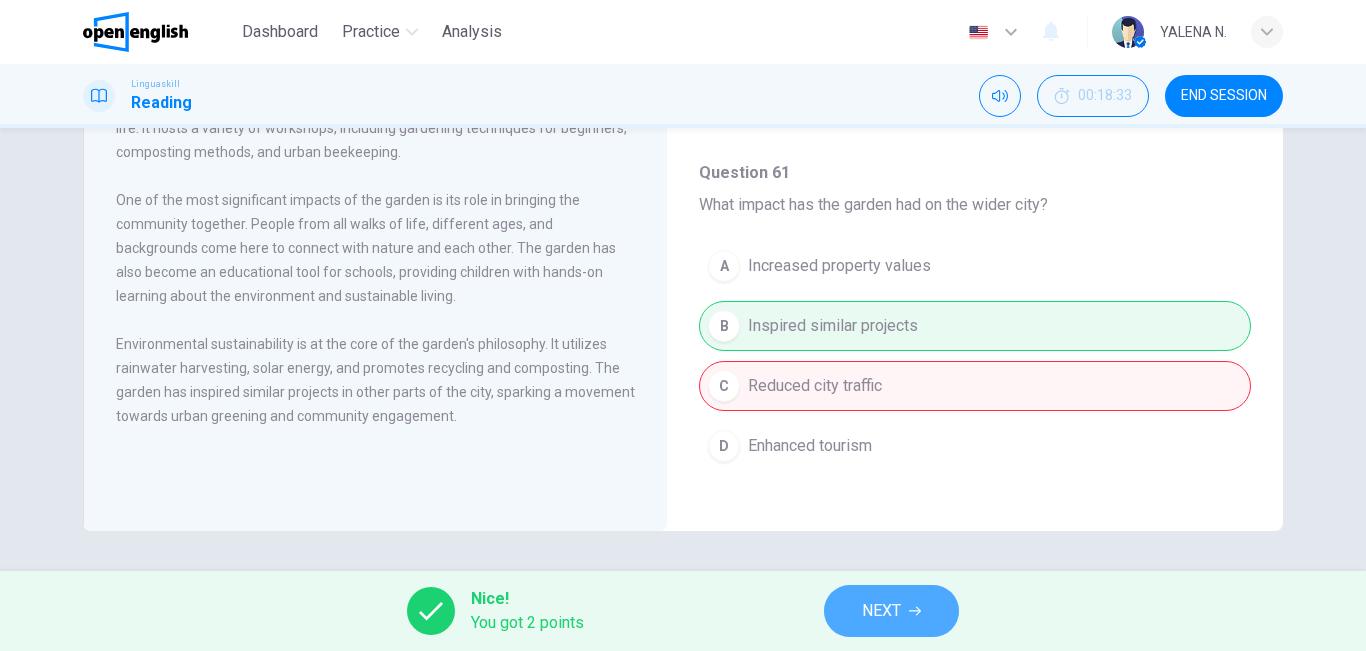 click on "NEXT" at bounding box center [881, 611] 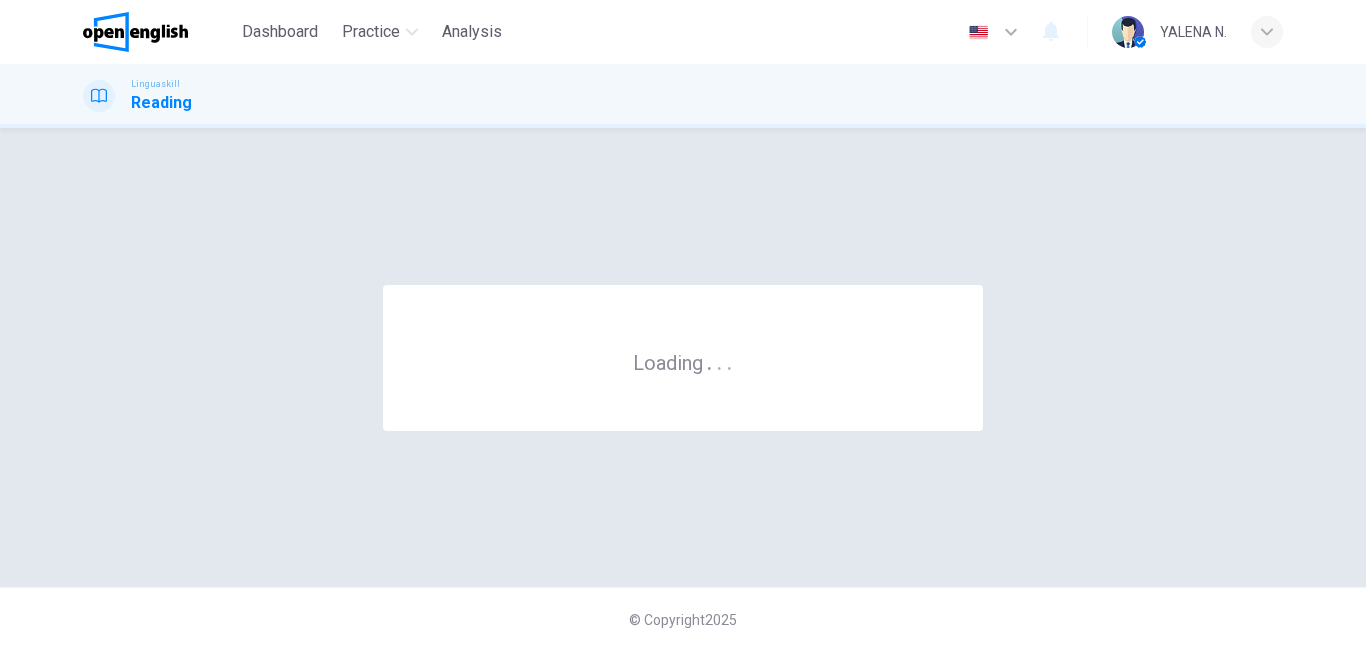 scroll, scrollTop: 0, scrollLeft: 0, axis: both 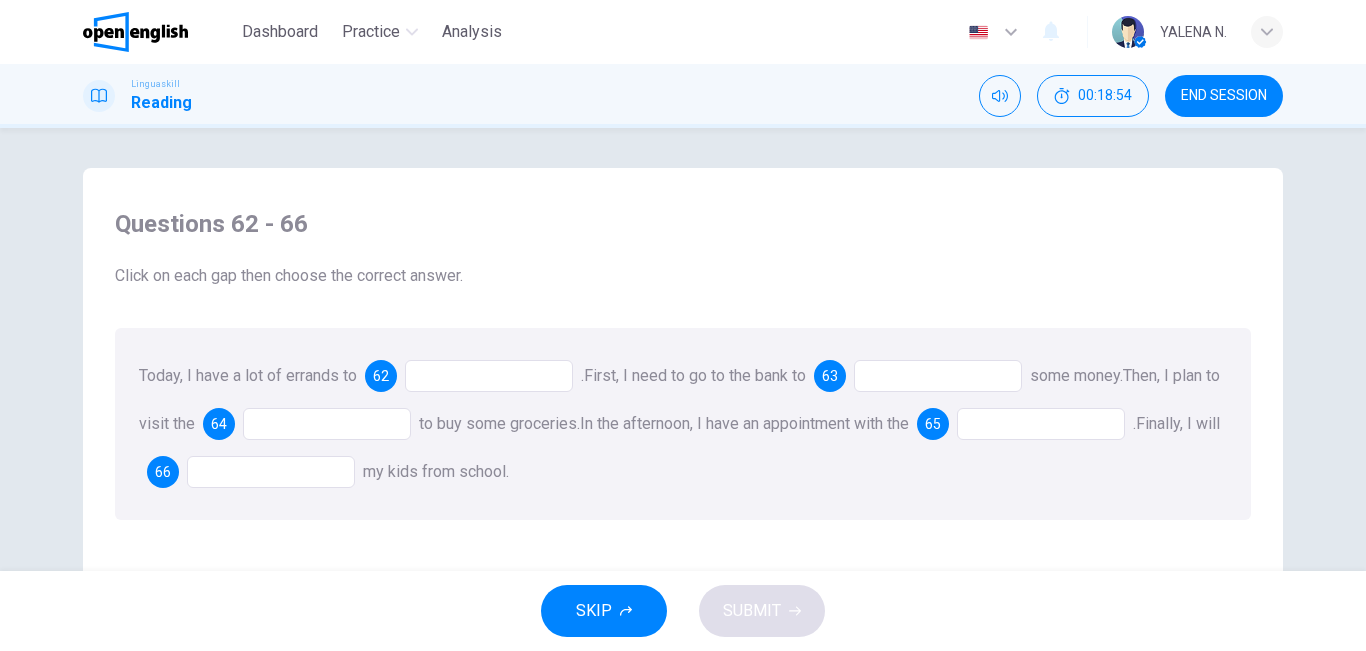 click on "Today, I have a lot of errands to 62 . First, I need to go to the bank to 63 some money. Then, I plan to visit the 64 to buy some groceries. In the afternoon, I have an appointment with the 65 . Finally, I will 66 my kids from school." at bounding box center [683, 424] 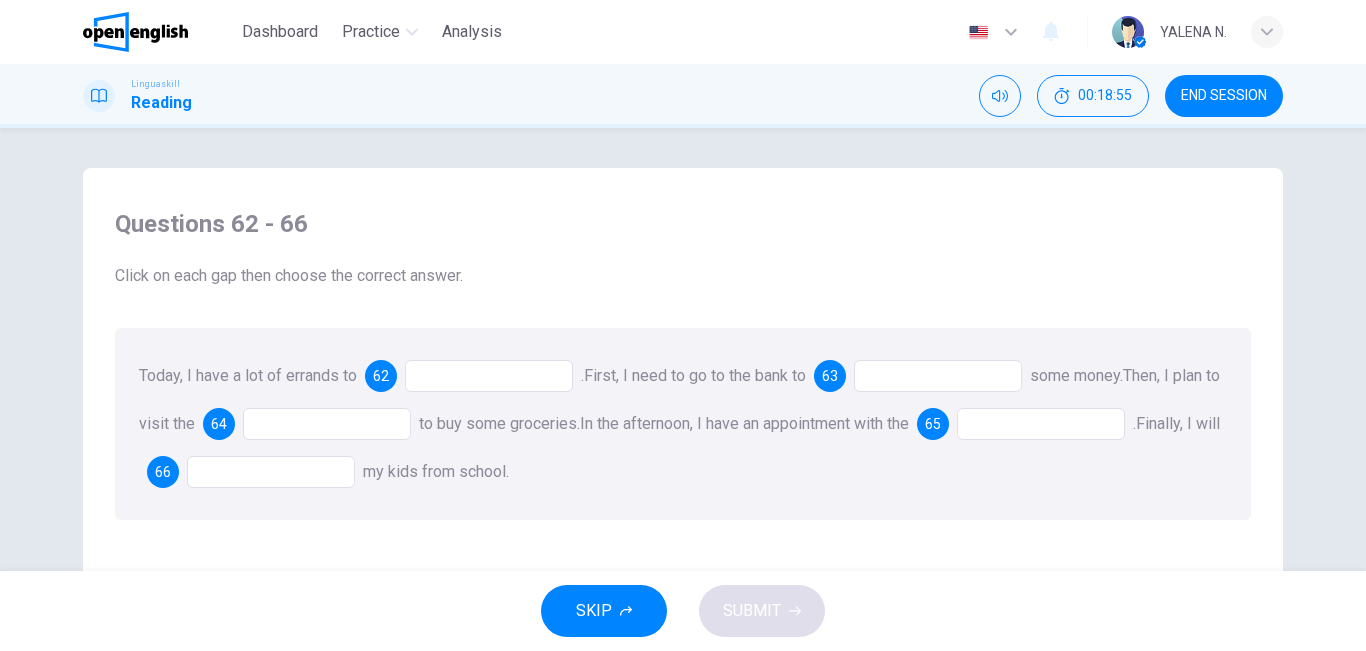 click at bounding box center [489, 376] 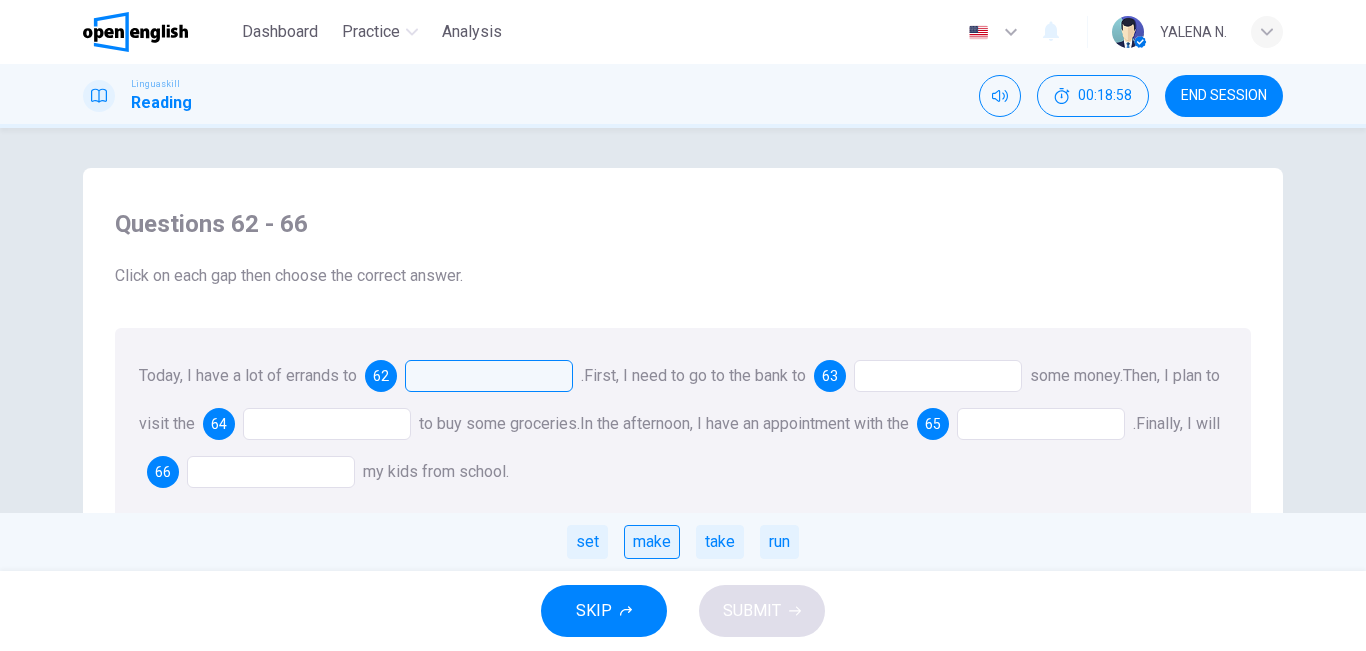 click on "make" at bounding box center (652, 542) 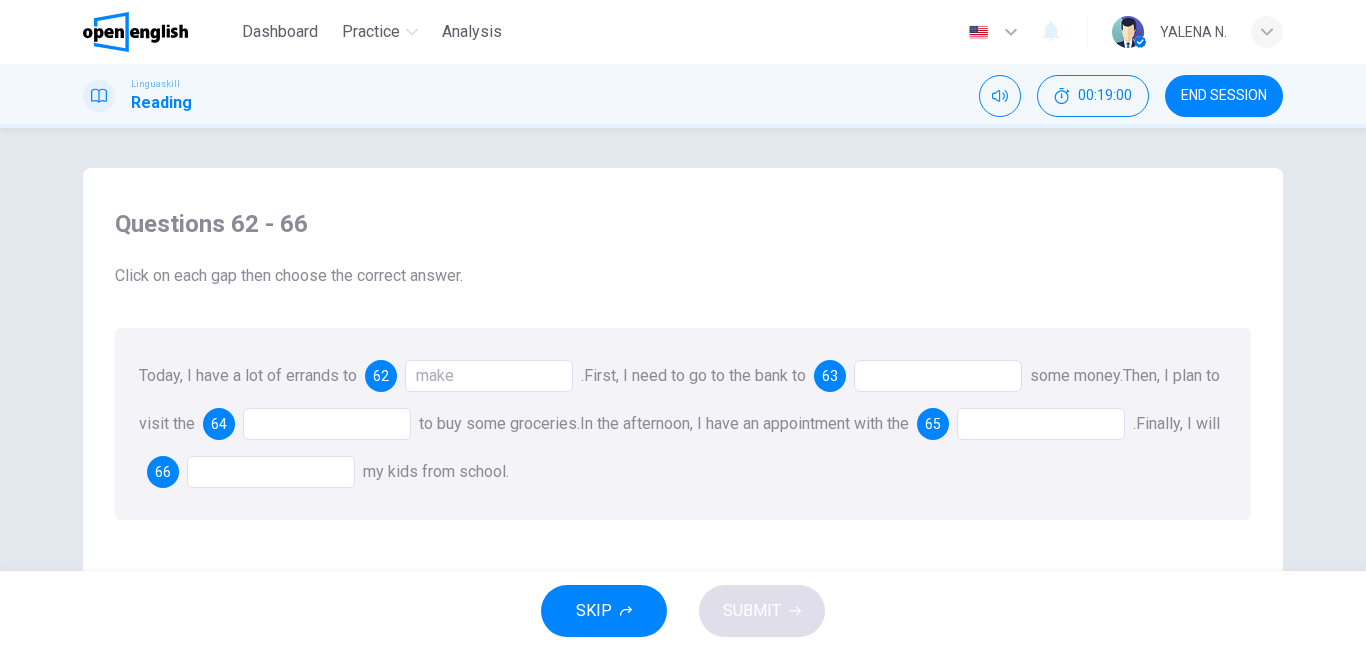click at bounding box center (938, 376) 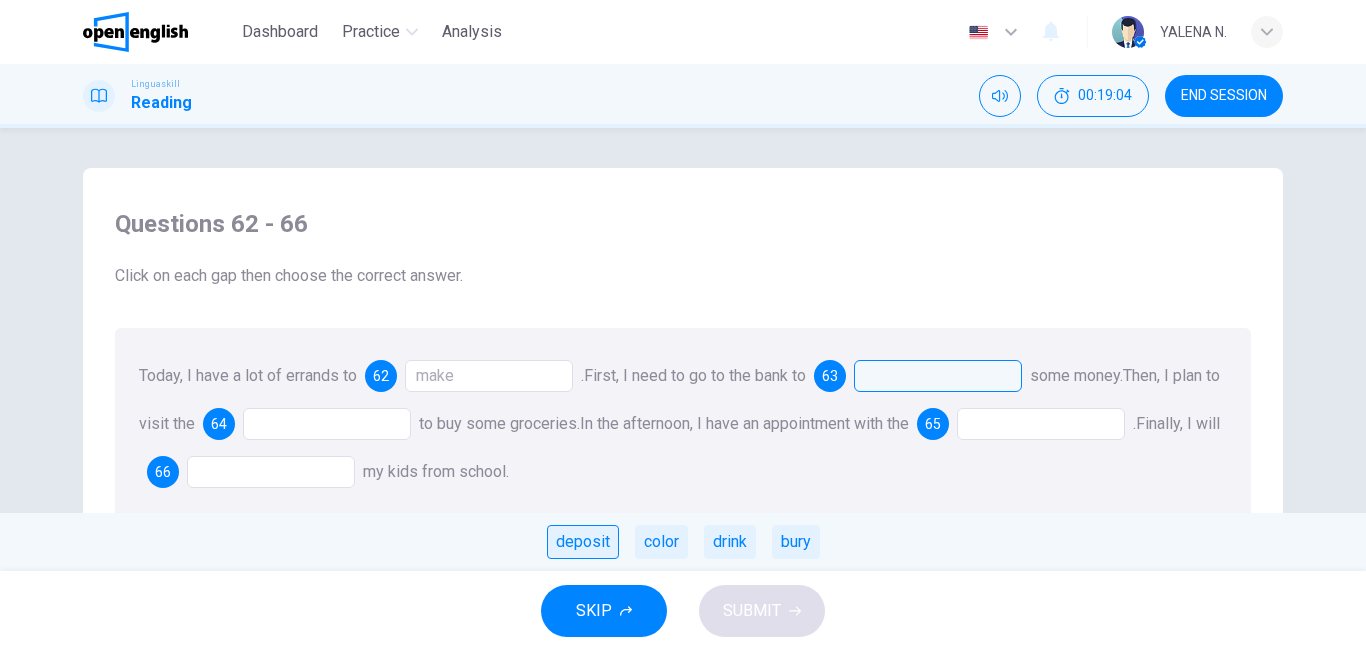 click on "deposit" at bounding box center (583, 542) 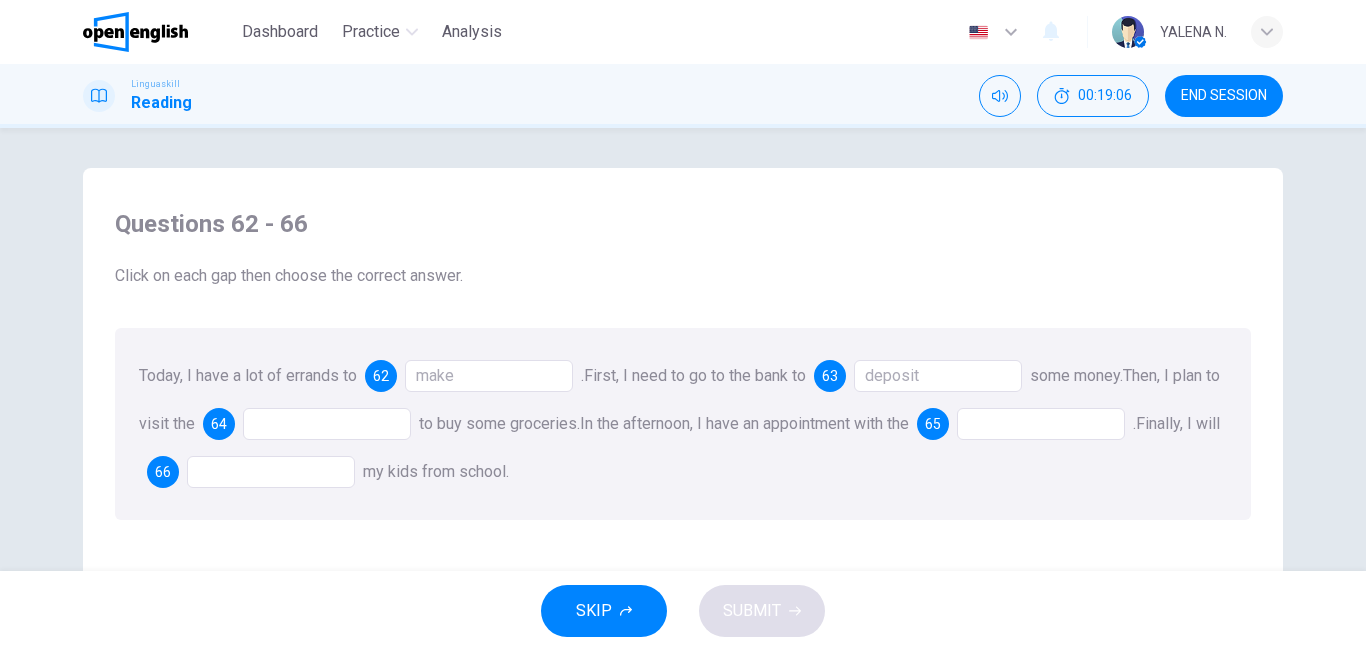 click at bounding box center (327, 424) 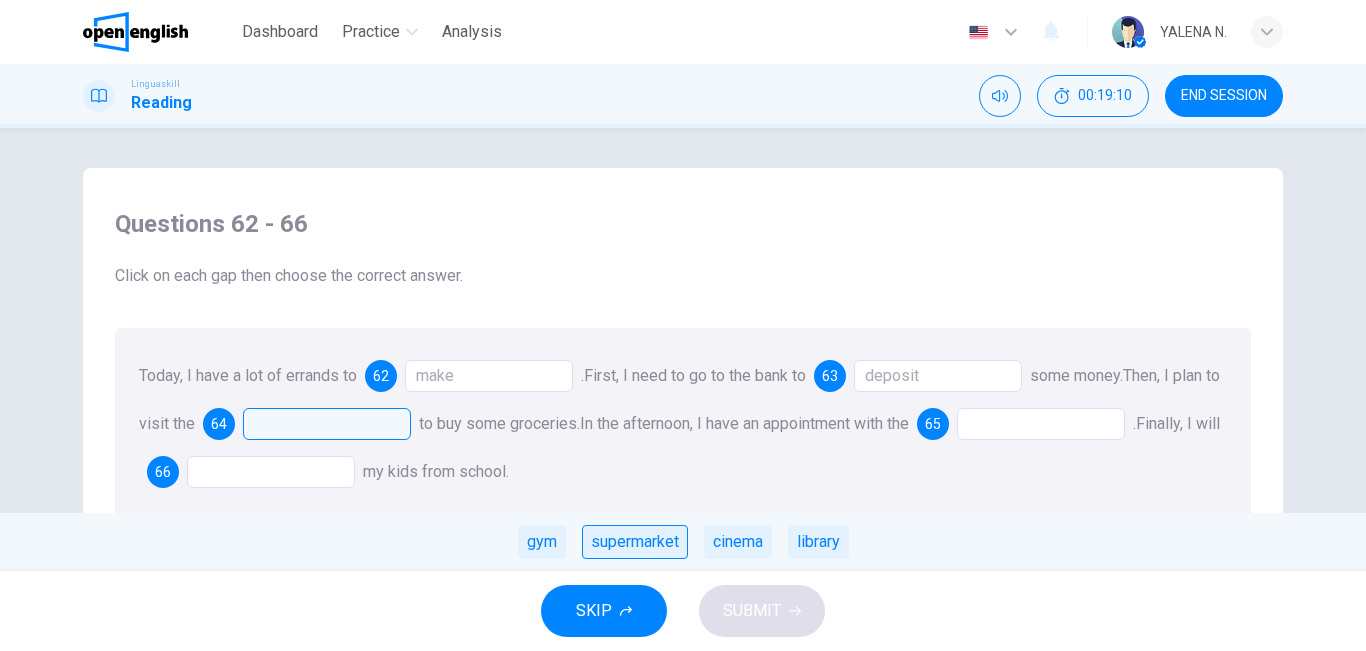click on "supermarket" at bounding box center (635, 542) 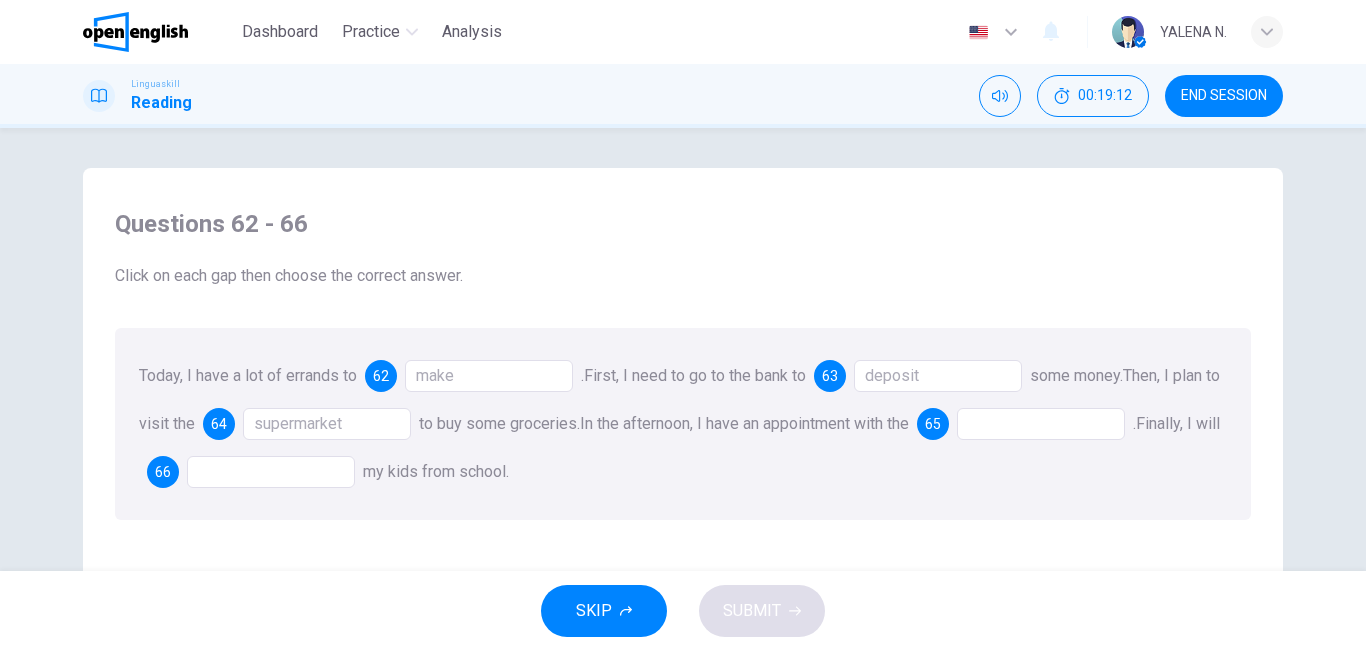 click at bounding box center [1041, 424] 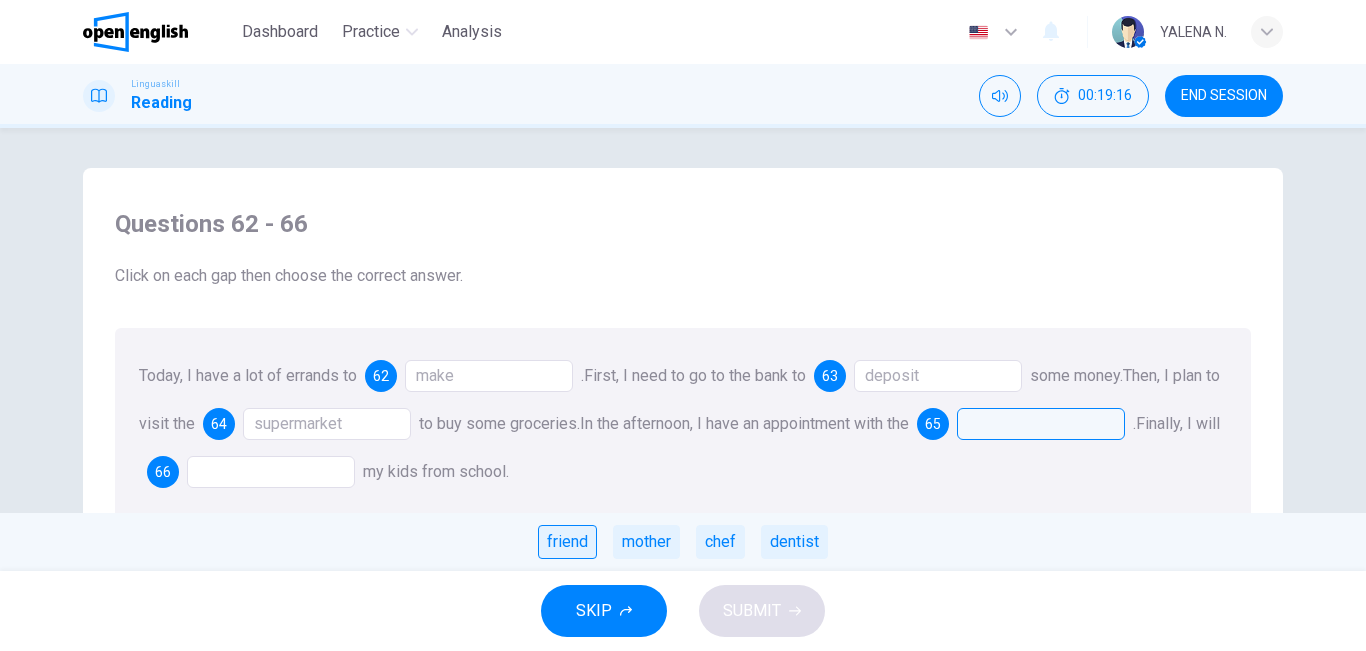 click on "friend" at bounding box center [567, 542] 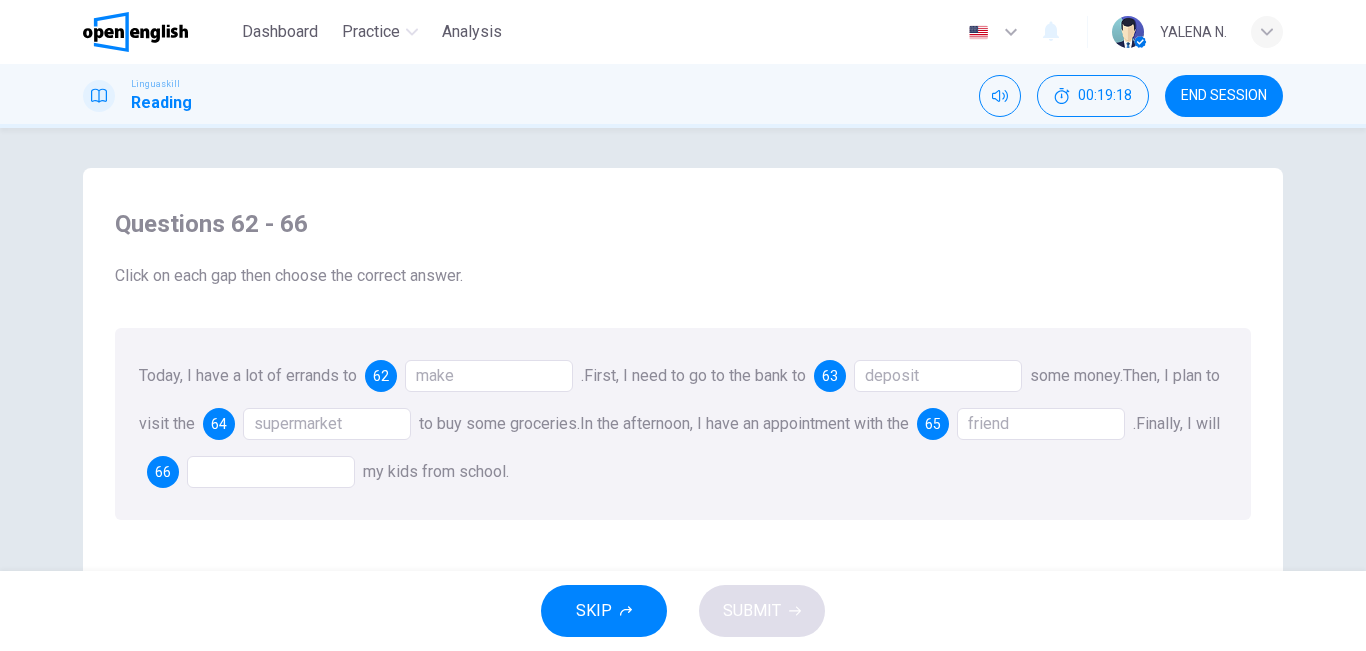 click on "Today, I have a lot of errands to 62 make . First, I need to go to the bank to 63 deposit some money. Then, I plan to visit the 64 supermarket to buy some groceries. In the afternoon, I have an appointment with the 65 [FRIEND]. Finally, I will 66 my kids from school." at bounding box center (683, 424) 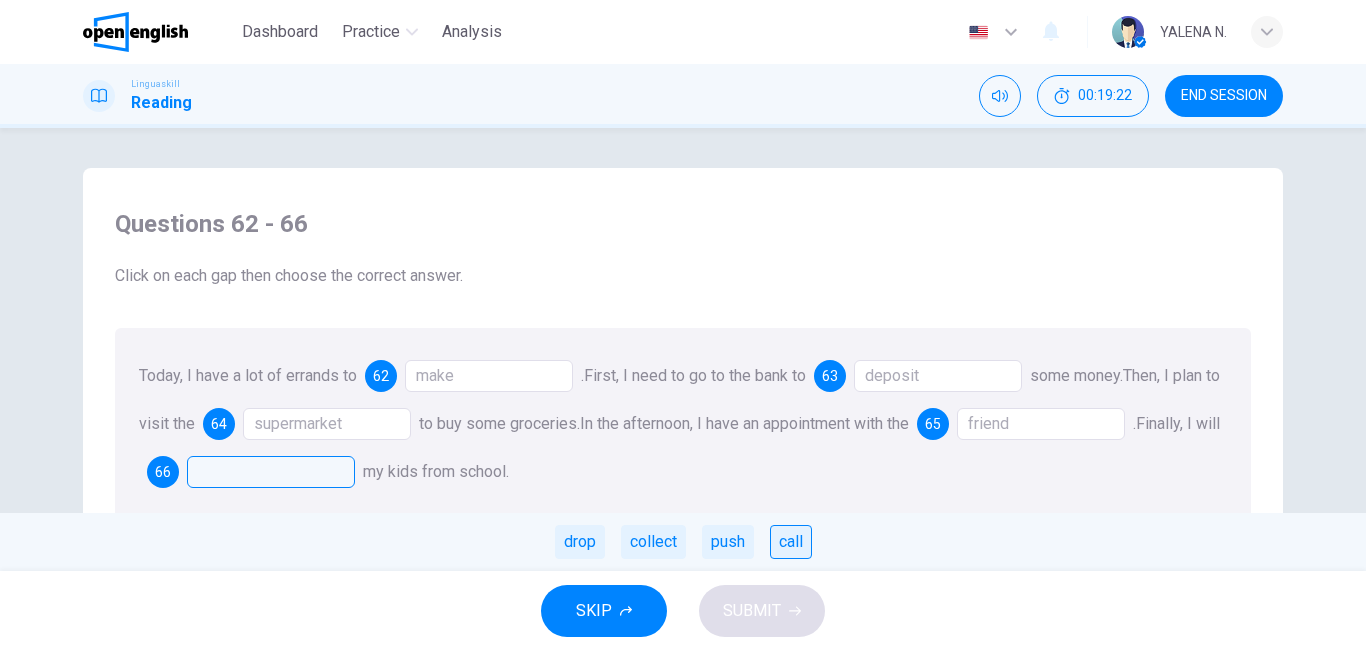 click on "call" at bounding box center (791, 542) 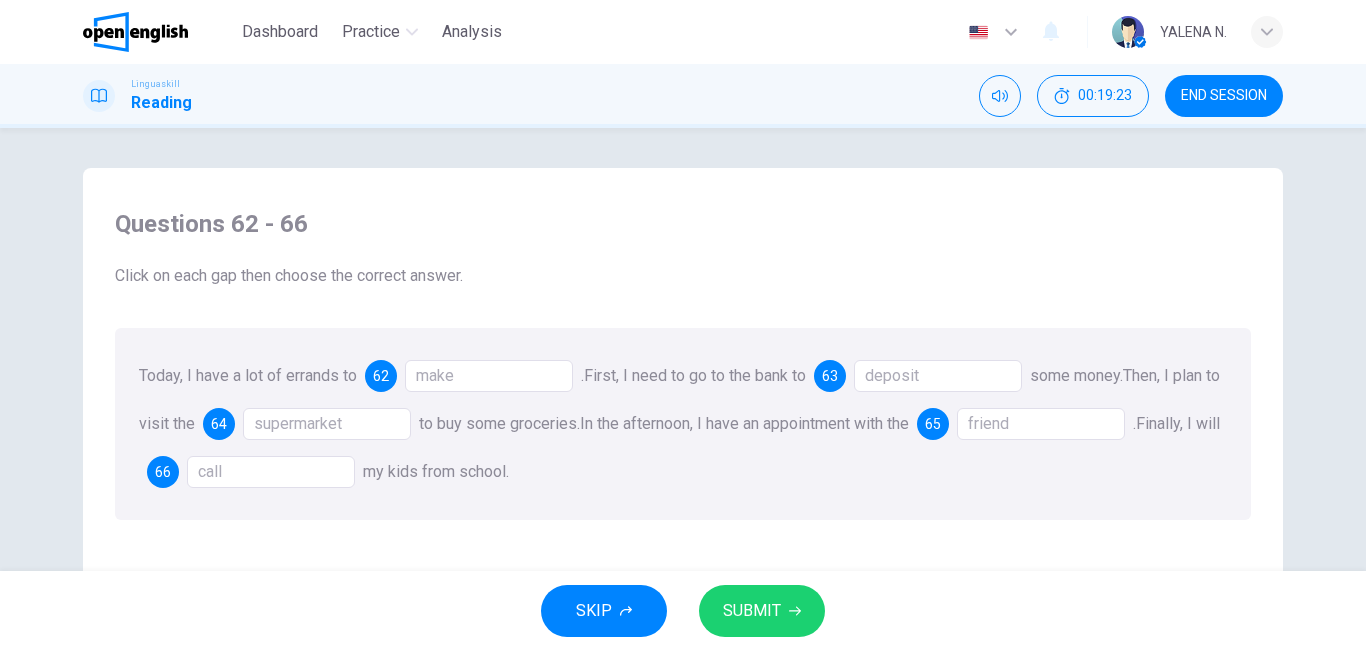 click on "SUBMIT" at bounding box center [752, 611] 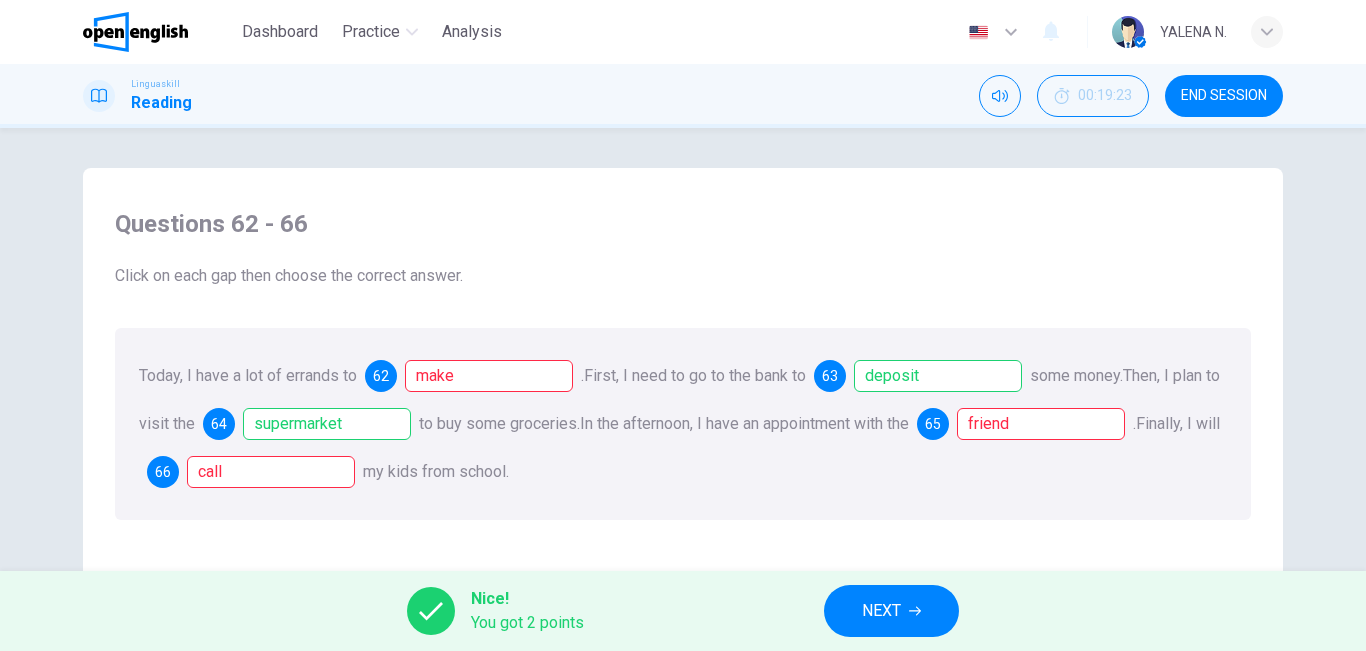 click on "NEXT" at bounding box center (891, 611) 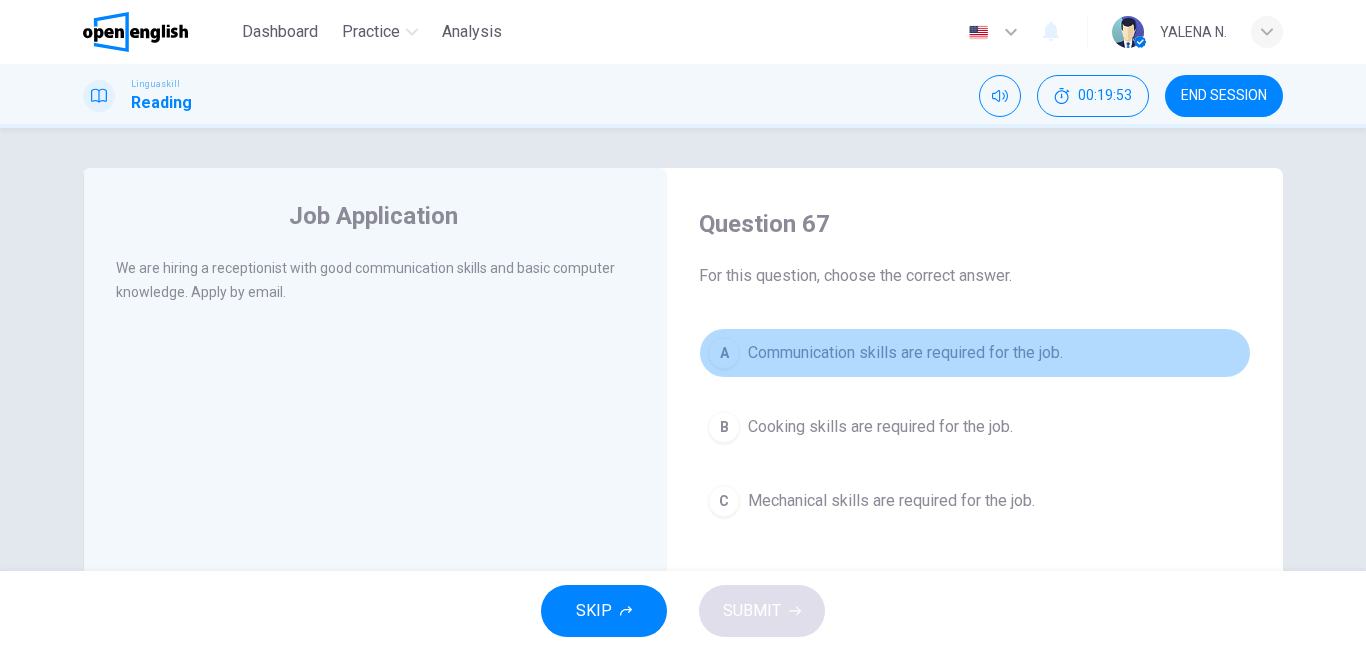 click on "A Communication skills are required for the job." at bounding box center [975, 353] 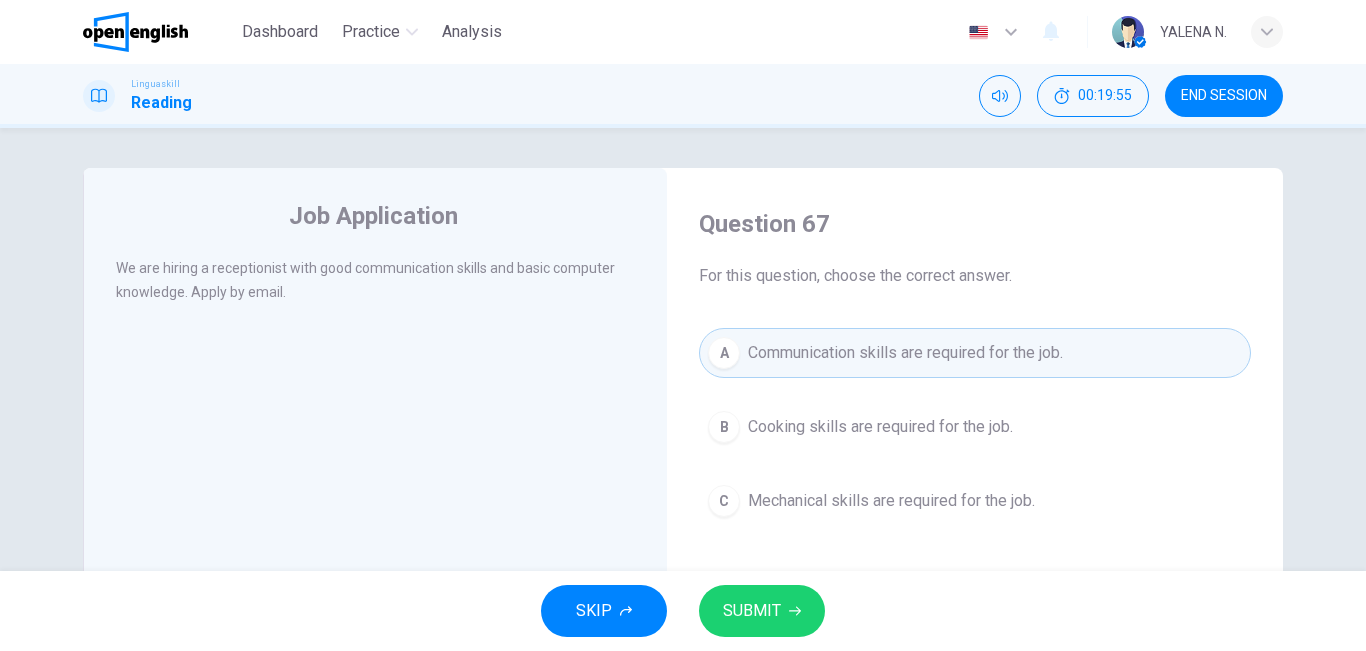 drag, startPoint x: 722, startPoint y: 582, endPoint x: 733, endPoint y: 641, distance: 60.016663 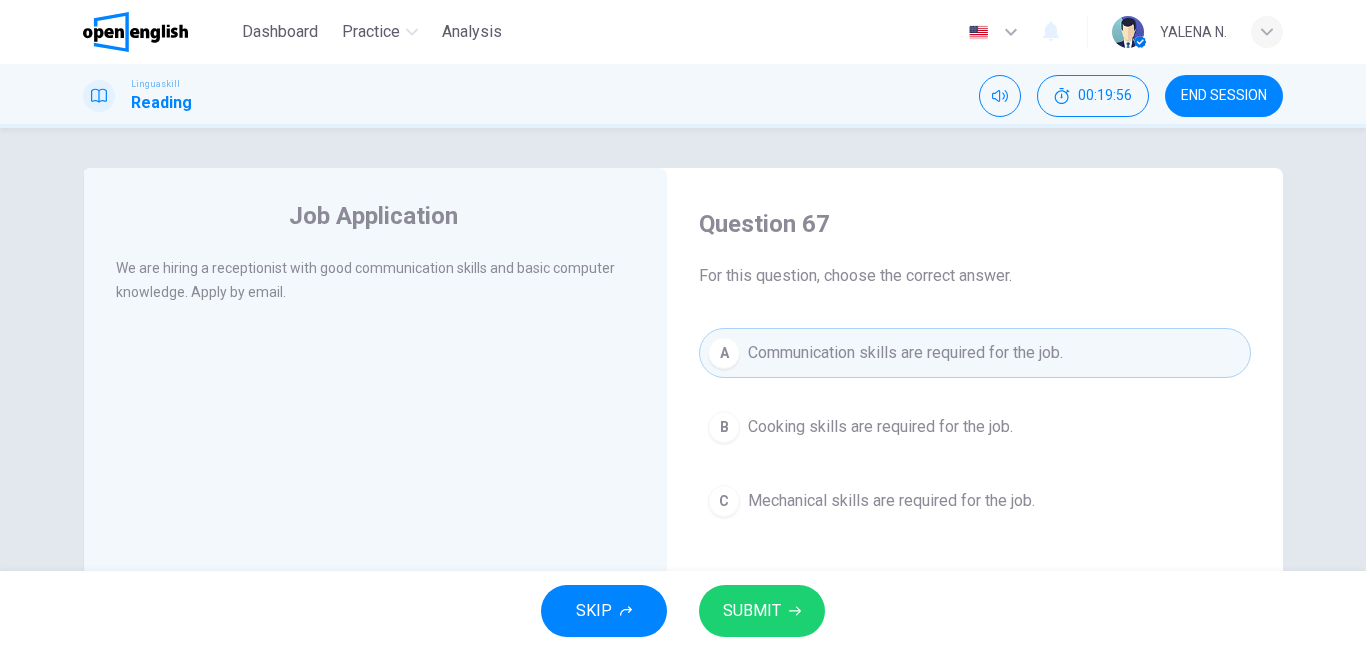 click on "SUBMIT" at bounding box center [762, 611] 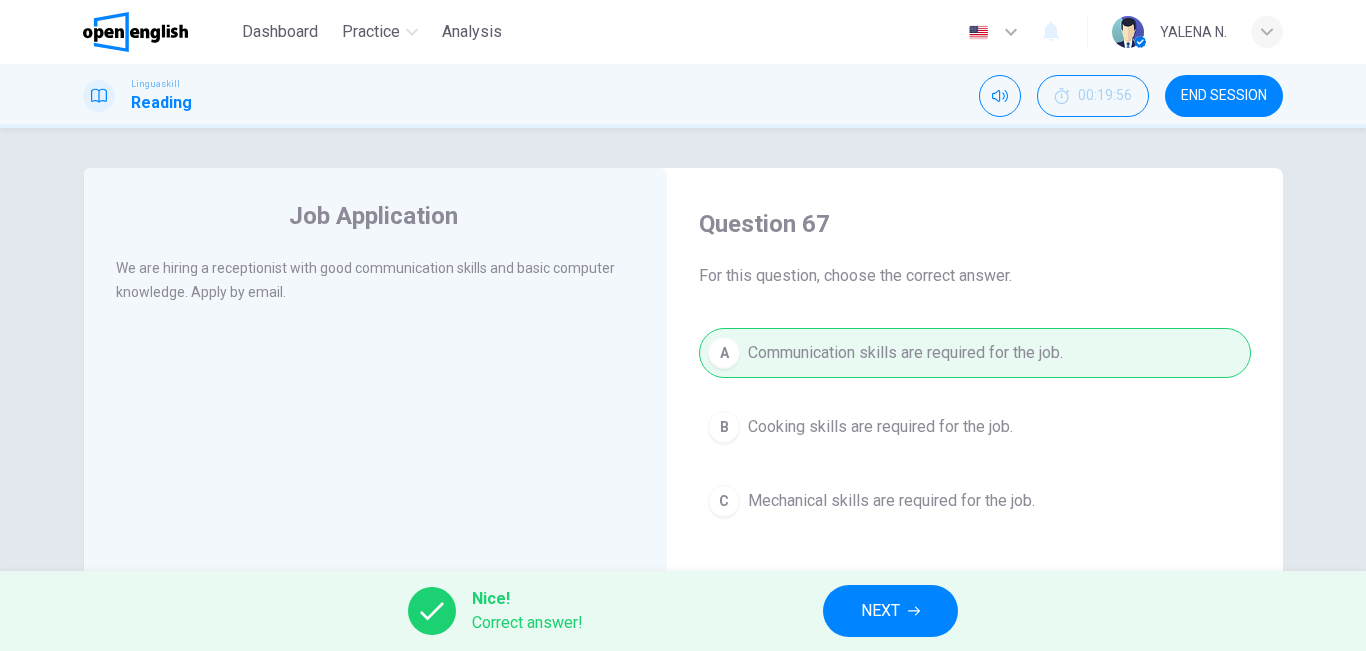 click on "NEXT" at bounding box center [880, 611] 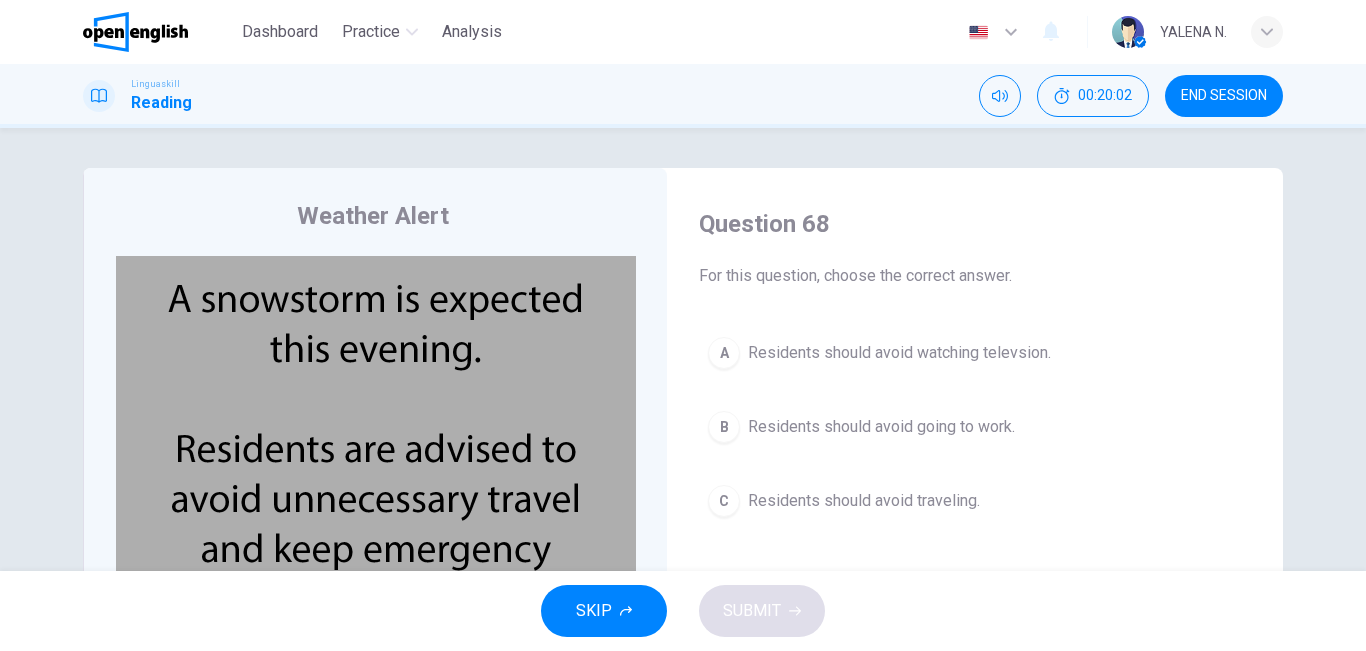 click on "Residents should avoid going to work." at bounding box center (881, 427) 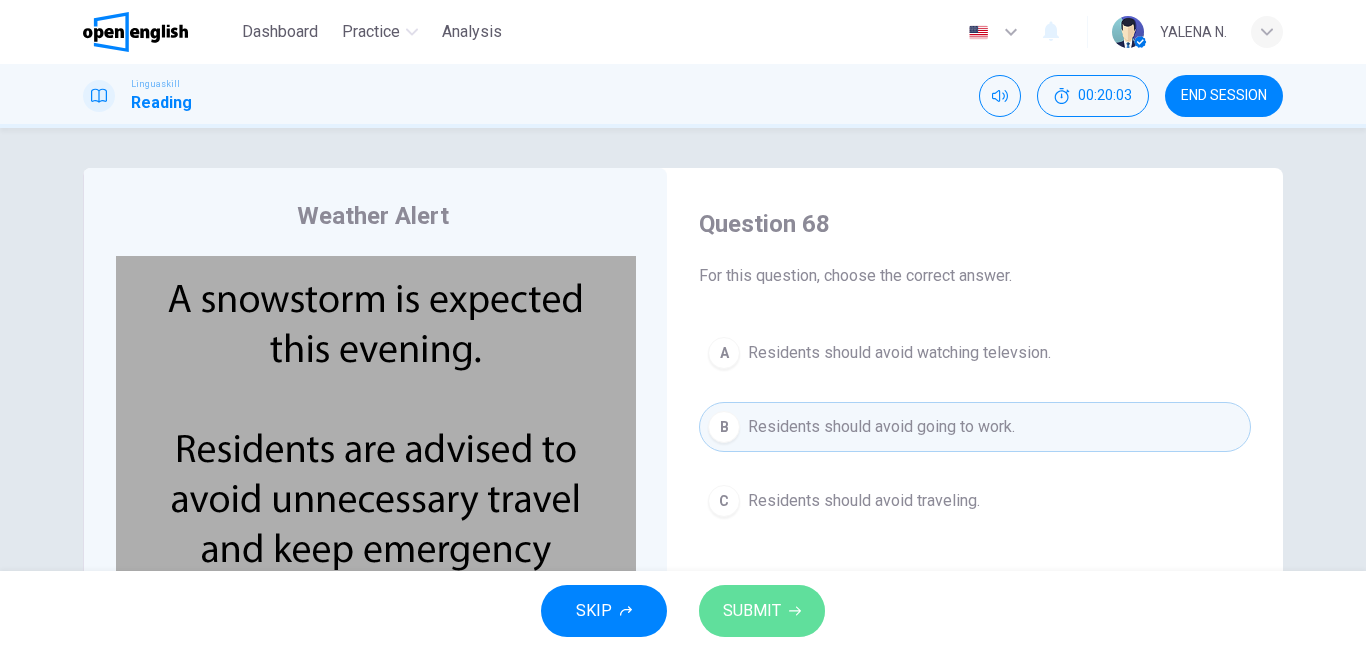 click on "SUBMIT" at bounding box center (752, 611) 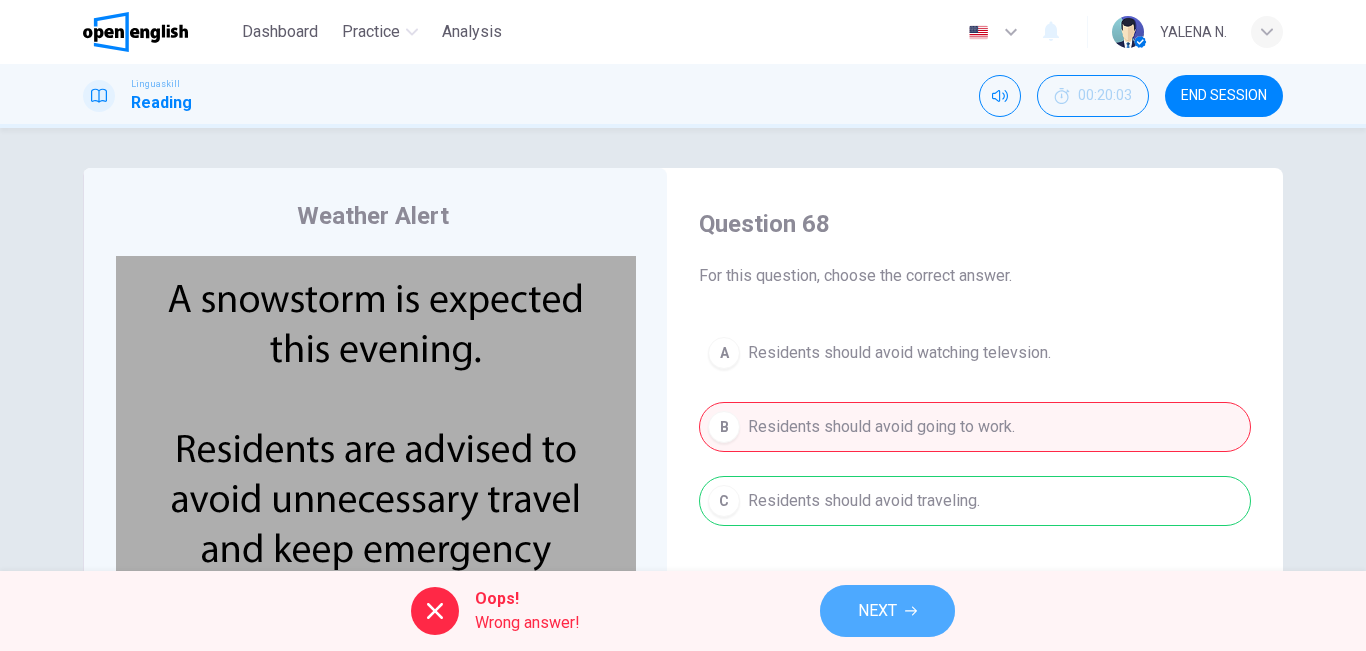 click on "NEXT" at bounding box center [877, 611] 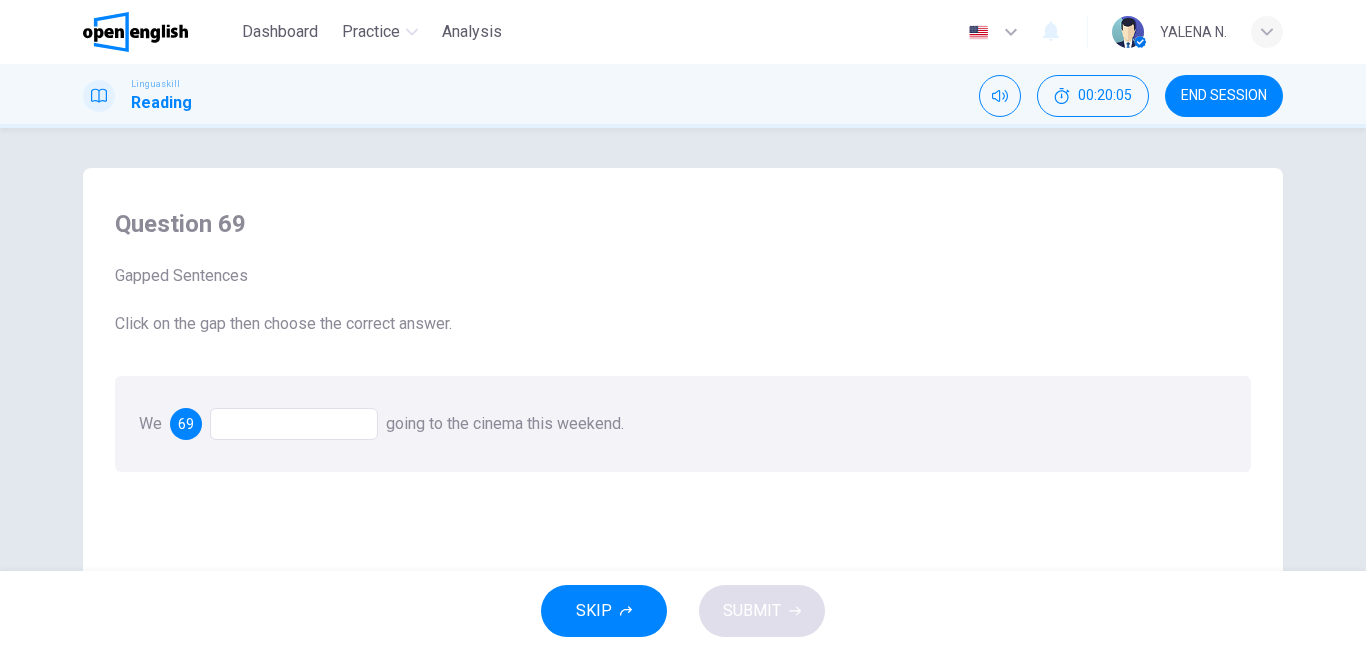 click at bounding box center (294, 424) 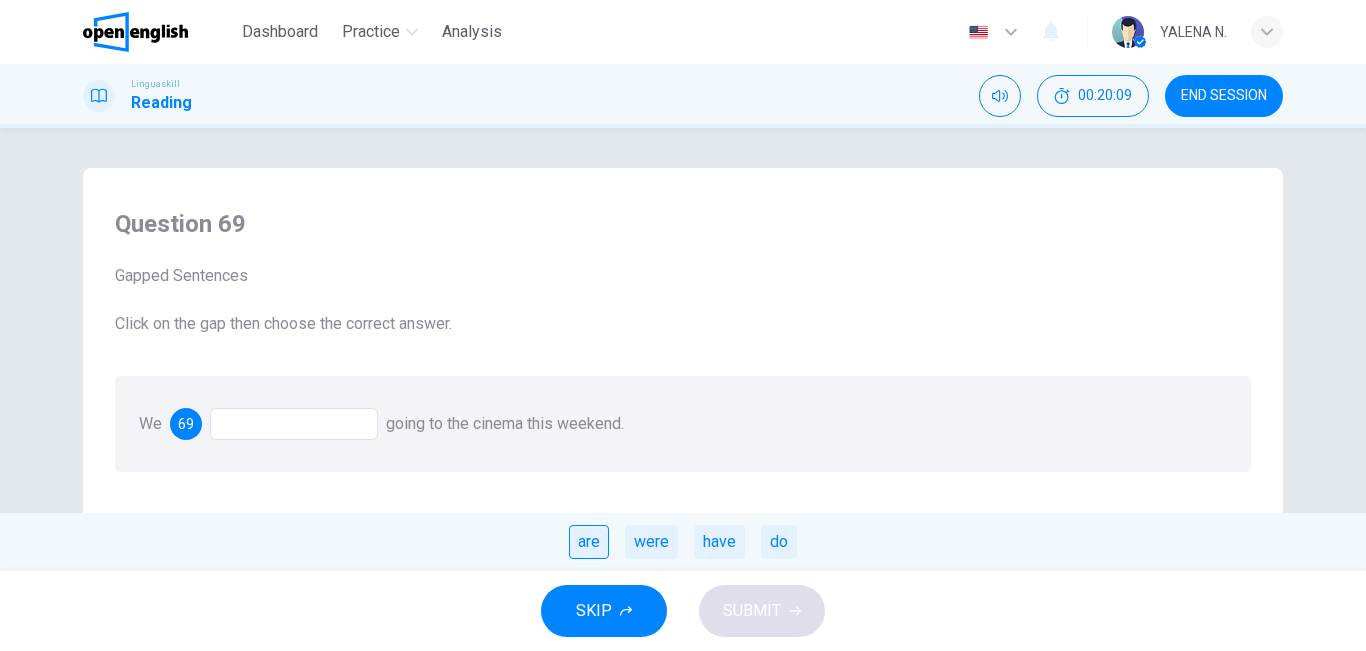 click on "are" at bounding box center [589, 542] 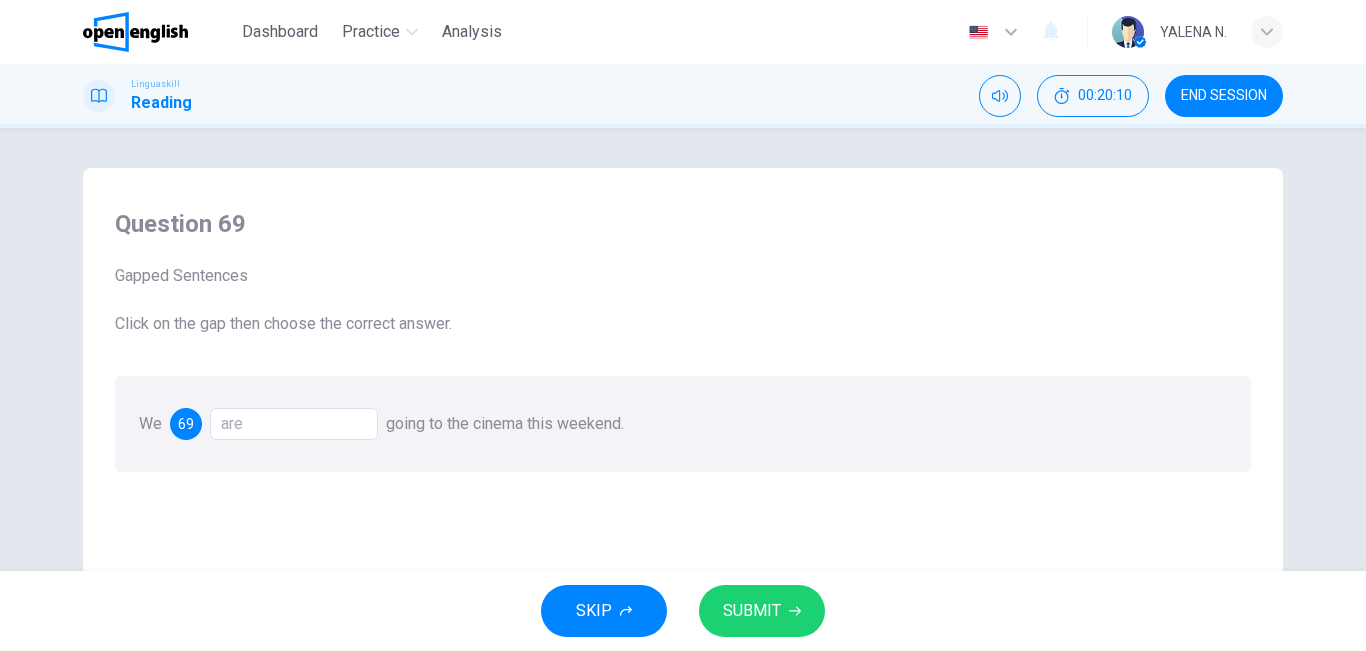 click on "SUBMIT" at bounding box center (752, 611) 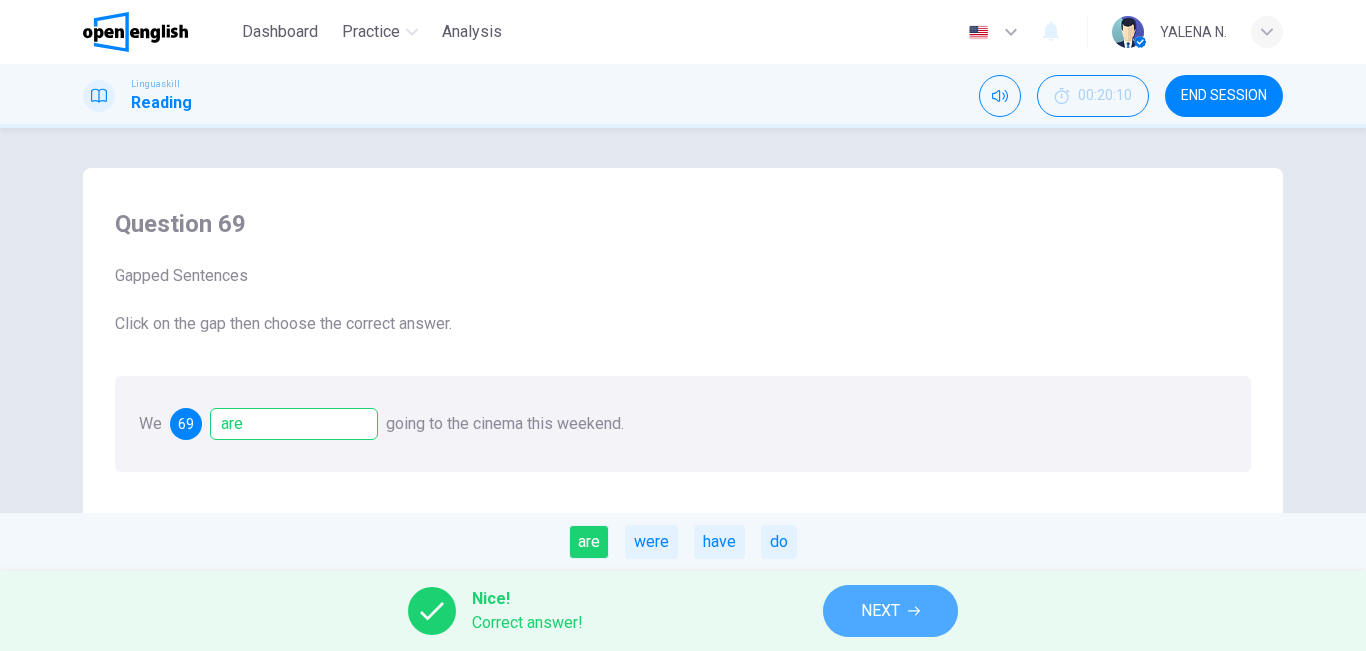 click on "NEXT" at bounding box center [890, 611] 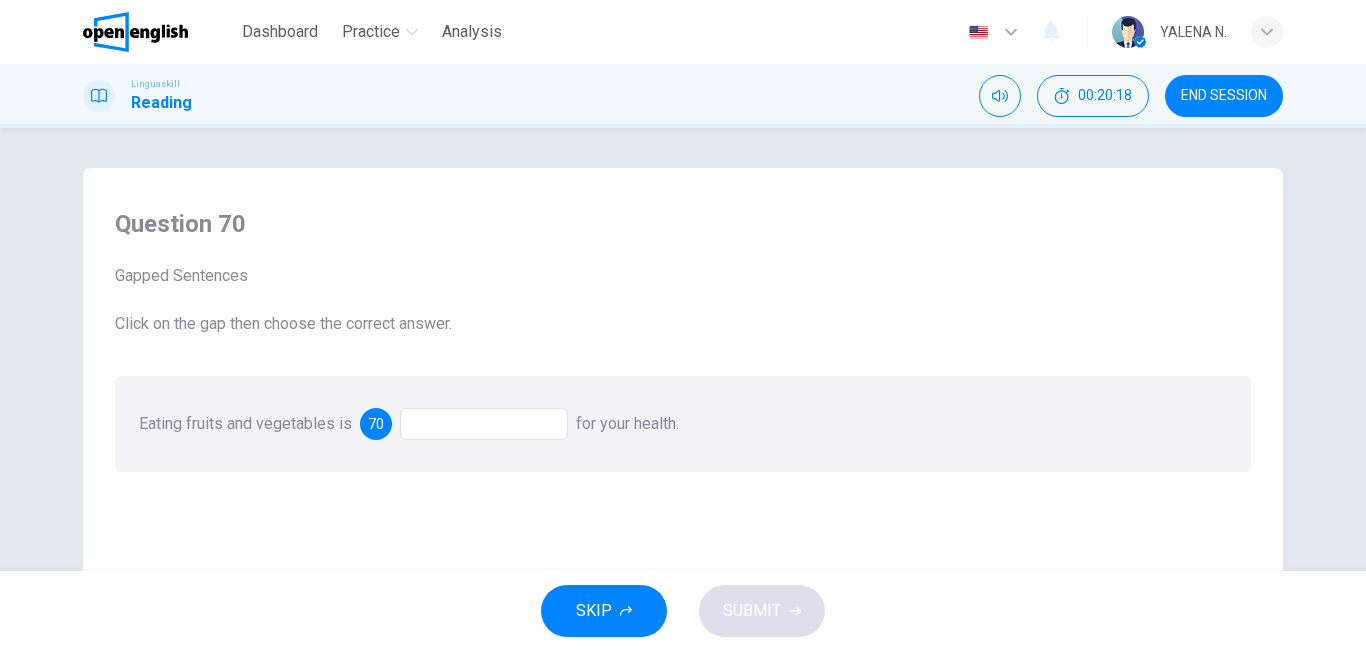 click at bounding box center (484, 424) 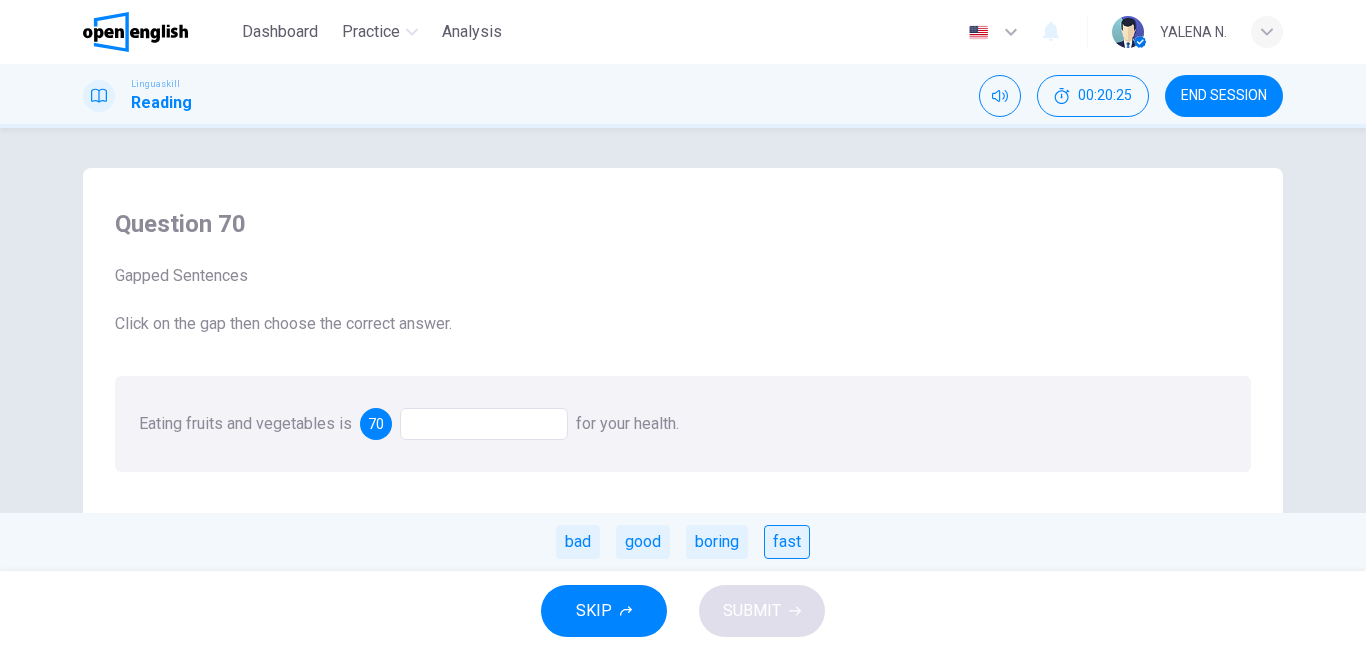 click on "fast" at bounding box center (787, 542) 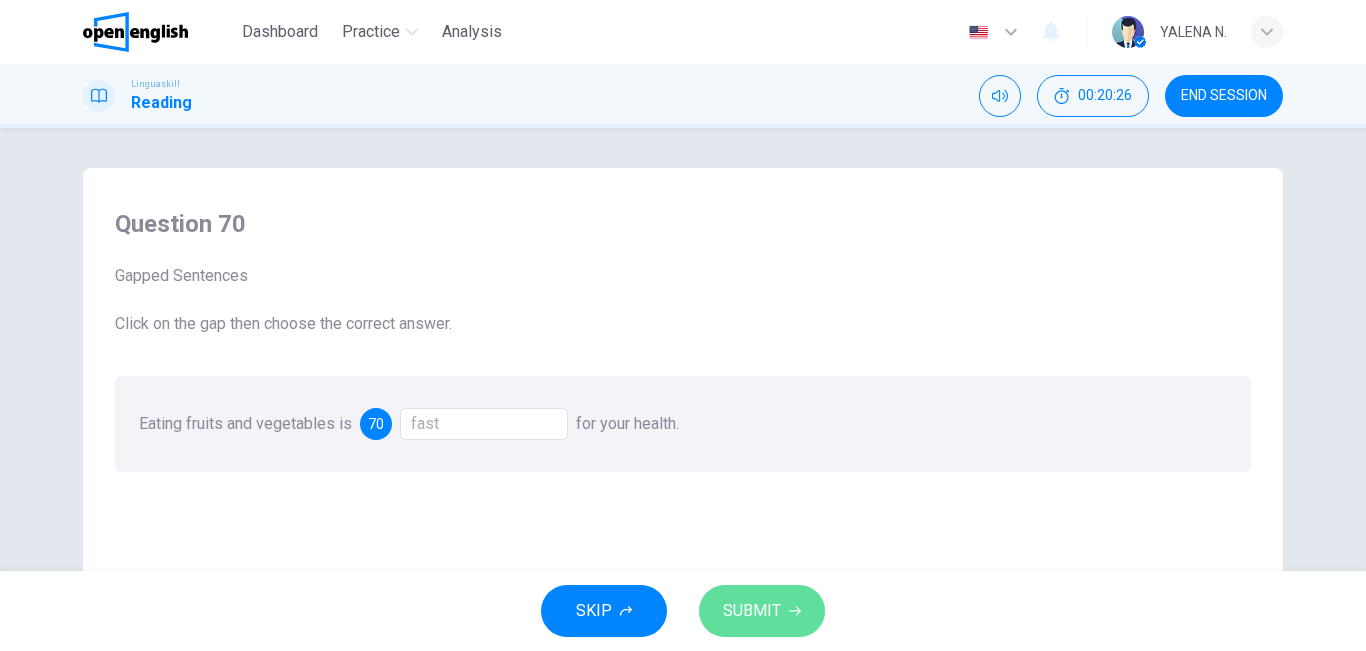 click on "SUBMIT" at bounding box center (752, 611) 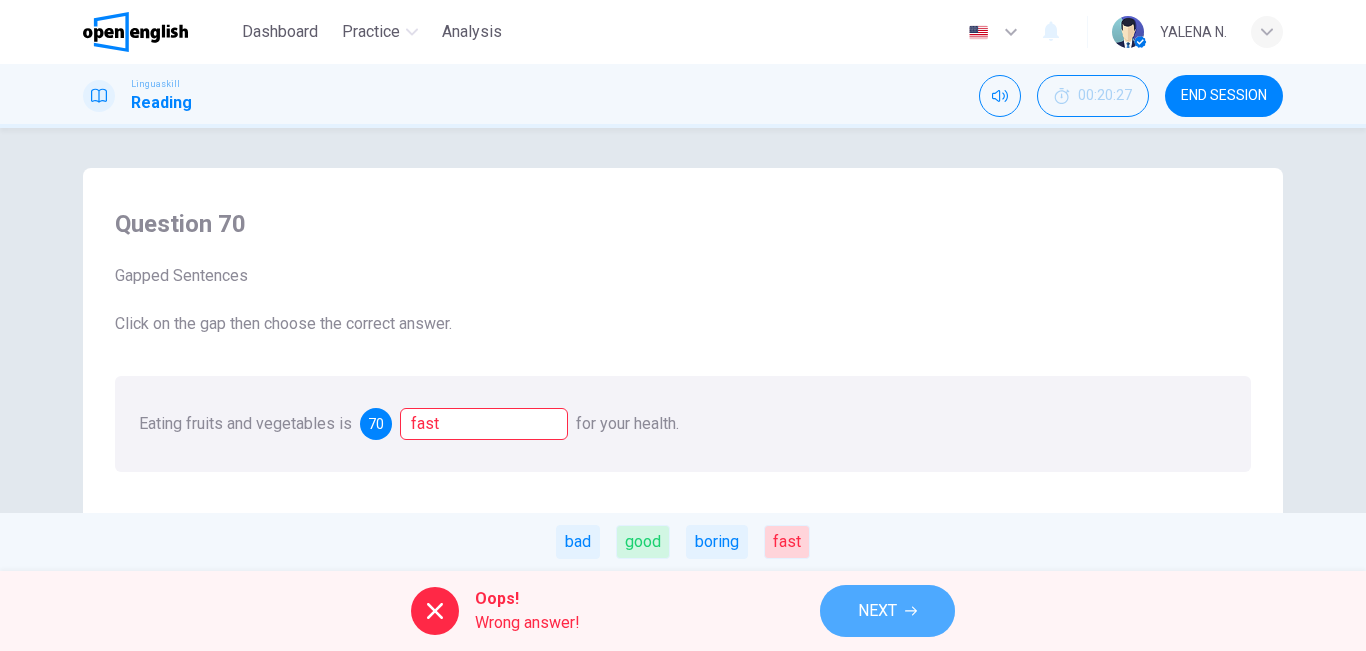 click on "NEXT" at bounding box center [887, 611] 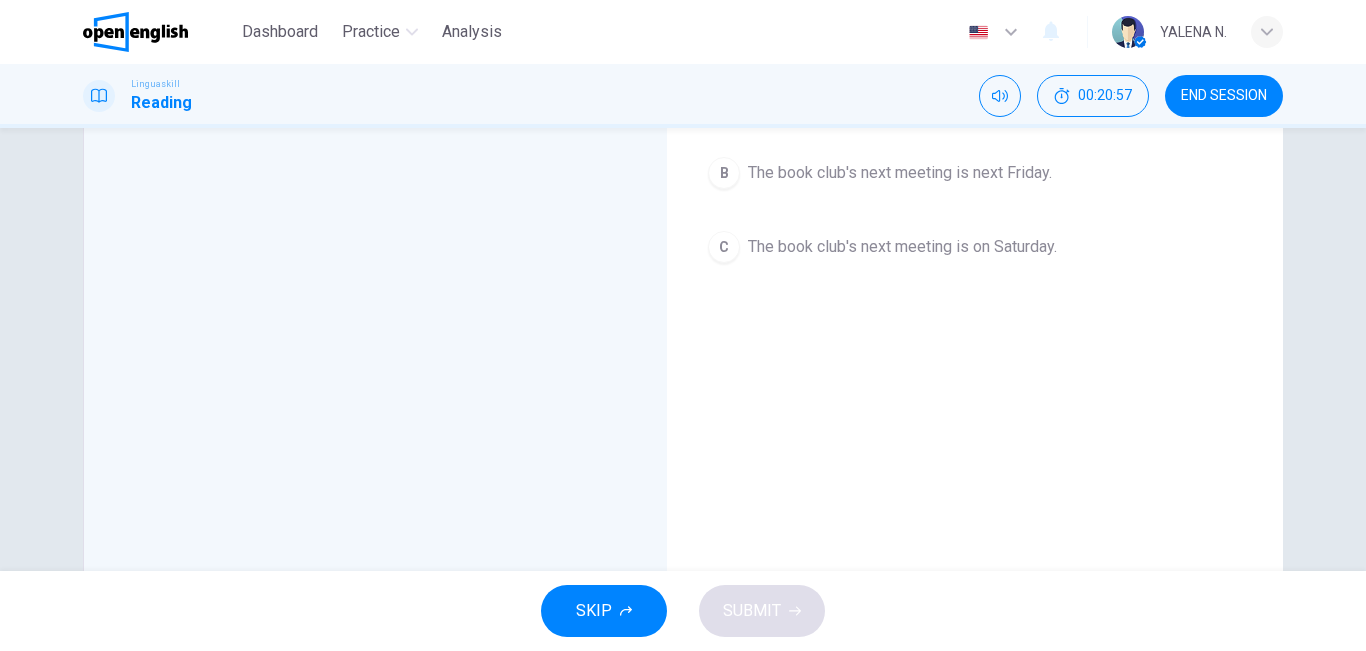 scroll, scrollTop: 0, scrollLeft: 0, axis: both 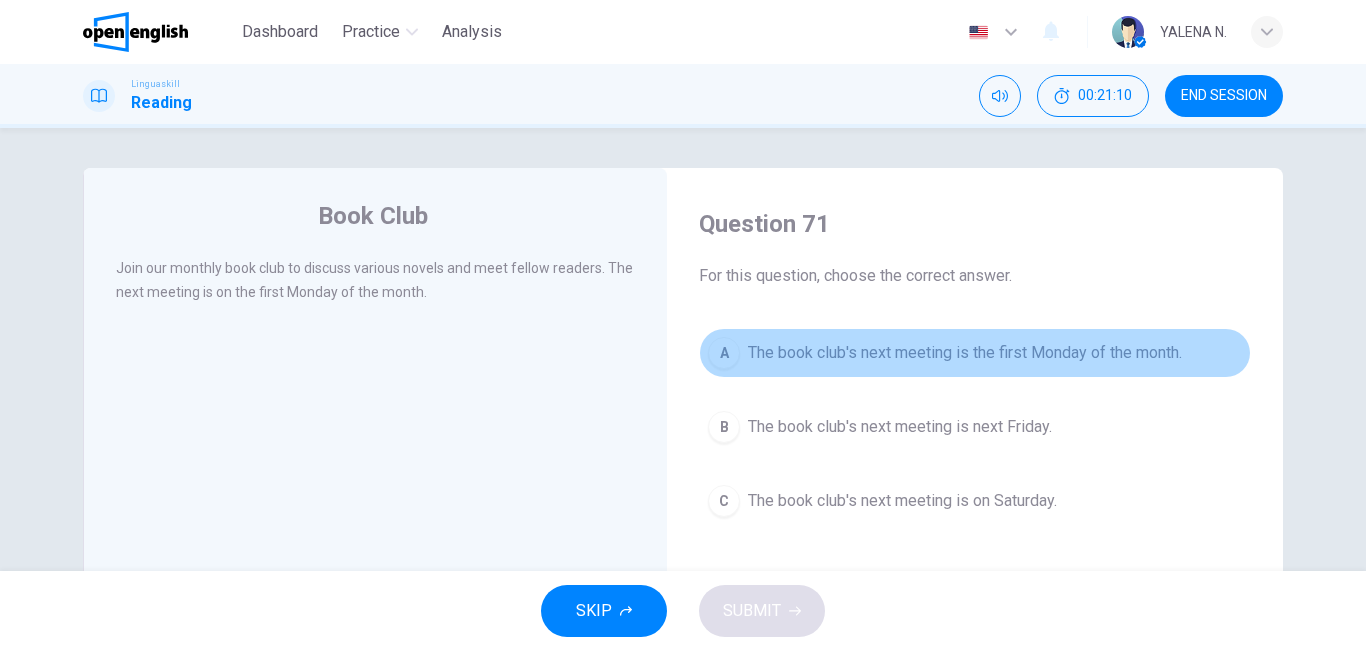 click on "A The book club's next meeting is the first Monday of the month." at bounding box center [975, 353] 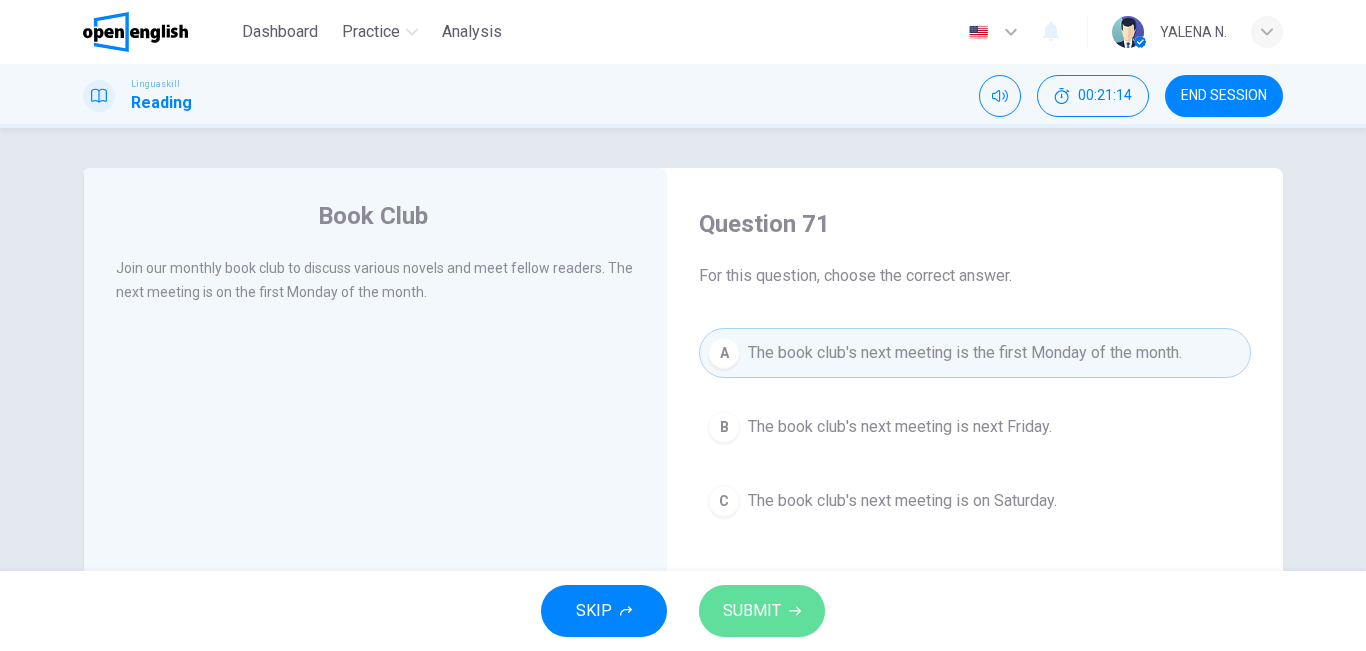 click on "SUBMIT" at bounding box center (752, 611) 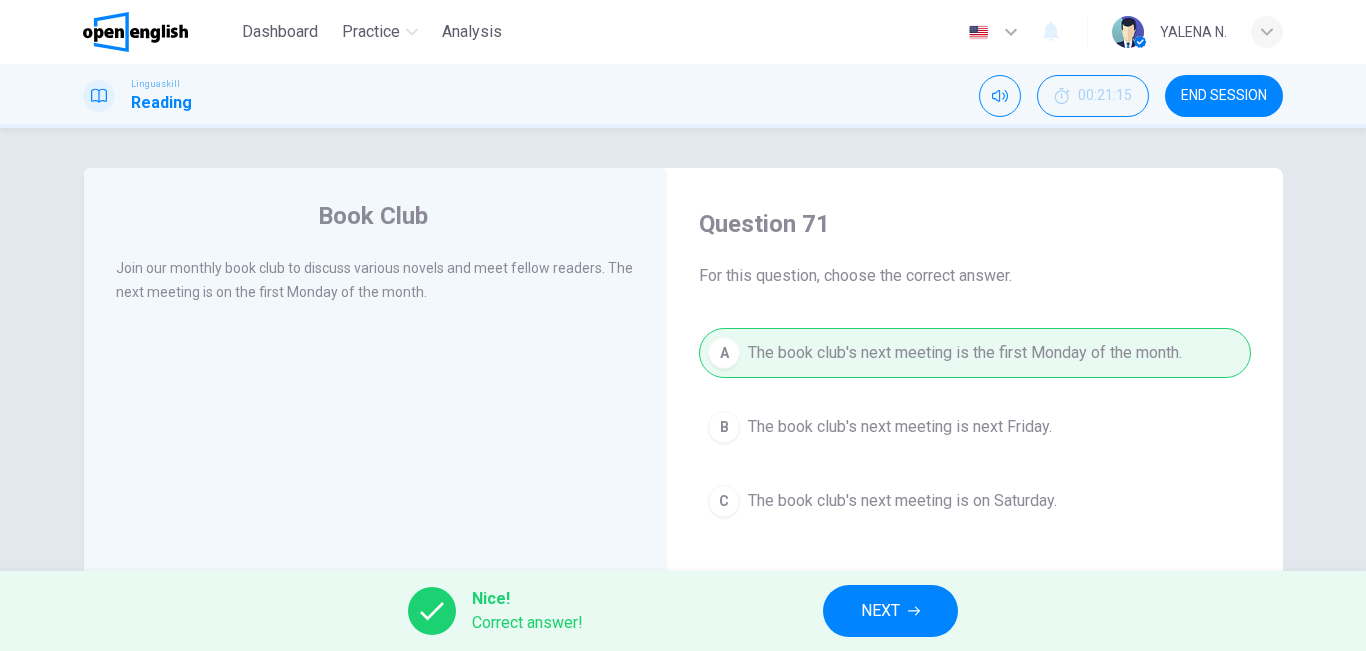 click on "NEXT" at bounding box center [890, 611] 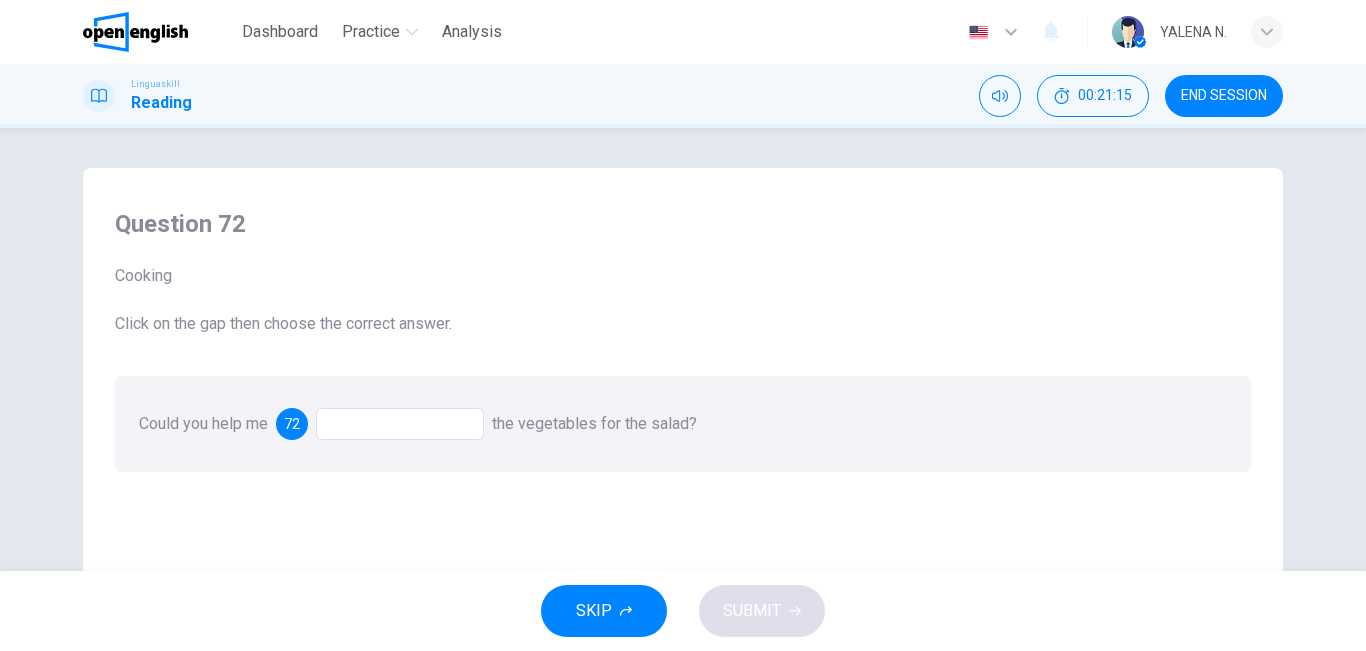 click at bounding box center (400, 424) 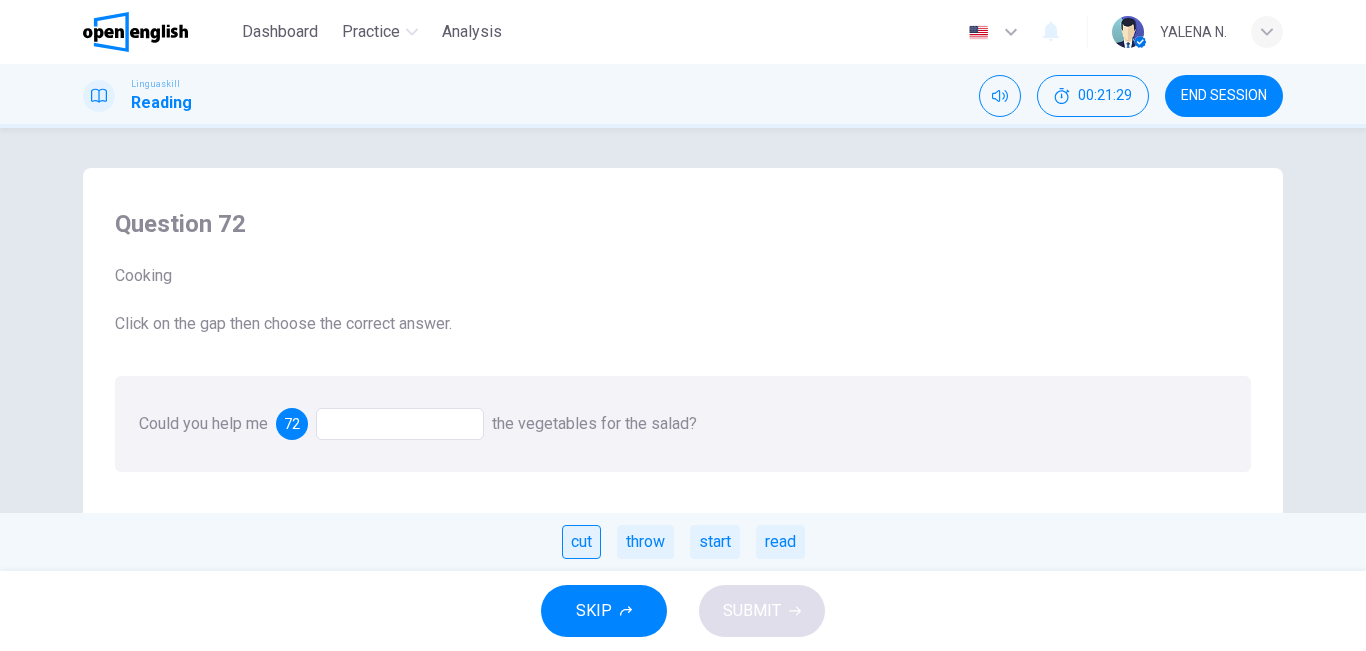 click on "cut" at bounding box center (581, 542) 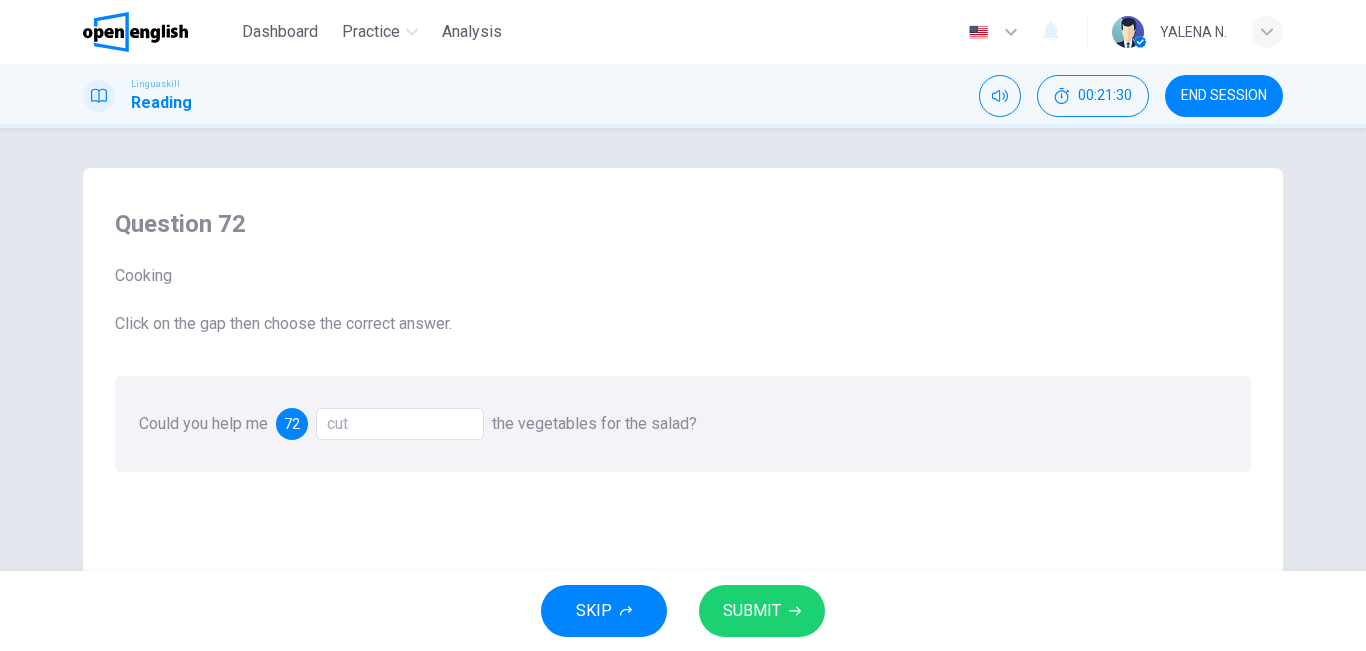 click on "SUBMIT" at bounding box center (752, 611) 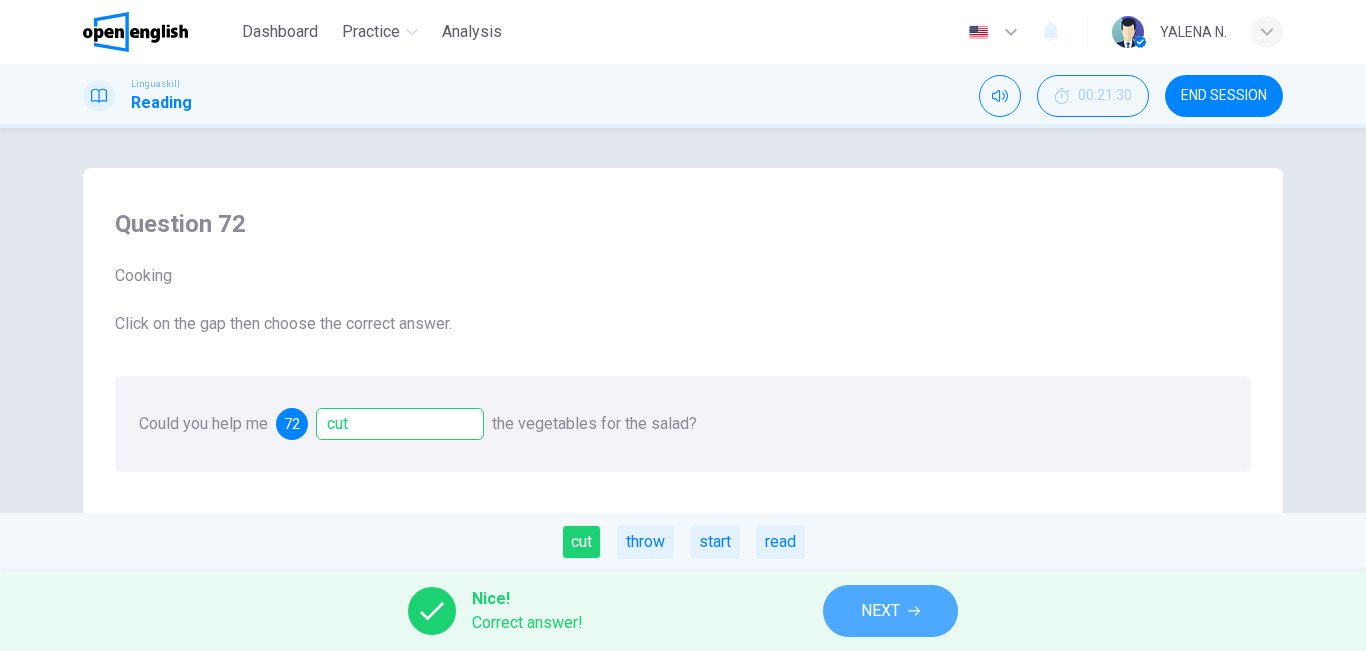 click on "NEXT" at bounding box center (890, 611) 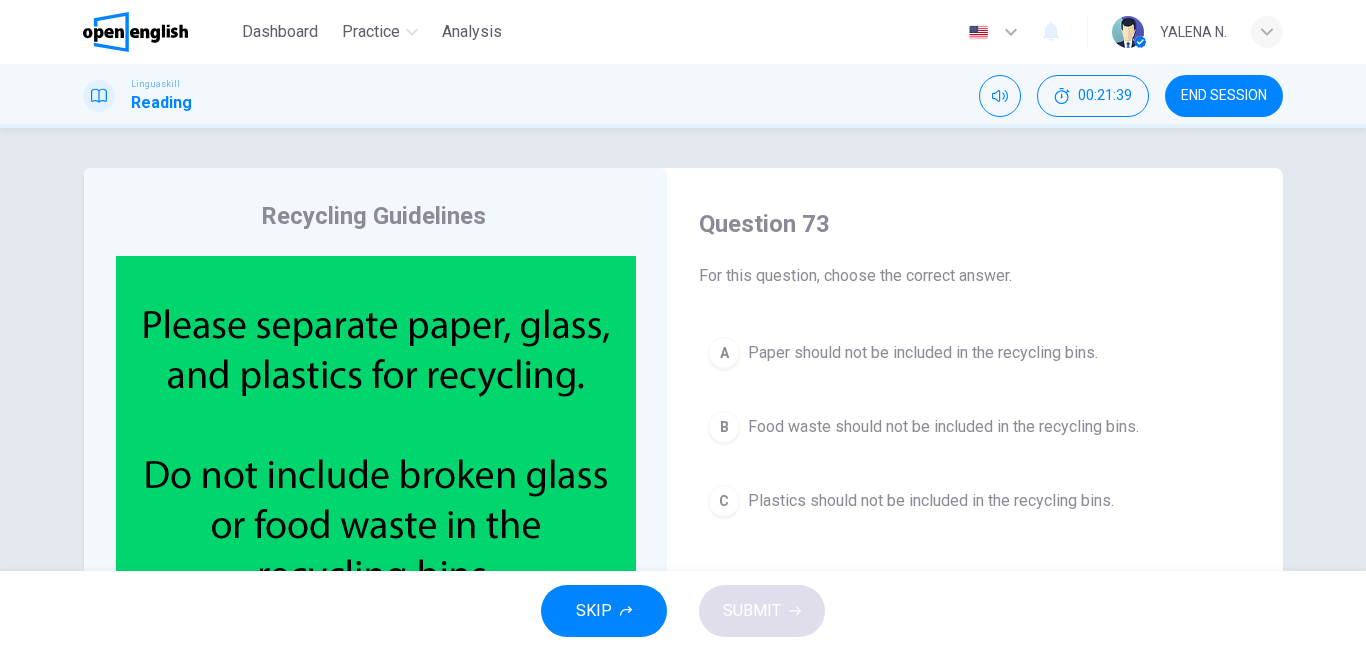 click on "Food waste should not be included in the recycling bins." at bounding box center [943, 427] 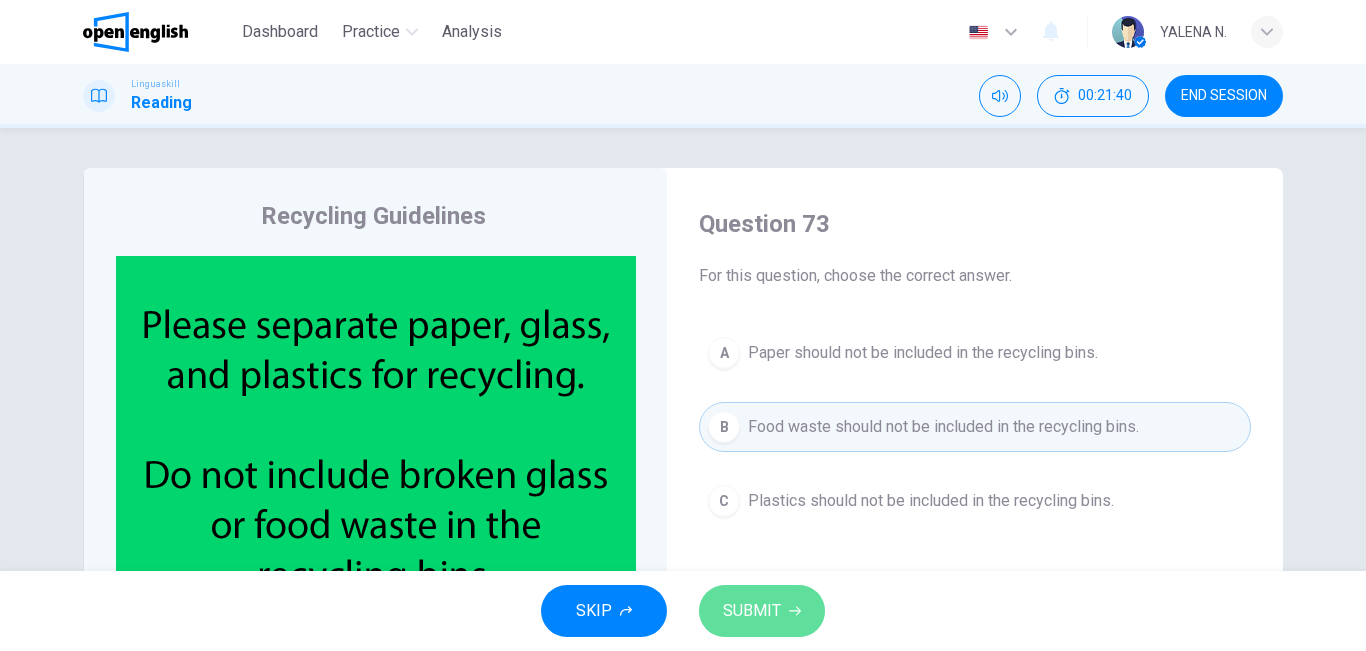 click on "SUBMIT" at bounding box center [752, 611] 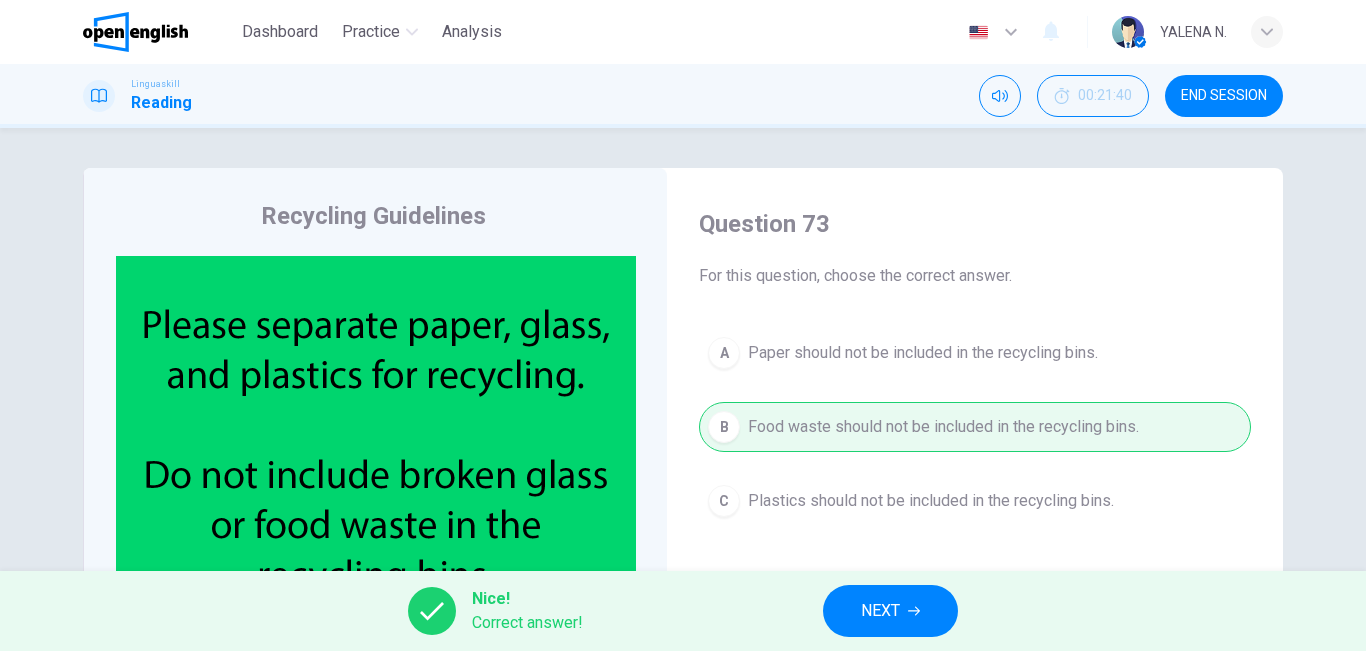 click on "NEXT" at bounding box center [890, 611] 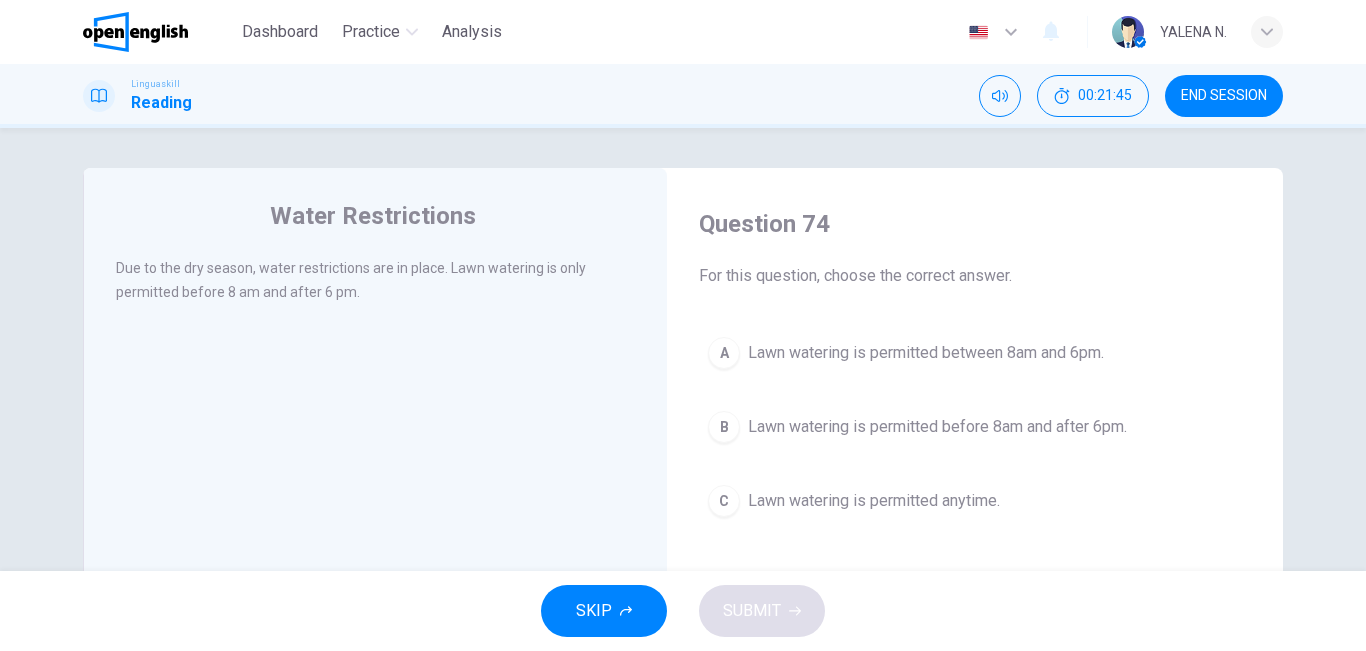 click on "B Lawn watering is permitted before 8am and after 6pm." at bounding box center (975, 427) 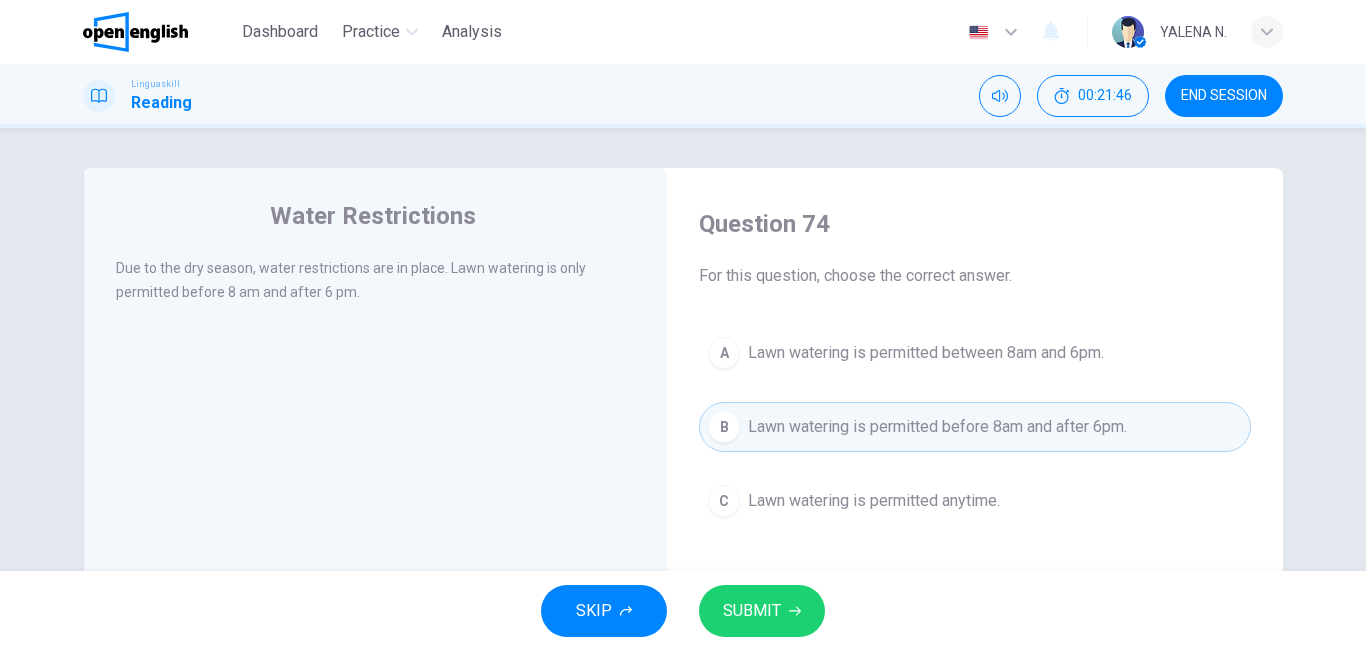 click on "SUBMIT" at bounding box center (762, 611) 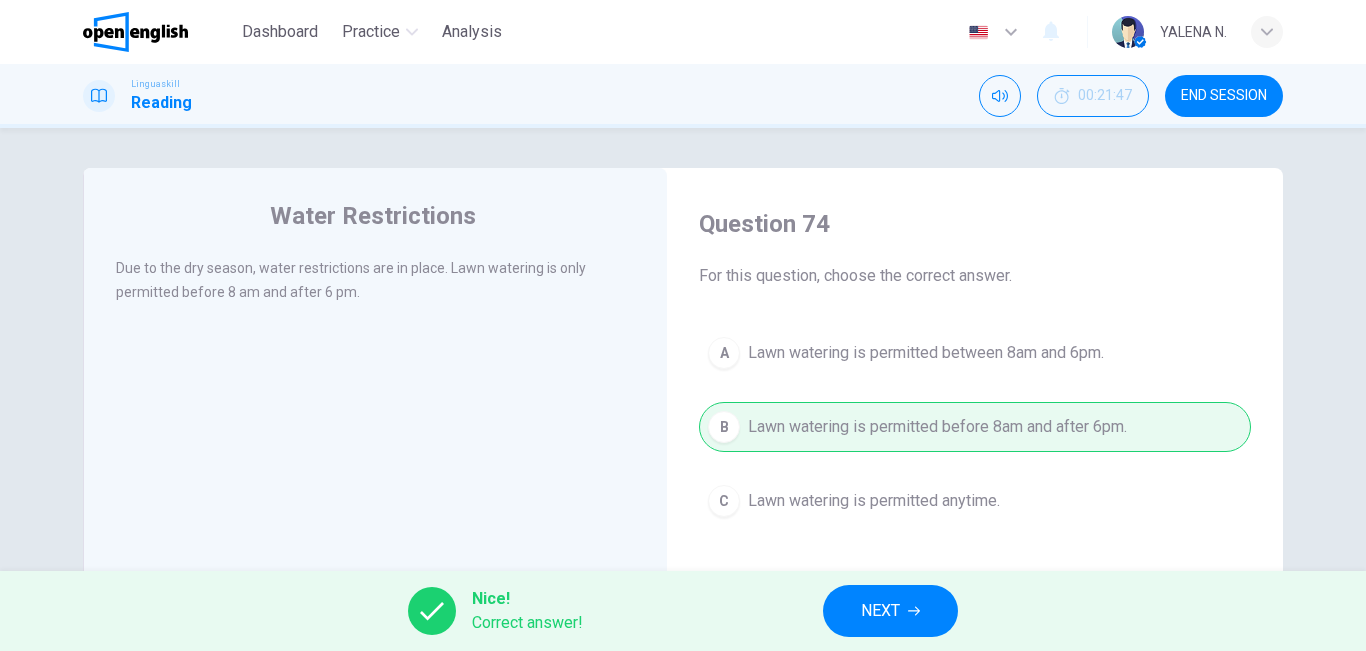 click on "NEXT" at bounding box center [880, 611] 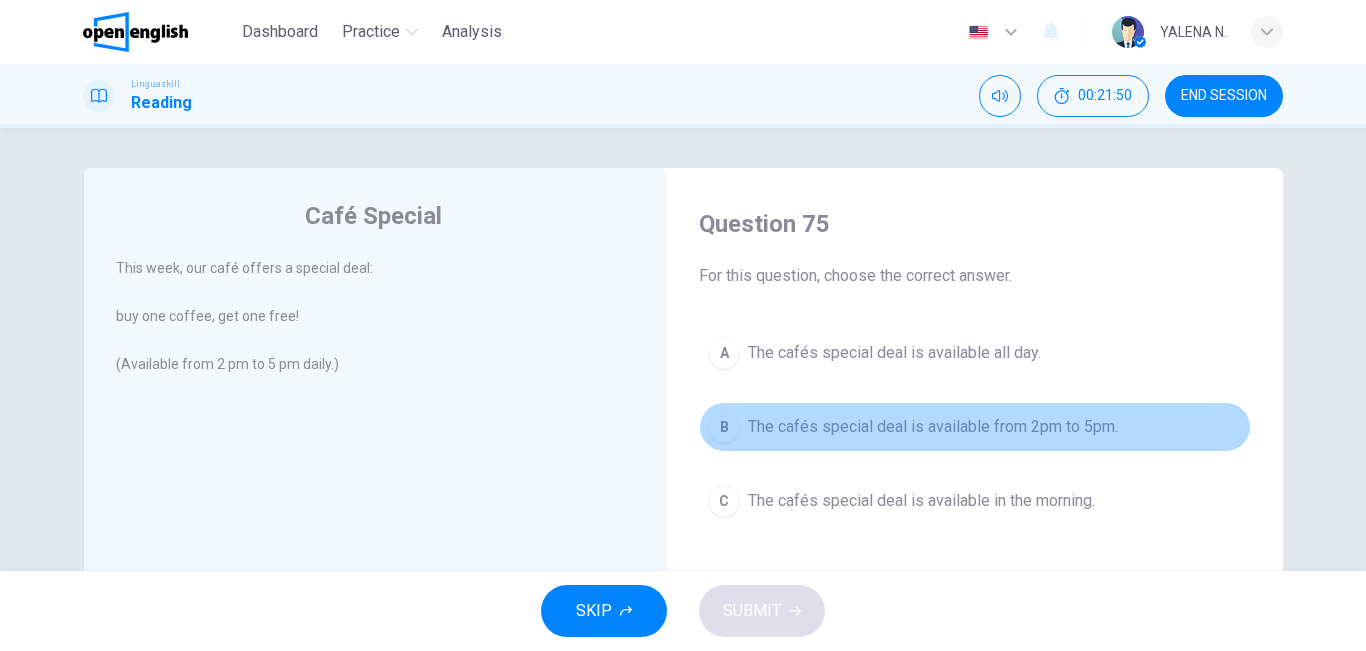 click on "The cafés special deal is available from 2pm to 5pm." at bounding box center (933, 427) 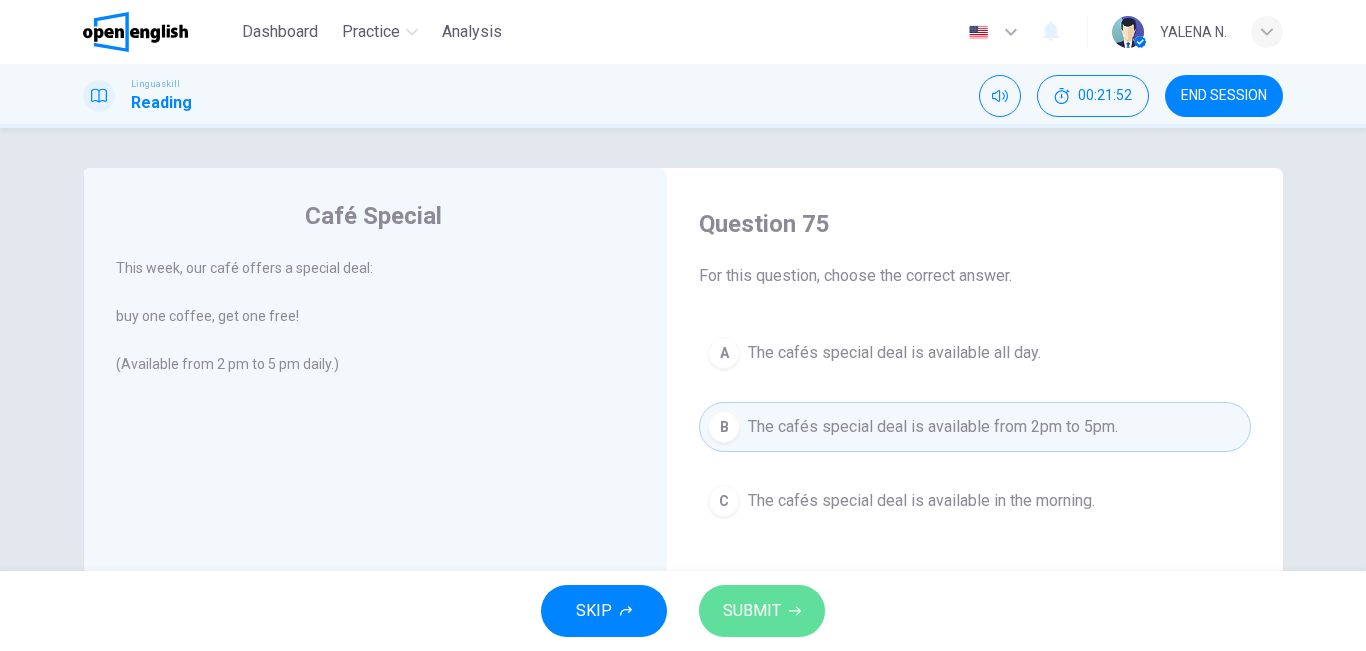 click on "SUBMIT" at bounding box center [762, 611] 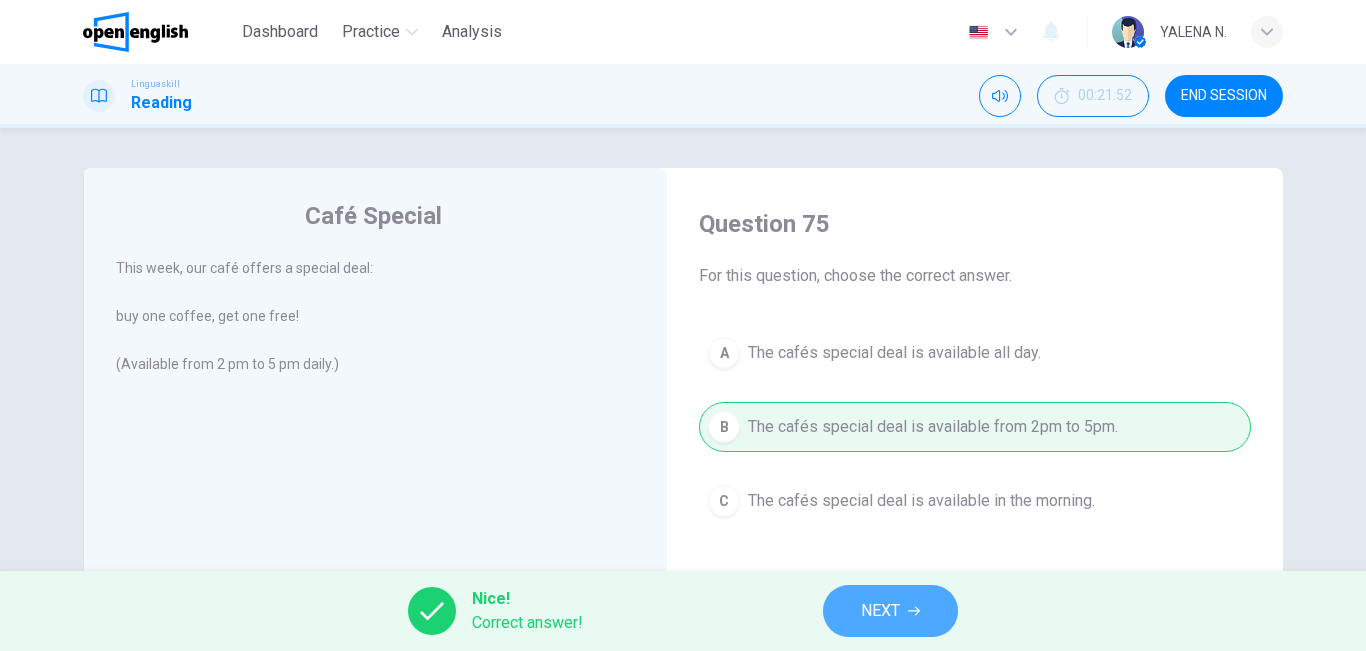 click on "NEXT" at bounding box center [890, 611] 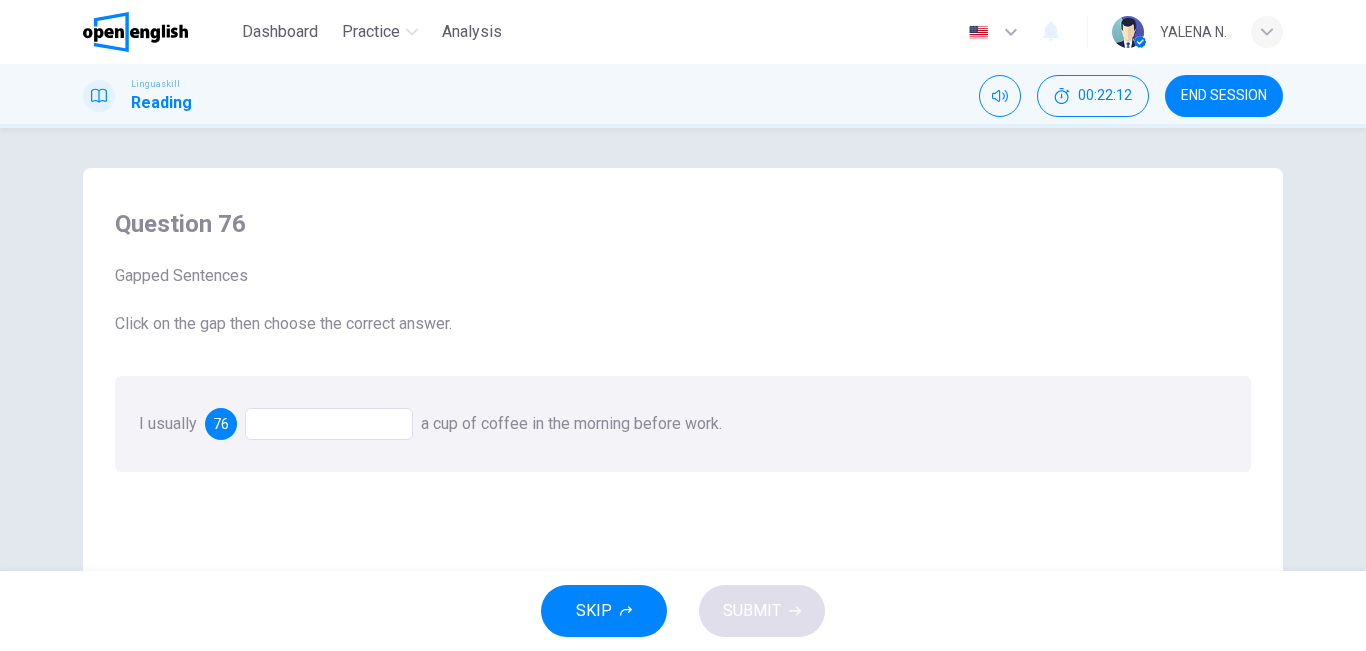 click on "I usually 76 a cup of coffee in the morning before work." at bounding box center (683, 424) 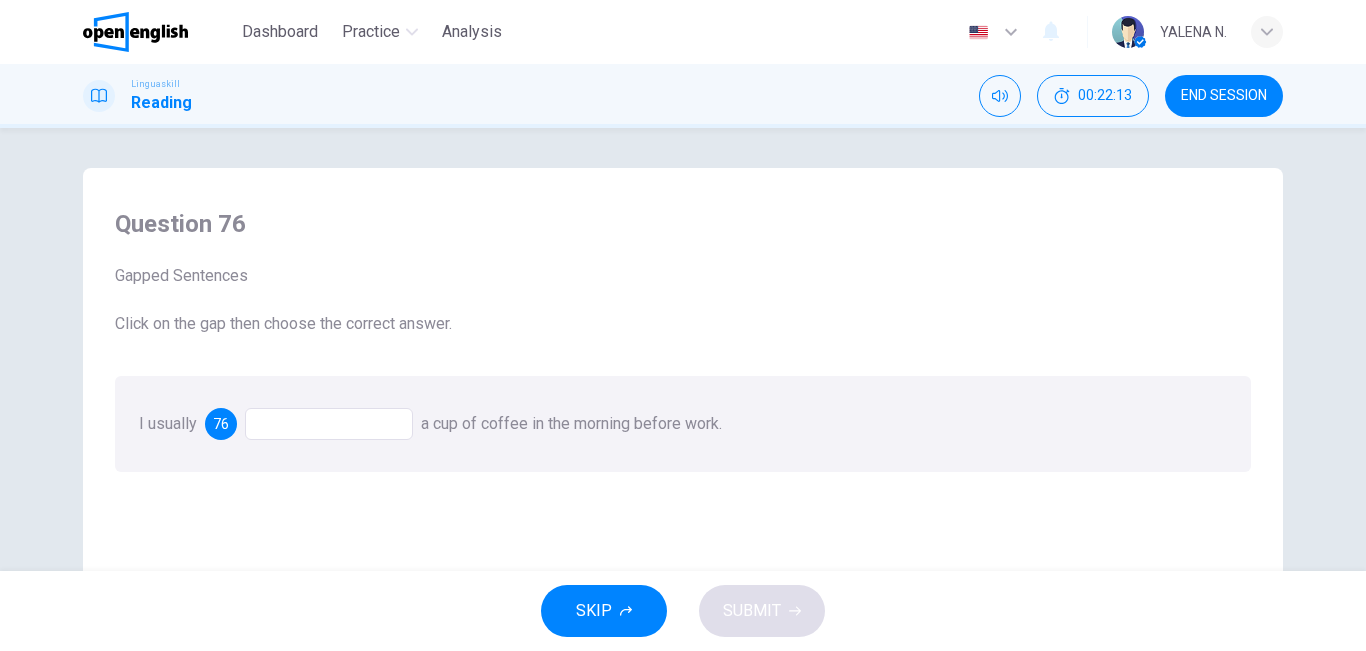 click at bounding box center [329, 424] 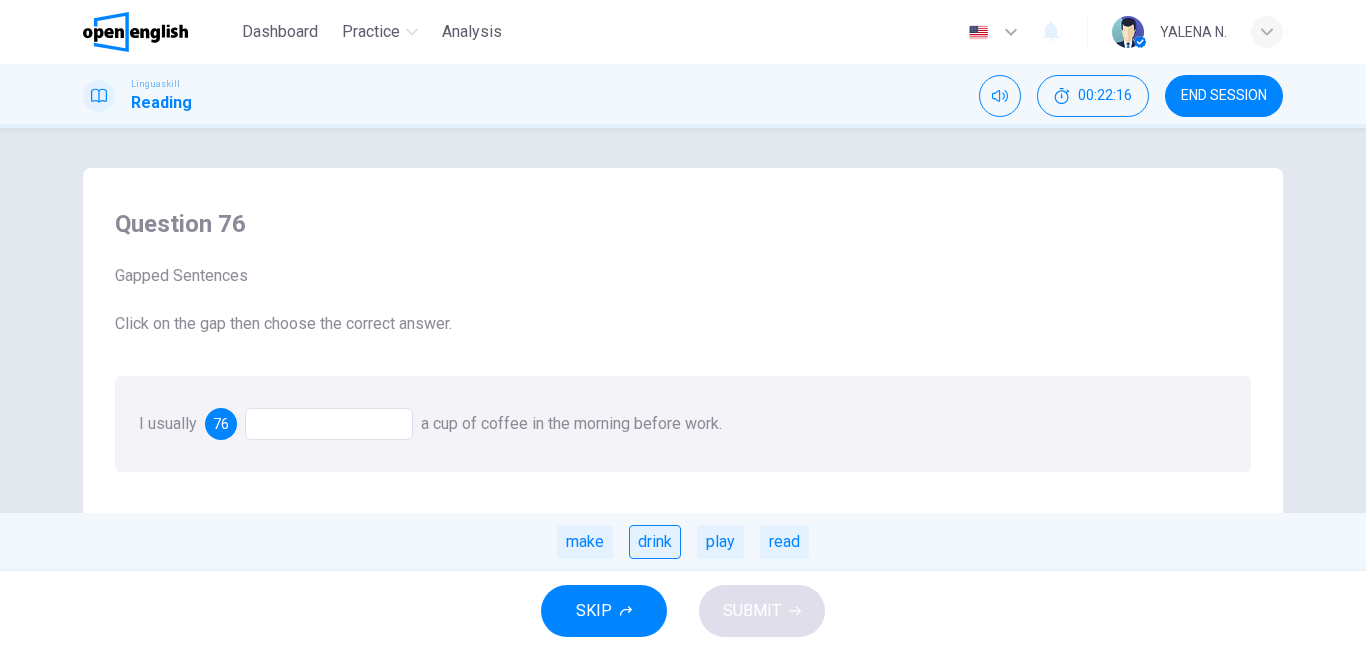 click on "drink" at bounding box center (655, 542) 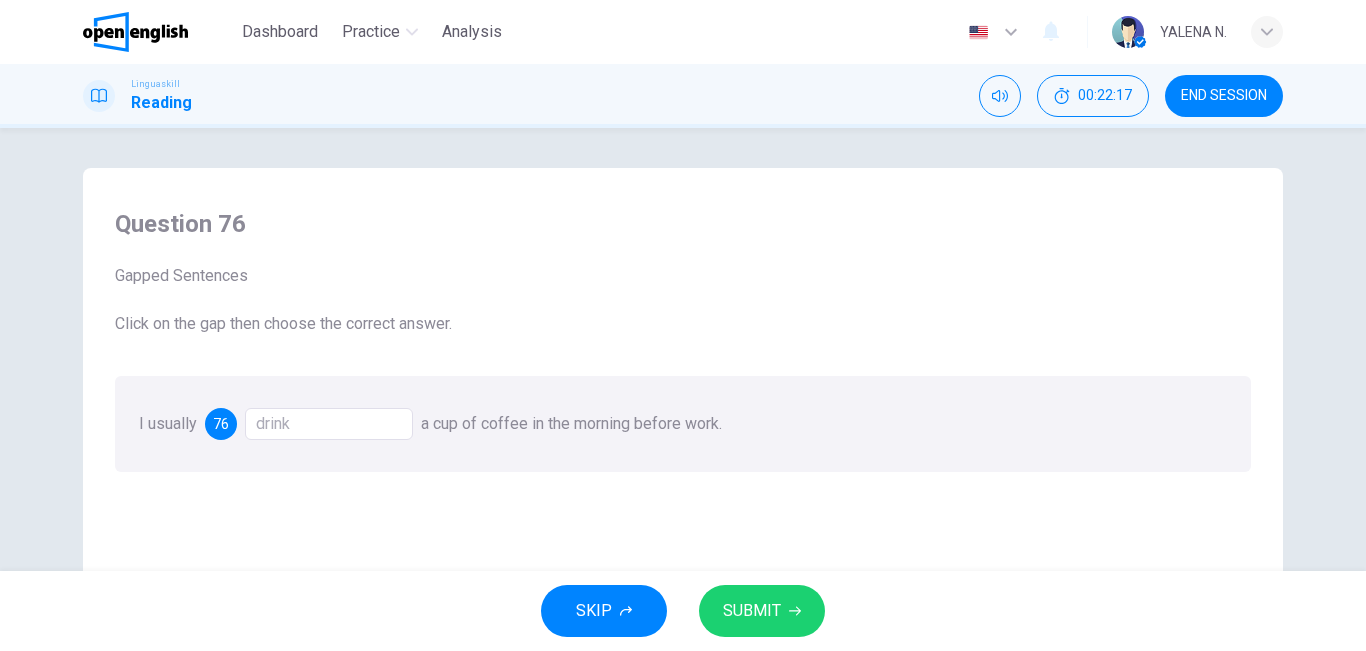 click on "SUBMIT" at bounding box center (762, 611) 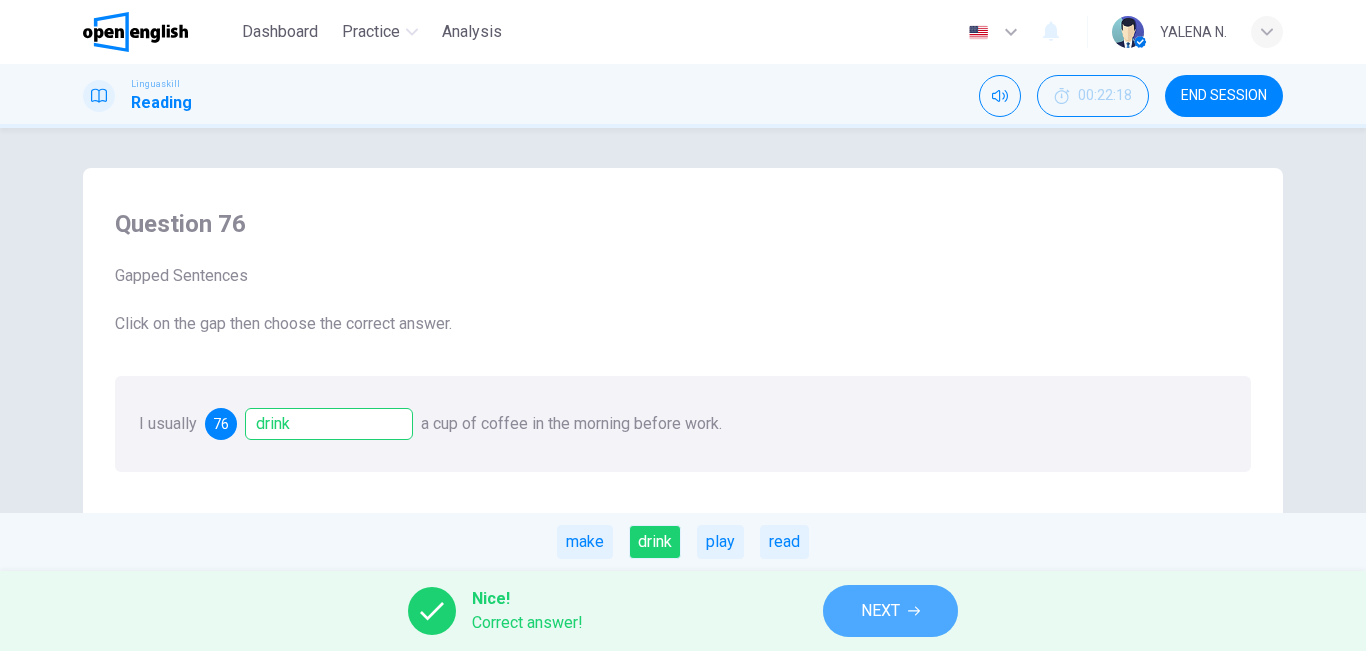 click on "NEXT" at bounding box center [890, 611] 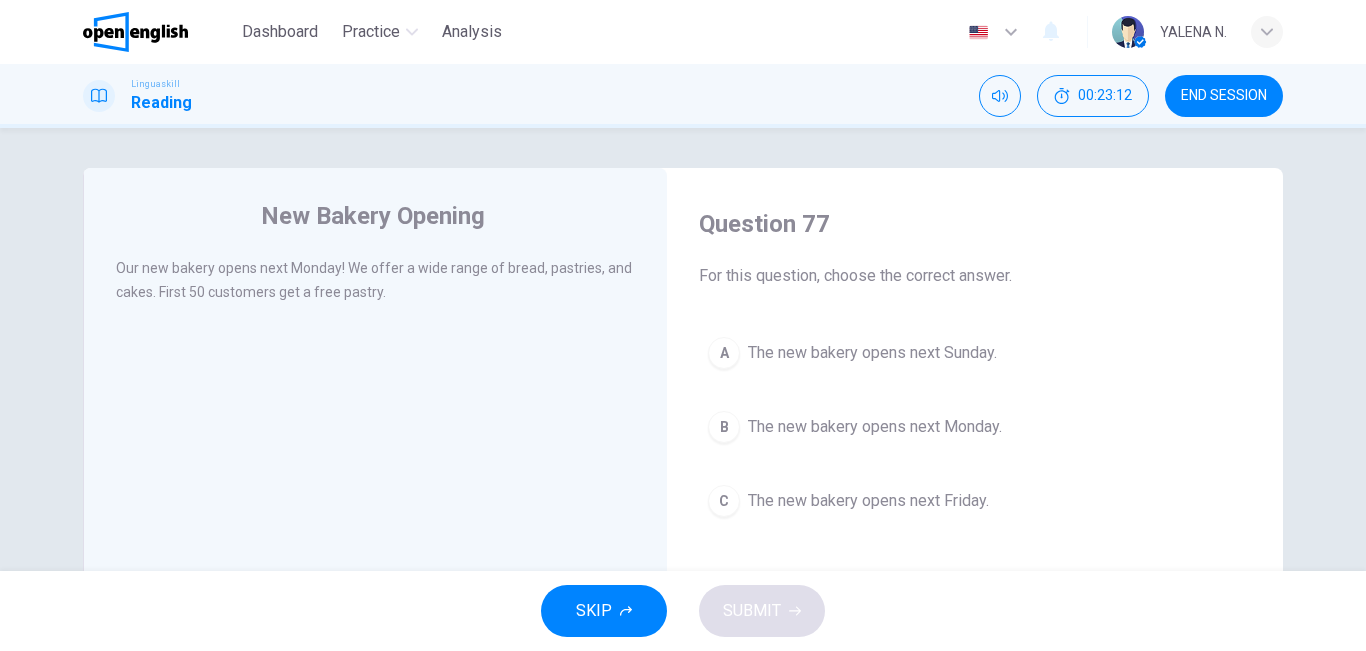 click on "The new bakery opens next Sunday." at bounding box center [872, 353] 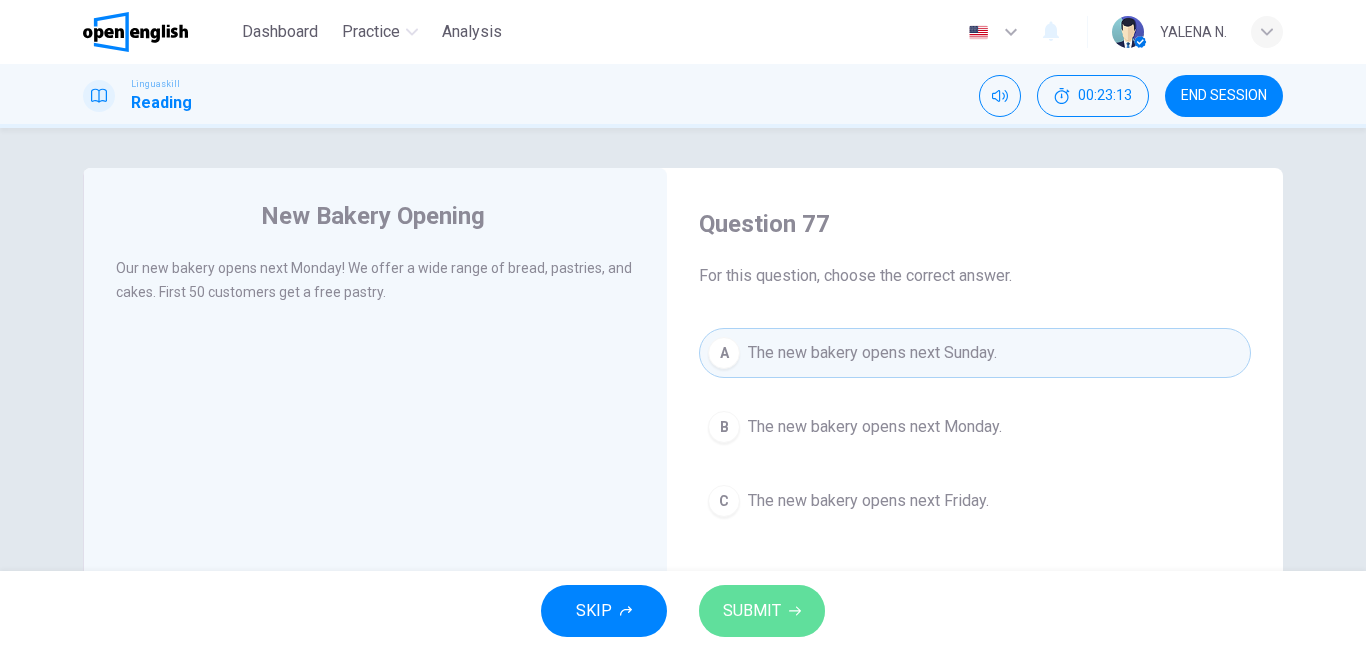 click on "SUBMIT" at bounding box center [752, 611] 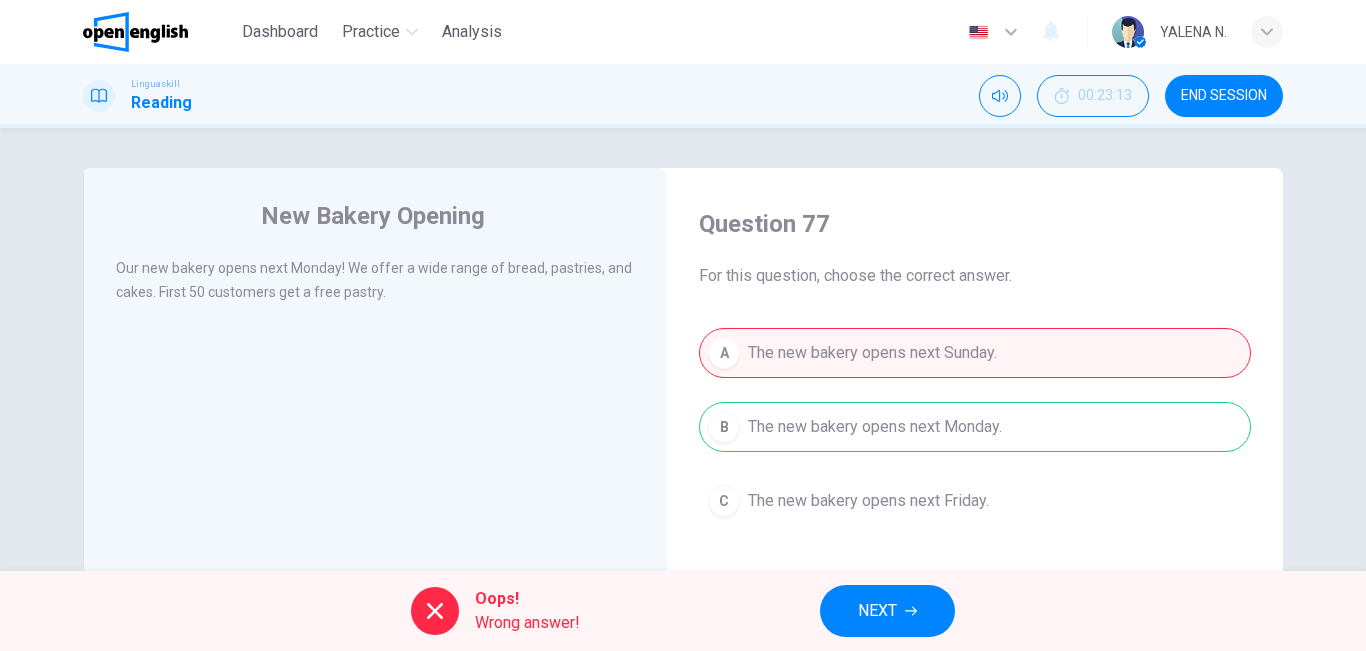 click on "NEXT" at bounding box center [887, 611] 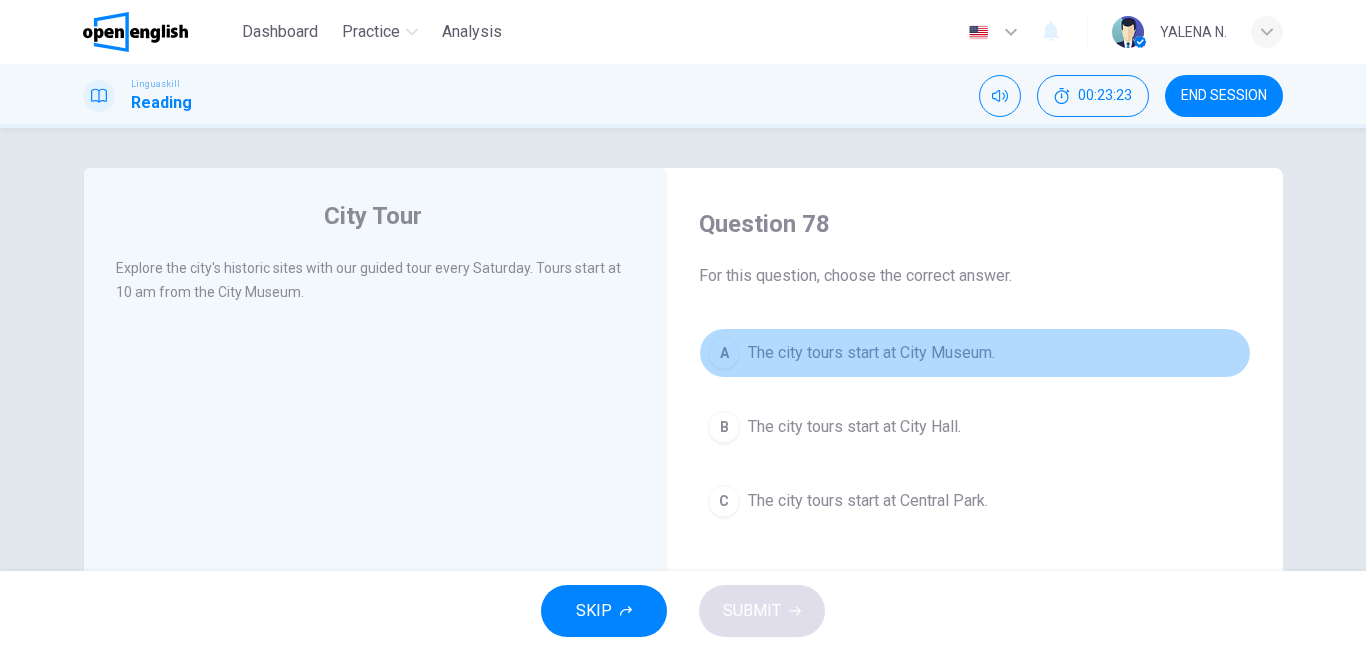 click on "The city tours start at City Museum." at bounding box center (871, 353) 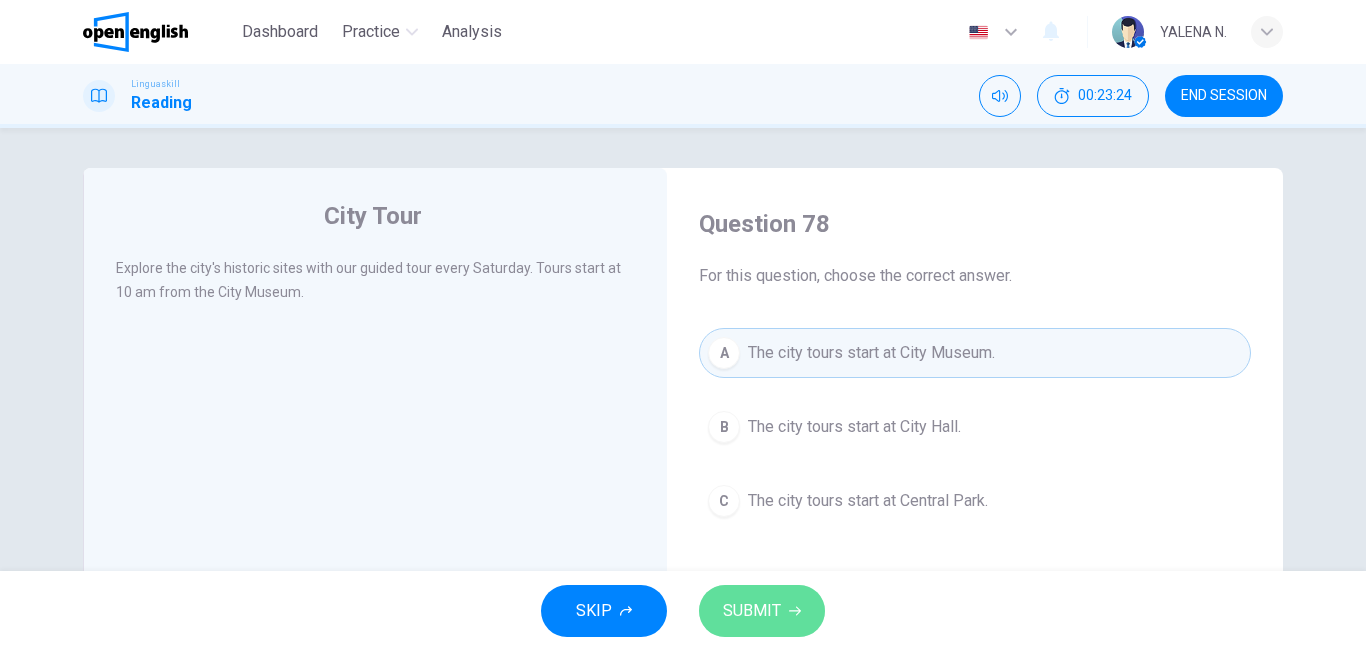 click on "SUBMIT" at bounding box center (762, 611) 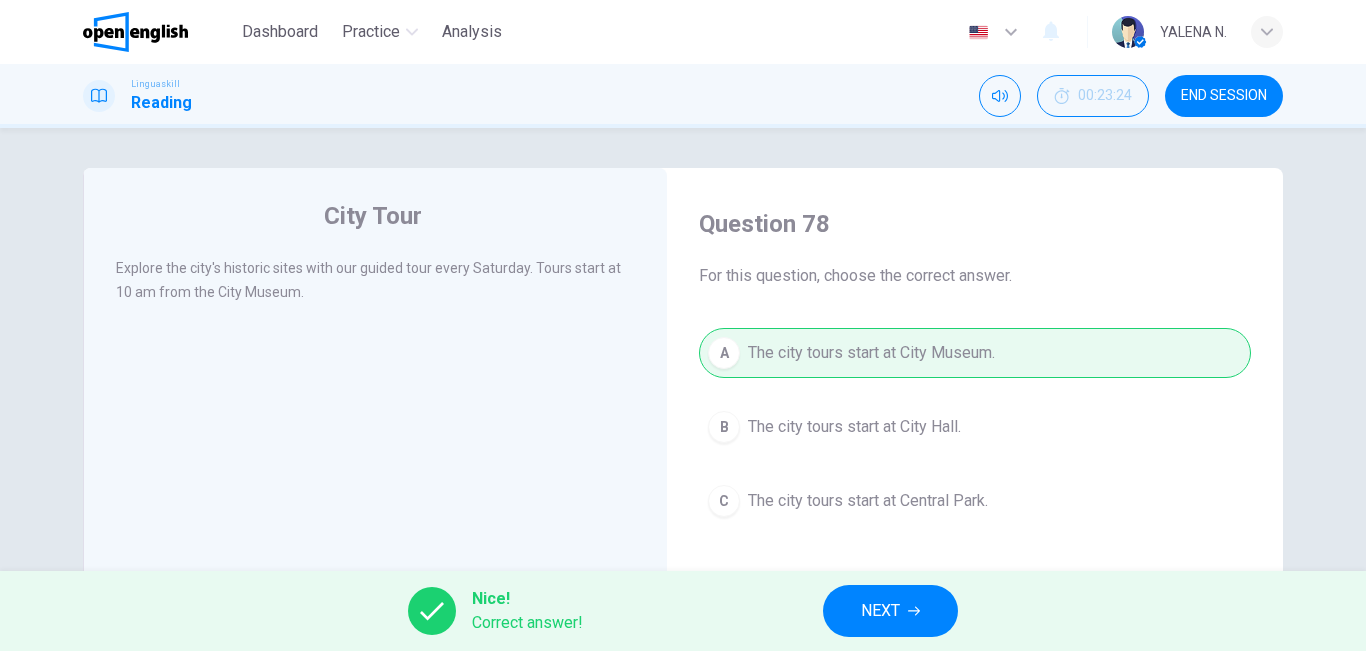 click on "NEXT" at bounding box center (890, 611) 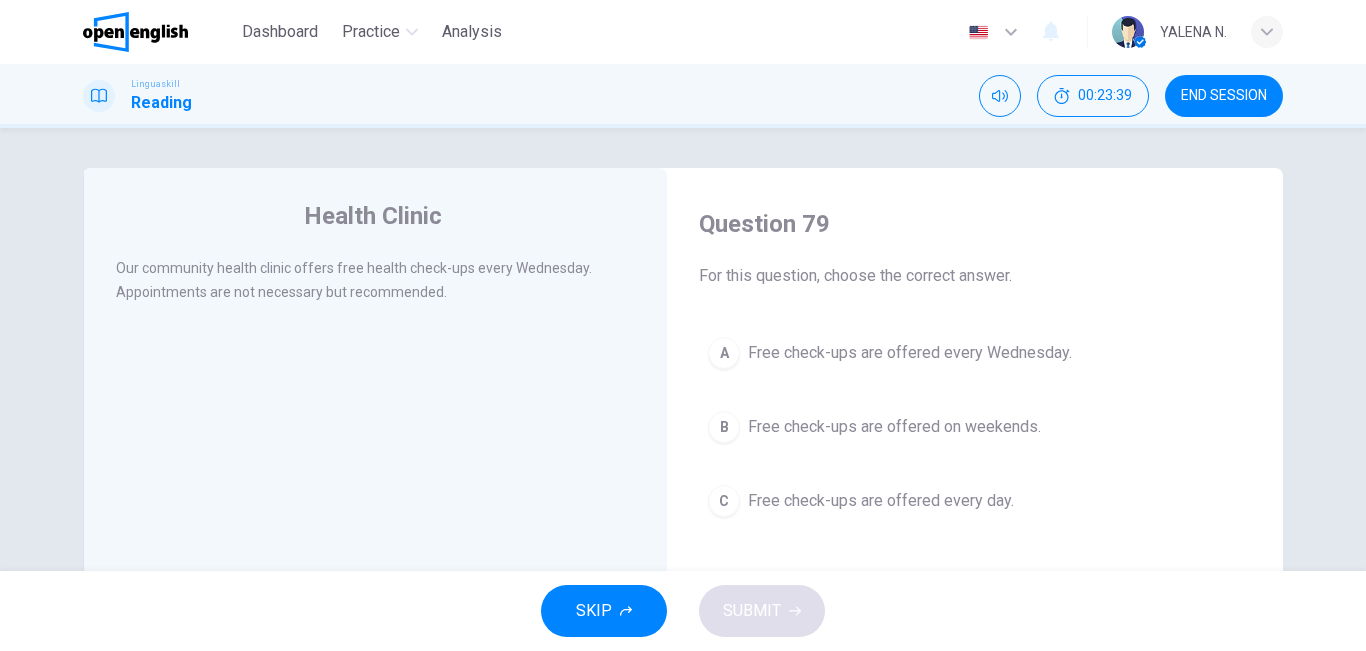 click on "Free check-ups are offered every Wednesday." at bounding box center (910, 353) 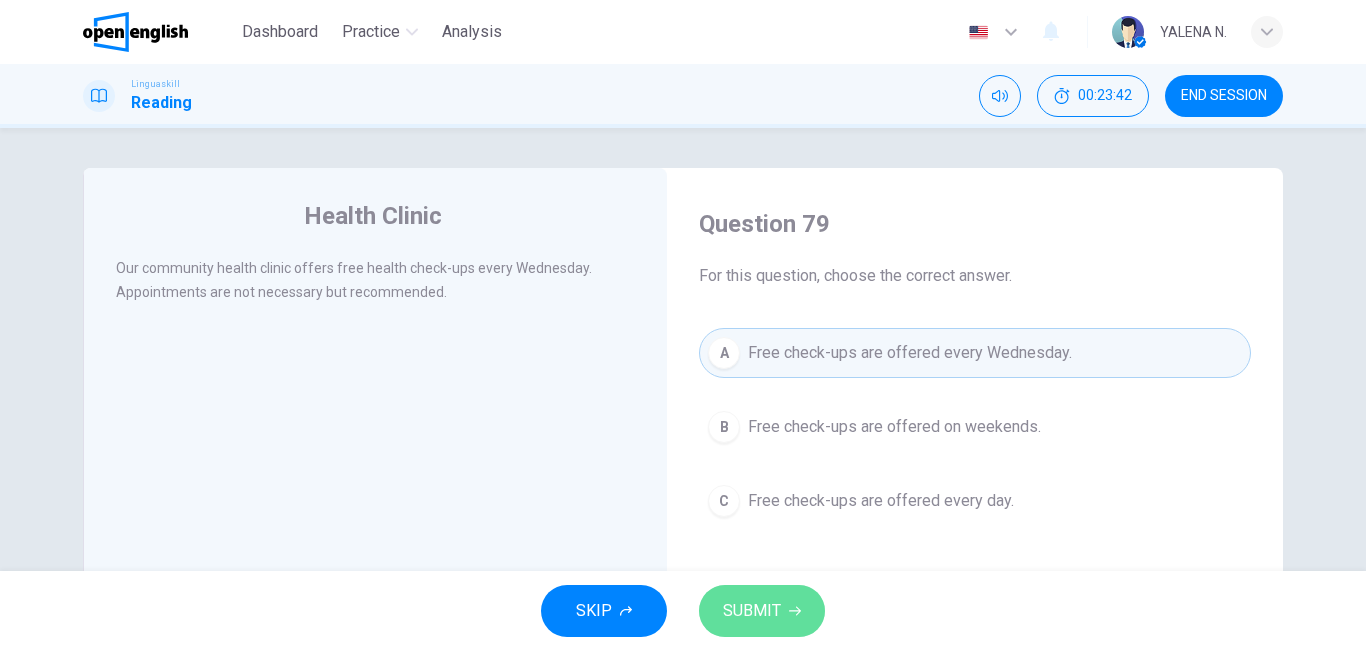 click on "SUBMIT" at bounding box center [762, 611] 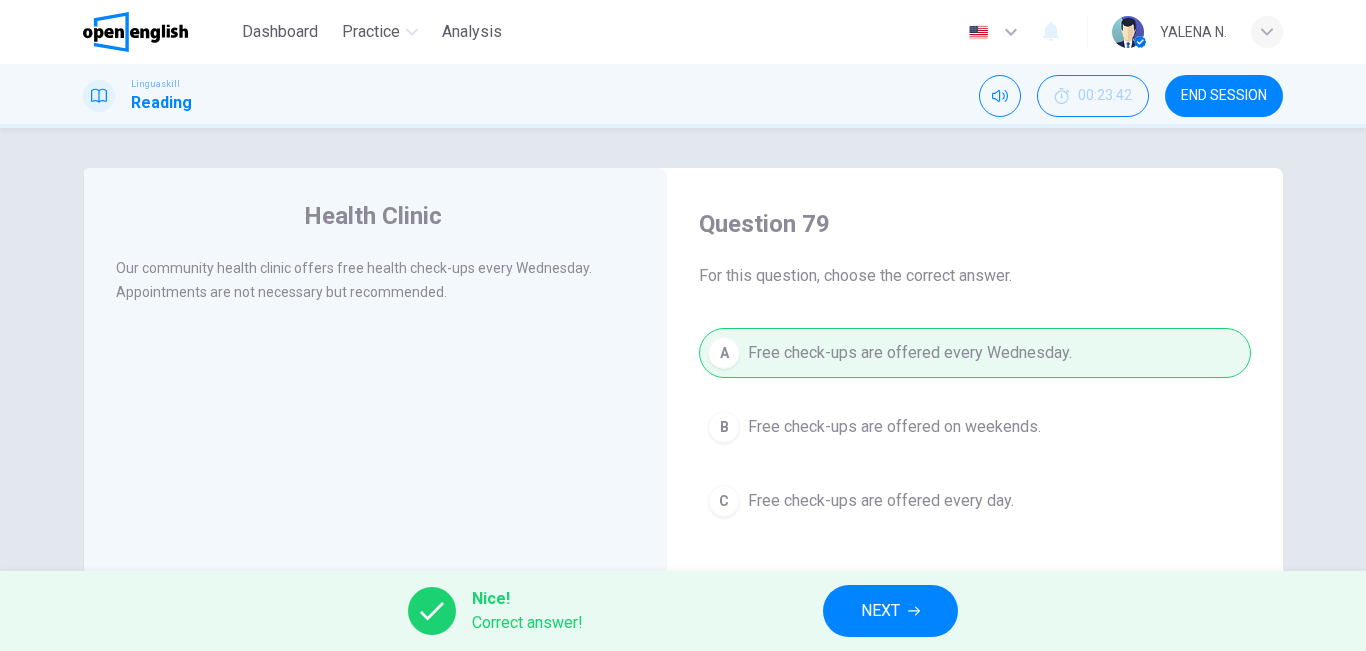 click on "NEXT" at bounding box center [880, 611] 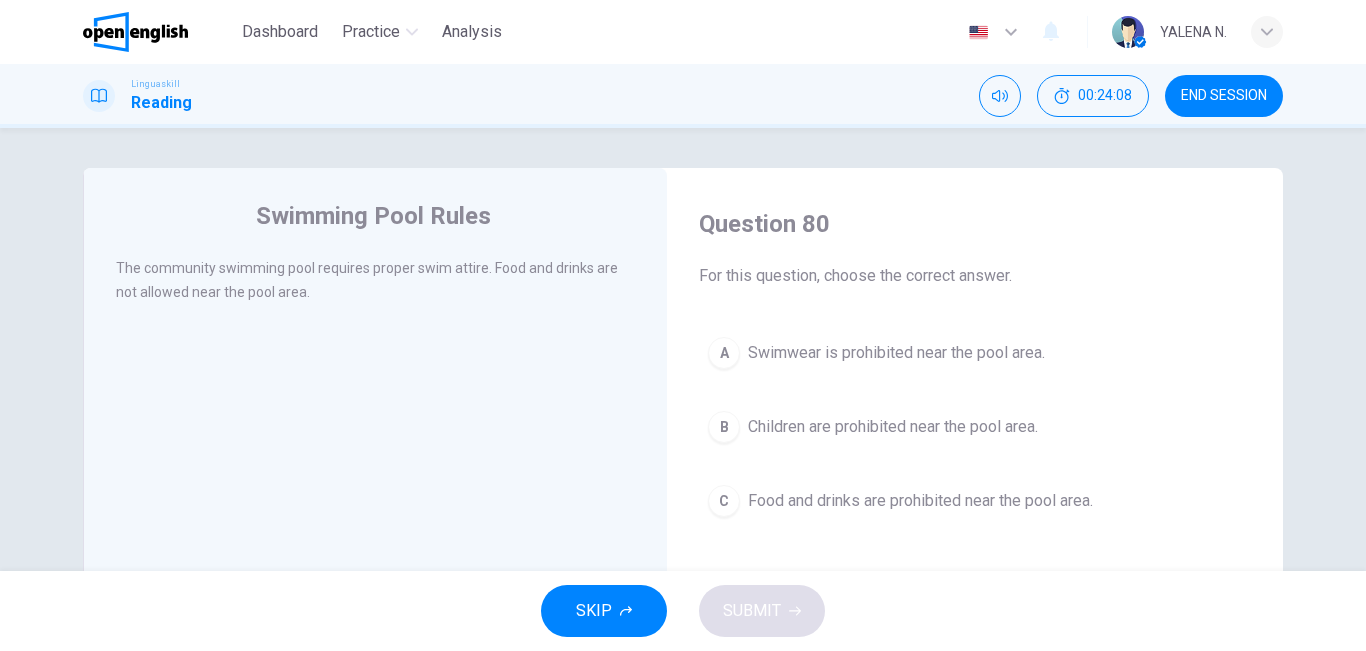 click on "C Food and drinks are prohibited near the pool area." at bounding box center (975, 501) 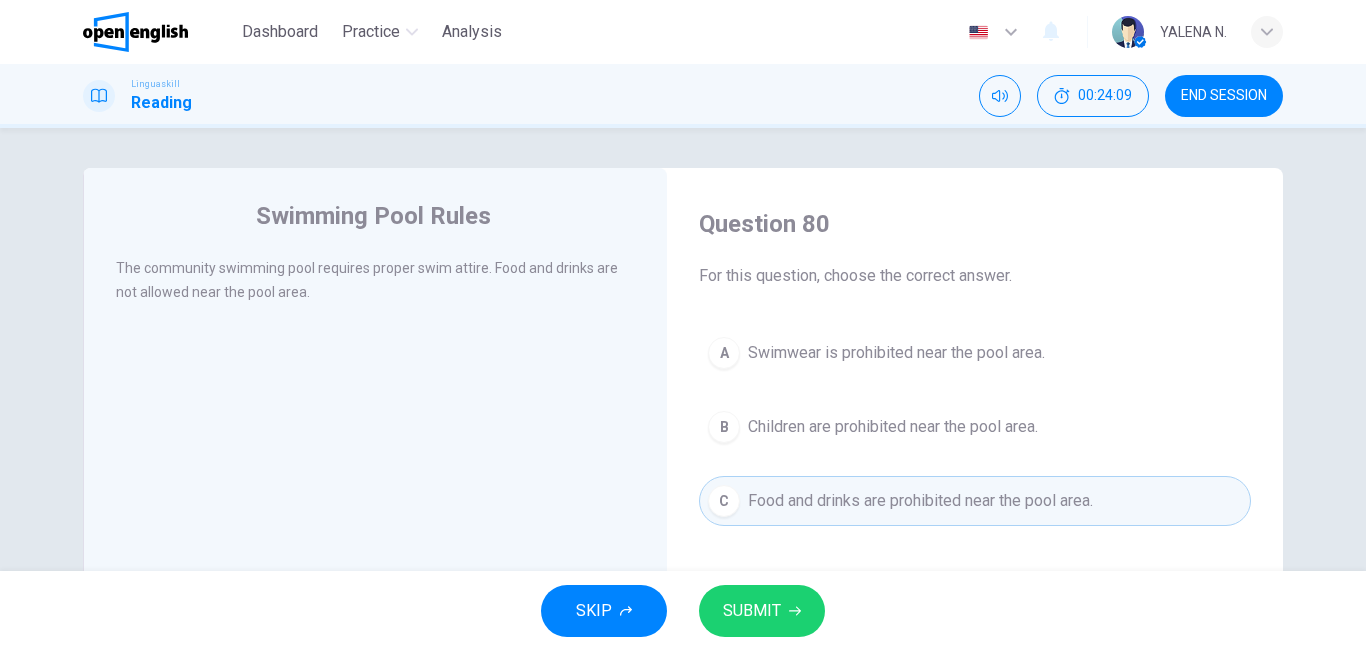 click on "SUBMIT" at bounding box center (752, 611) 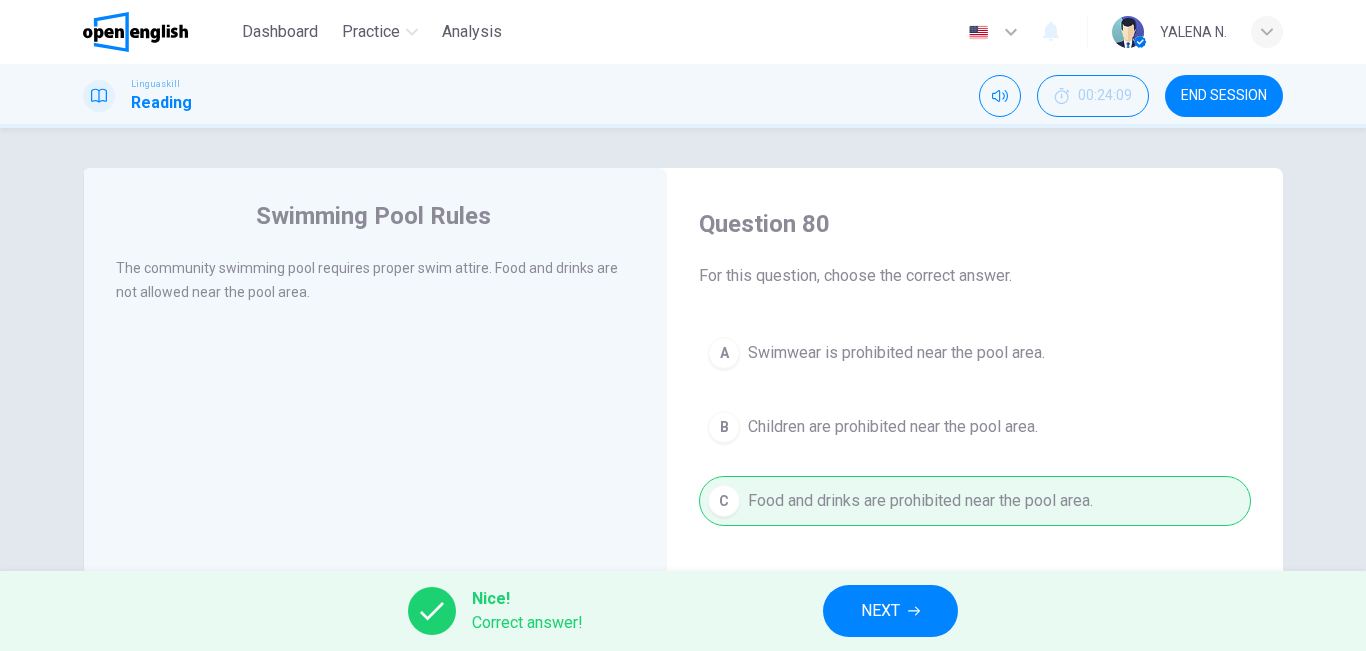 click on "NEXT" at bounding box center (890, 611) 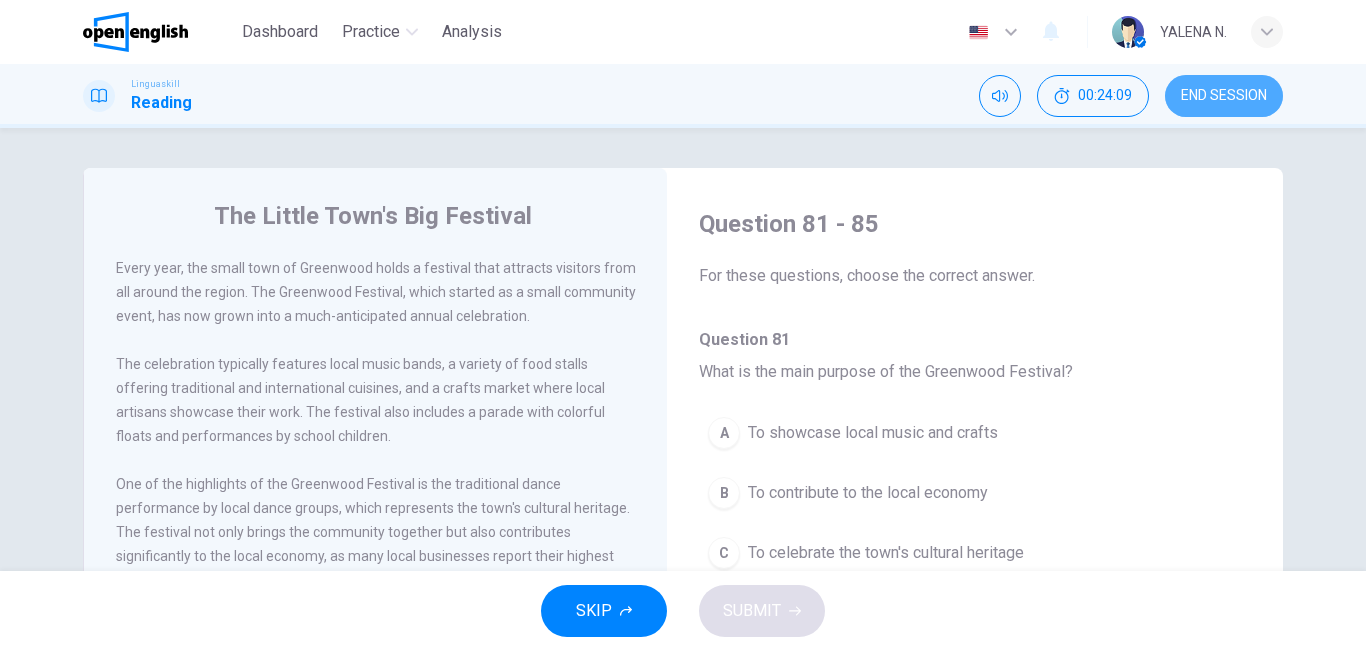 click on "END SESSION" at bounding box center [1224, 96] 